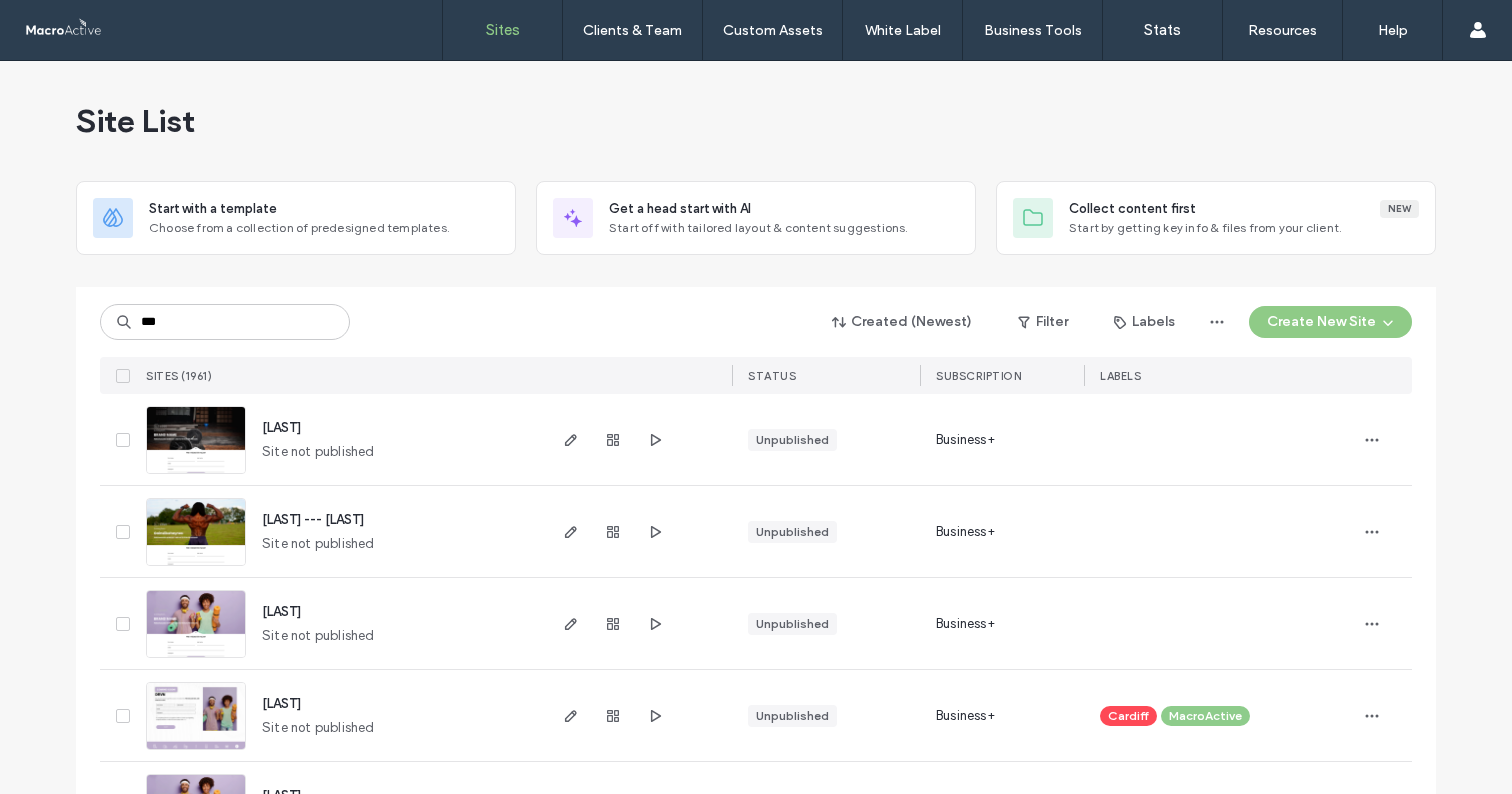 scroll, scrollTop: 0, scrollLeft: 0, axis: both 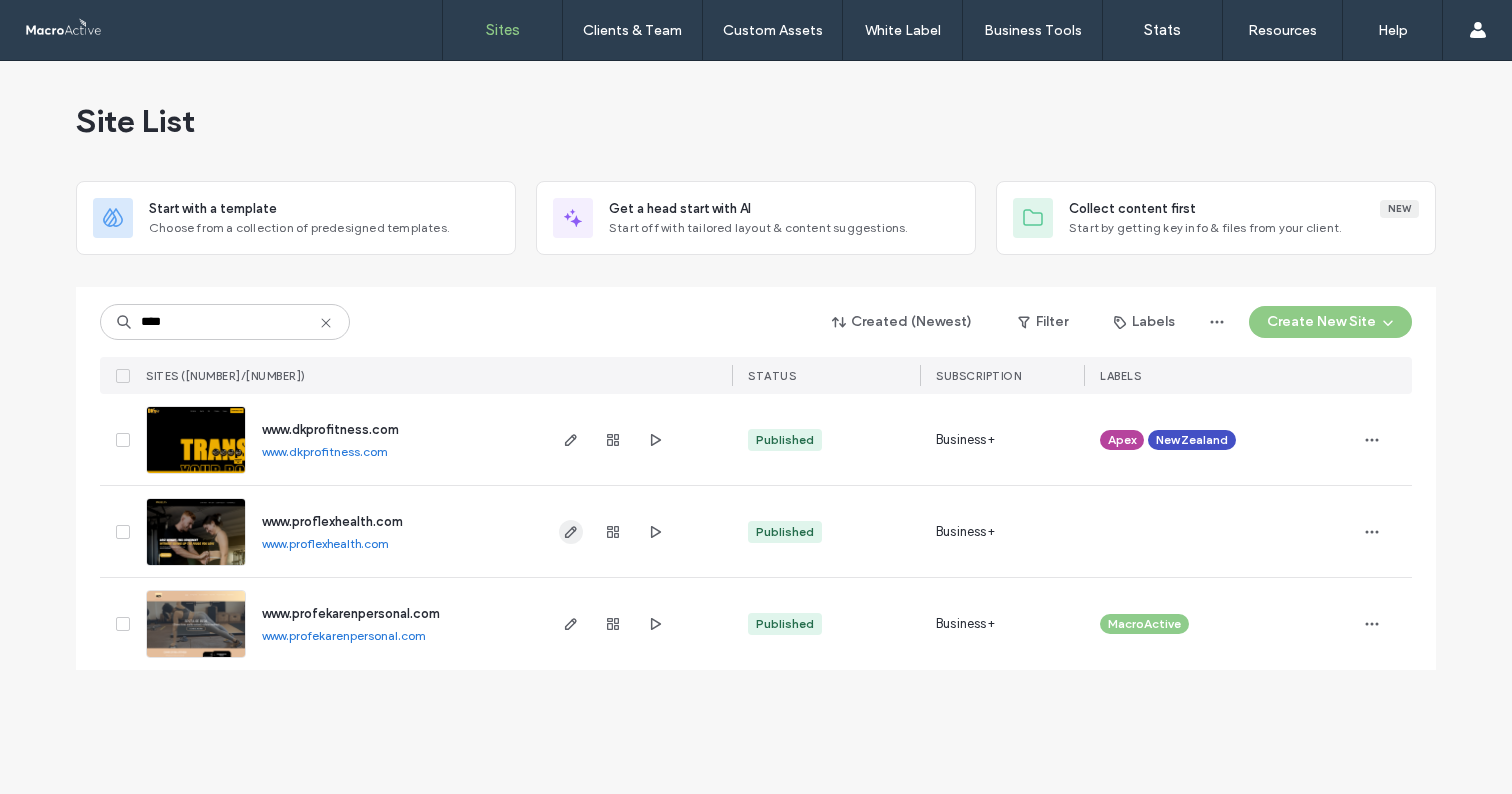 type on "****" 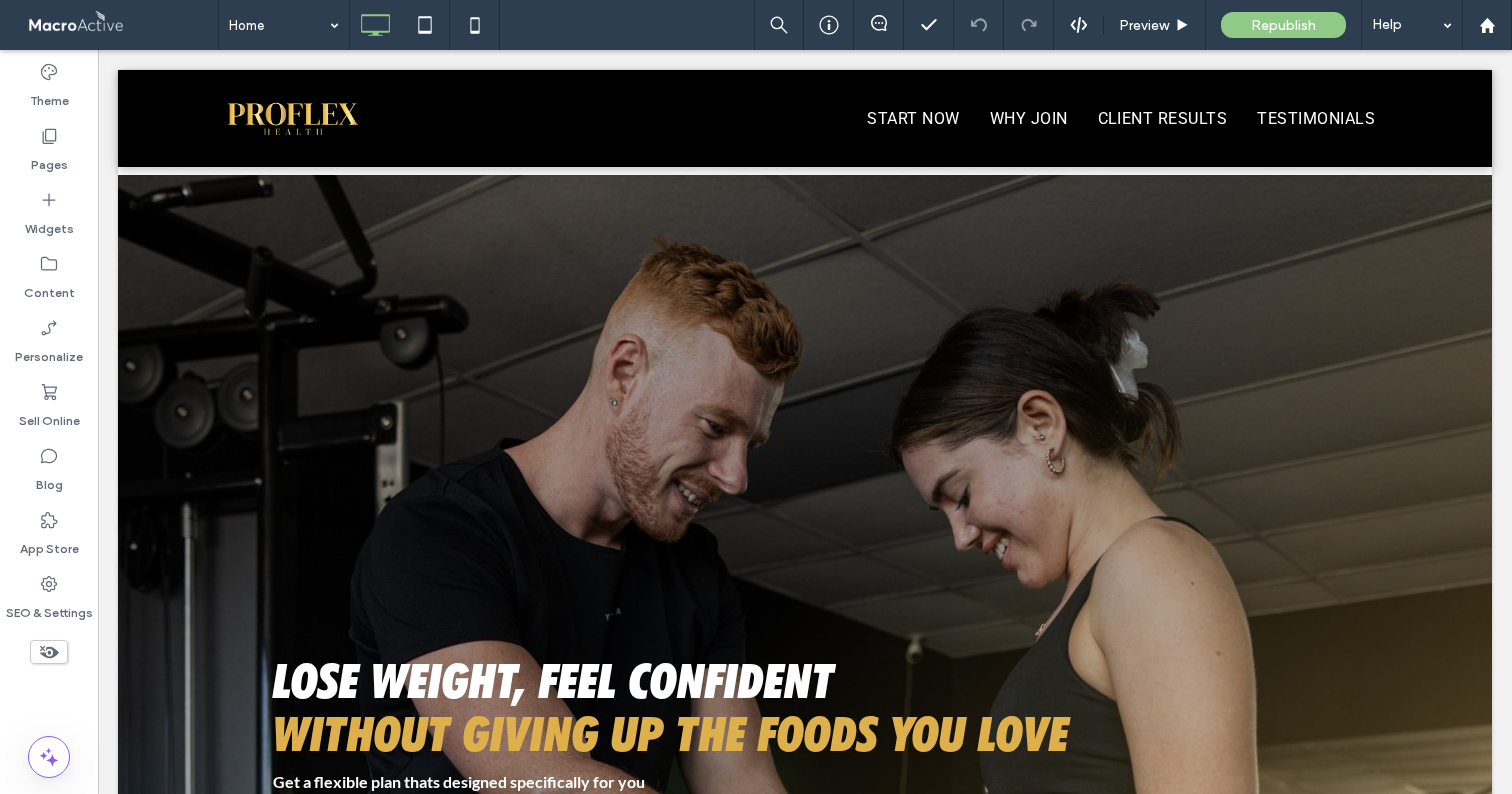 scroll, scrollTop: 2557, scrollLeft: 0, axis: vertical 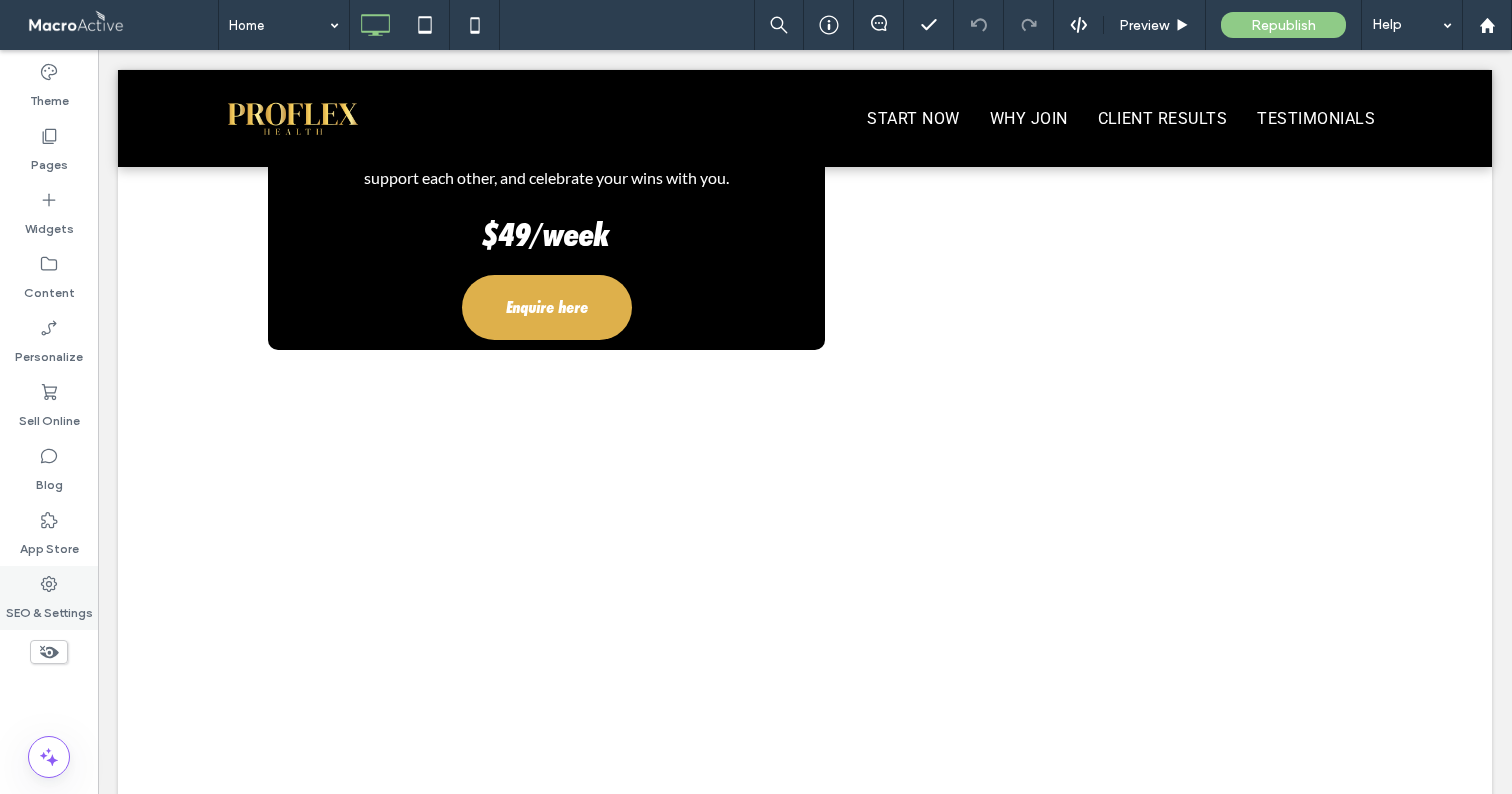 click on "SEO & Settings" at bounding box center (49, 598) 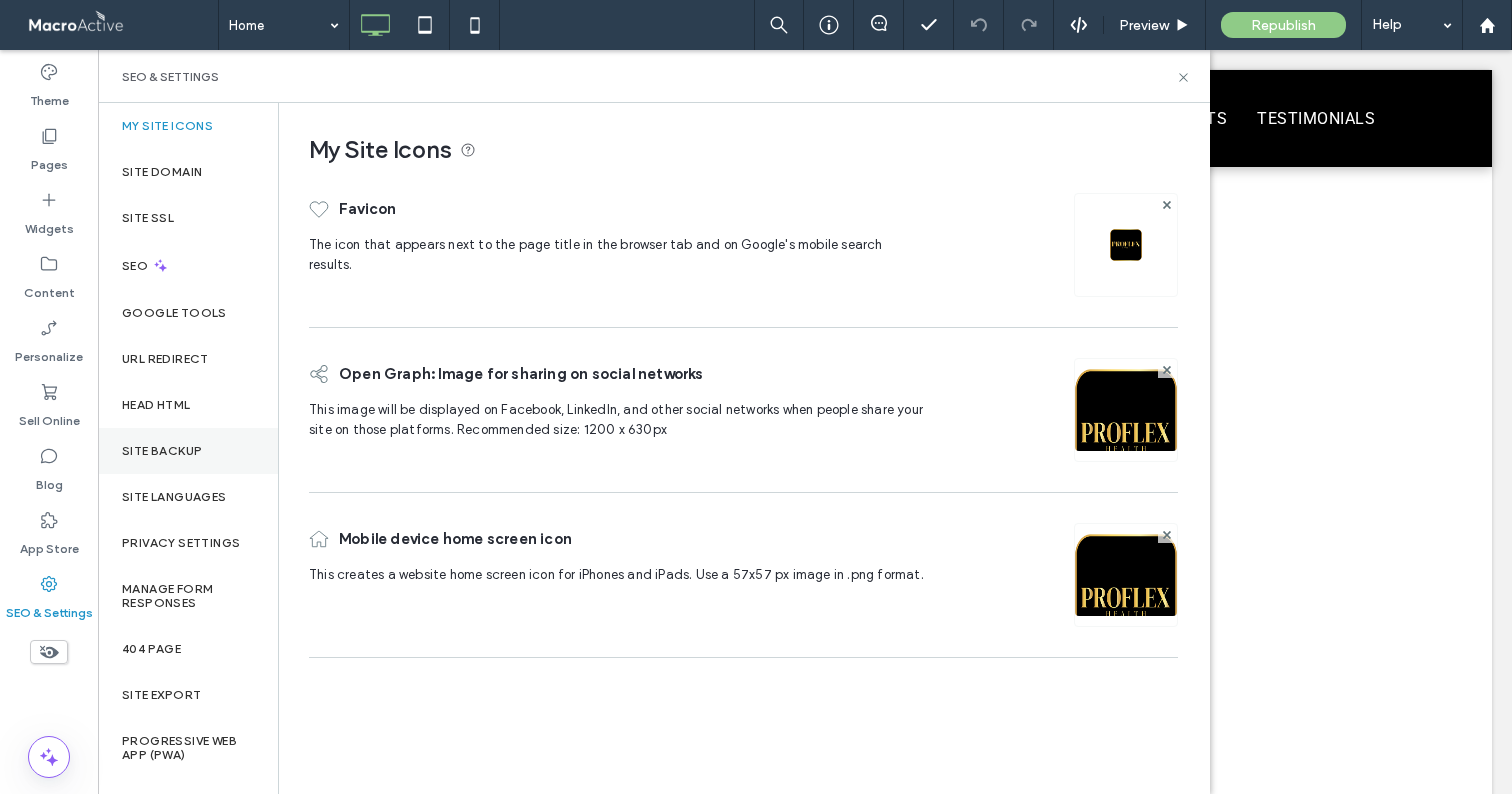 click on "Site Backup" at bounding box center (162, 451) 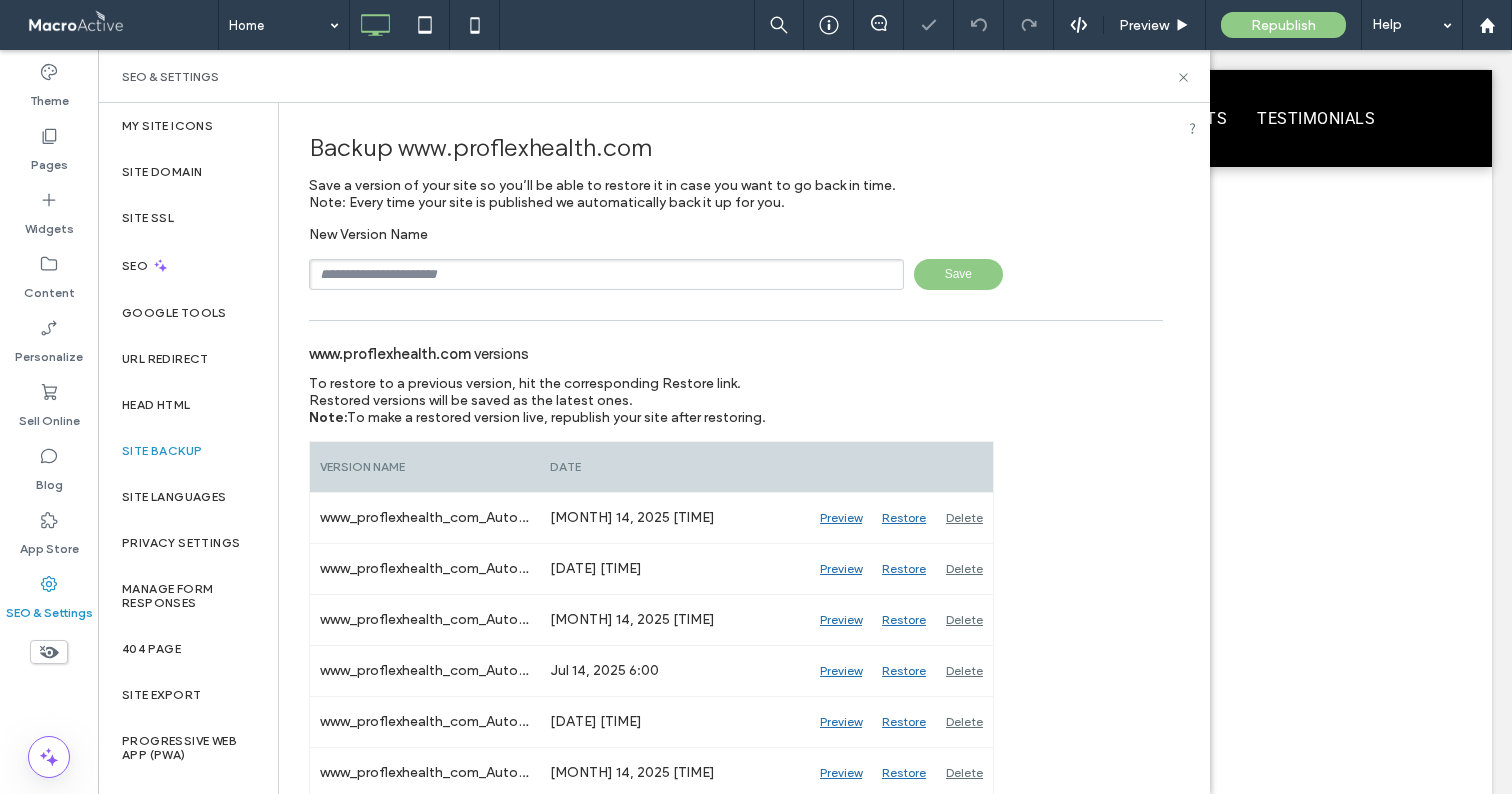 click at bounding box center (606, 274) 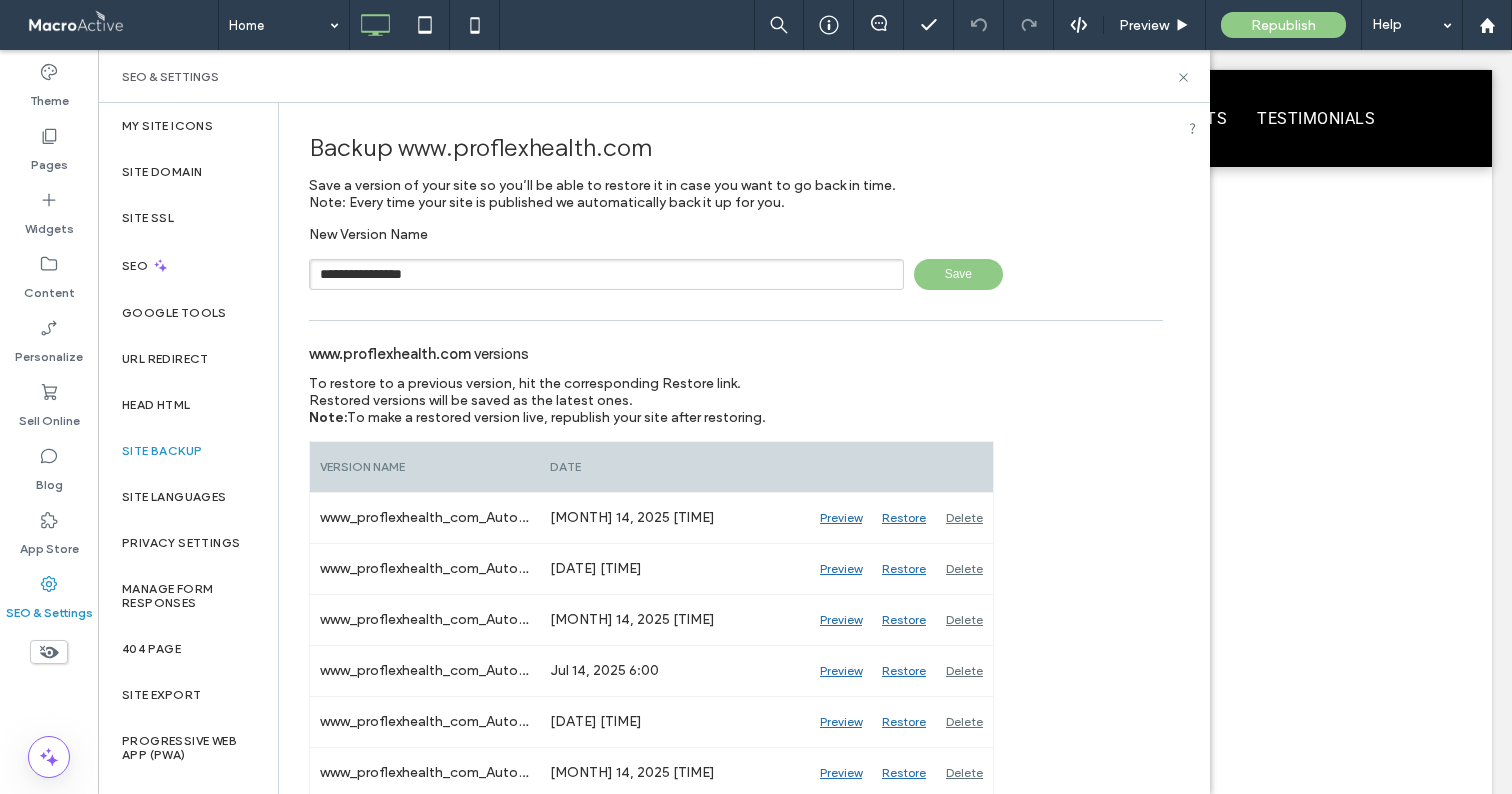 type on "**********" 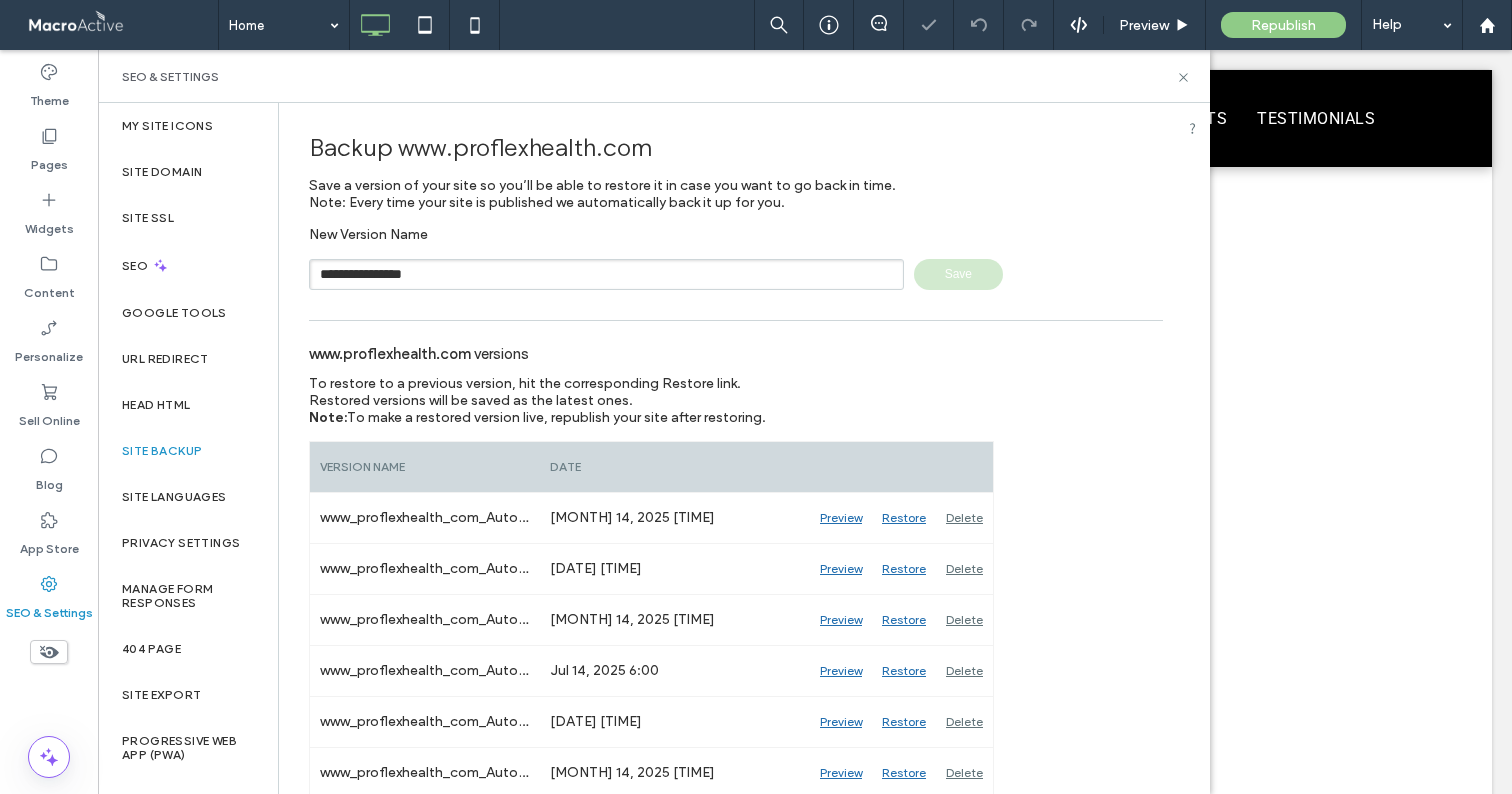 type 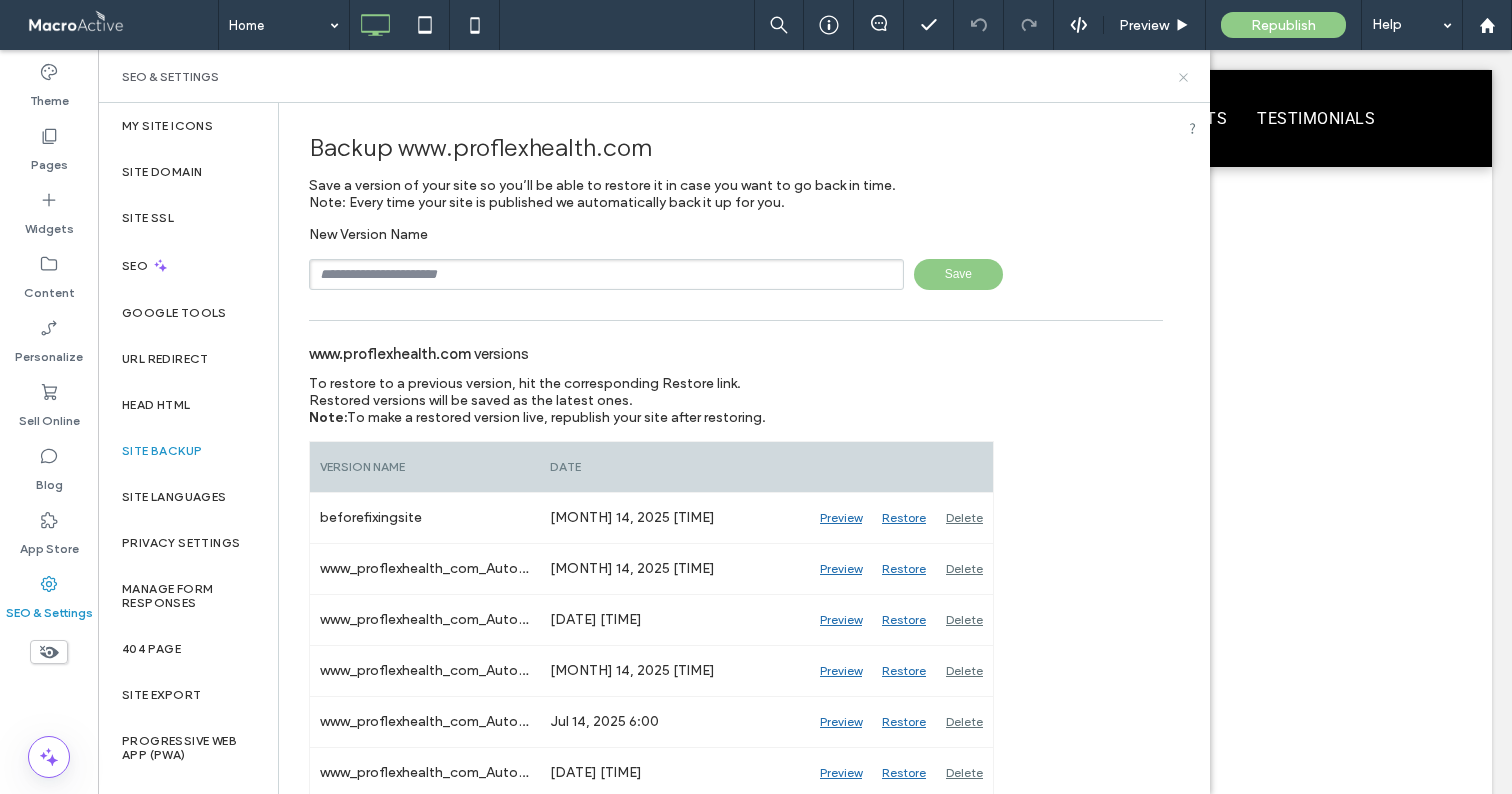 click 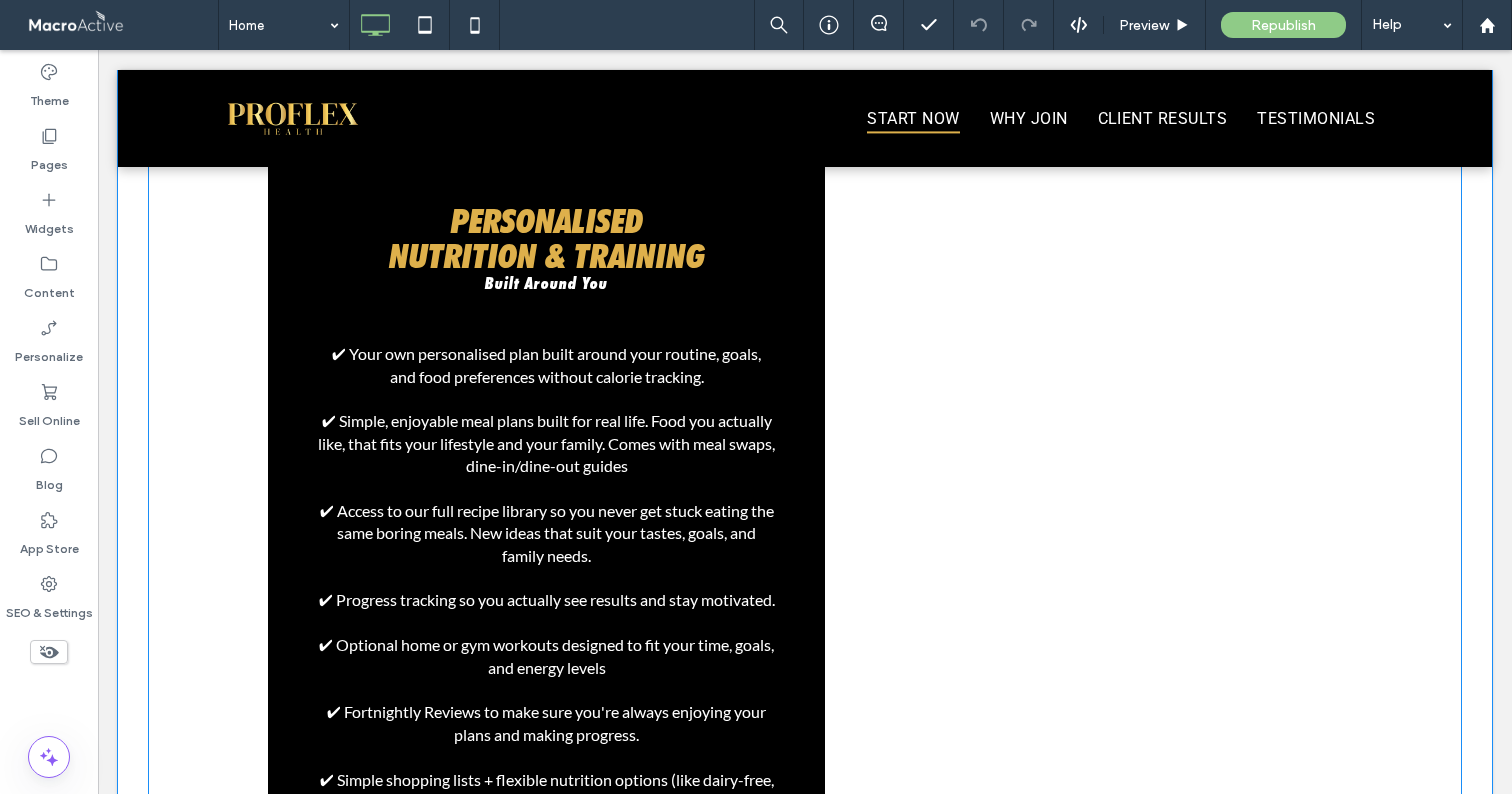 scroll, scrollTop: 1003, scrollLeft: 0, axis: vertical 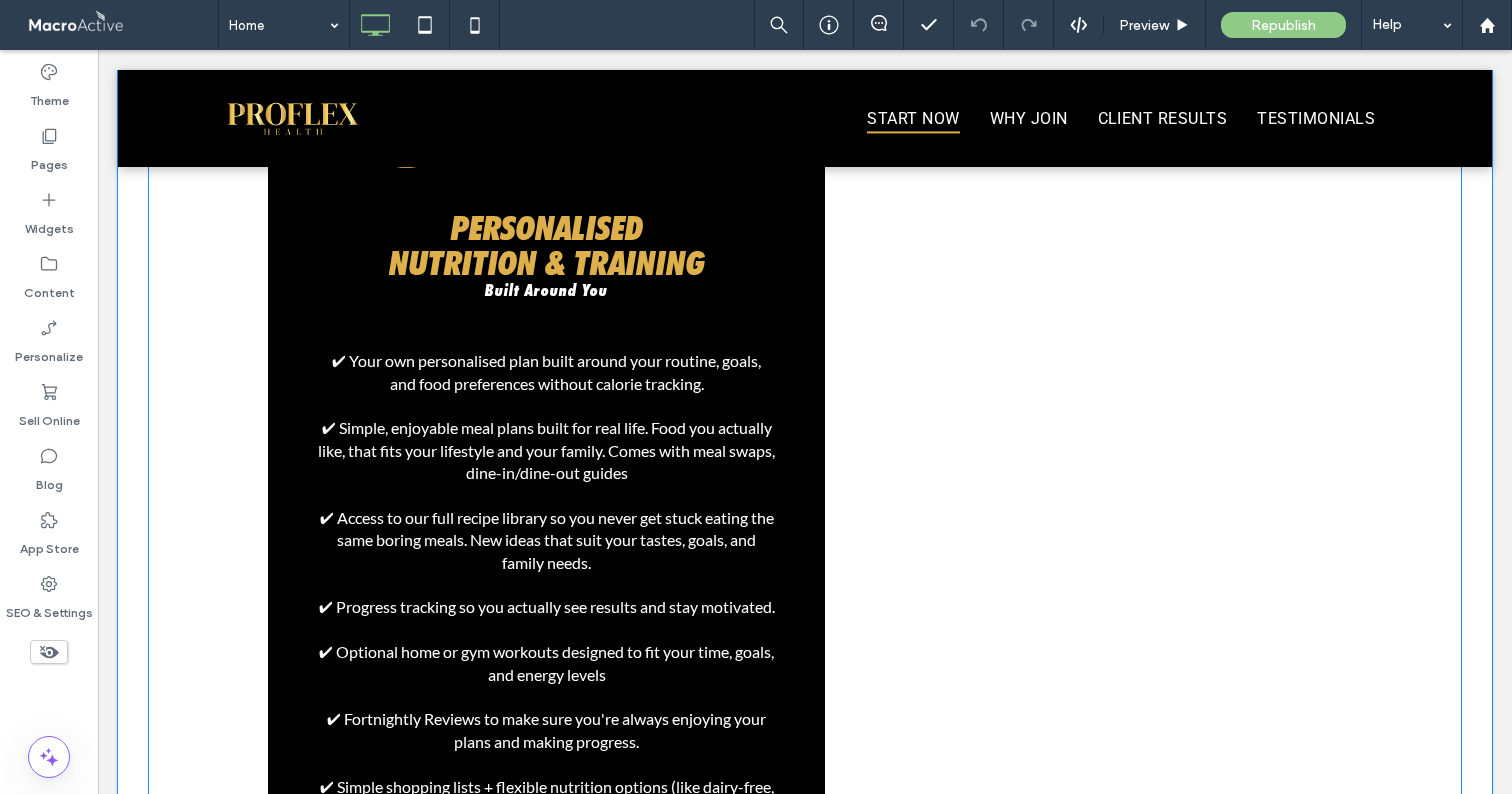 click on "BEST
VALUE
PERSONALISED NUTRITION & TRAINING Built Around You
✔ Your own personalised plan built around your routine, goals, and food preferences without calorie tracking. ✔ Simple, enjoyable meal plans built for real life. Food you actually like, that fits your lifestyle and your family. Comes with meal swaps, dine-in/dine-out guides ✔ Access to our full recipe library so you never get stuck eating the same boring meals. New ideas that suit your tastes, goals, and family needs. ✔ Progress tracking so you actually see results and stay motivated. ✔ Optional home or gym workouts designed to fit your time, goals, and energy levels ✔ Fortnightly Reviews to make sure you're always enjoying your plans and making progress. ✔ Simple shopping lists + flexible nutrition options (like dairy-free, gut-friendly, or family-style). ✔ The Proflex app with video demos, your full plan, and tracking tools. (Everything in one place). $49/week" at bounding box center (805, 652) 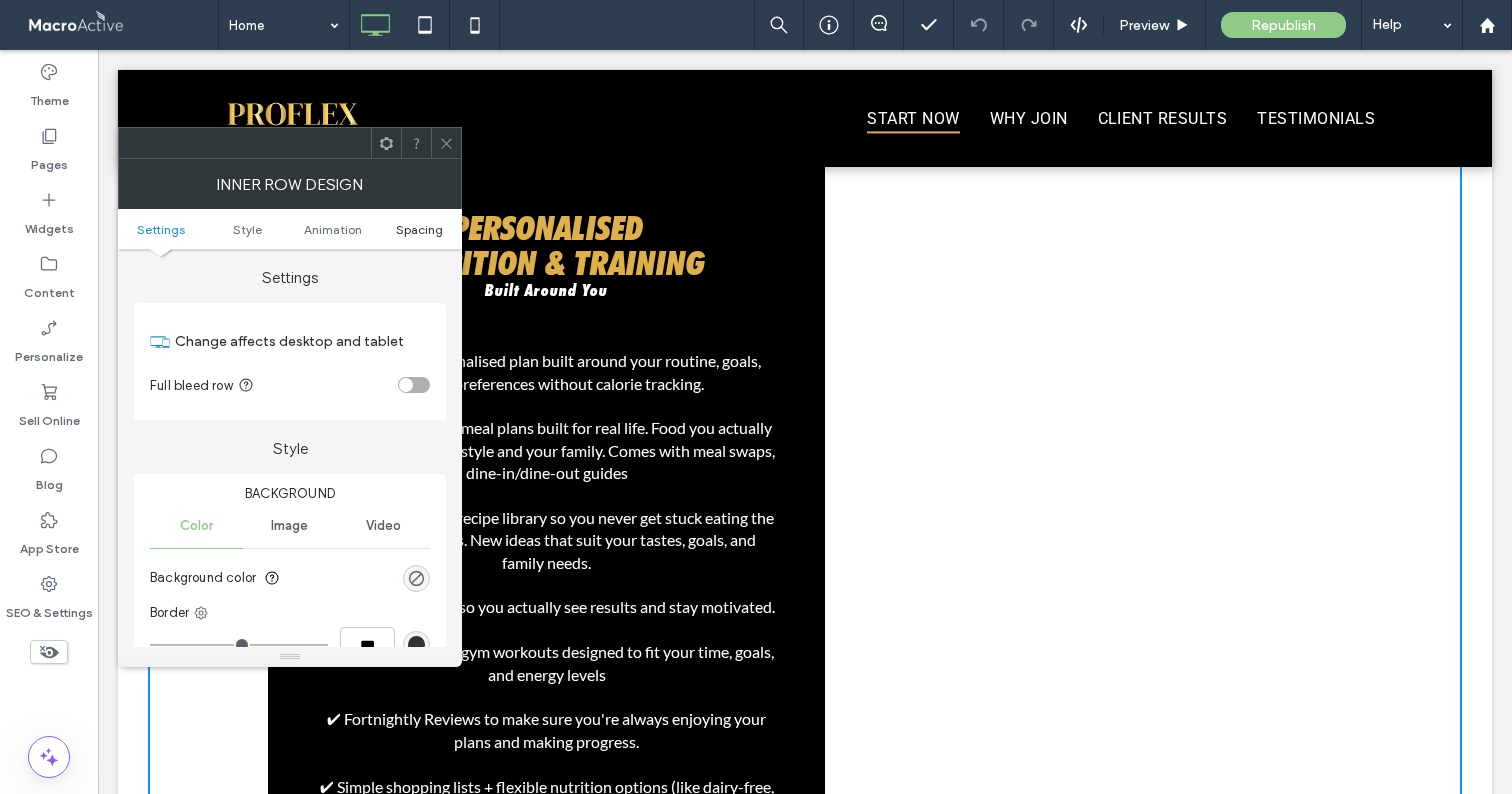 click on "Spacing" at bounding box center [419, 229] 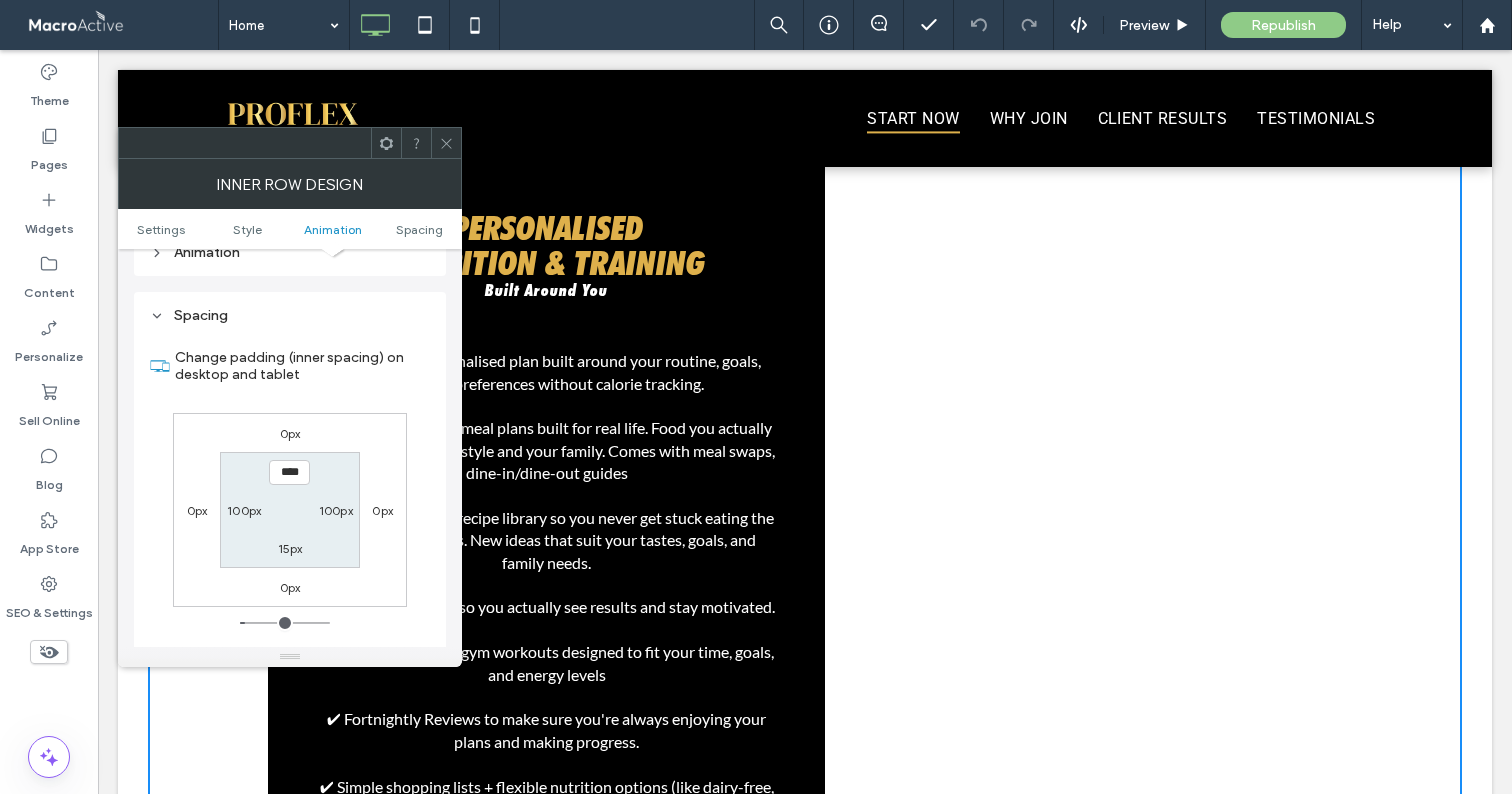 scroll, scrollTop: 641, scrollLeft: 0, axis: vertical 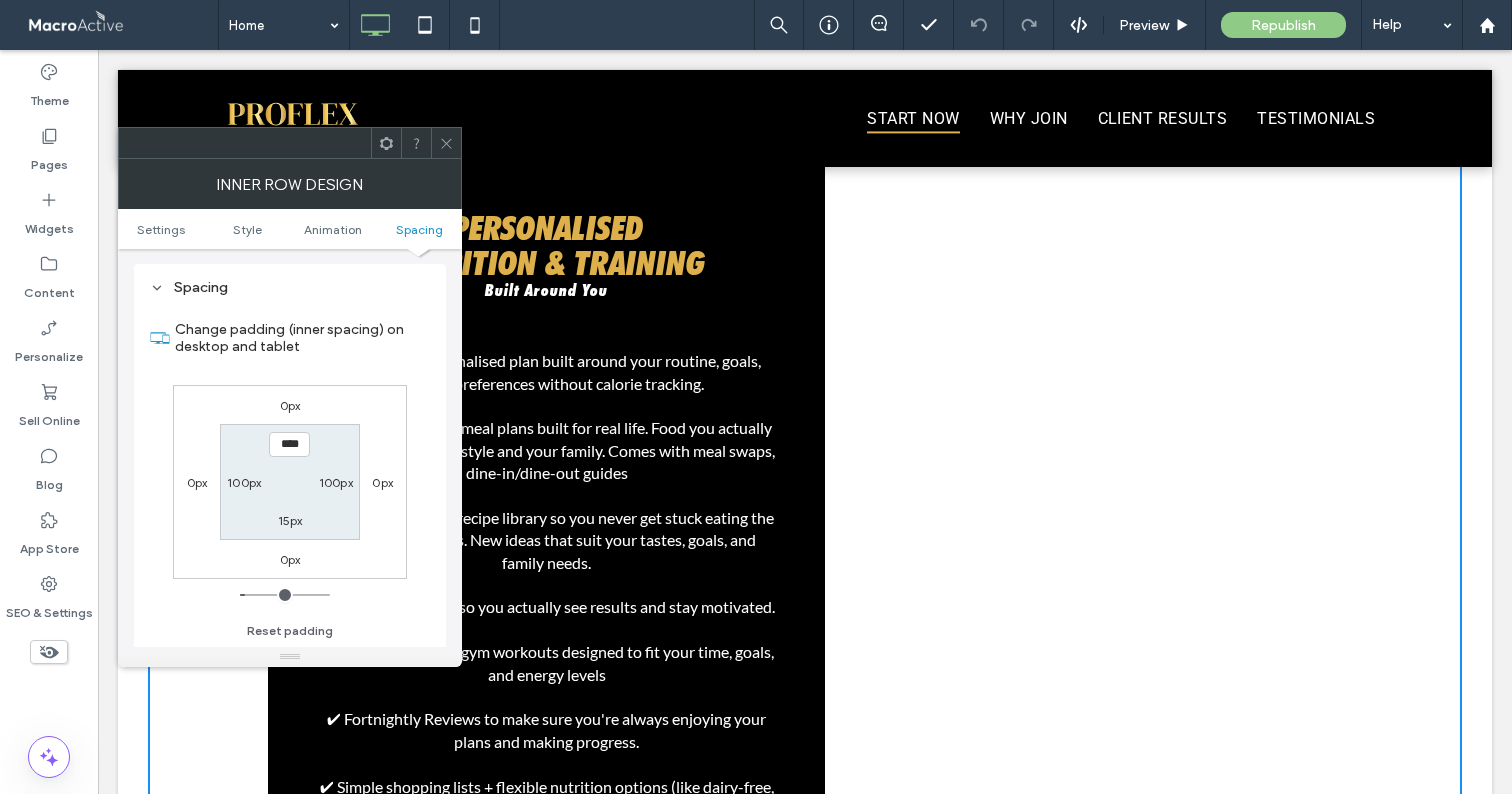 click 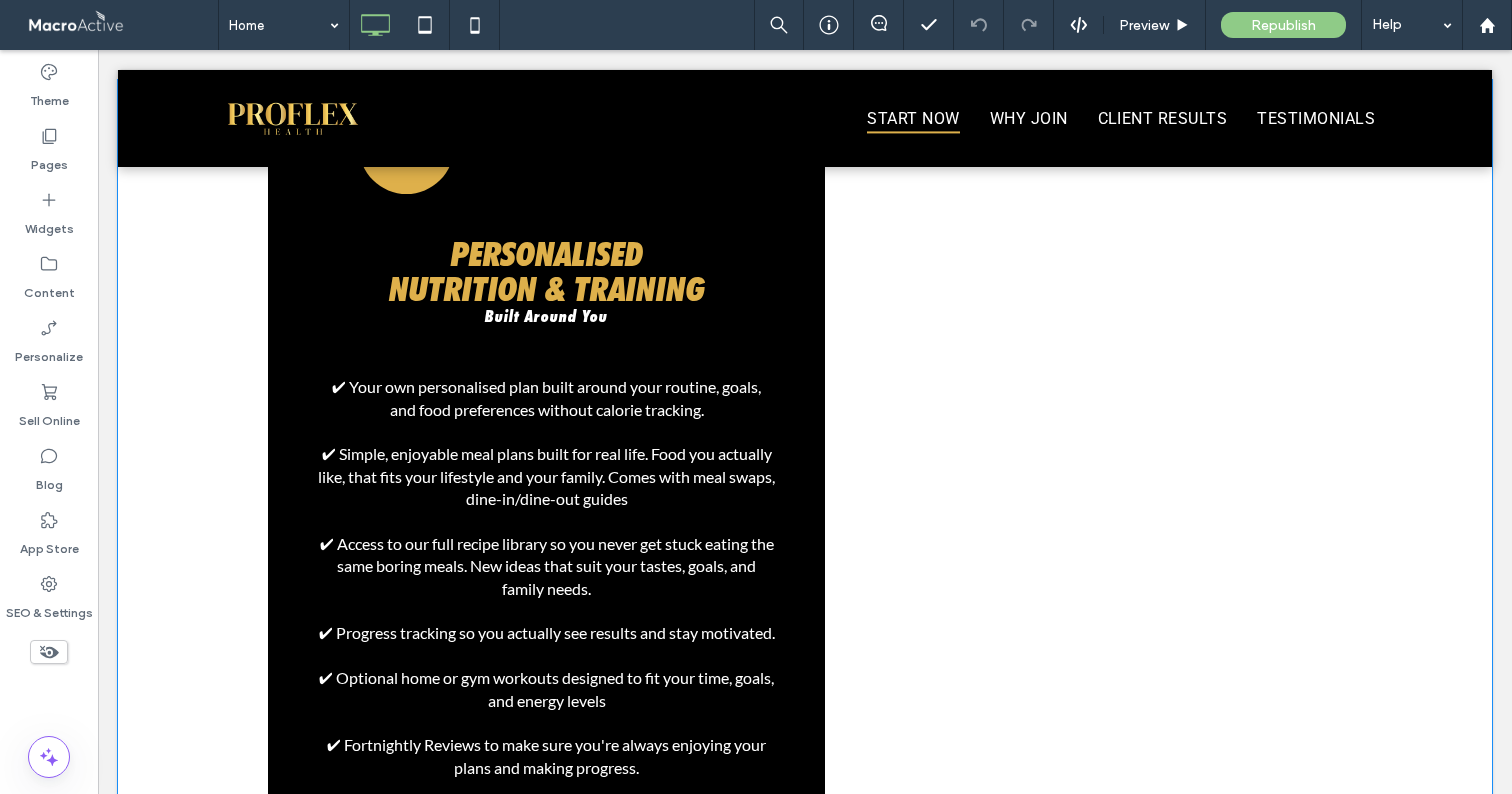 scroll, scrollTop: 987, scrollLeft: 0, axis: vertical 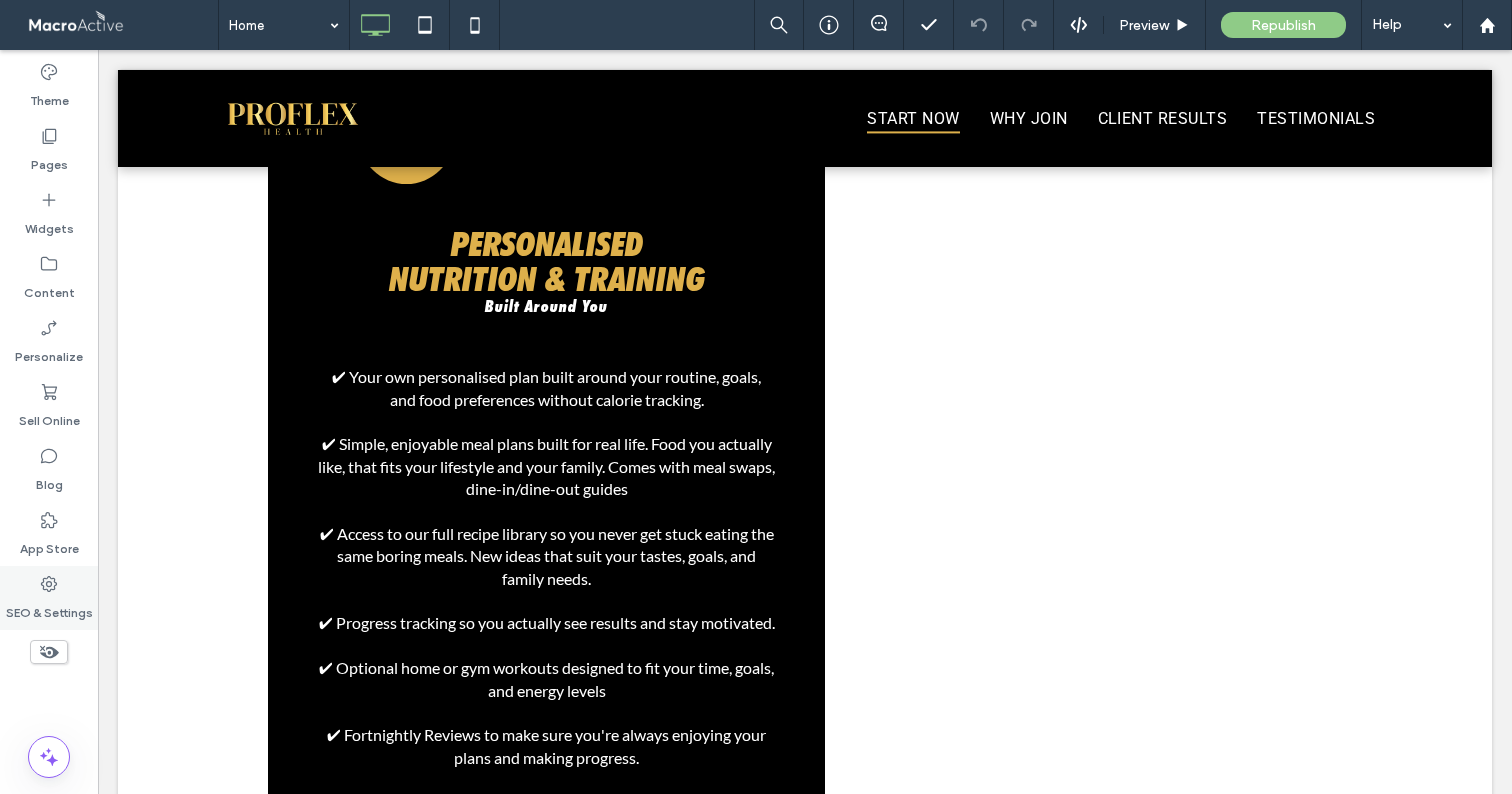 click on "SEO & Settings" at bounding box center (49, 608) 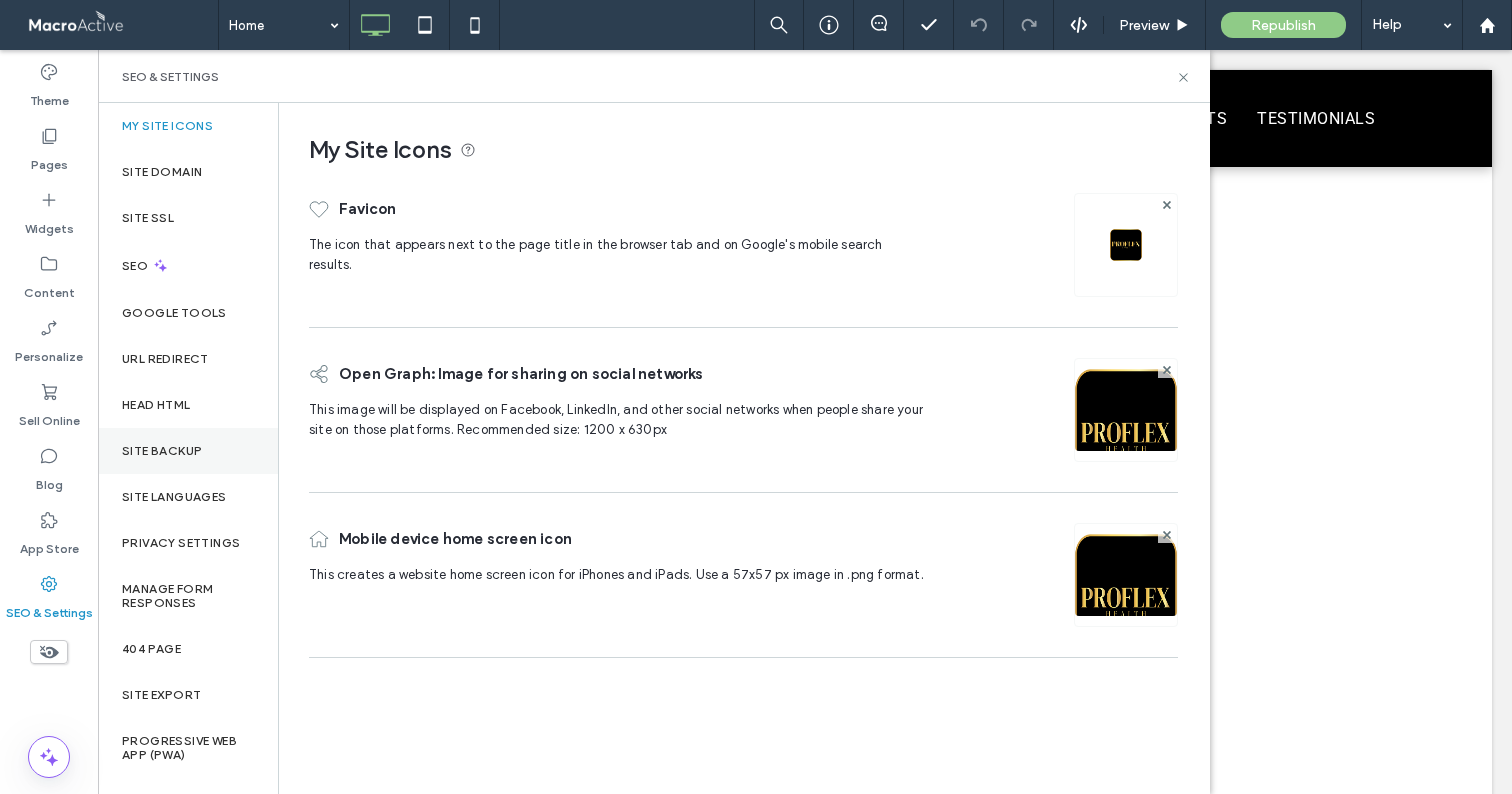 click on "Site Backup" at bounding box center [188, 451] 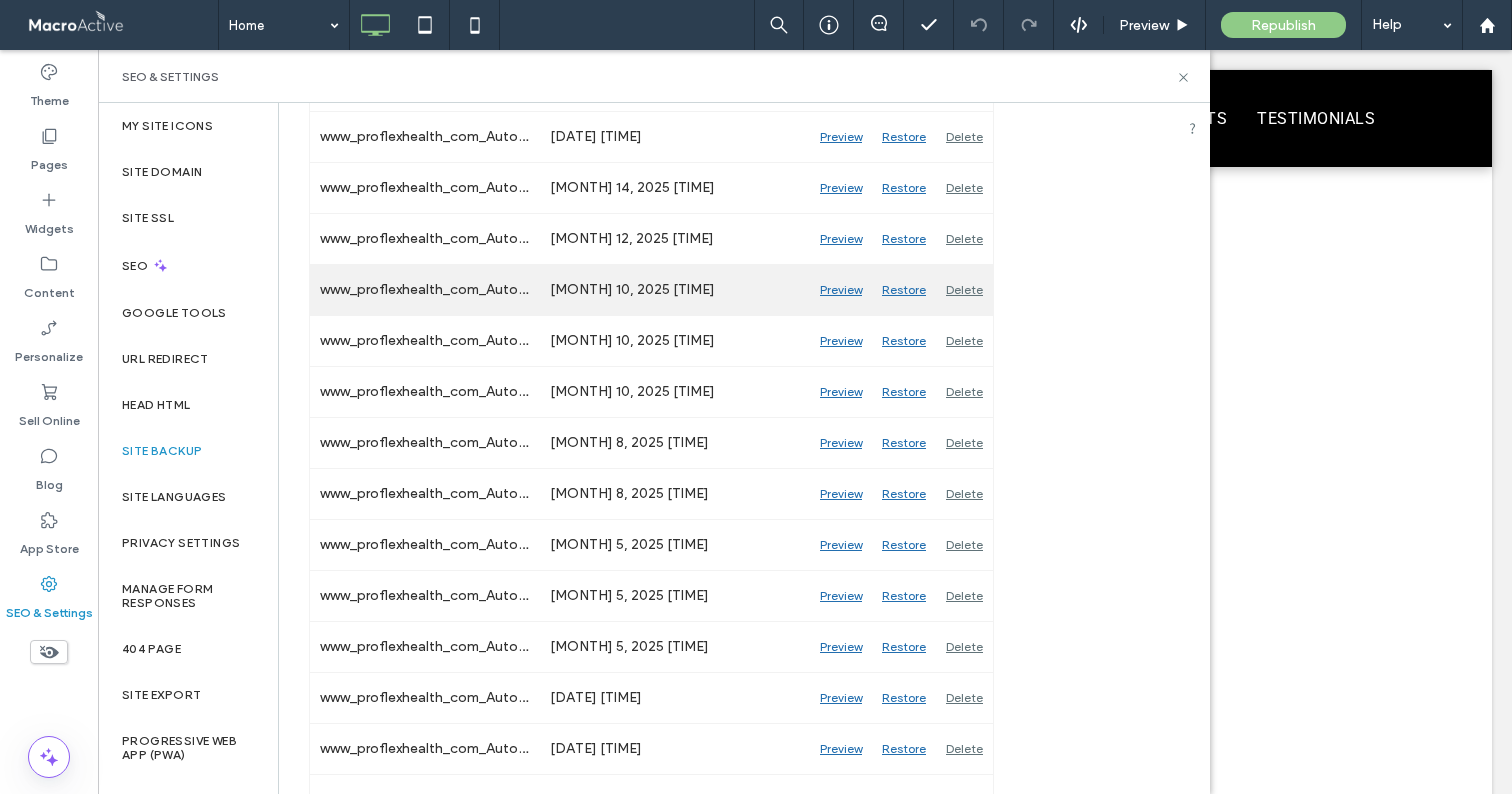 scroll, scrollTop: 645, scrollLeft: 0, axis: vertical 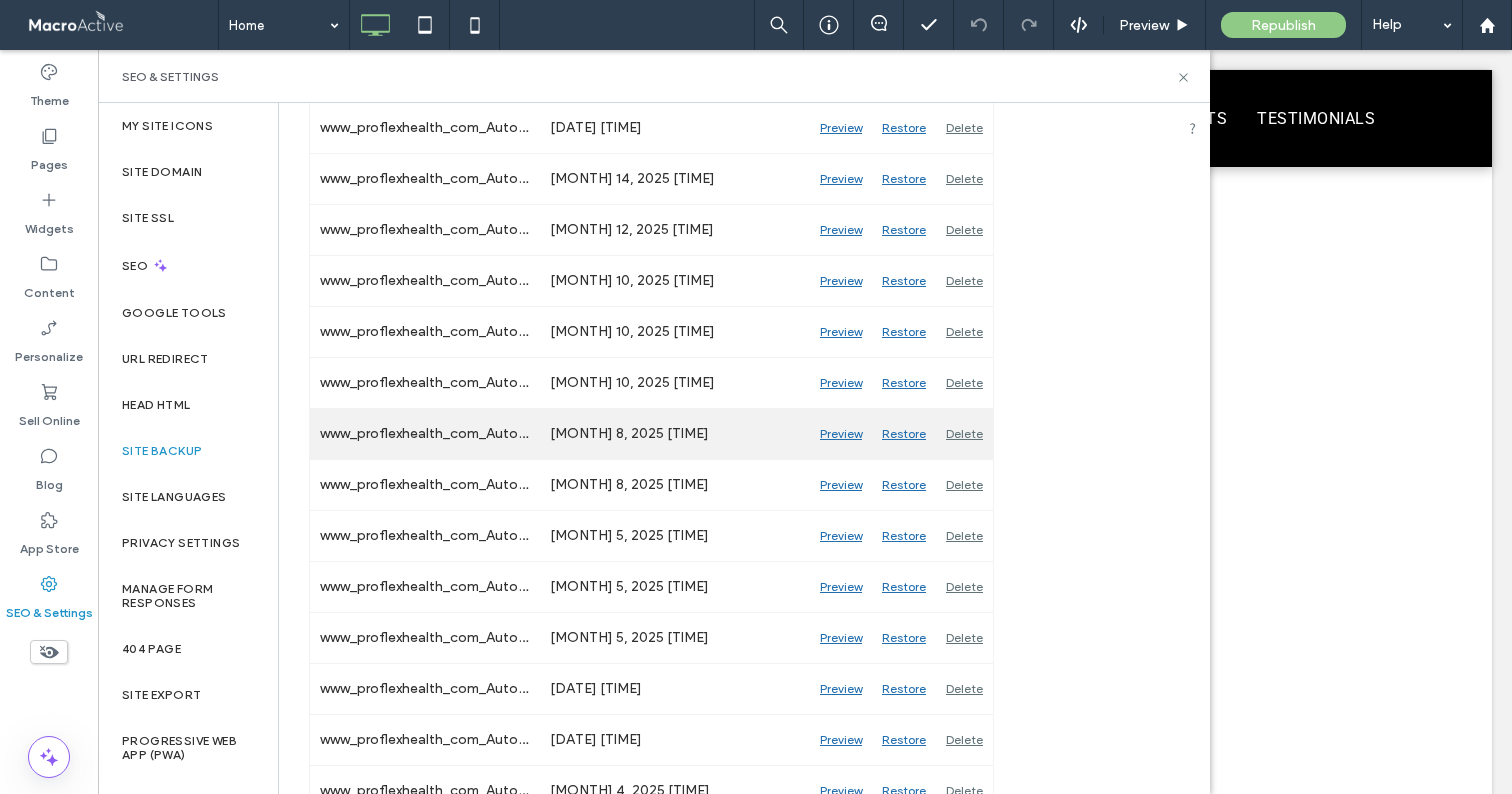 click on "Preview" at bounding box center (841, 434) 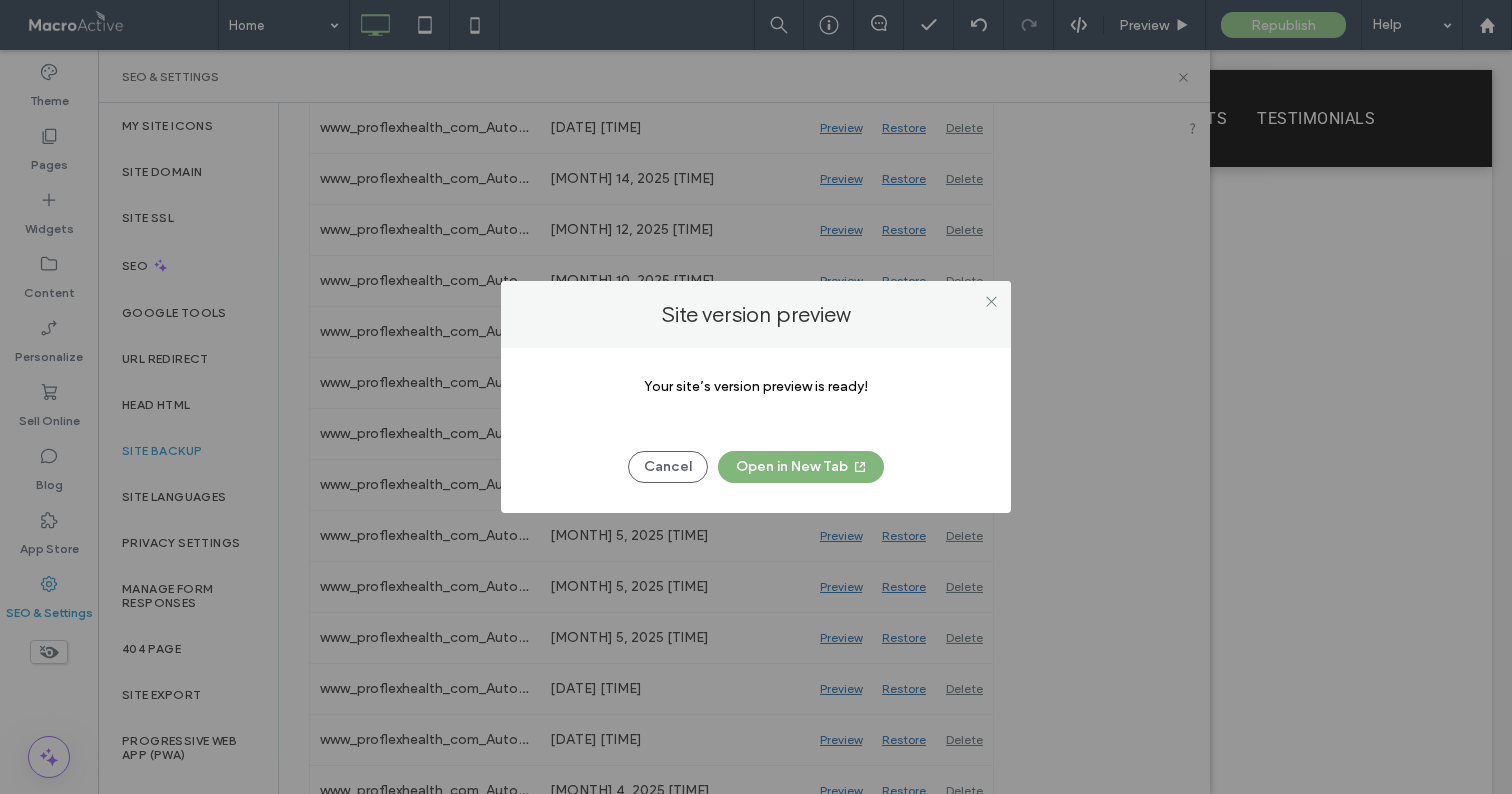click on "Open in New Tab" at bounding box center [801, 467] 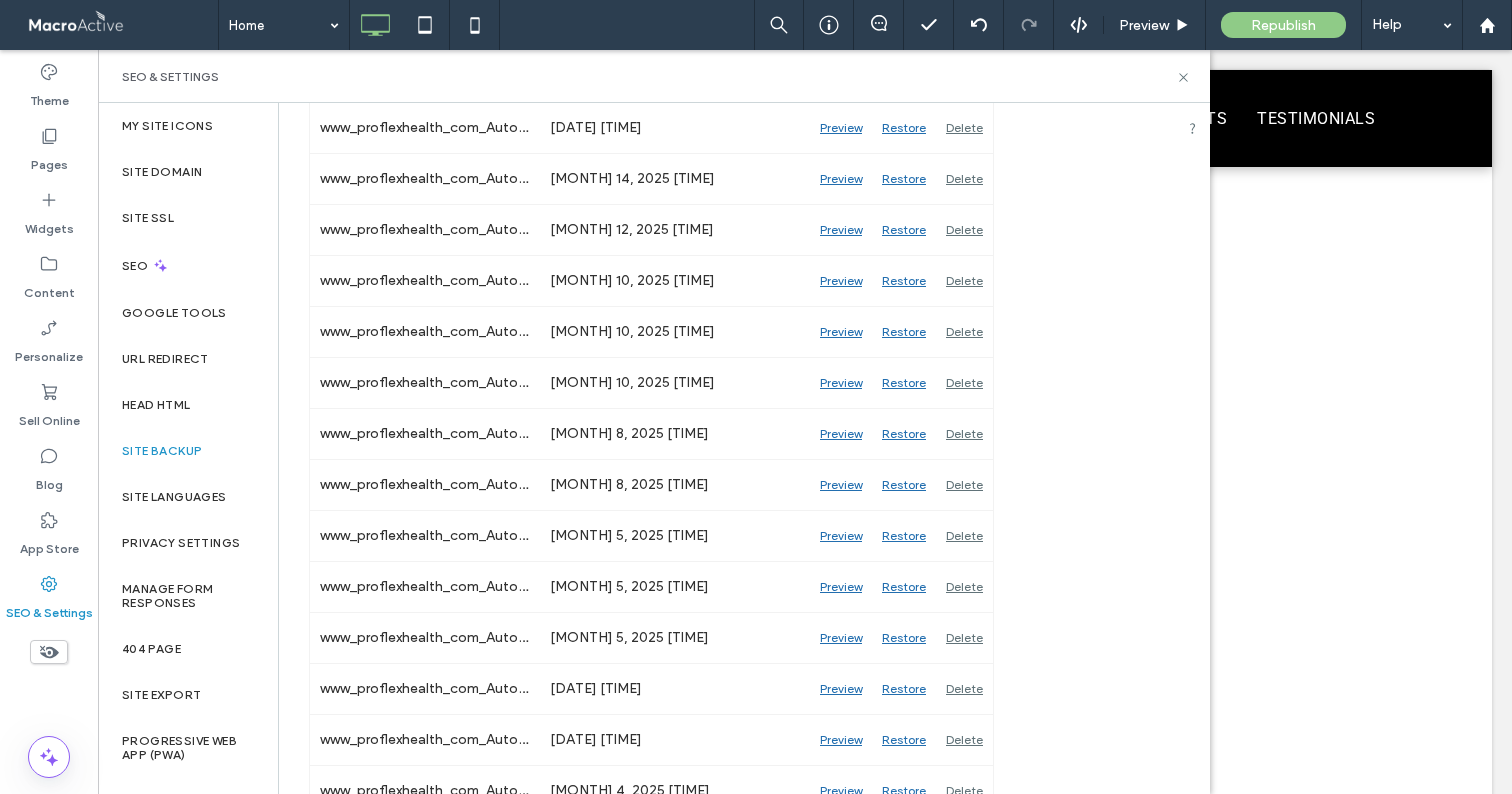 click on "SEO & Settings" at bounding box center (654, 76) 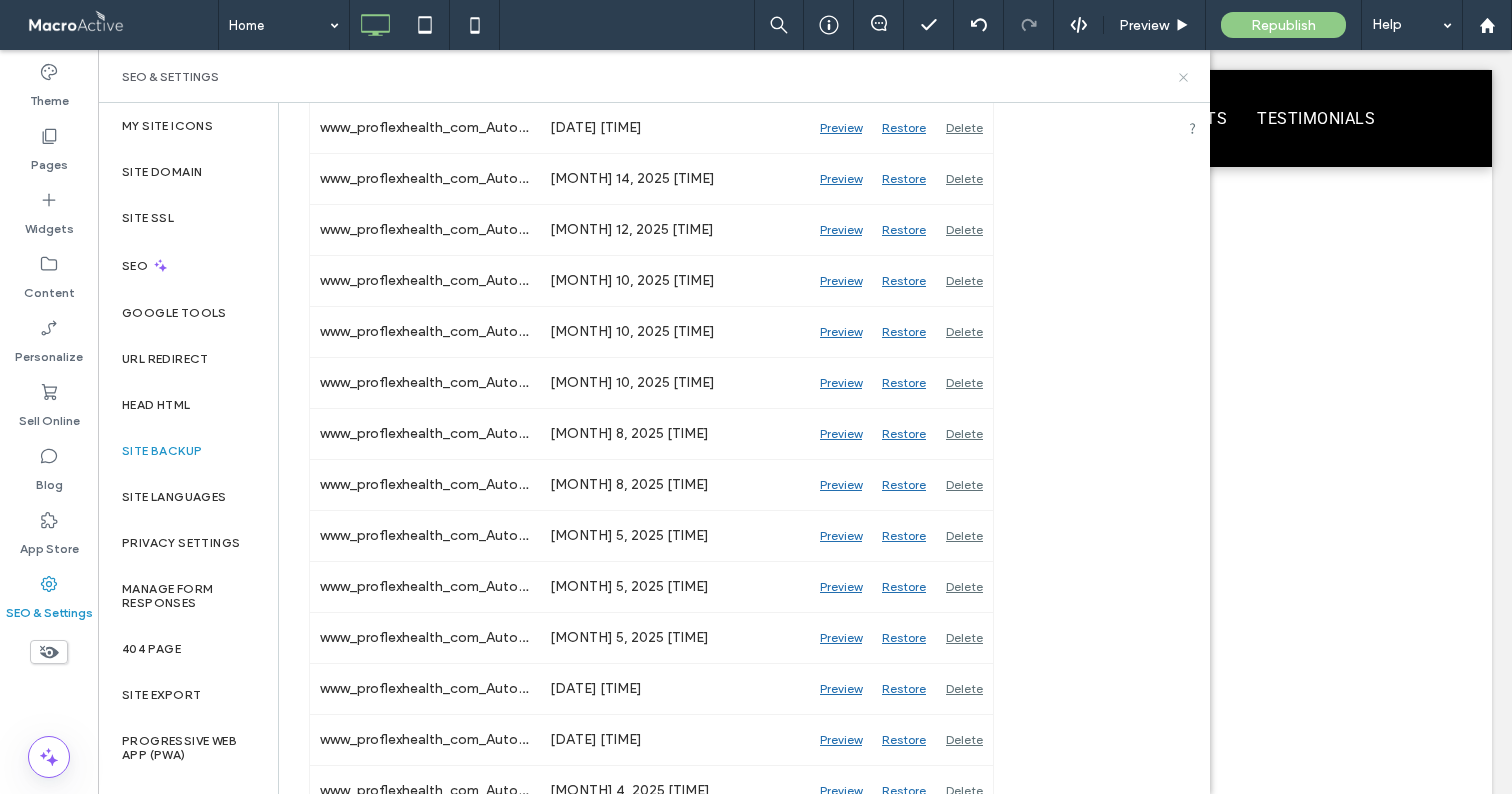click 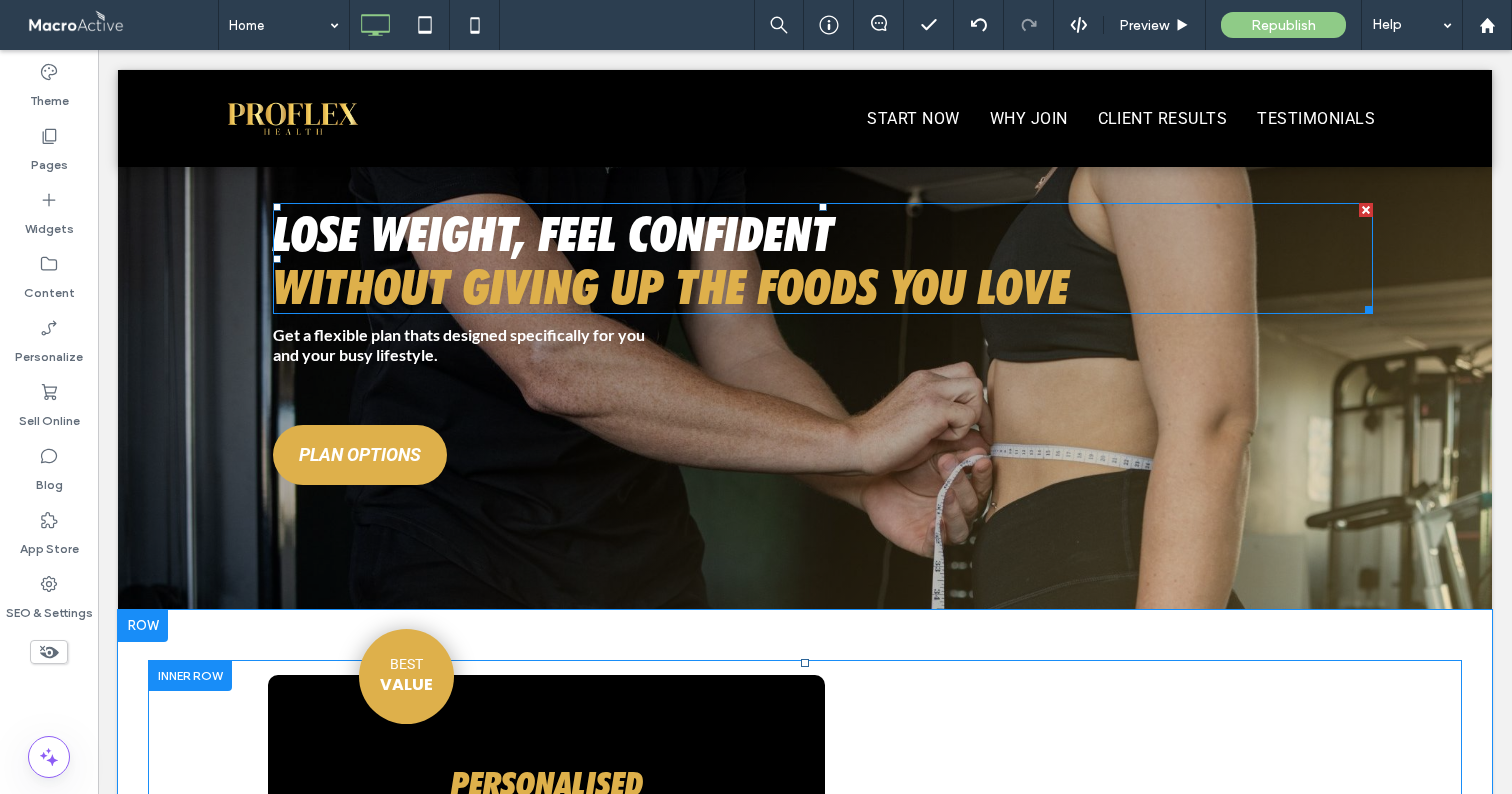 scroll, scrollTop: 435, scrollLeft: 0, axis: vertical 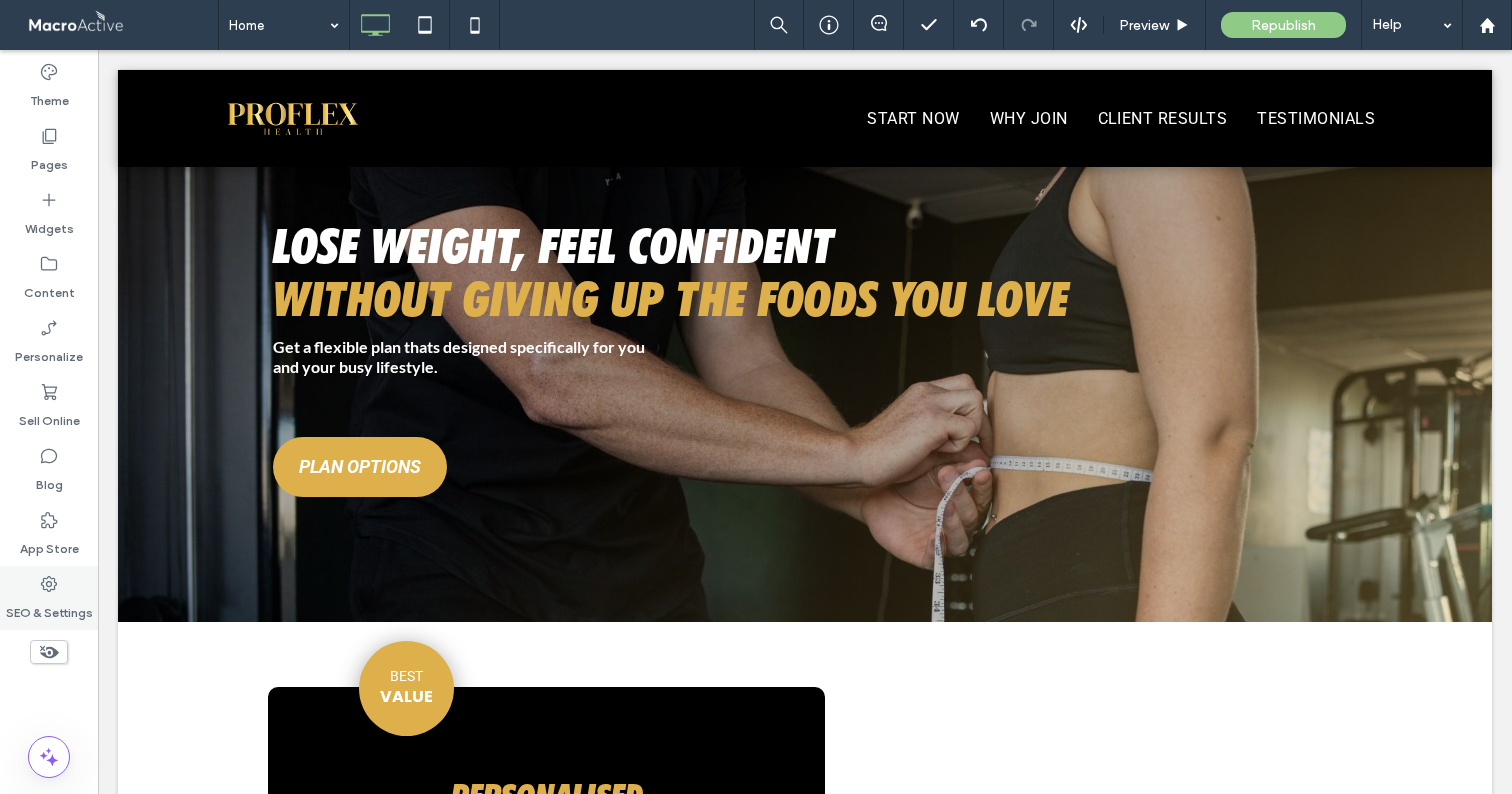 click on "SEO & Settings" at bounding box center (49, 608) 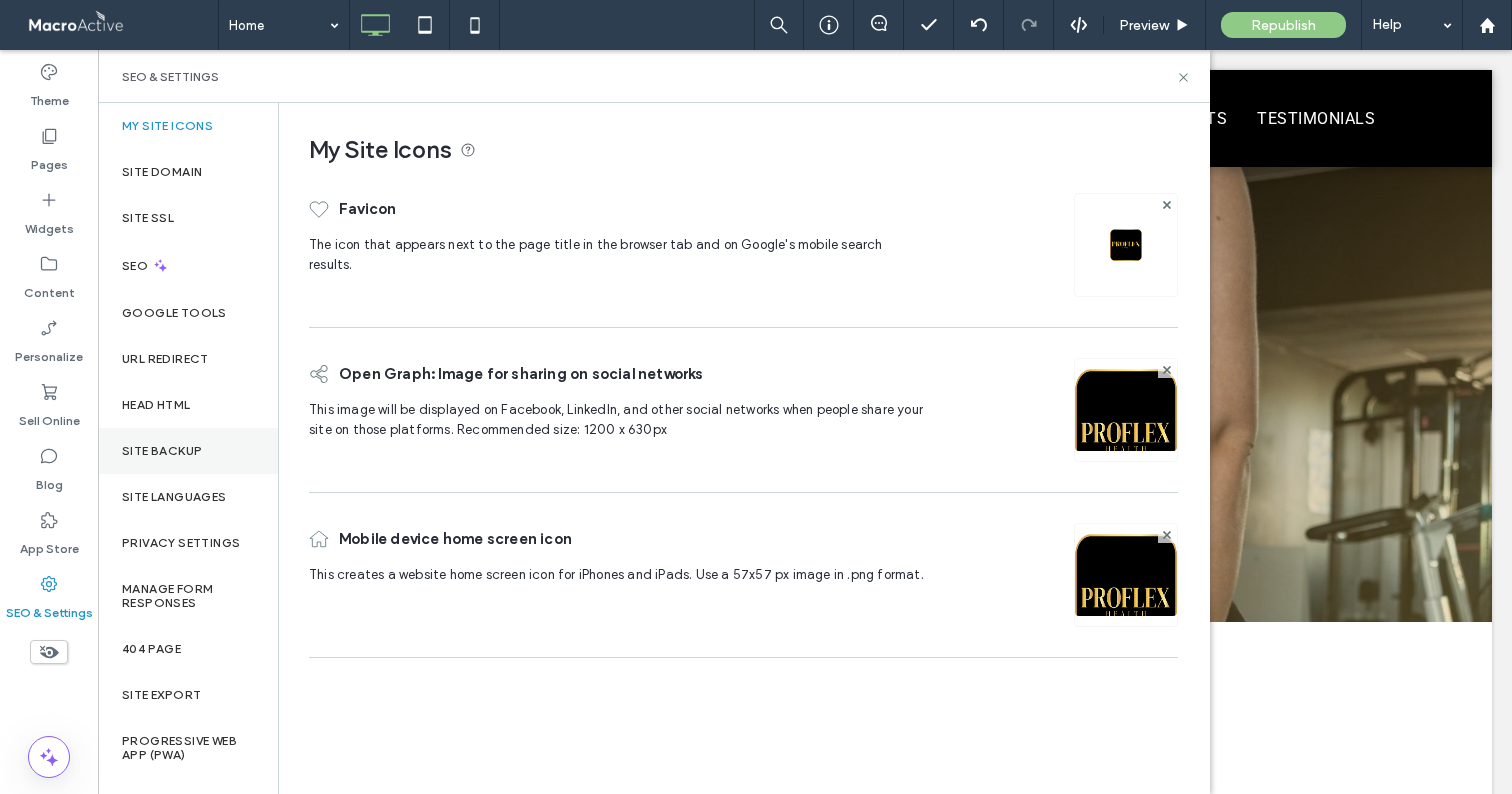 click on "Site Backup" at bounding box center (162, 451) 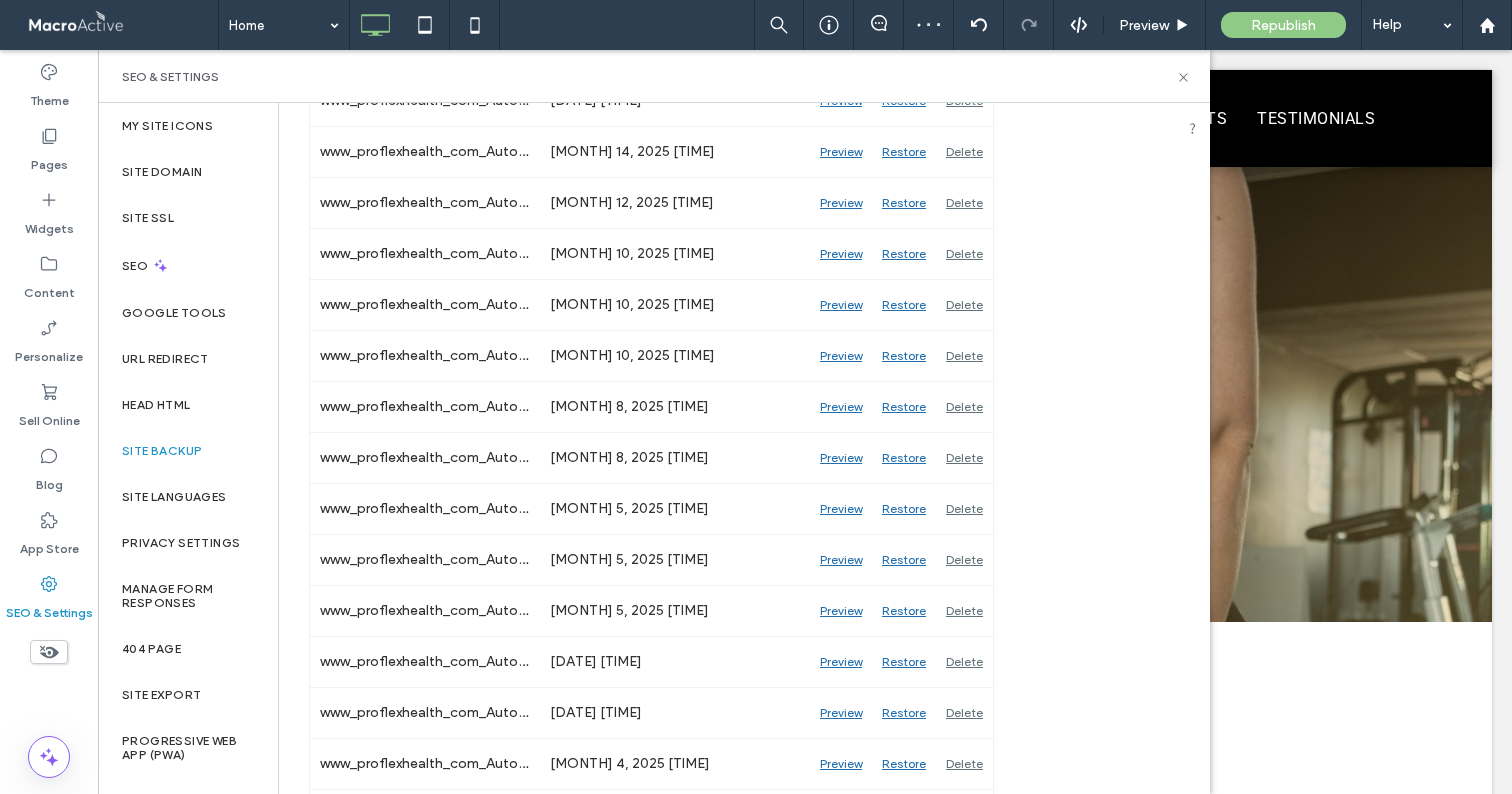 scroll, scrollTop: 674, scrollLeft: 0, axis: vertical 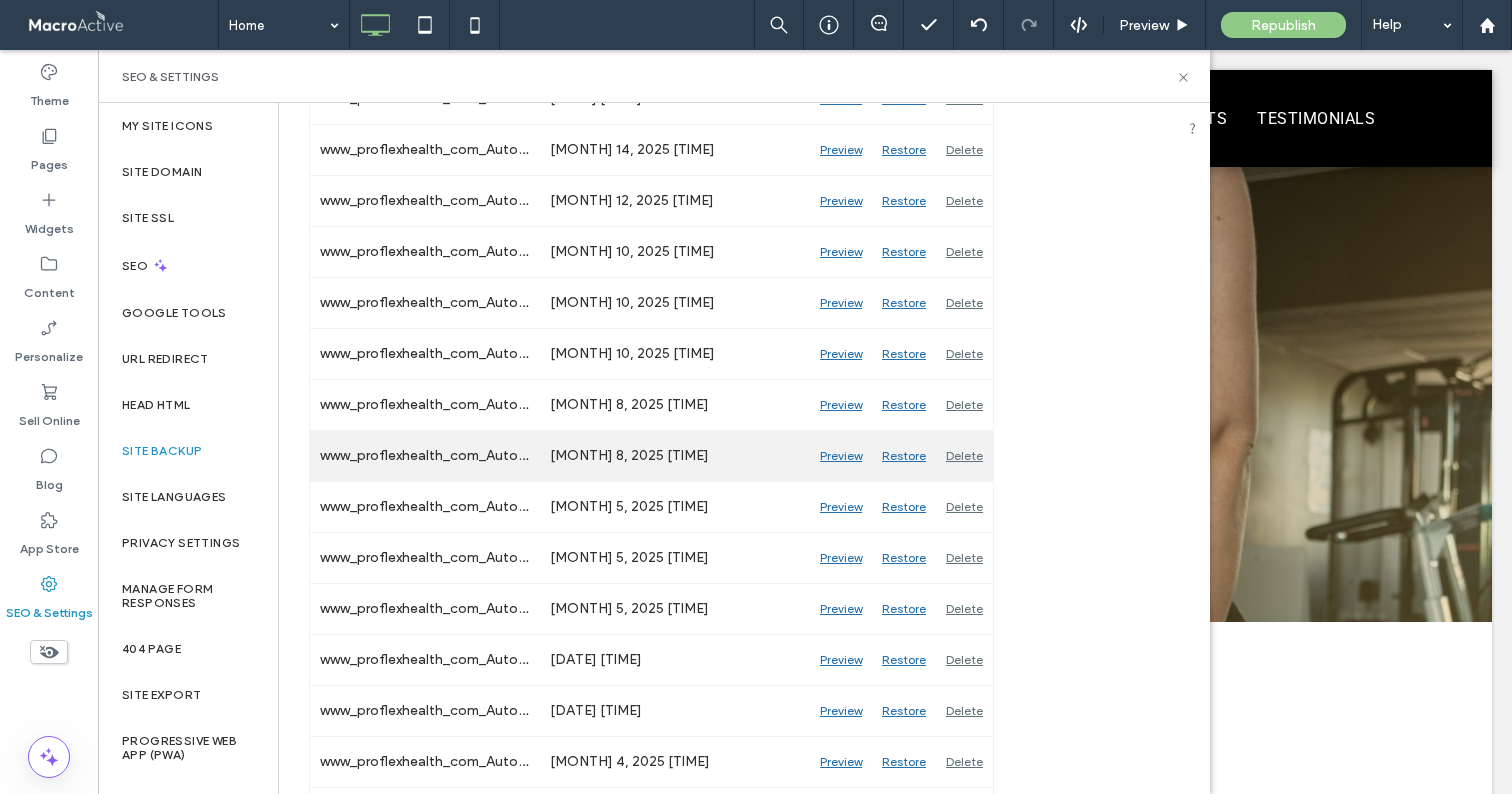 click on "Preview" at bounding box center [841, 456] 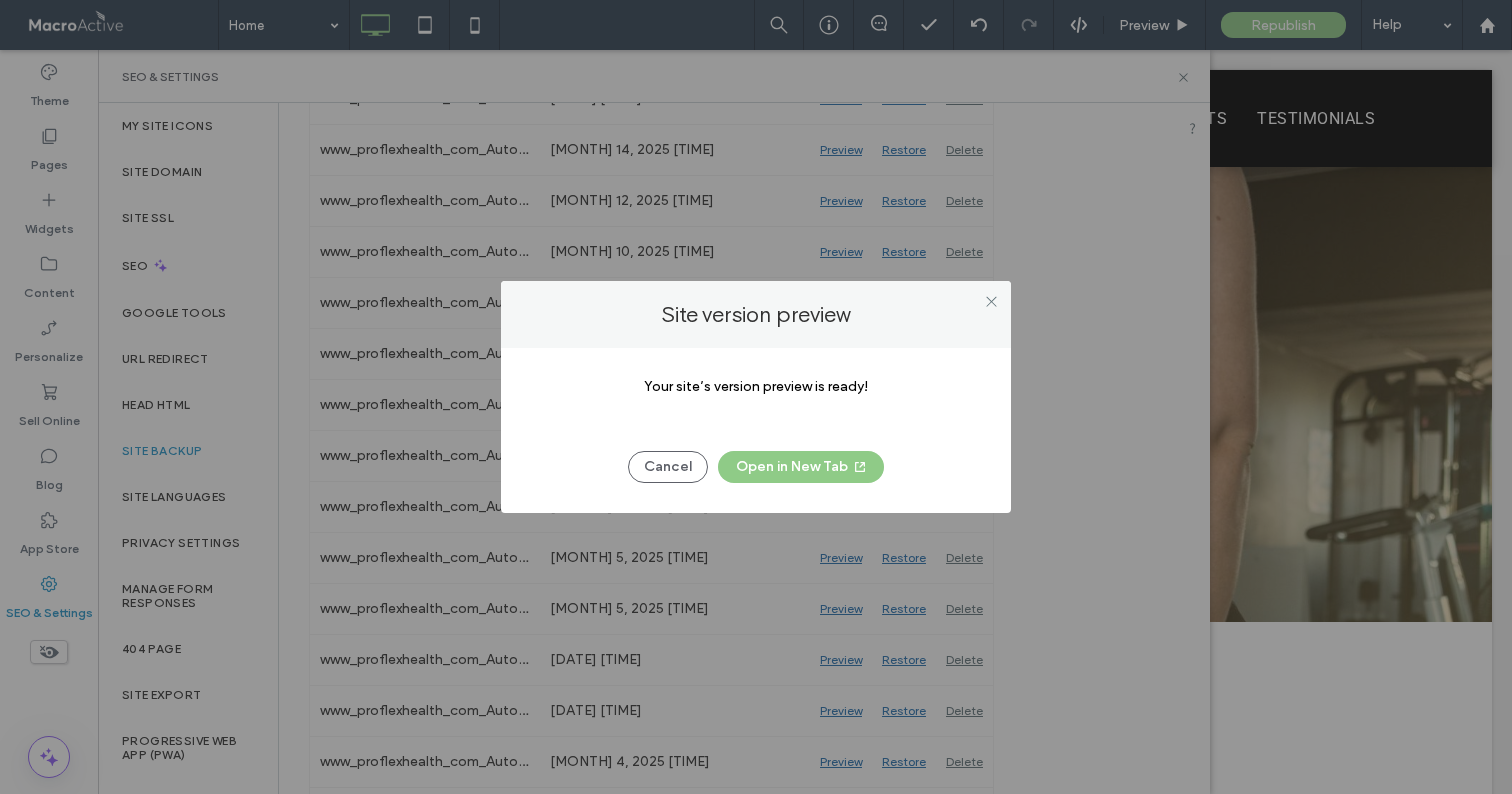 click on "Open in New Tab" at bounding box center (801, 467) 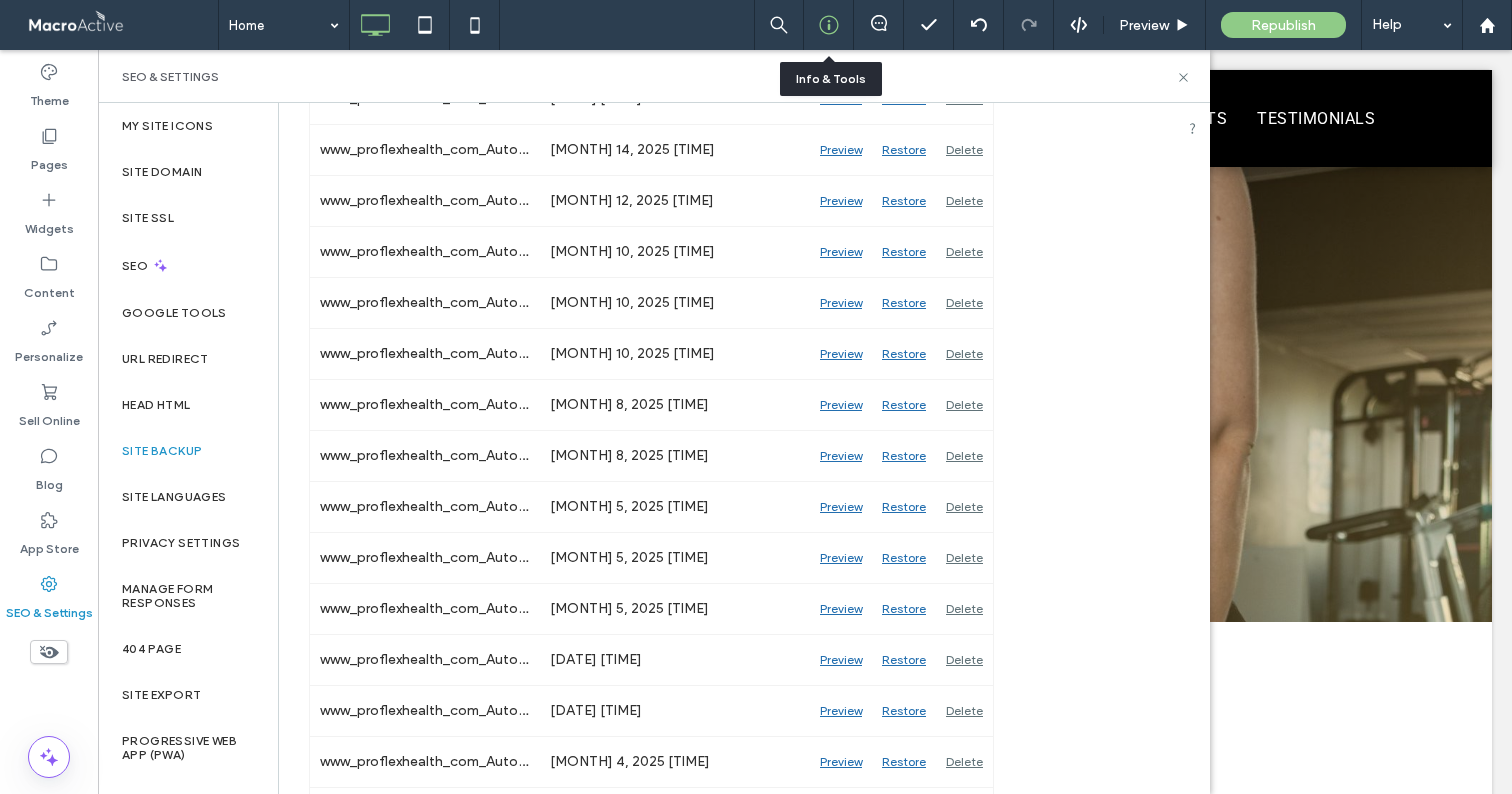 click 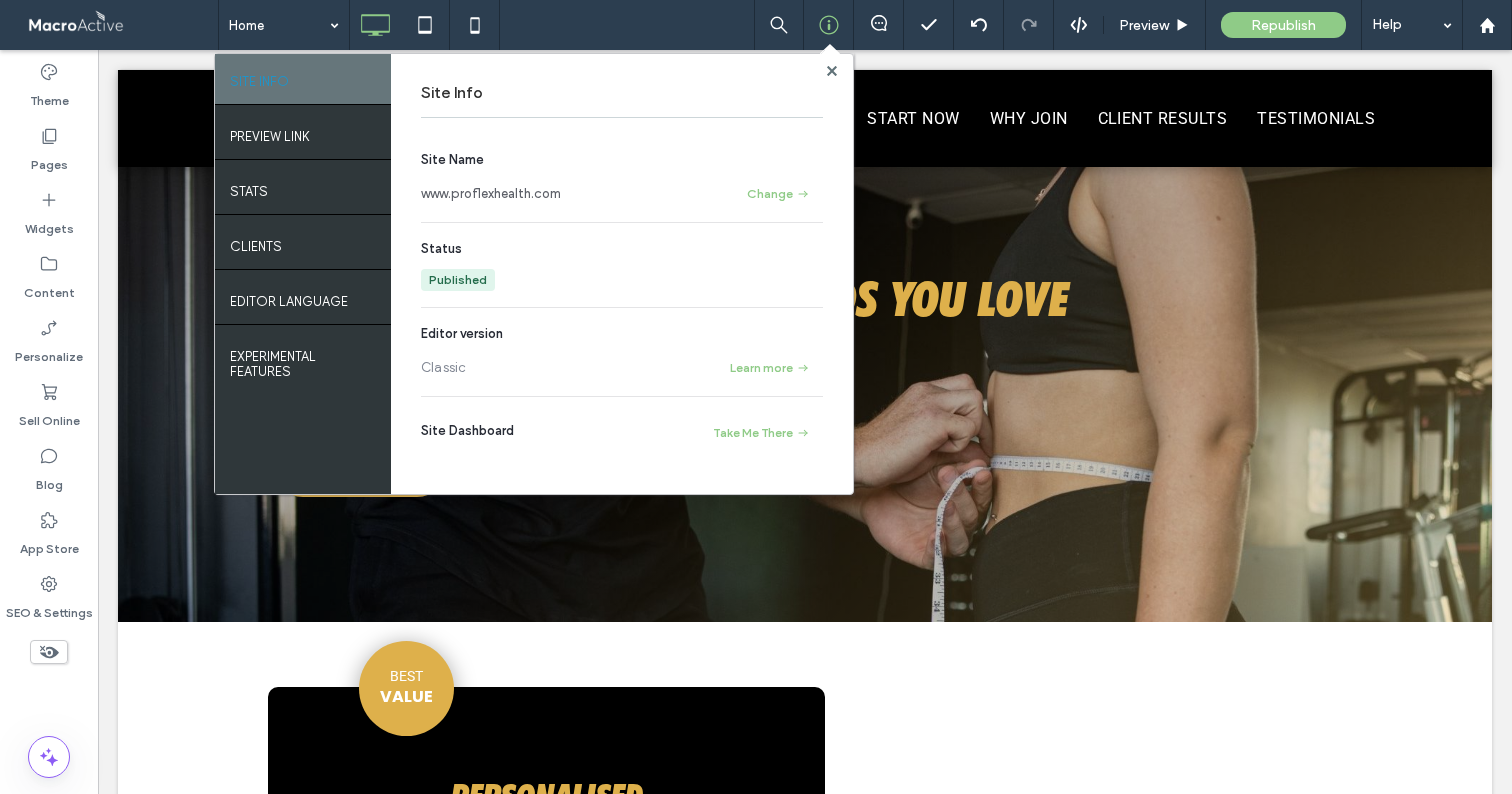 click on "www.[company].com" at bounding box center (491, 194) 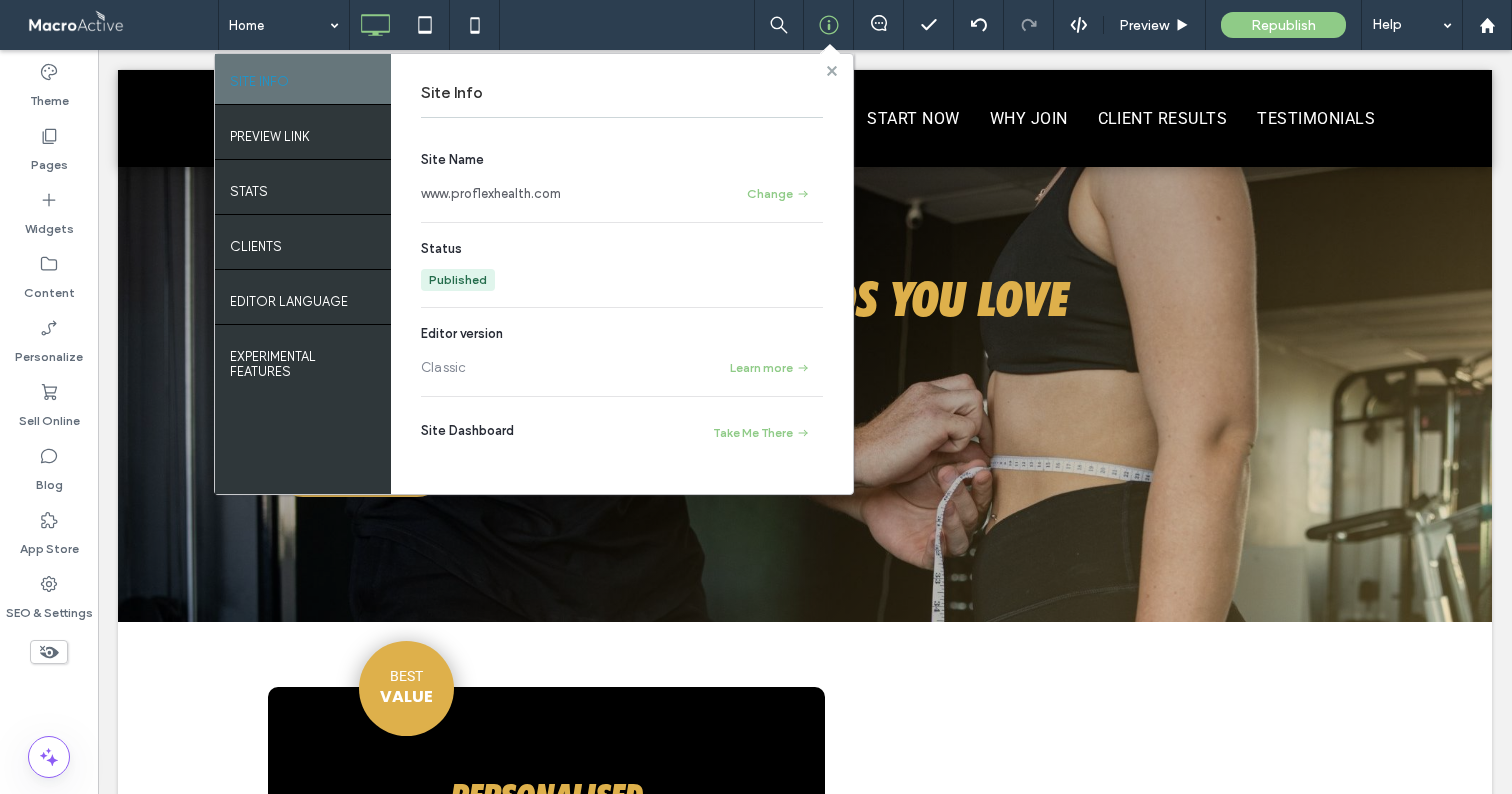 click 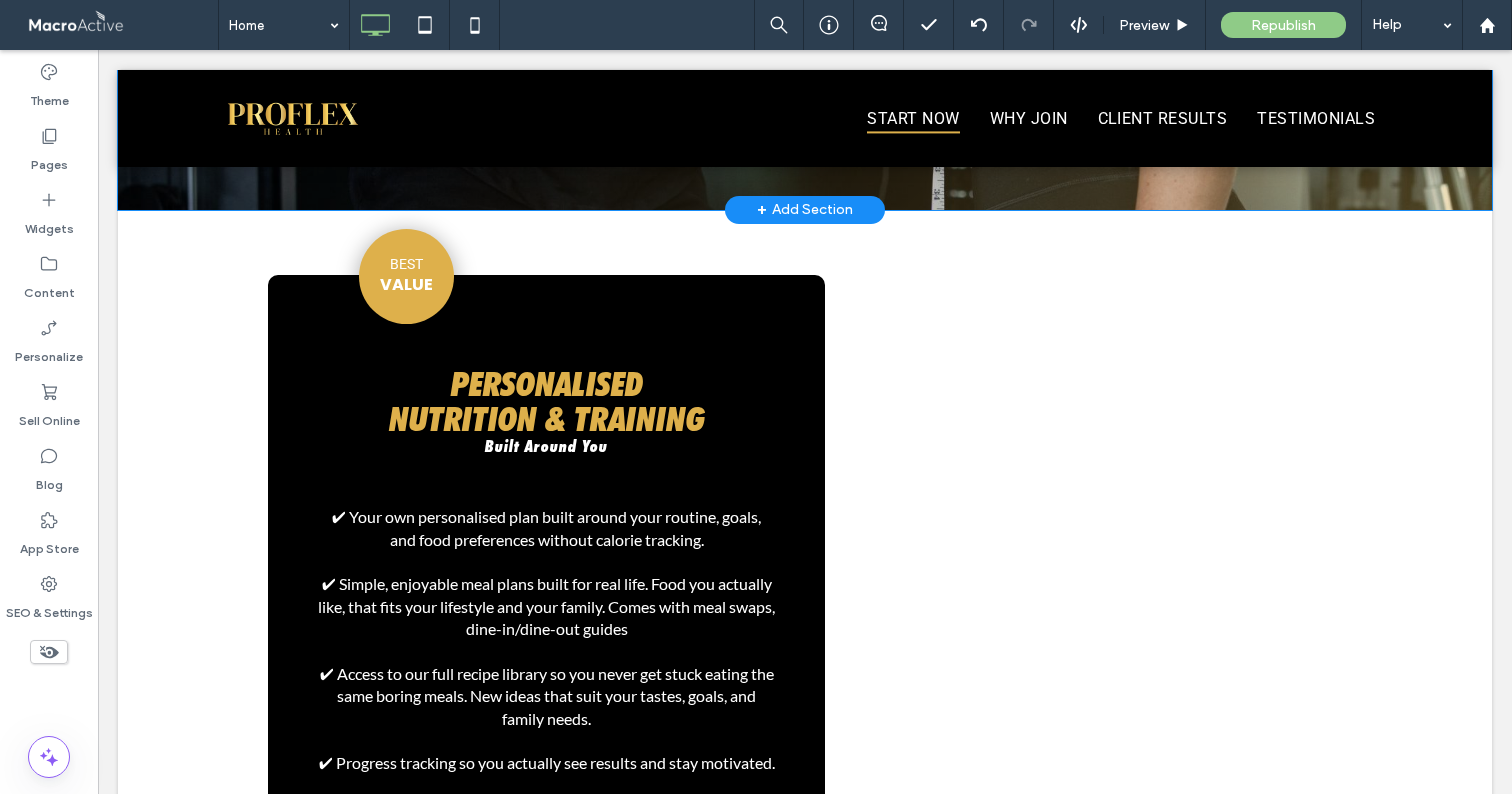 scroll, scrollTop: 915, scrollLeft: 0, axis: vertical 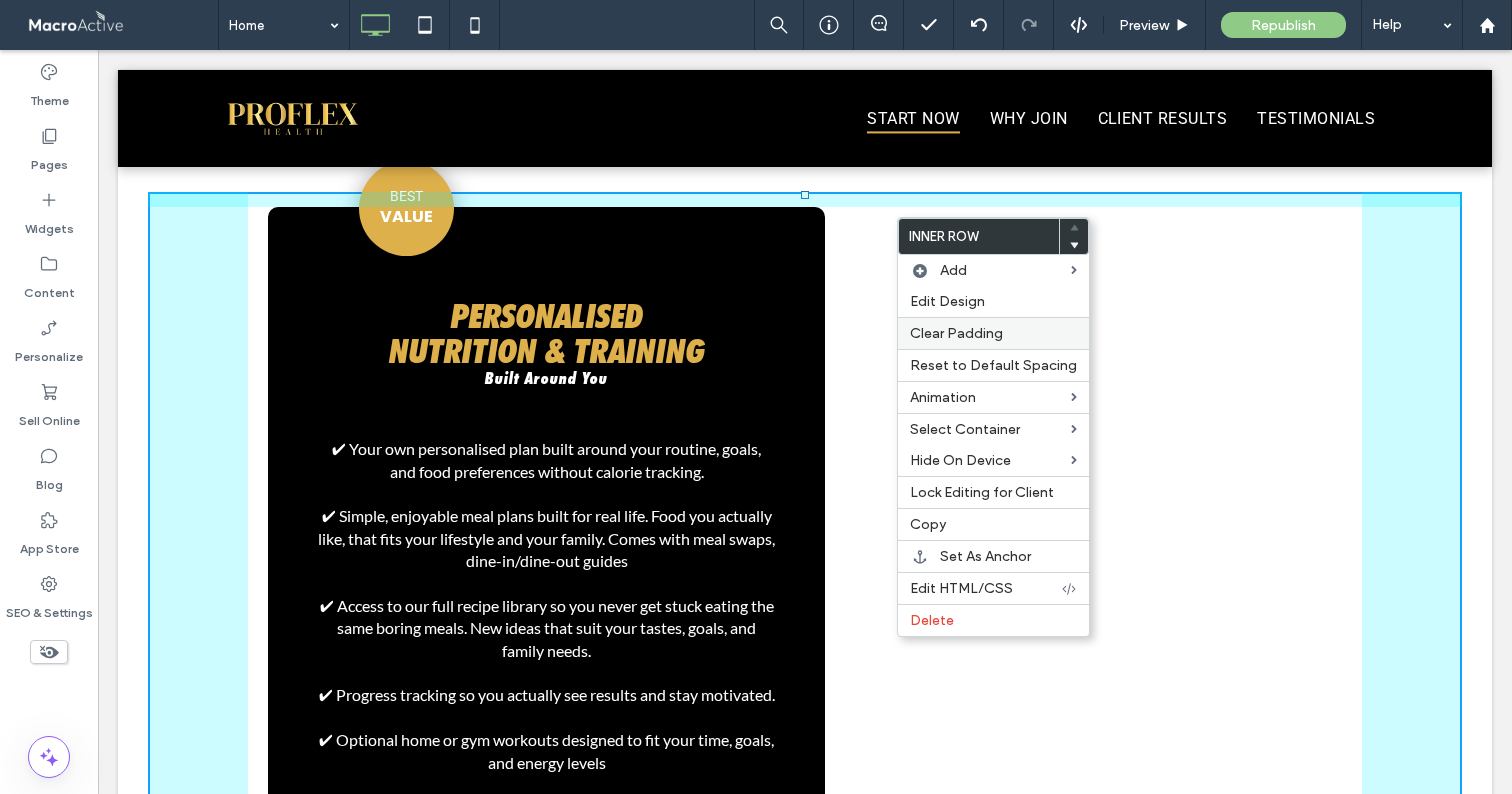 click on "Clear Padding" at bounding box center (956, 333) 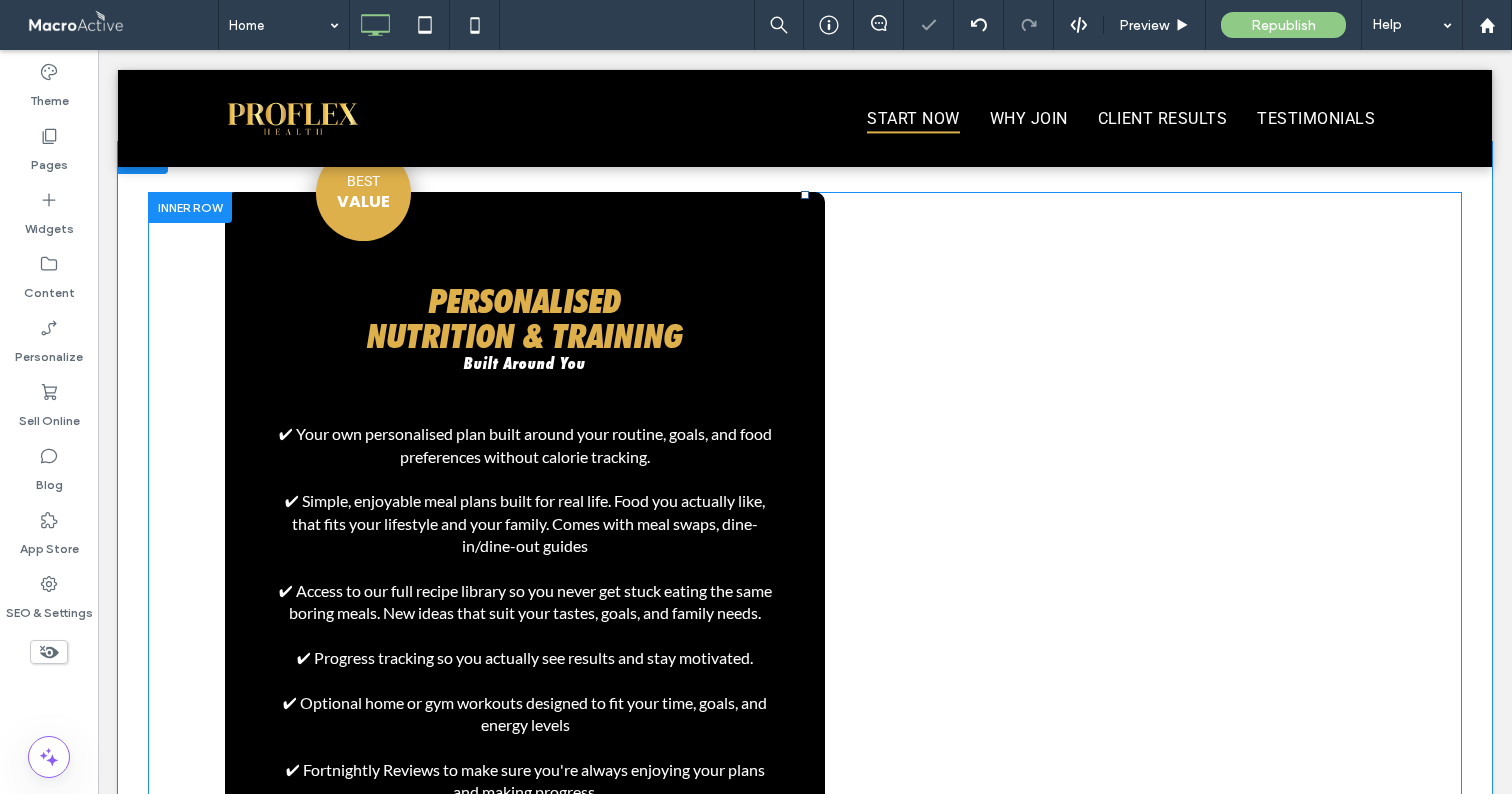 click on "BEST
VALUE
PERSONALISED NUTRITION & TRAINING Built Around You
✔ Your own personalised plan built around your routine, goals, and food preferences without calorie tracking. ✔ Simple, enjoyable meal plans built for real life. Food you actually like, that fits your lifestyle and your family. Comes with meal swaps, dine-in/dine-out guides ✔ Access to our full recipe library so you never get stuck eating the same boring meals. New ideas that suit your tastes, goals, and family needs. ✔ Progress tracking so you actually see results and stay motivated. ✔ Optional home or gym workouts designed to fit your time, goals, and energy levels ✔ Fortnightly Reviews to make sure you're always enjoying your plans and making progress. ✔ Simple shopping lists + flexible nutrition options (like dairy-free, gut-friendly, or family-style). ✔ The Proflex app with video demos, your full plan, and tracking tools. (Everything in one place). $49/week" at bounding box center (805, 714) 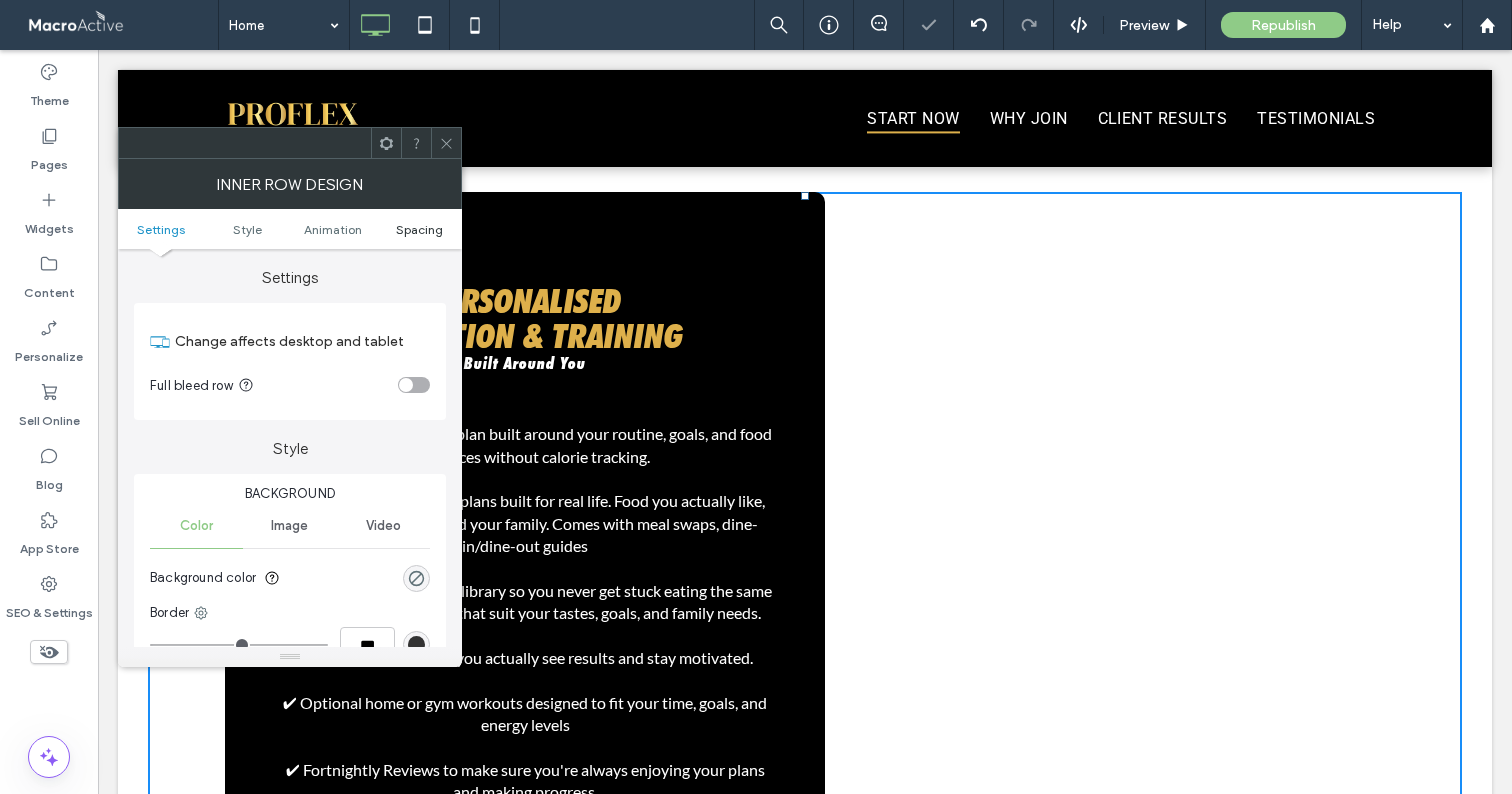 click on "Spacing" at bounding box center (419, 229) 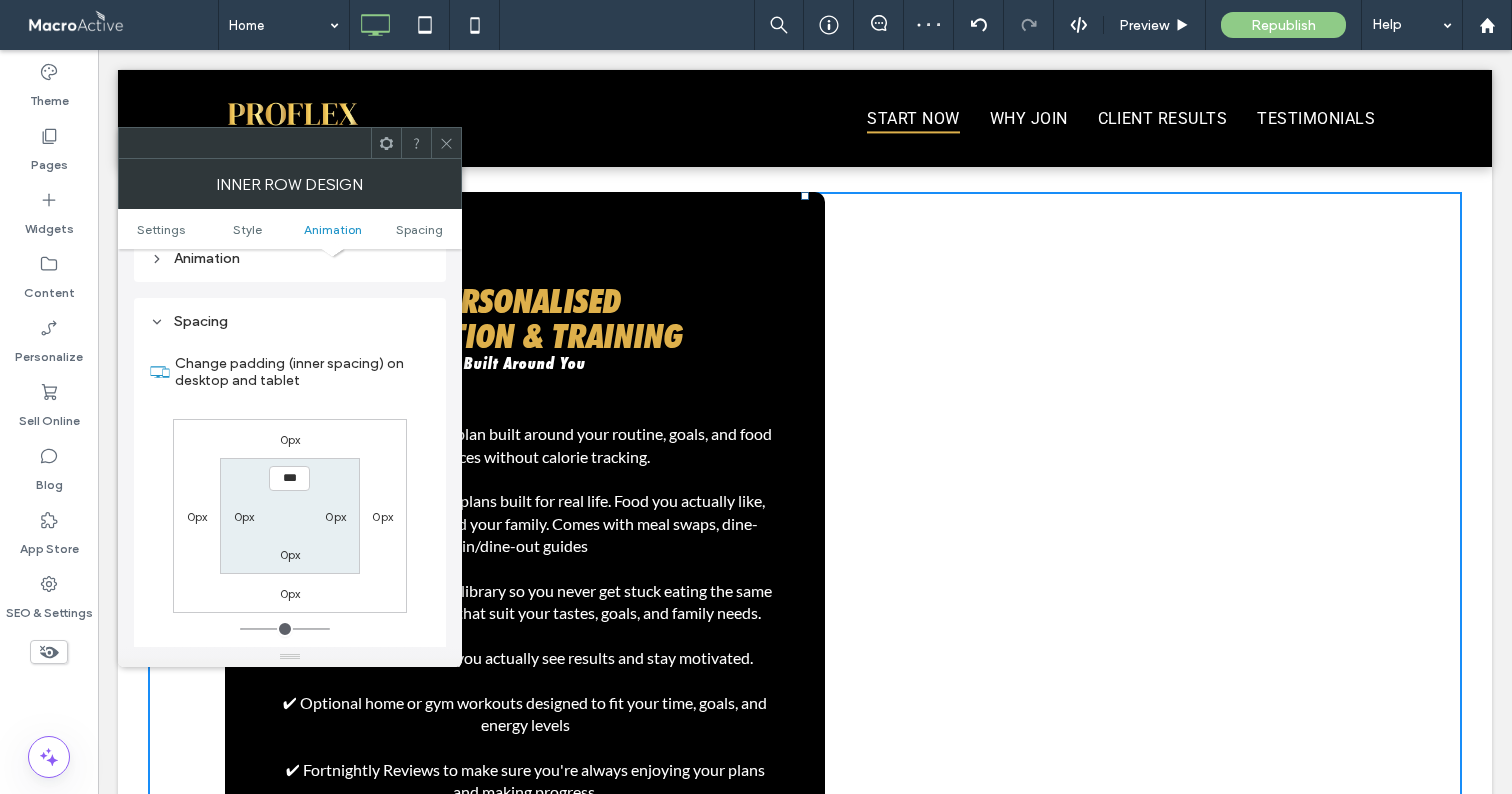 scroll, scrollTop: 641, scrollLeft: 0, axis: vertical 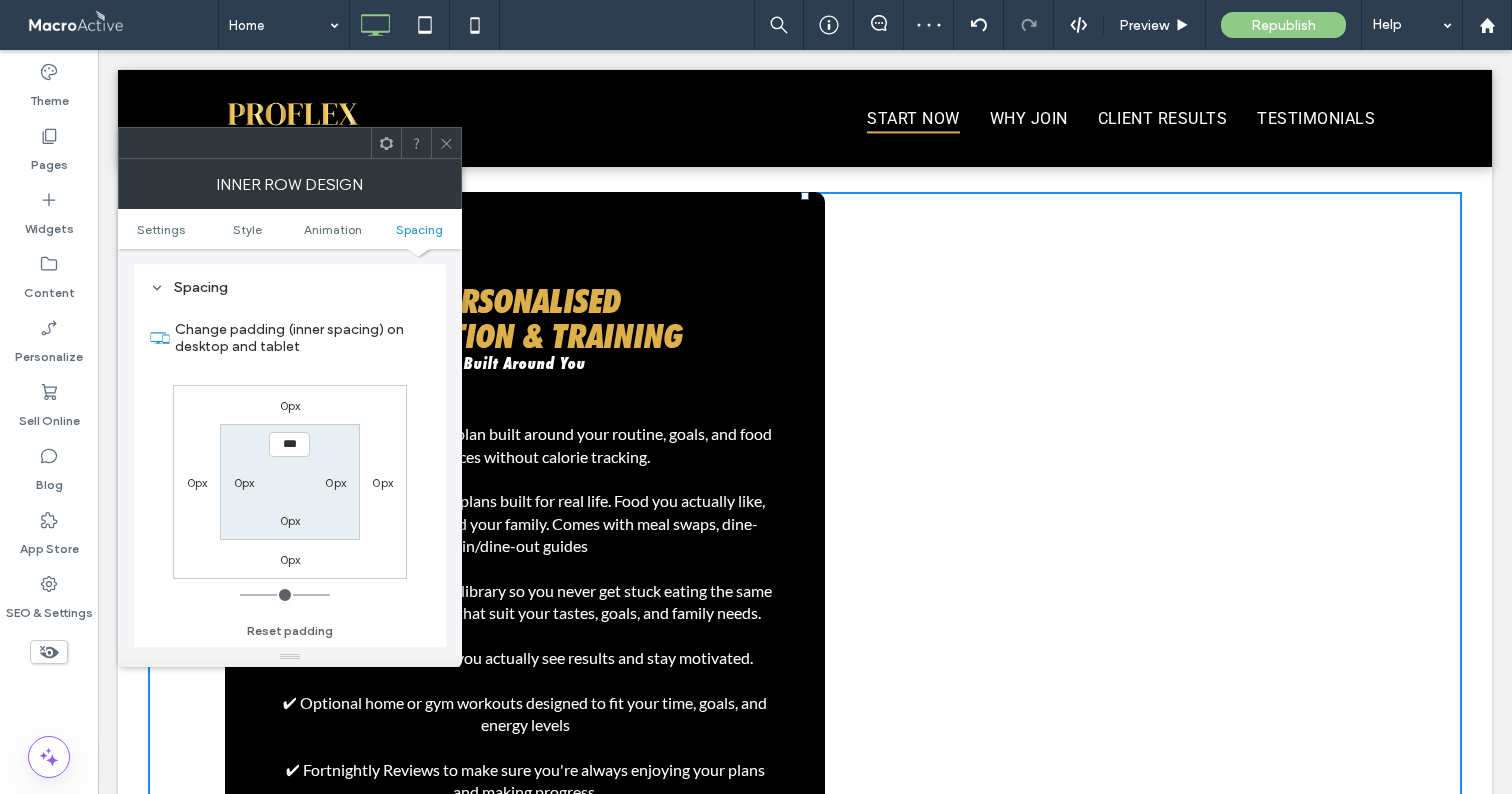 click 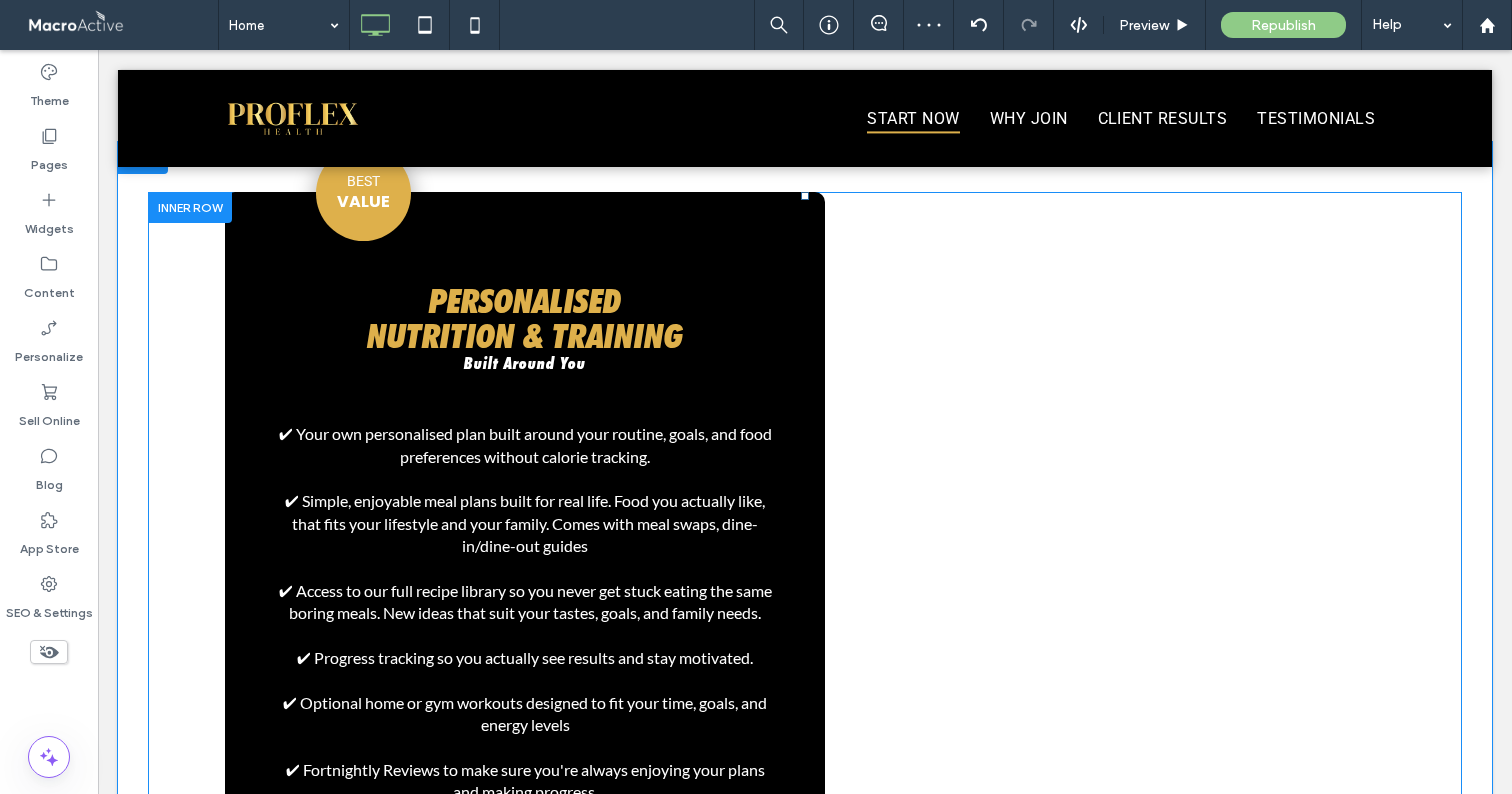 click on "BEST
VALUE
PERSONALISED NUTRITION & TRAINING Built Around You
✔ Your own personalised plan built around your routine, goals, and food preferences without calorie tracking. ✔ Simple, enjoyable meal plans built for real life. Food you actually like, that fits your lifestyle and your family. Comes with meal swaps, dine-in/dine-out guides ✔ Access to our full recipe library so you never get stuck eating the same boring meals. New ideas that suit your tastes, goals, and family needs. ✔ Progress tracking so you actually see results and stay motivated. ✔ Optional home or gym workouts designed to fit your time, goals, and energy levels ✔ Fortnightly Reviews to make sure you're always enjoying your plans and making progress. ✔ Simple shopping lists + flexible nutrition options (like dairy-free, gut-friendly, or family-style). ✔ The Proflex app with video demos, your full plan, and tracking tools. (Everything in one place). $49/week" at bounding box center (525, 714) 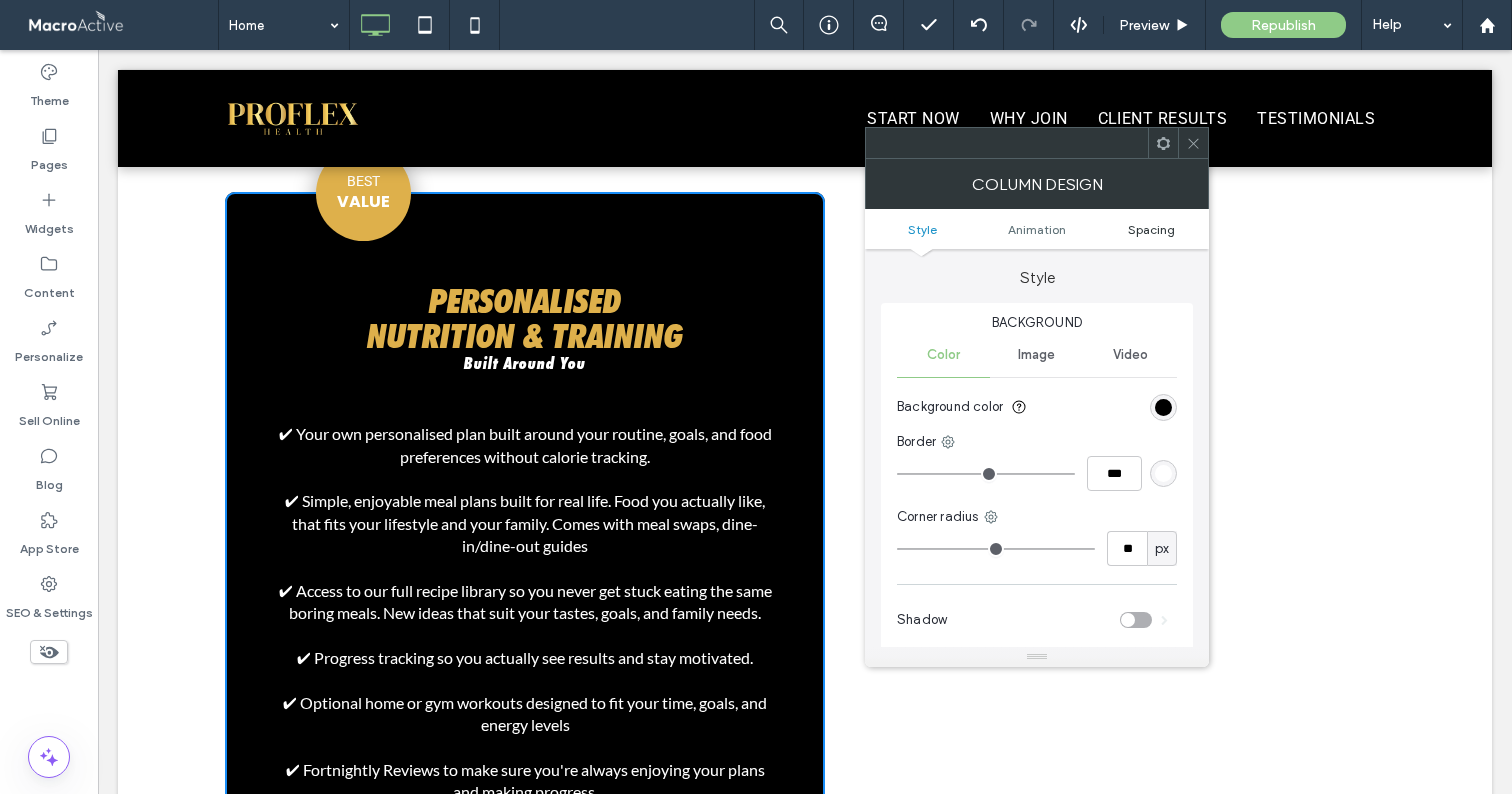 click on "Spacing" at bounding box center [1151, 229] 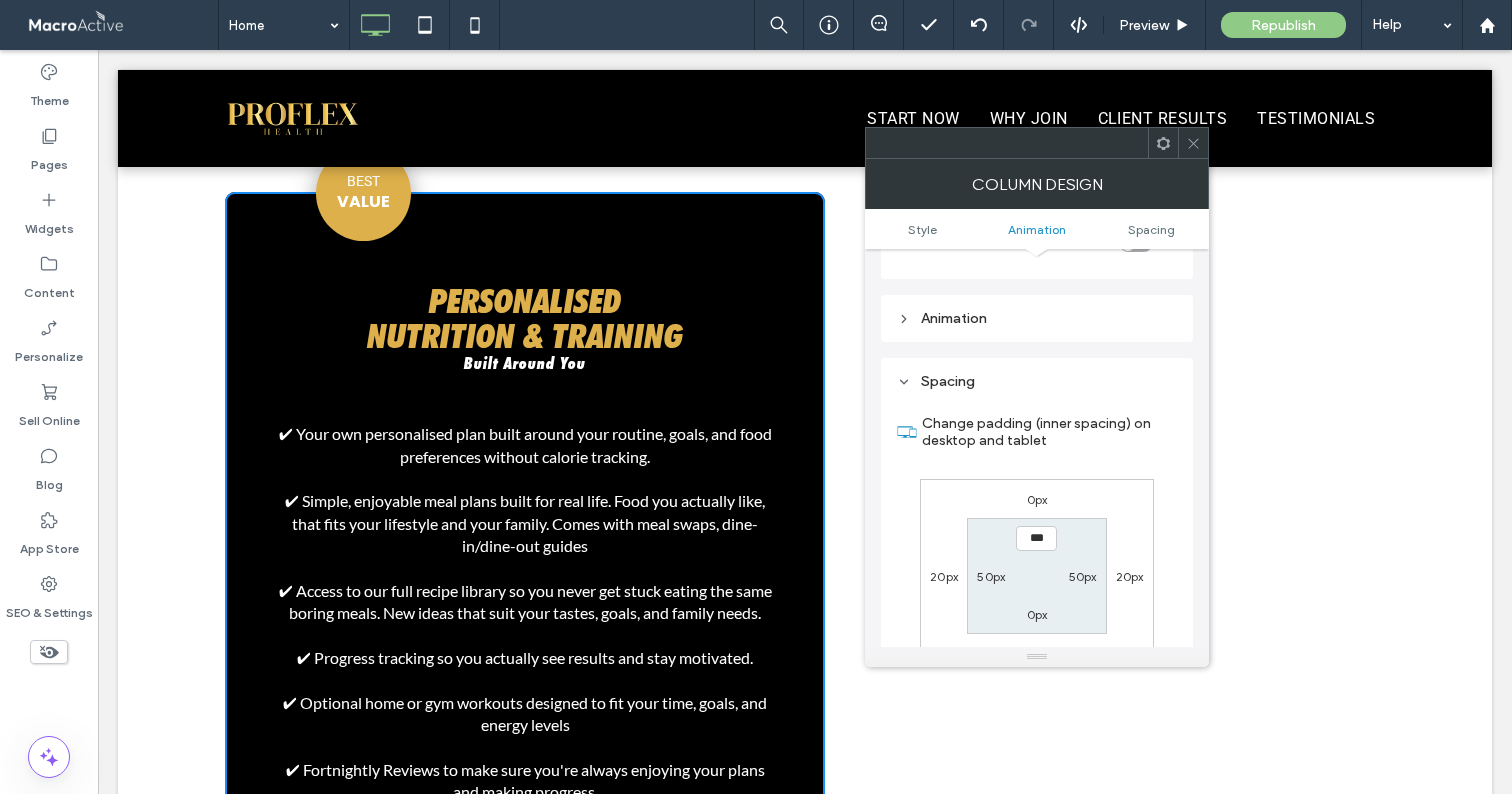 scroll, scrollTop: 470, scrollLeft: 0, axis: vertical 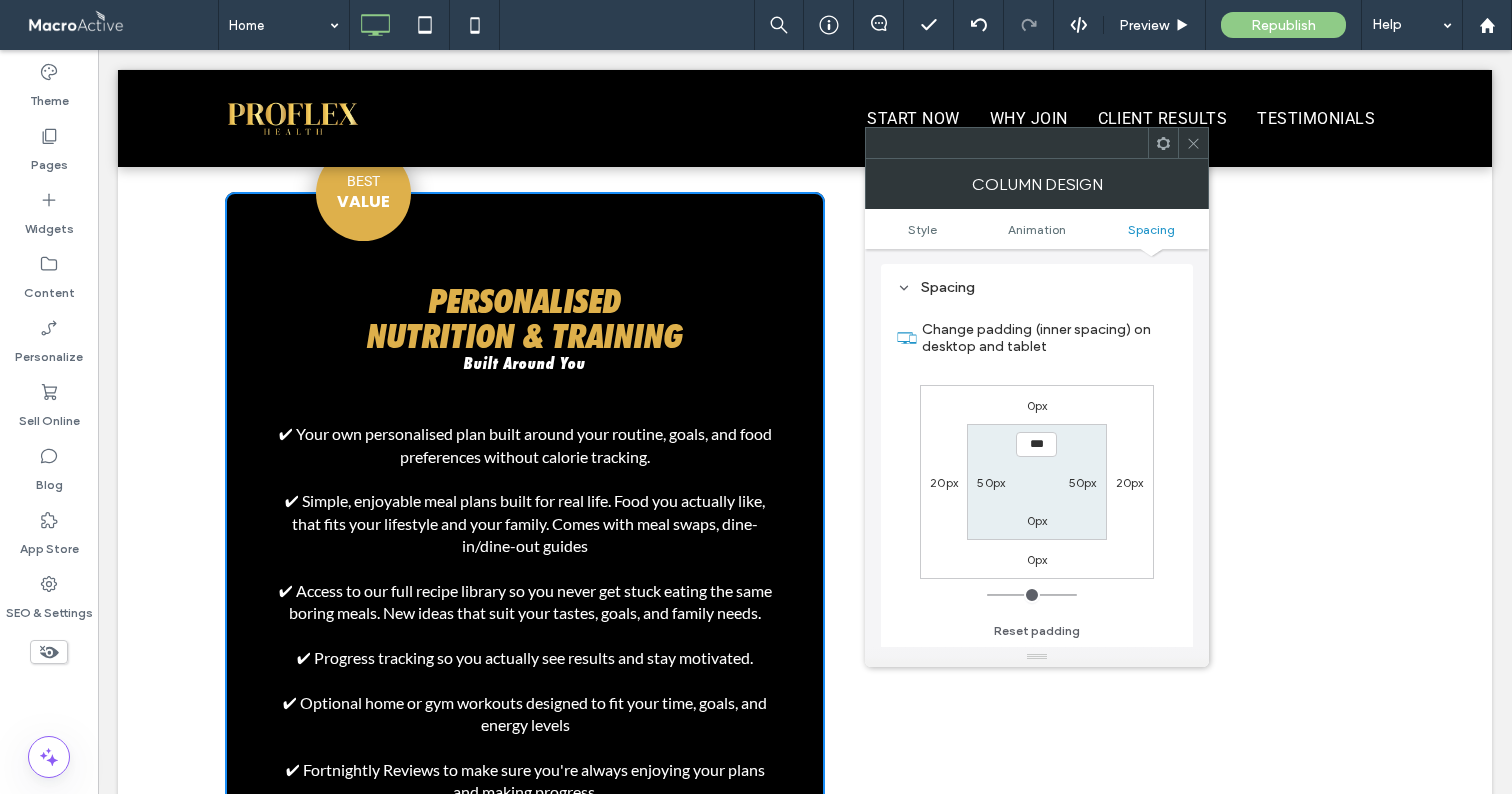 click 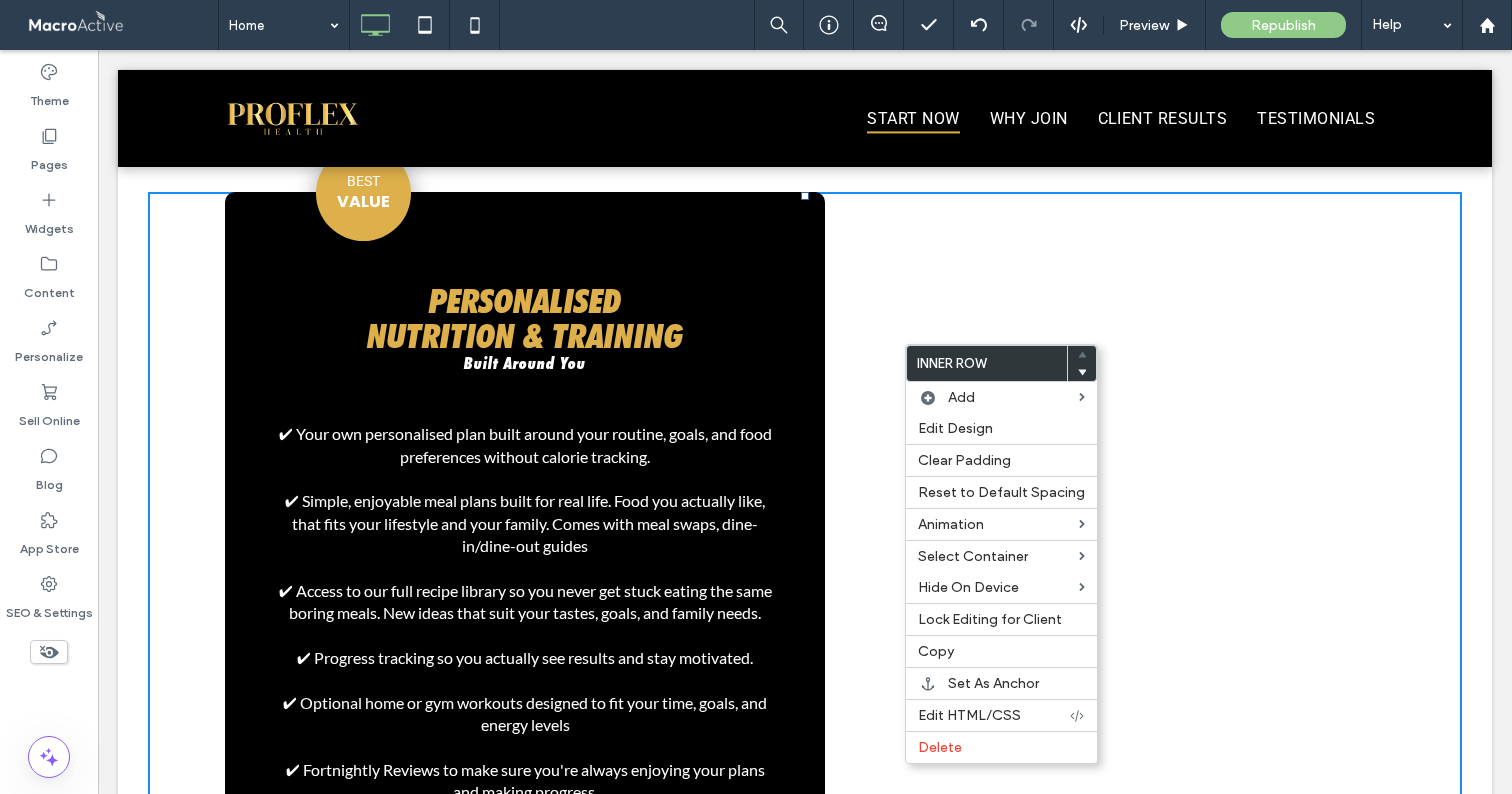 click on "BEST
VALUE
PERSONALISED NUTRITION & TRAINING Built Around You
✔ Your own personalised plan built around your routine, goals, and food preferences without calorie tracking. ✔ Simple, enjoyable meal plans built for real life. Food you actually like, that fits your lifestyle and your family. Comes with meal swaps, dine-in/dine-out guides ✔ Access to our full recipe library so you never get stuck eating the same boring meals. New ideas that suit your tastes, goals, and family needs. ✔ Progress tracking so you actually see results and stay motivated. ✔ Optional home or gym workouts designed to fit your time, goals, and energy levels ✔ Fortnightly Reviews to make sure you're always enjoying your plans and making progress. ✔ Simple shopping lists + flexible nutrition options (like dairy-free, gut-friendly, or family-style). ✔ The Proflex app with video demos, your full plan, and tracking tools. (Everything in one place). $49/week" at bounding box center (805, 714) 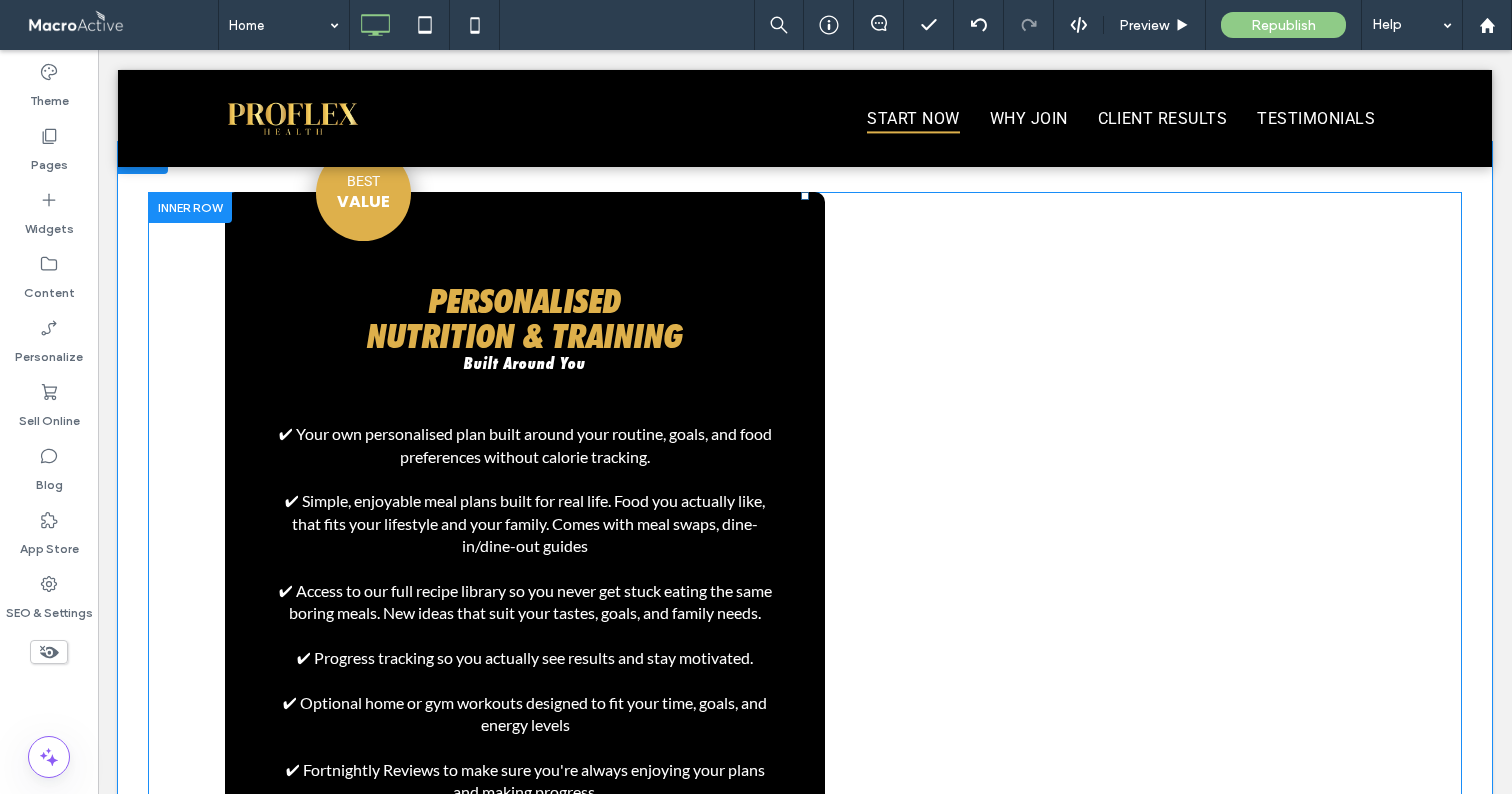 click at bounding box center (190, 207) 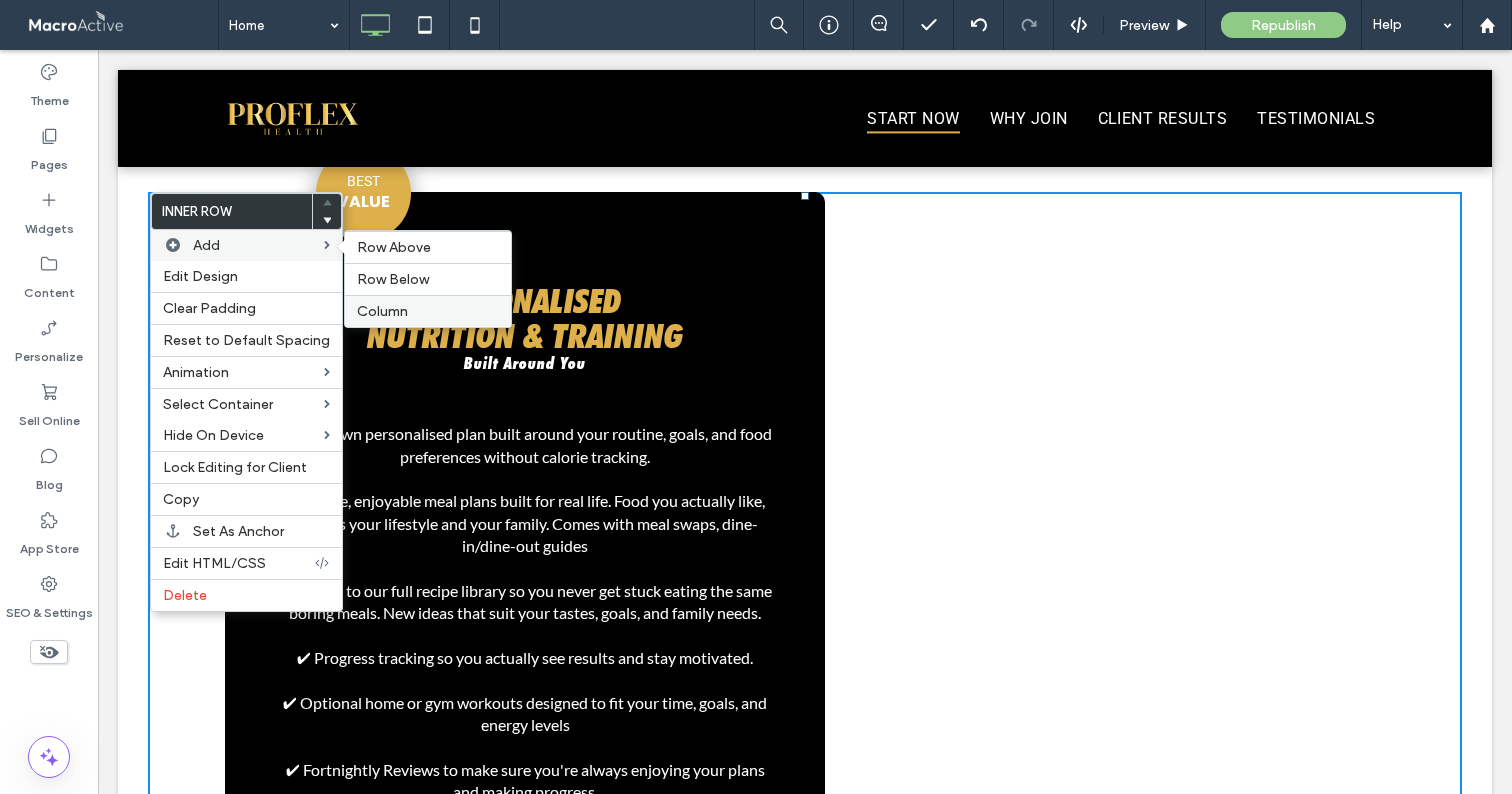 click on "Column" at bounding box center (382, 311) 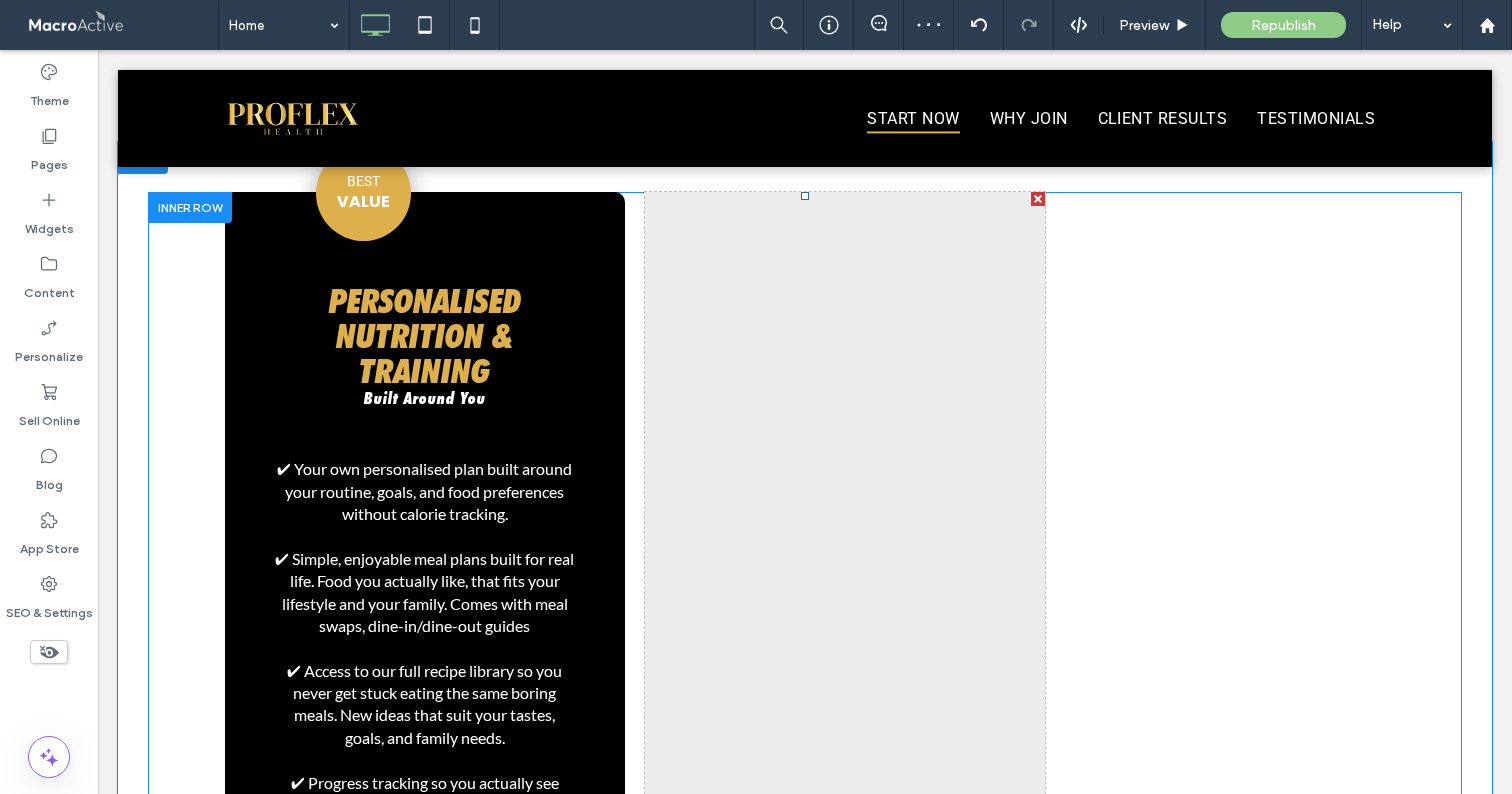 click on "BEST
VALUE
PERSONALISED NUTRITION & TRAINING Built Around You
✔ Your own personalised plan built around your routine, goals, and food preferences without calorie tracking. ✔ Simple, enjoyable meal plans built for real life. Food you actually like, that fits your lifestyle and your family. Comes with meal swaps, dine-in/dine-out guides ✔ Access to our full recipe library so you never get stuck eating the same boring meals. New ideas that suit your tastes, goals, and family needs. ✔ Progress tracking so you actually see results and stay motivated. ✔ Optional home or gym workouts designed to fit your time, goals, and energy levels ✔ Fortnightly Reviews to make sure you're always enjoying your plans and making progress. ✔ Simple shopping lists + flexible nutrition options (like dairy-free, gut-friendly, or family-style). ✔ The Proflex app with video demos, your full plan, and tracking tools. (Everything in one place). $49/week" at bounding box center [805, 855] 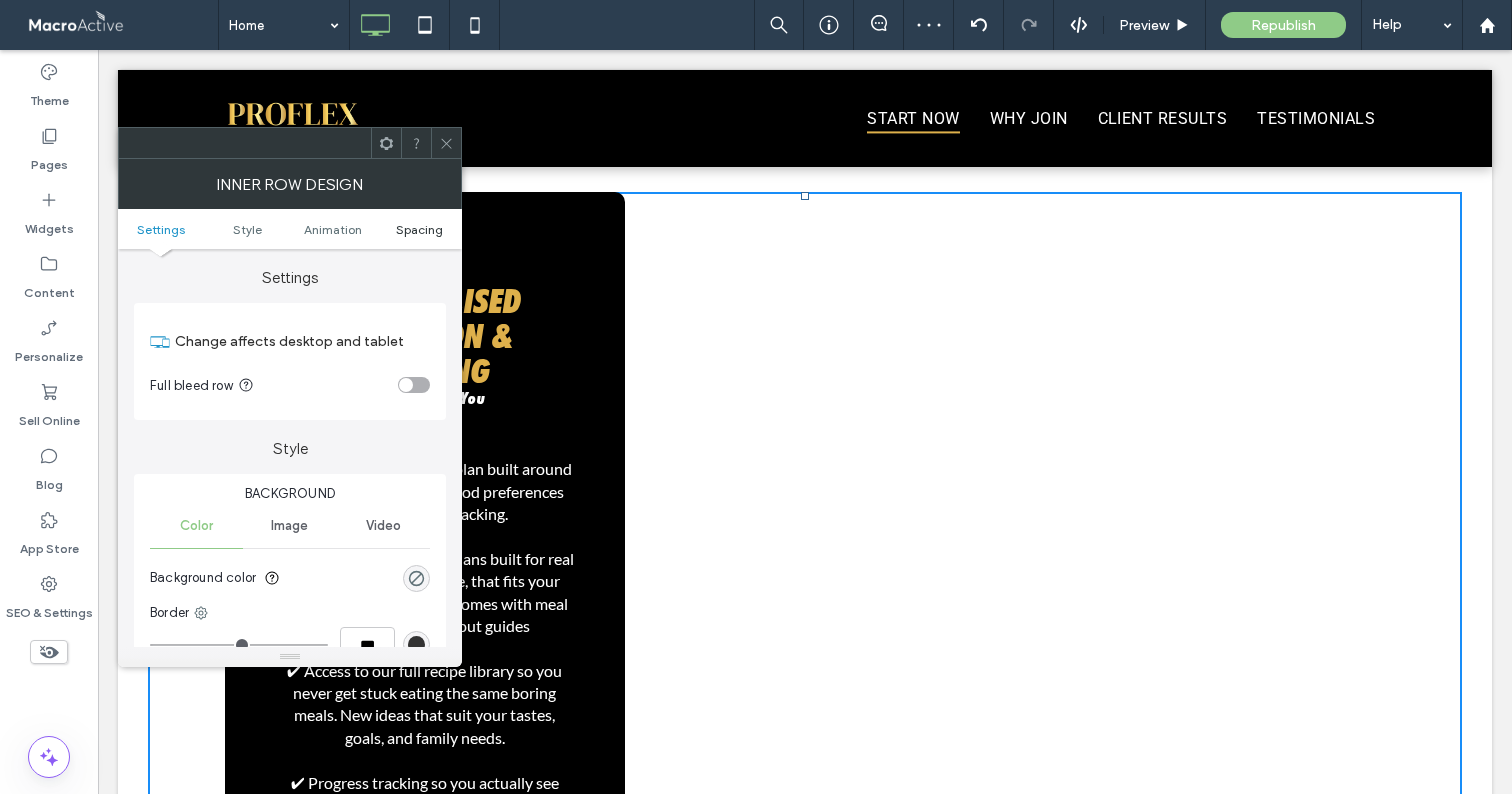 click on "Spacing" at bounding box center [419, 229] 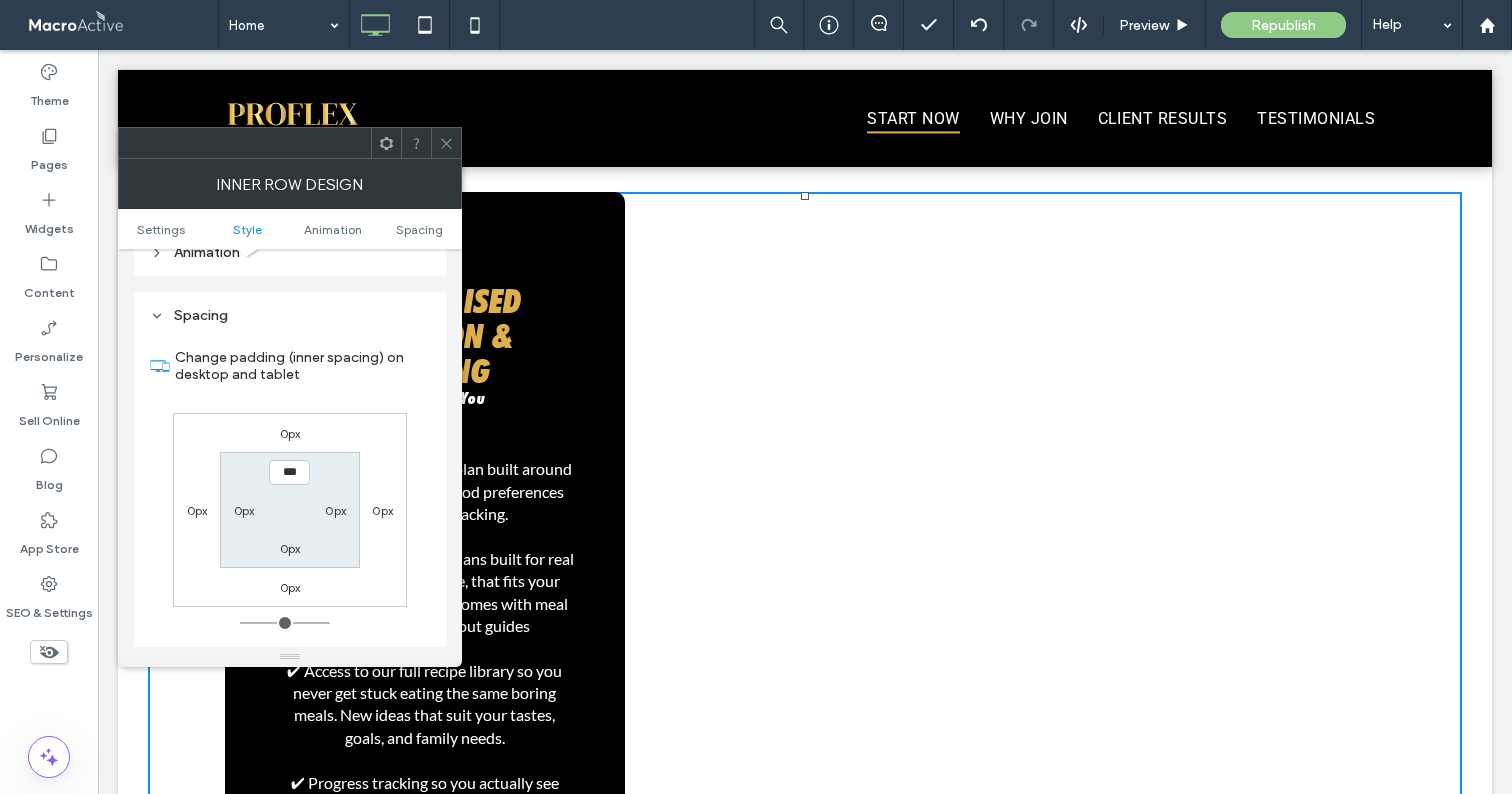 scroll, scrollTop: 641, scrollLeft: 0, axis: vertical 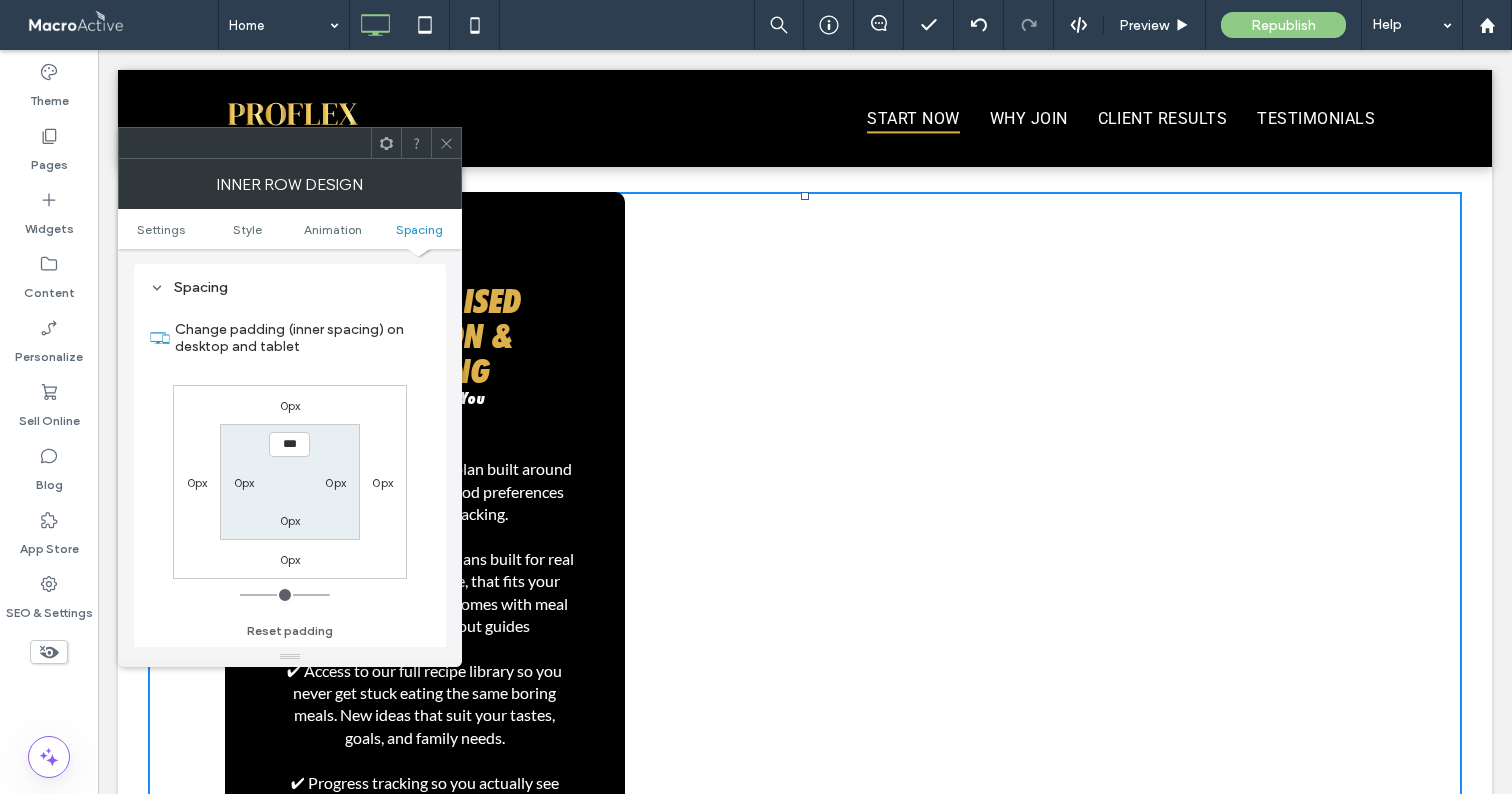 click 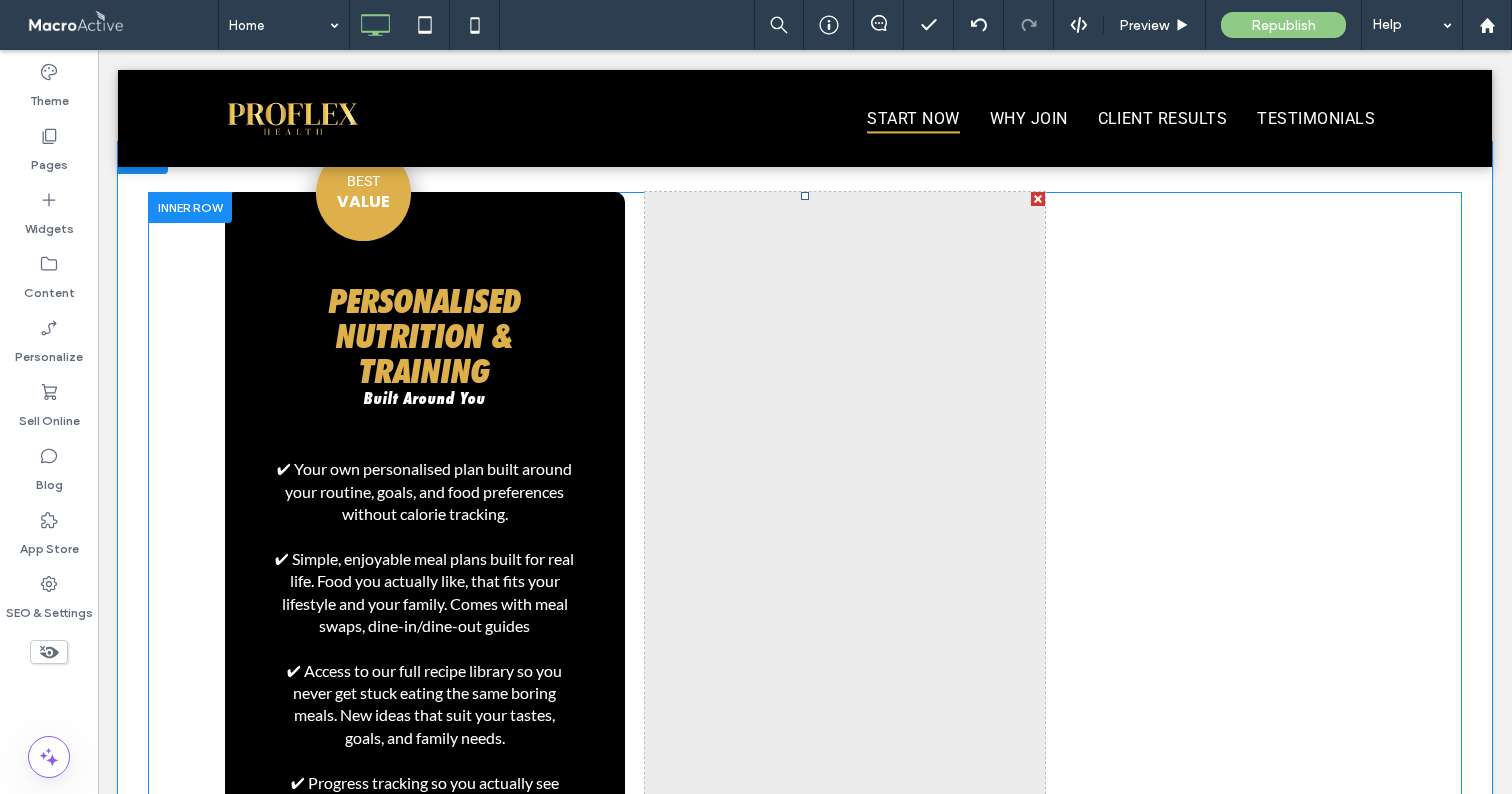 click on "BEST
VALUE
PERSONALISED NUTRITION & TRAINING Built Around You
✔ Your own personalised plan built around your routine, goals, and food preferences without calorie tracking. ✔ Simple, enjoyable meal plans built for real life. Food you actually like, that fits your lifestyle and your family. Comes with meal swaps, dine-in/dine-out guides ✔ Access to our full recipe library so you never get stuck eating the same boring meals. New ideas that suit your tastes, goals, and family needs. ✔ Progress tracking so you actually see results and stay motivated. ✔ Optional home or gym workouts designed to fit your time, goals, and energy levels ✔ Fortnightly Reviews to make sure you're always enjoying your plans and making progress. ✔ Simple shopping lists + flexible nutrition options (like dairy-free, gut-friendly, or family-style). ✔ The Proflex app with video demos, your full plan, and tracking tools. (Everything in one place). $49/week" at bounding box center (425, 855) 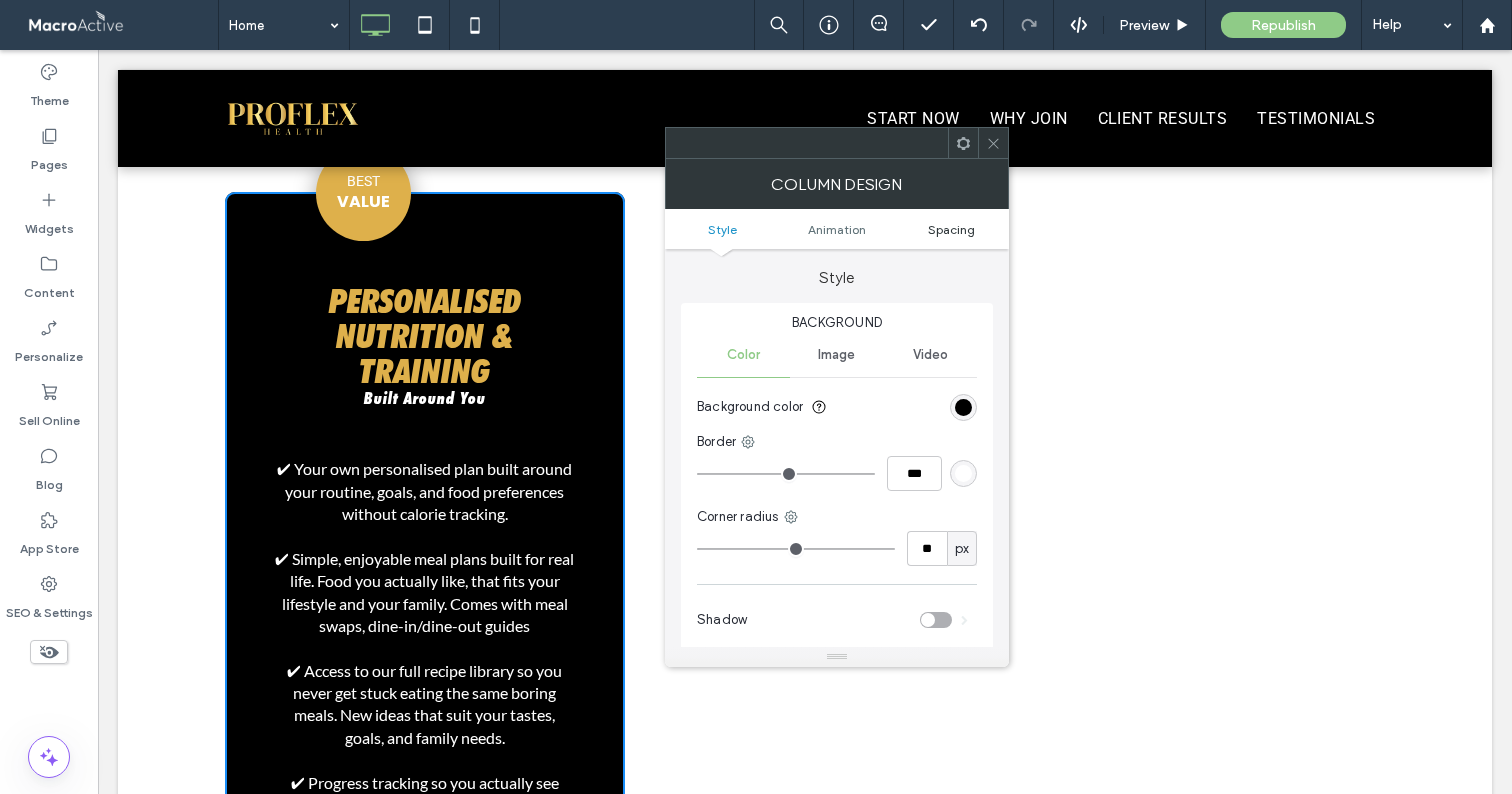 click on "Spacing" at bounding box center (951, 229) 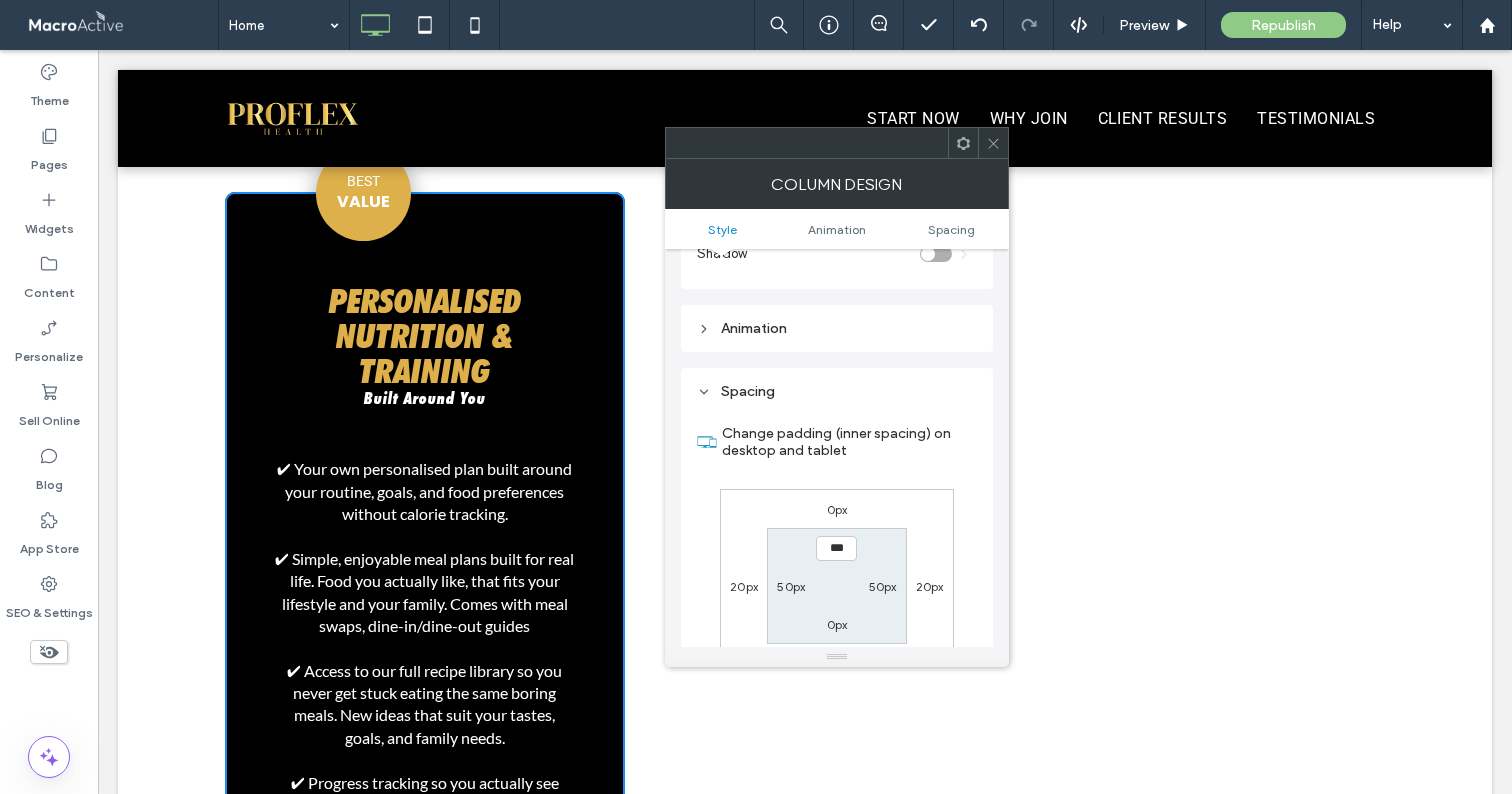 scroll, scrollTop: 470, scrollLeft: 0, axis: vertical 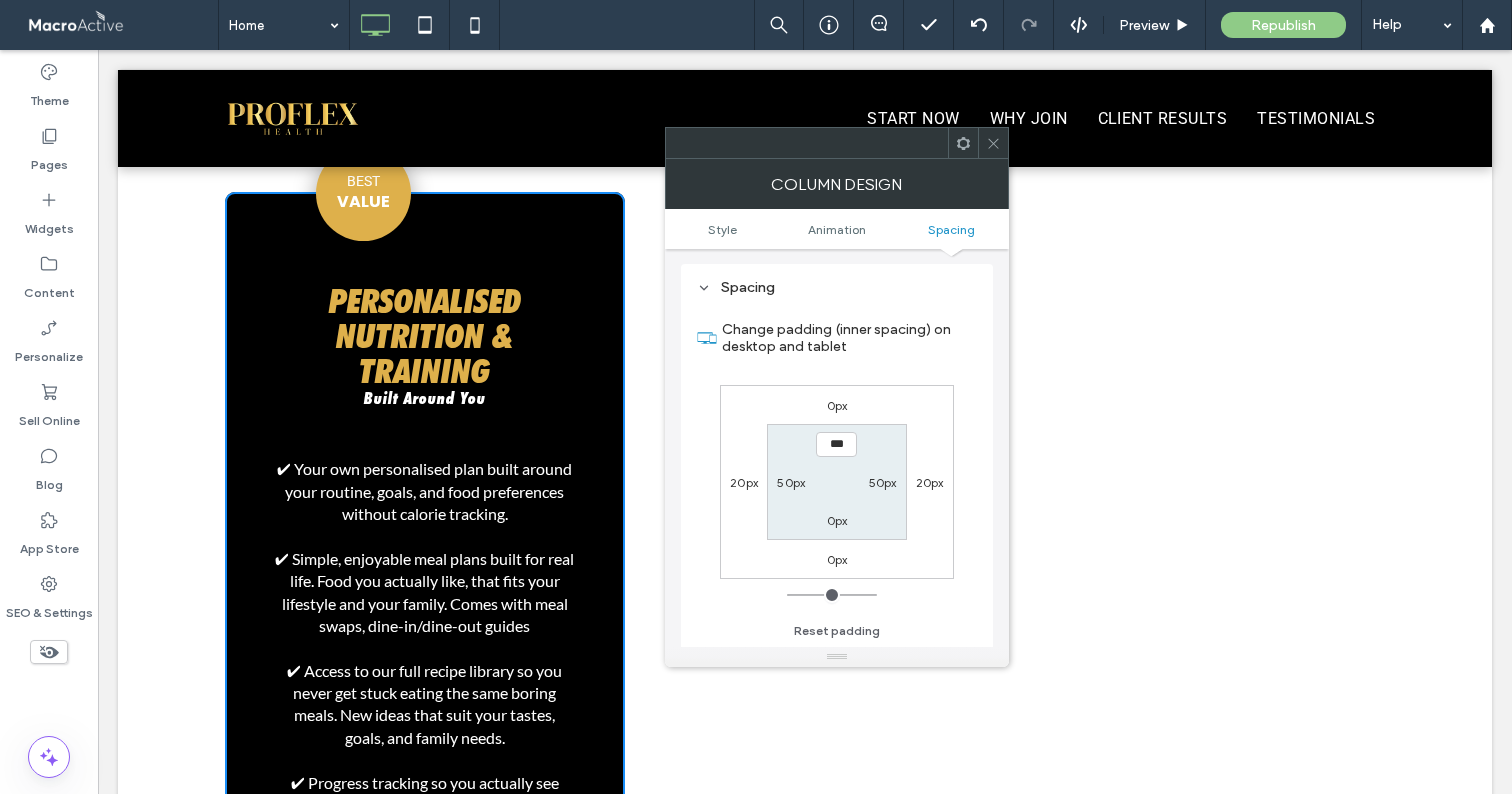 click at bounding box center [993, 143] 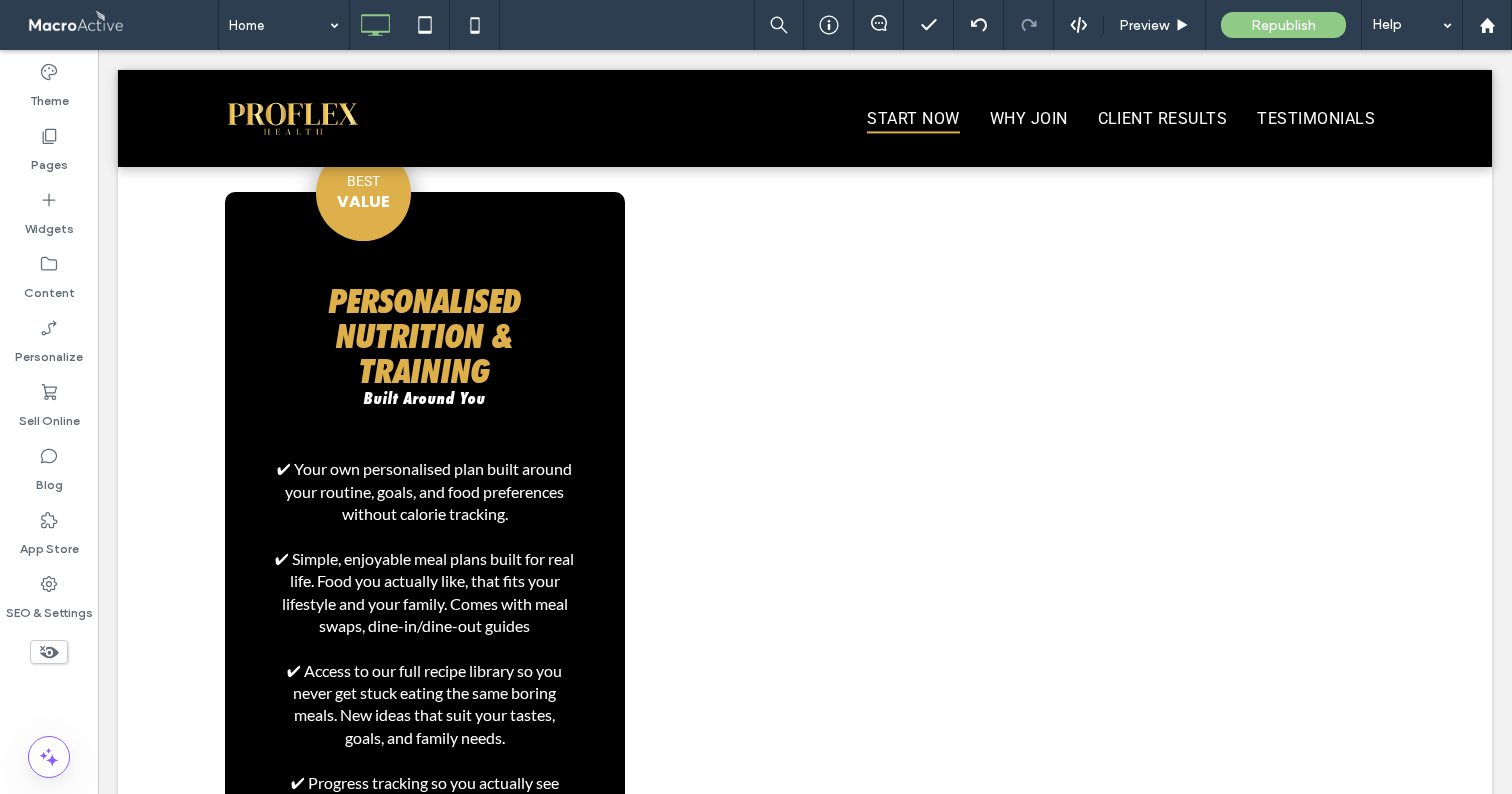 click 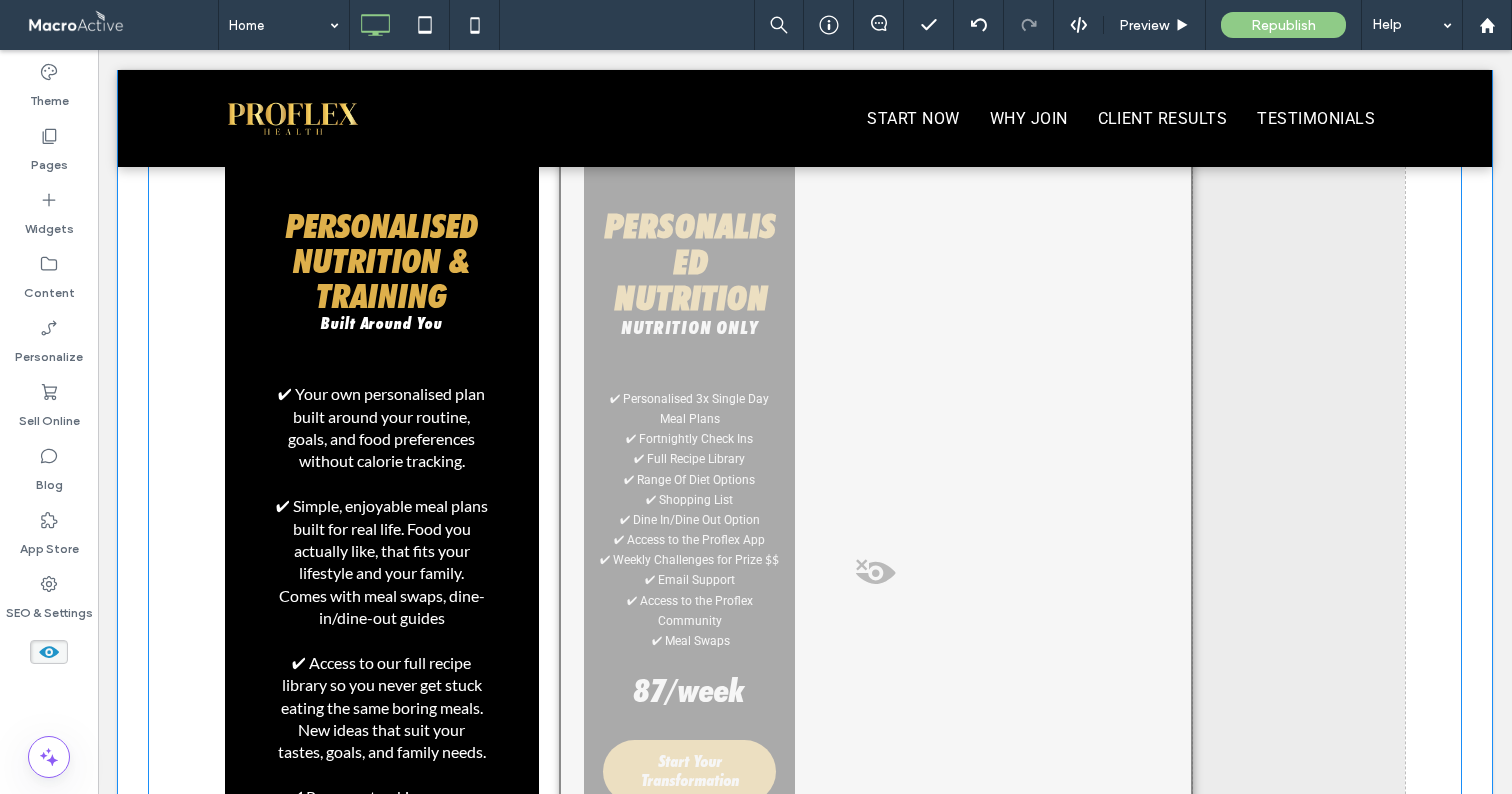scroll, scrollTop: 1128, scrollLeft: 0, axis: vertical 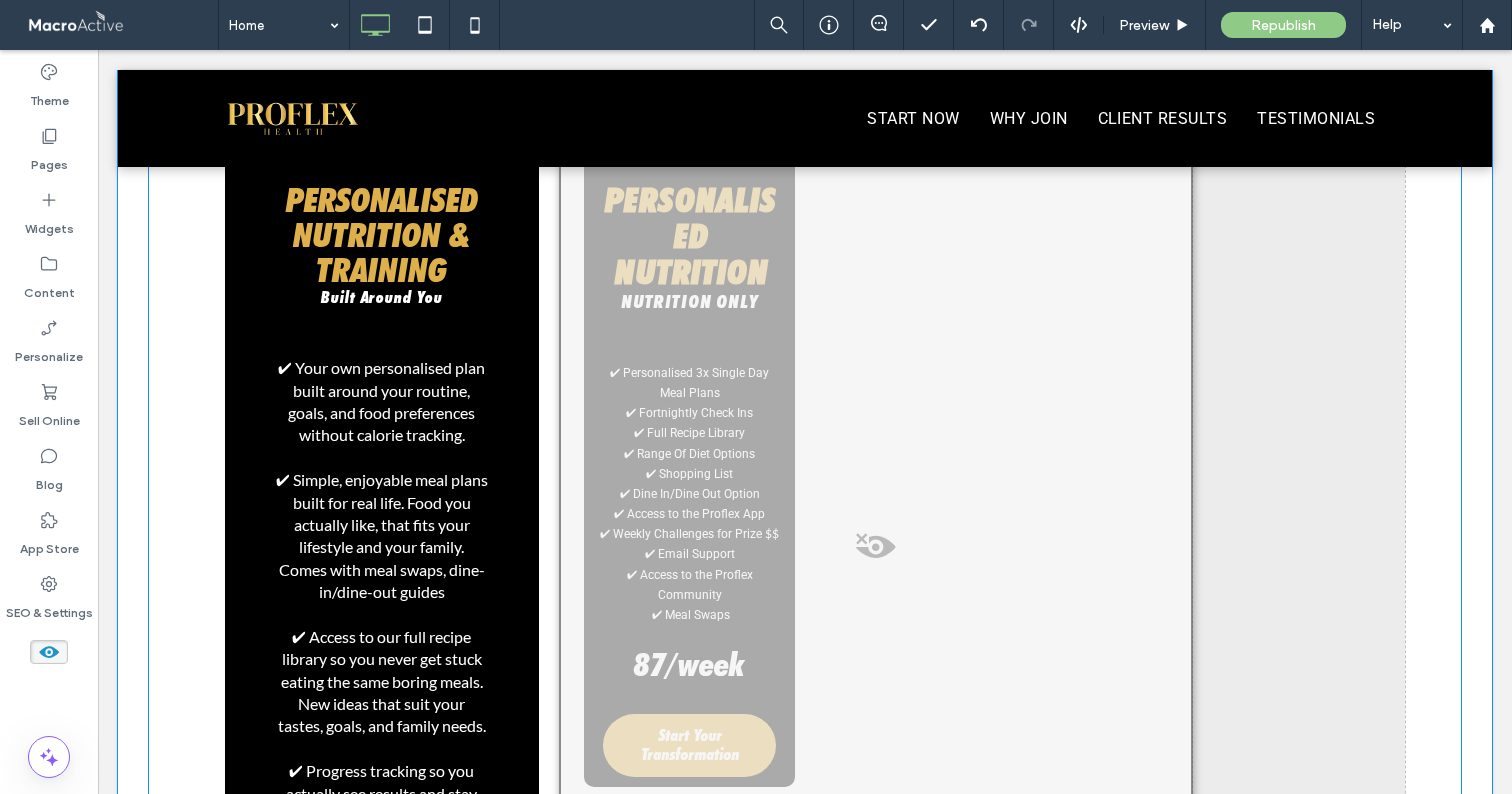 click at bounding box center (876, 552) 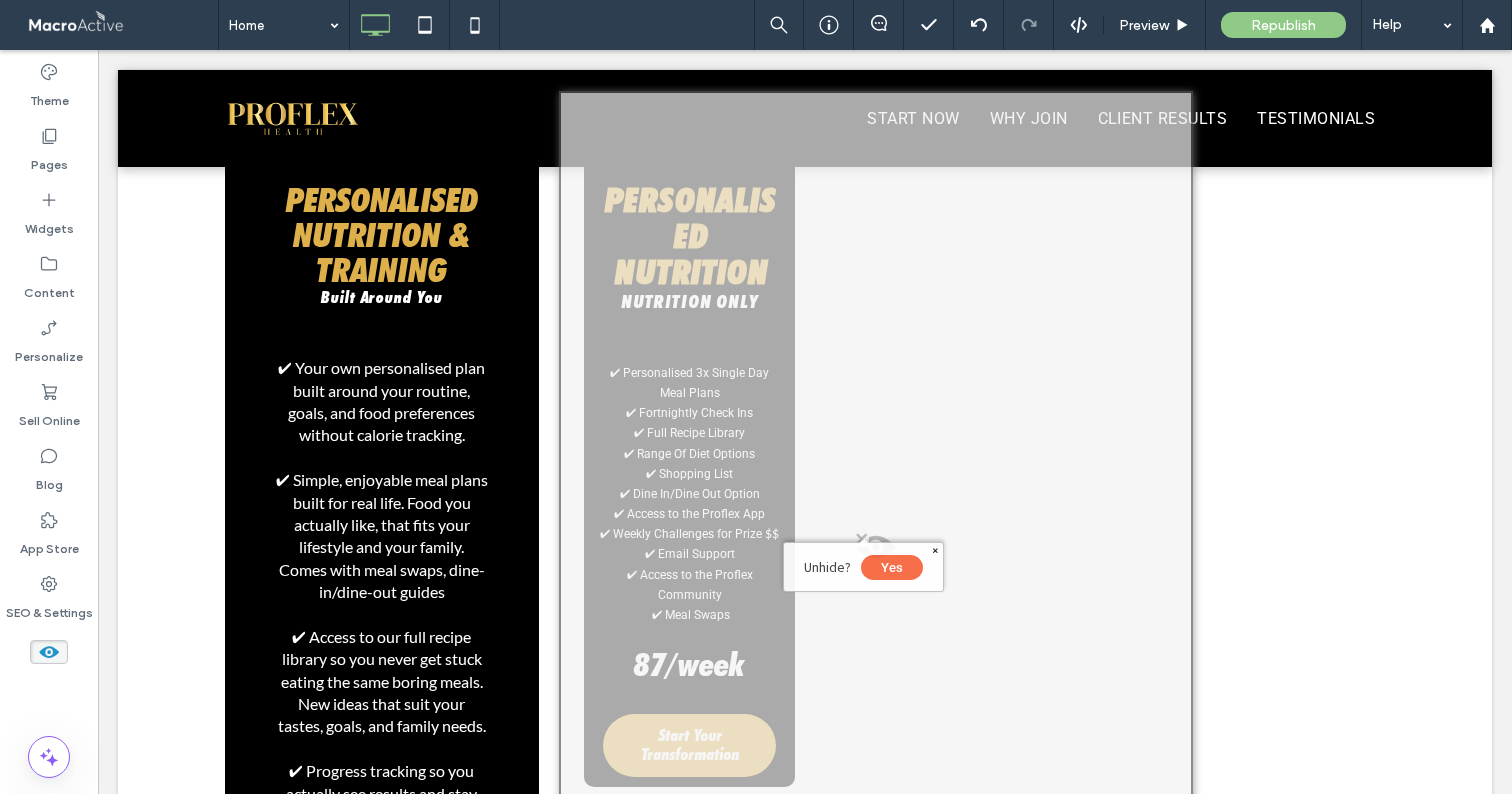 click on "Yes" at bounding box center (892, 567) 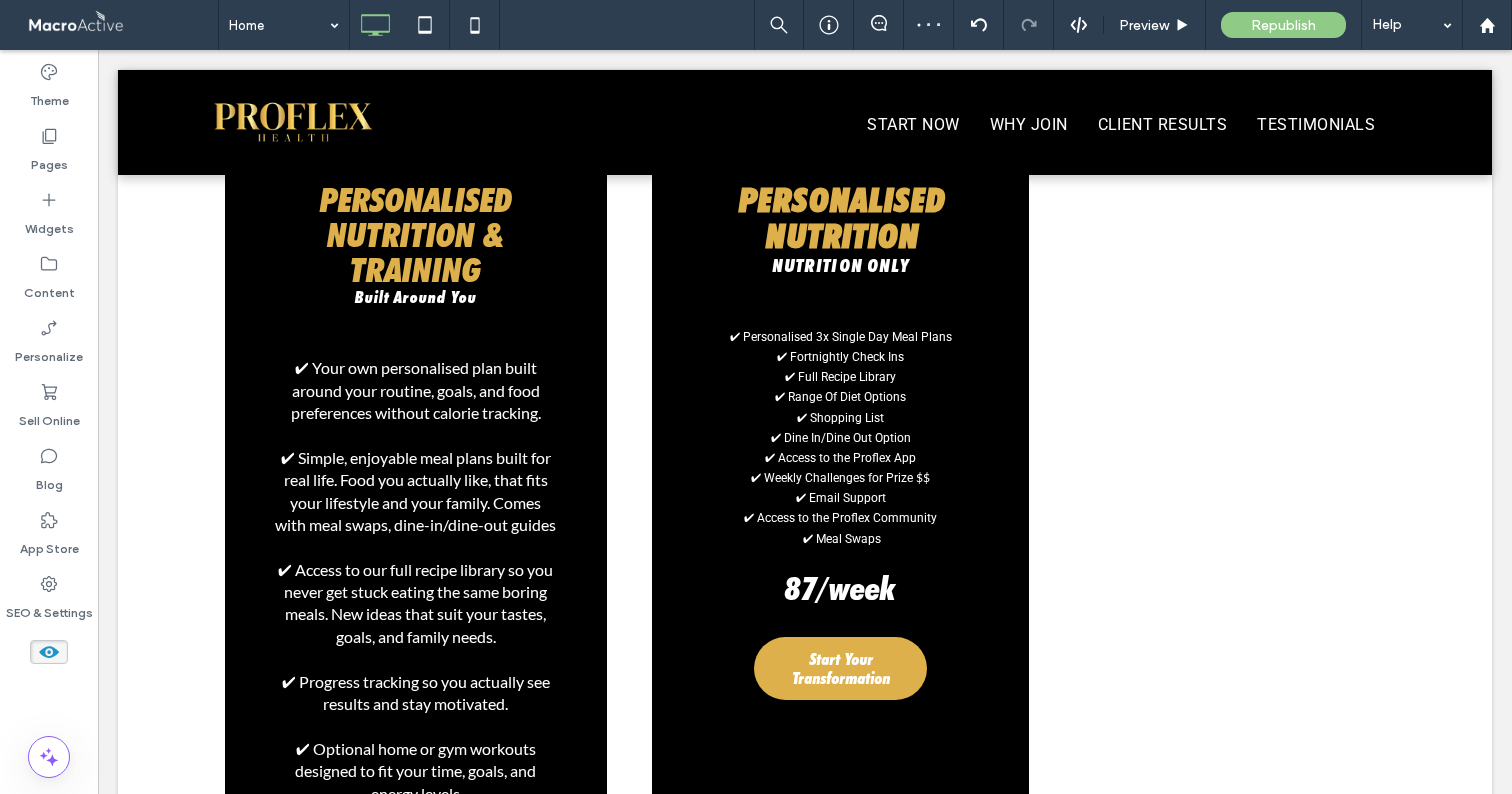 click 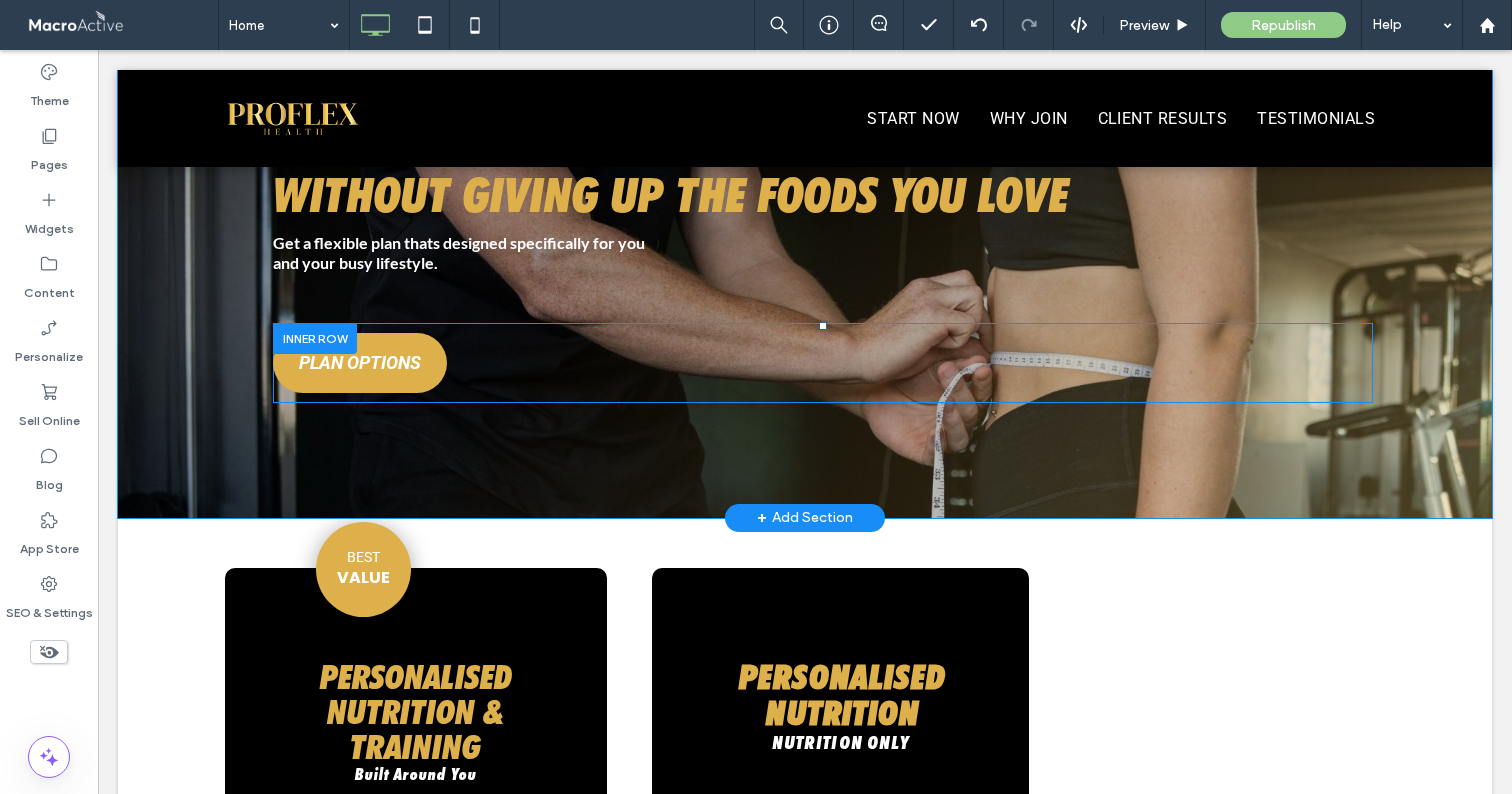 scroll, scrollTop: 803, scrollLeft: 0, axis: vertical 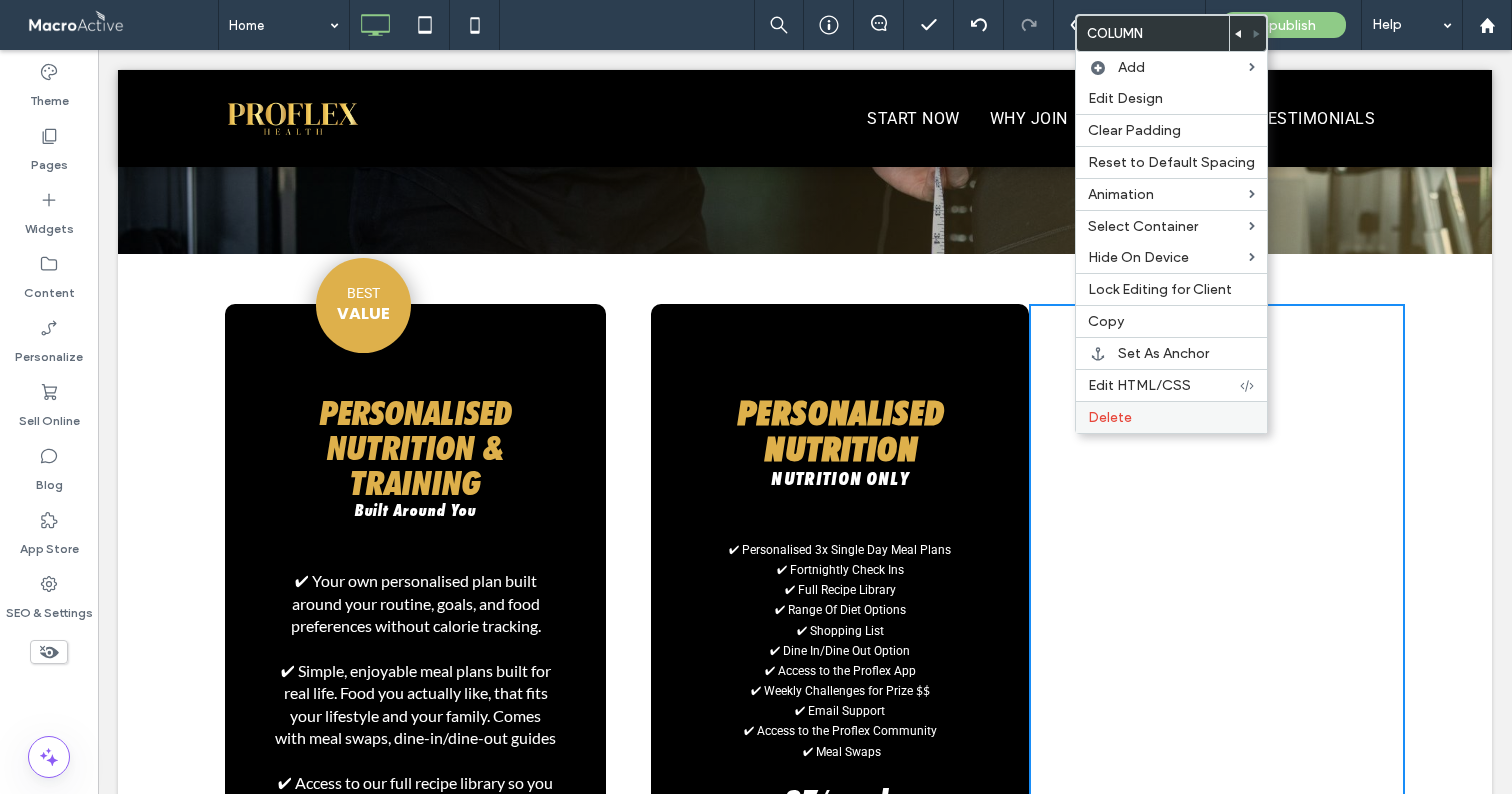 click on "Delete" at bounding box center (1110, 417) 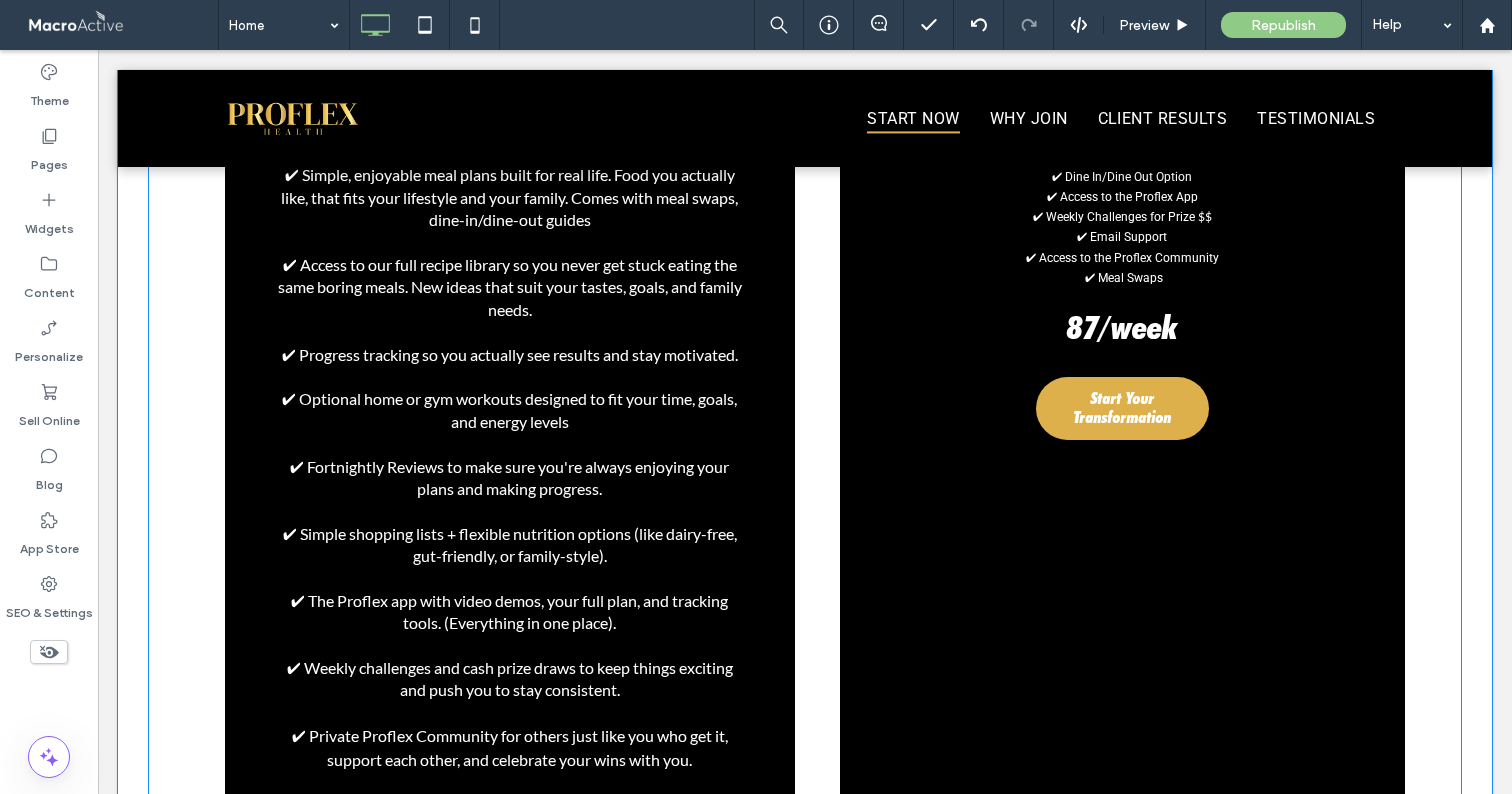 scroll, scrollTop: 1637, scrollLeft: 0, axis: vertical 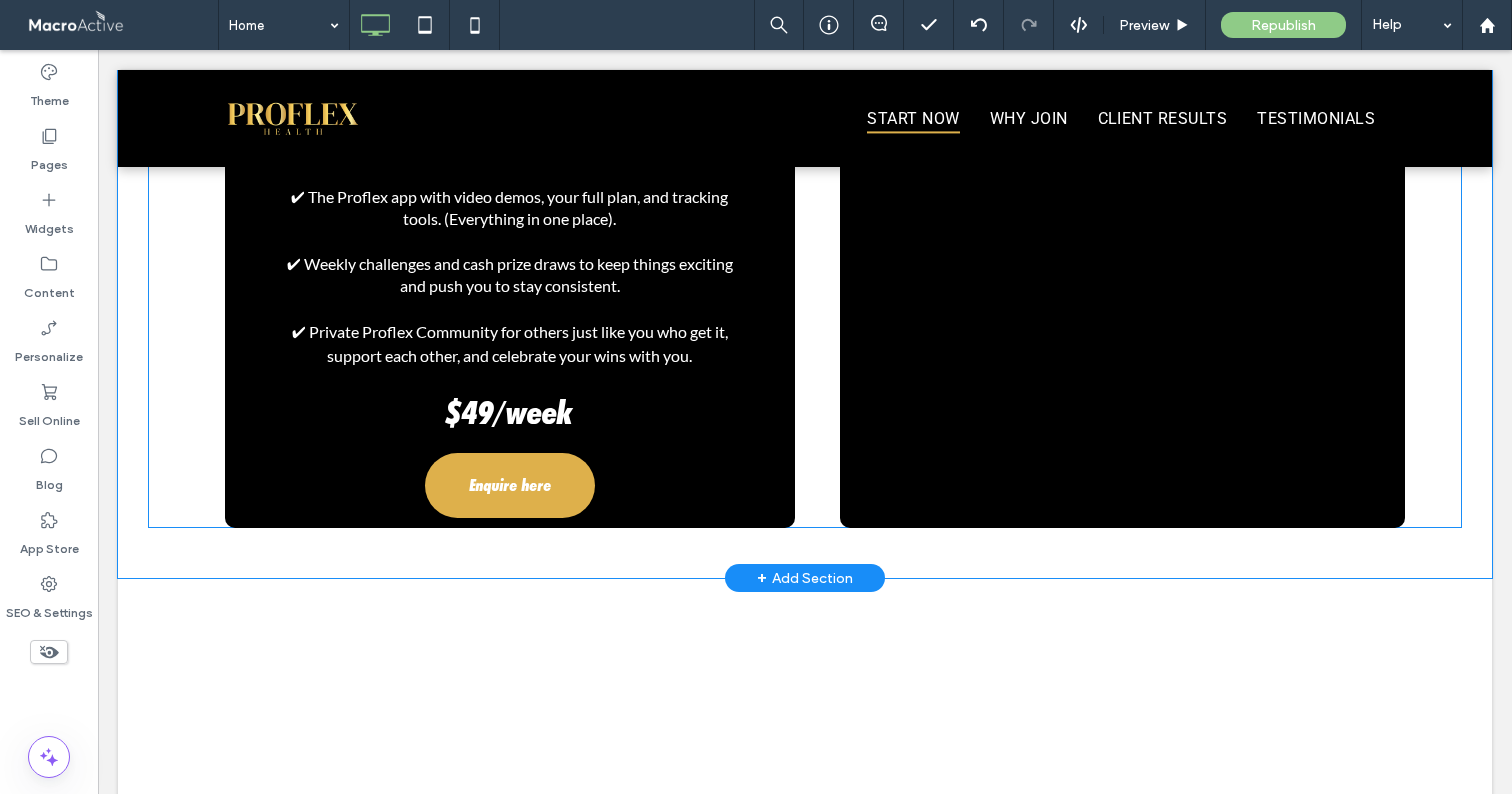 click on "BEST
VALUE
PERSONALISED NUTRITION & TRAINING Built Around You
✔ Your own personalised plan built around your routine, goals, and food preferences without calorie tracking. ✔ Simple, enjoyable meal plans built for real life. Food you actually like, that fits your lifestyle and your family. Comes with meal swaps, dine-in/dine-out guides ✔ Access to our full recipe library so you never get stuck eating the same boring meals. New ideas that suit your tastes, goals, and family needs. ✔ Progress tracking so you actually see results and stay motivated. ✔ Optional home or gym workouts designed to fit your time, goals, and energy levels ✔ Fortnightly Reviews to make sure you're always enjoying your plans and making progress. ✔ Simple shopping lists + flexible nutrition options (like dairy-free, gut-friendly, or family-style). ✔ The Proflex app with video demos, your full plan, and tracking tools. (Everything in one place). $49/week" at bounding box center (510, -5) 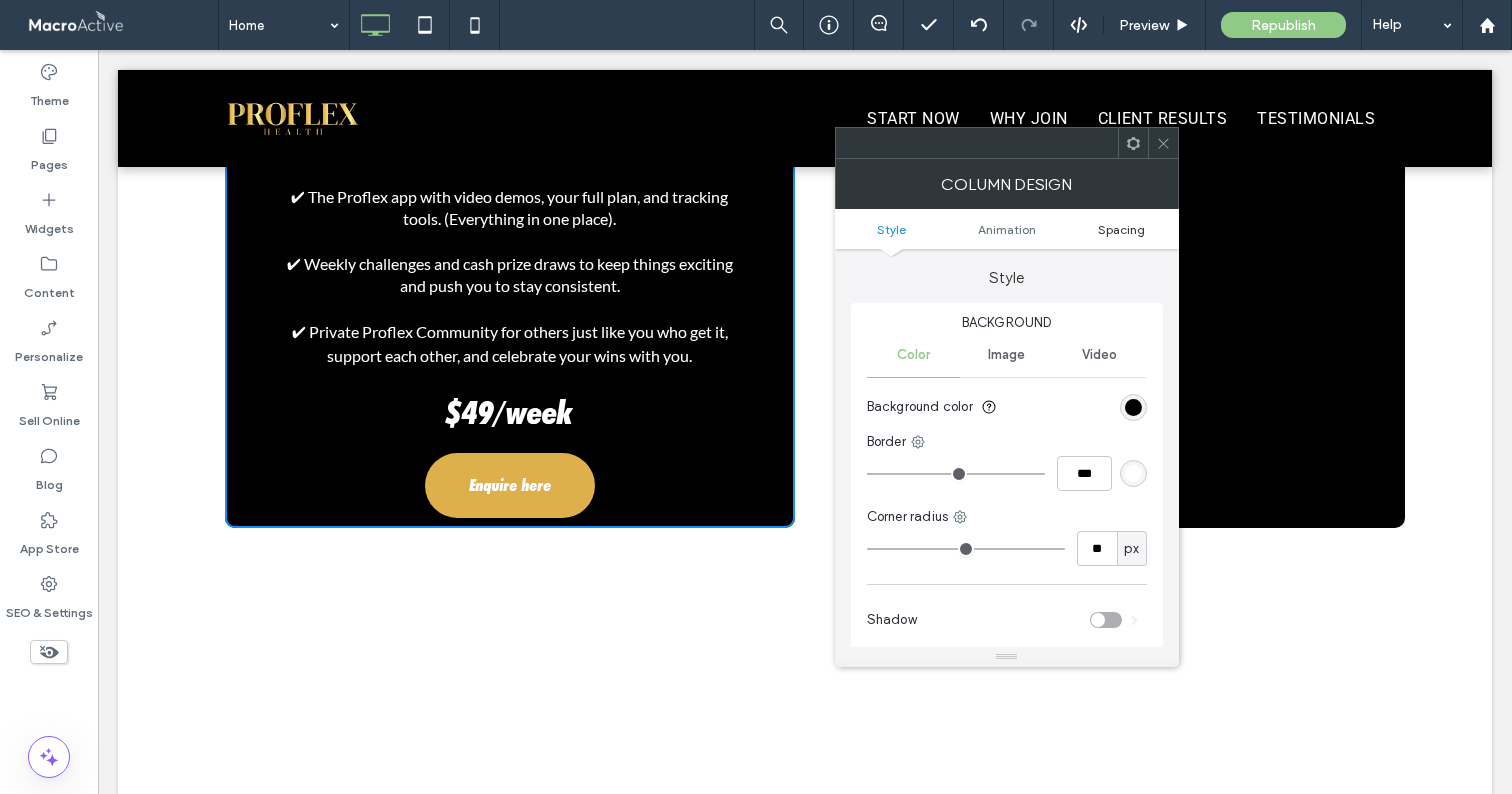 click on "Spacing" at bounding box center (1121, 229) 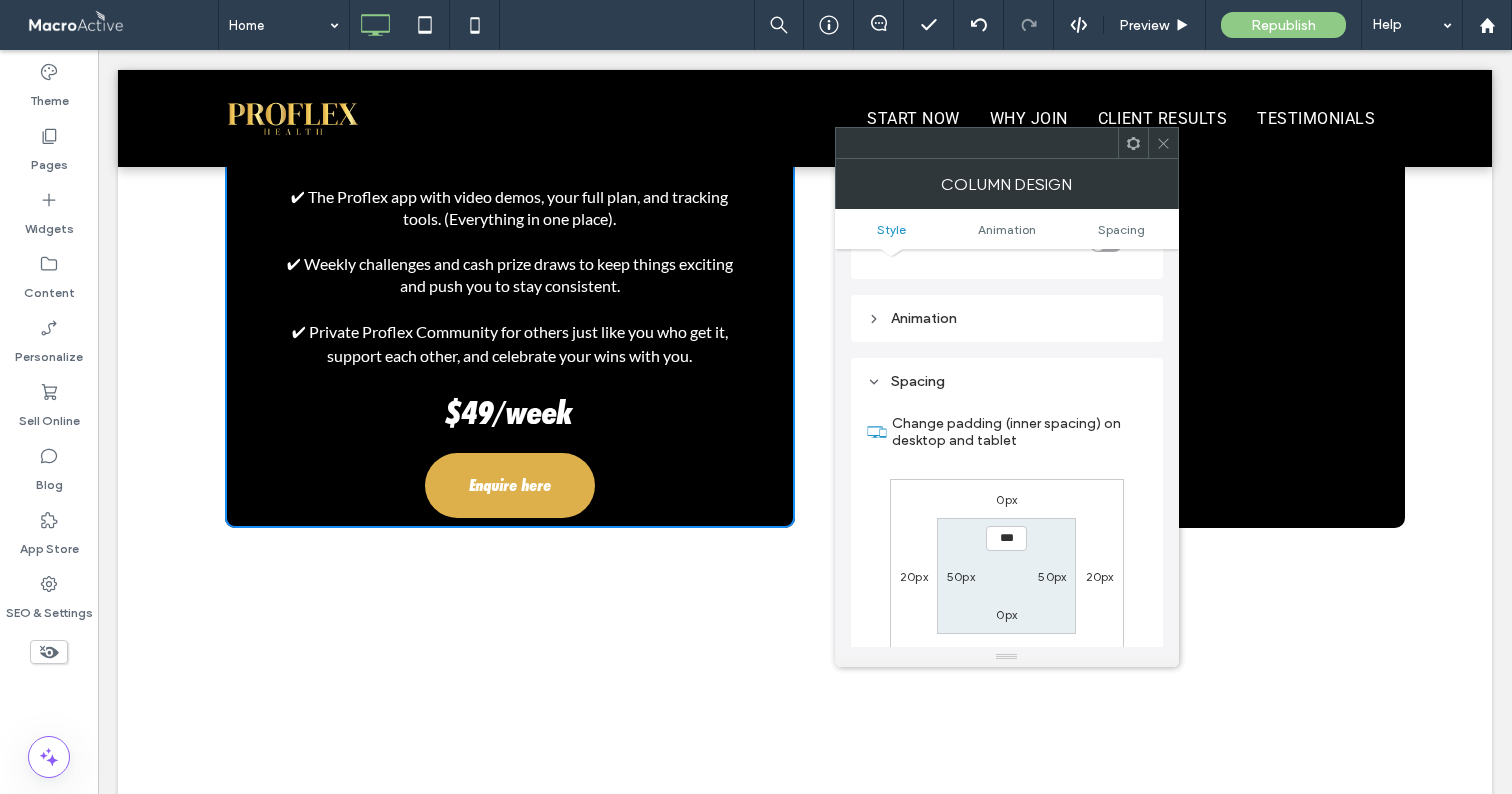 scroll, scrollTop: 470, scrollLeft: 0, axis: vertical 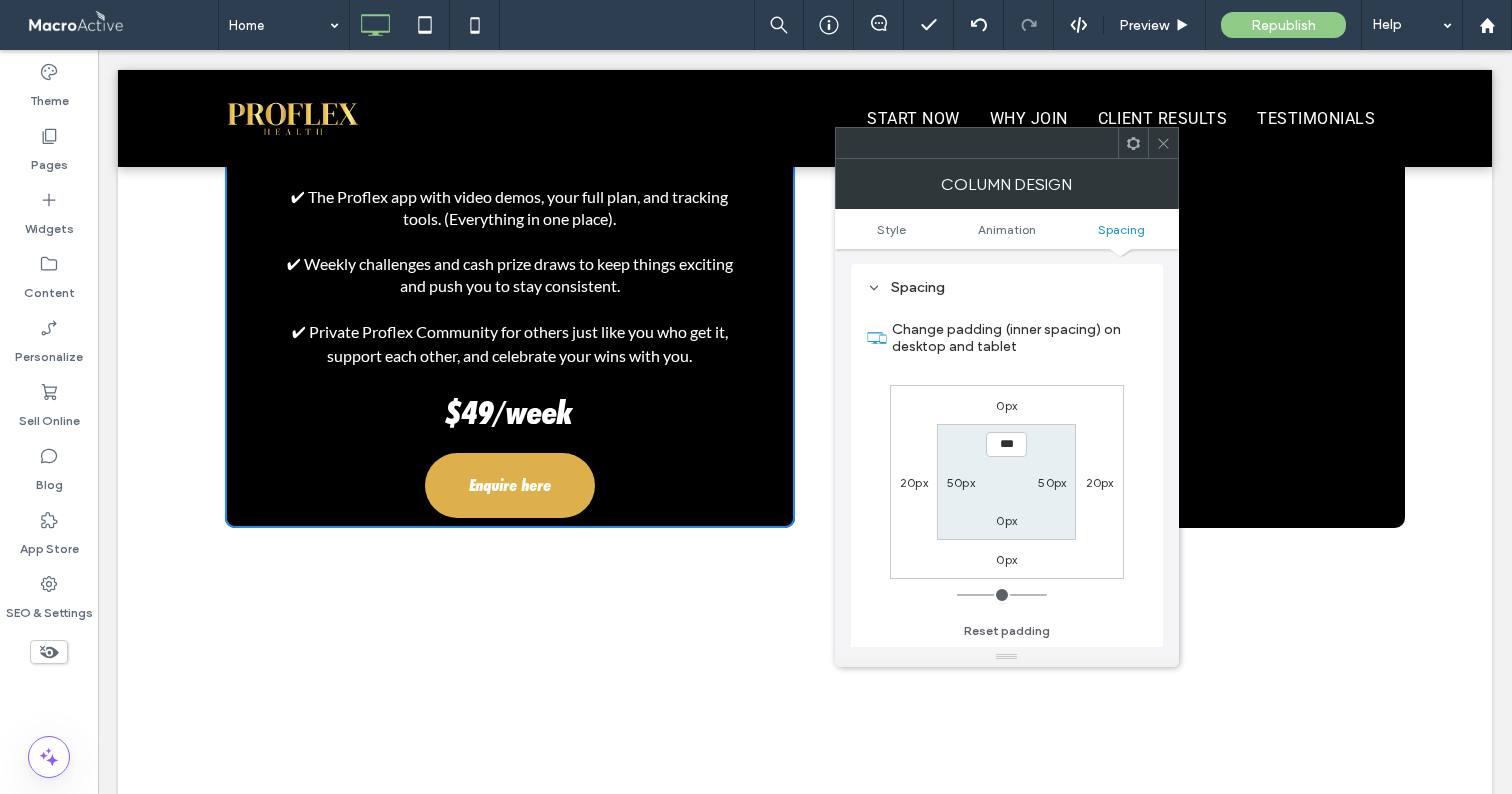 click on "0px" at bounding box center (1006, 520) 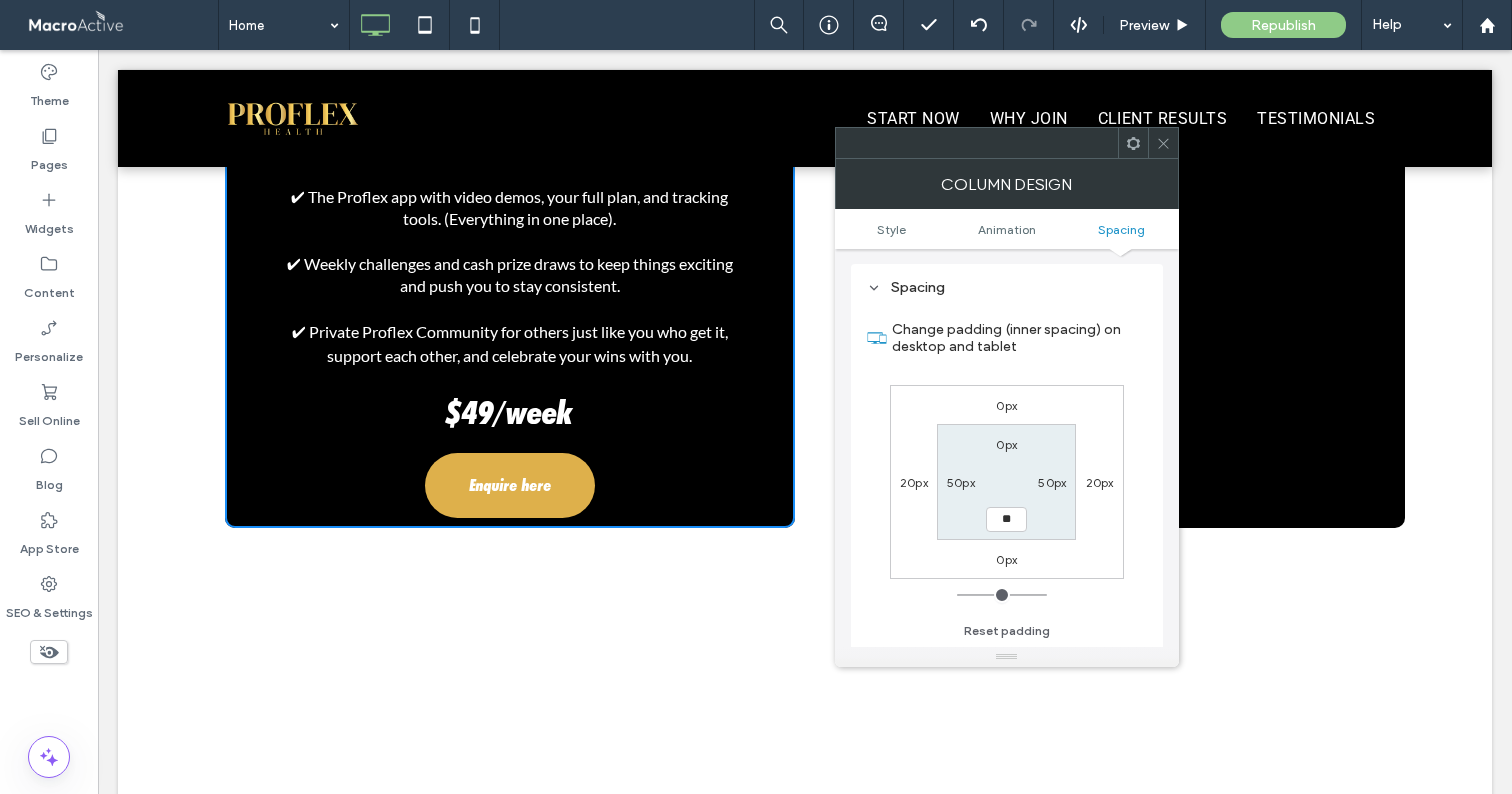 type on "**" 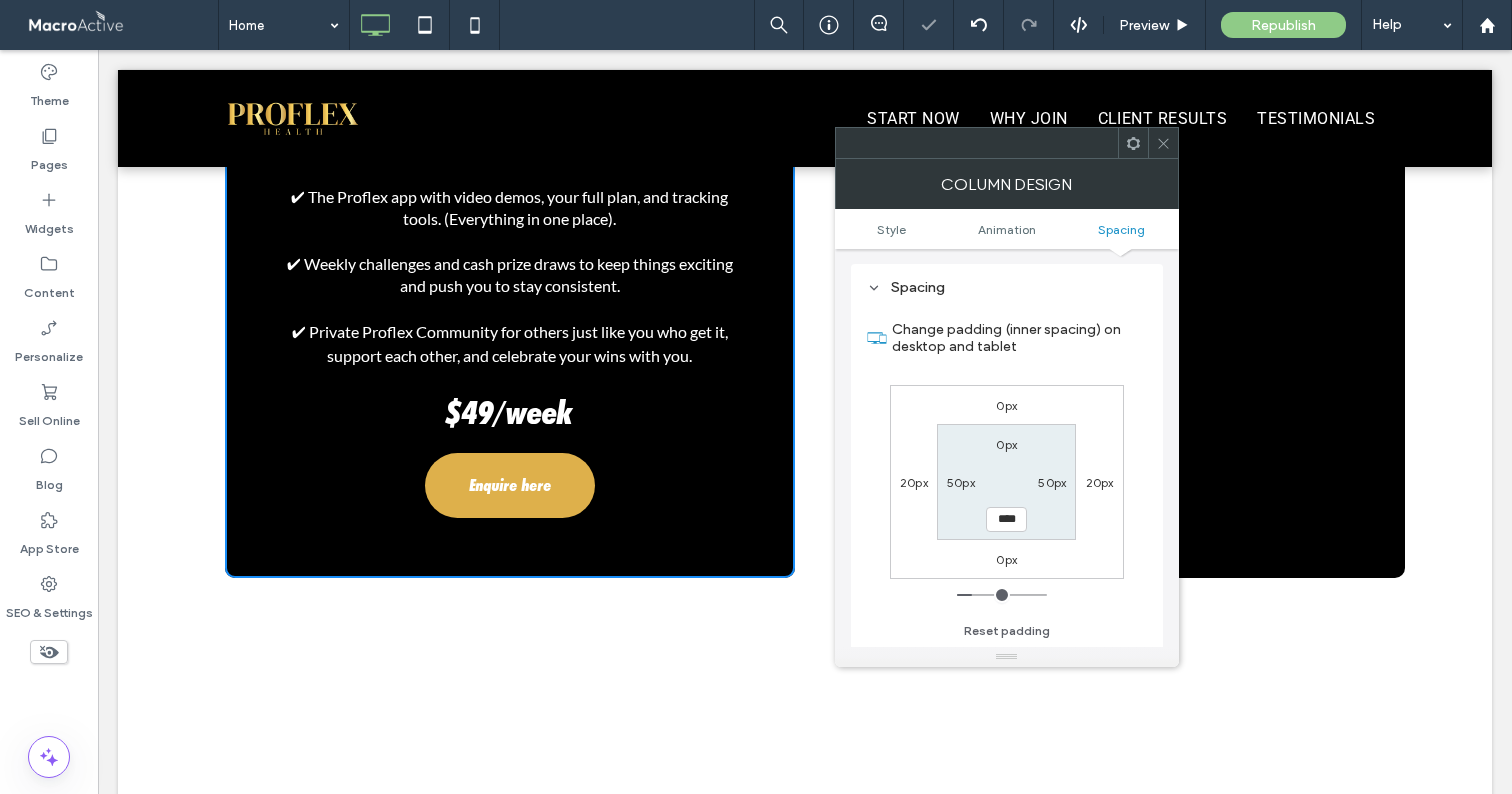 click 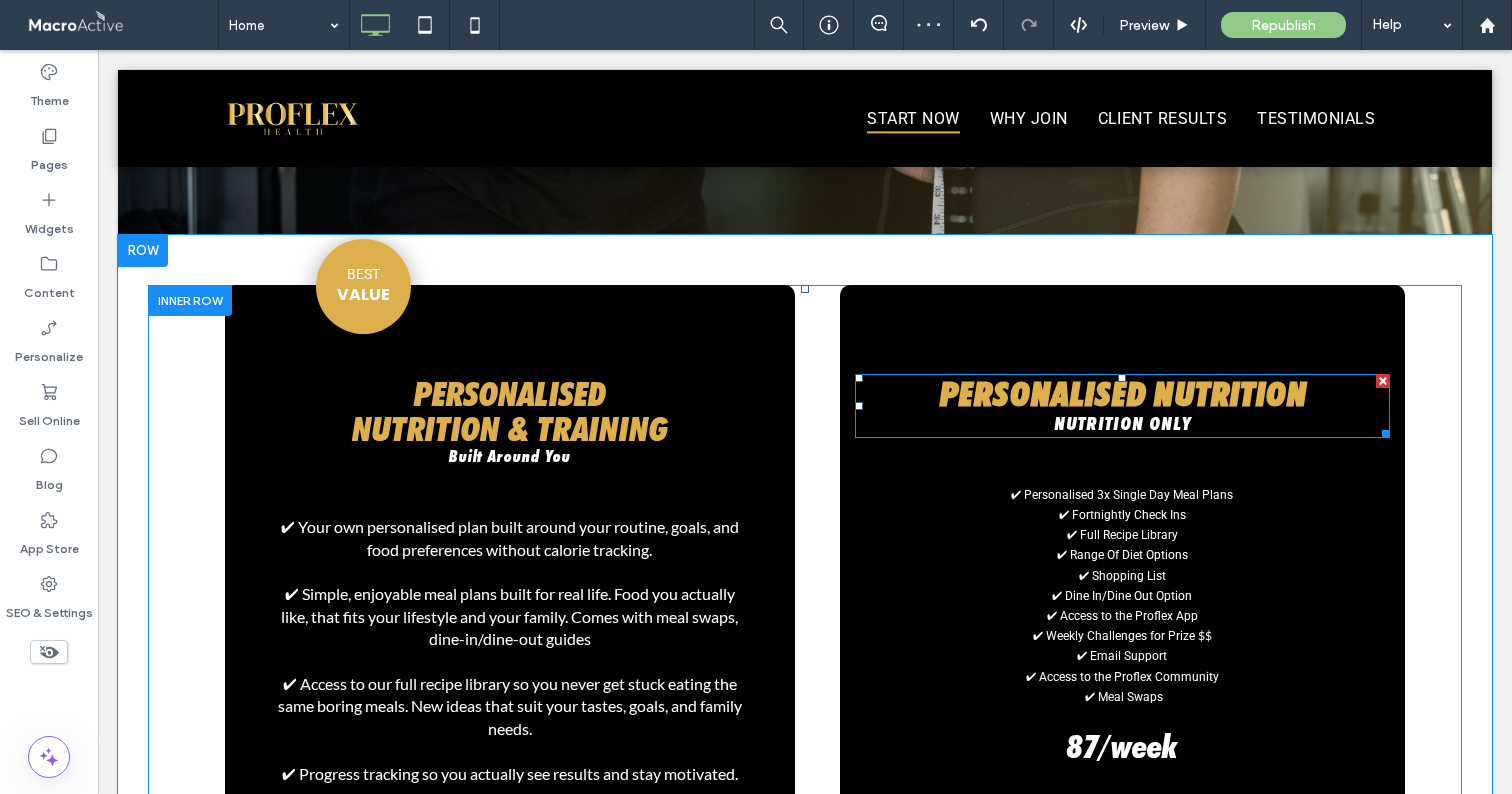 scroll, scrollTop: 811, scrollLeft: 0, axis: vertical 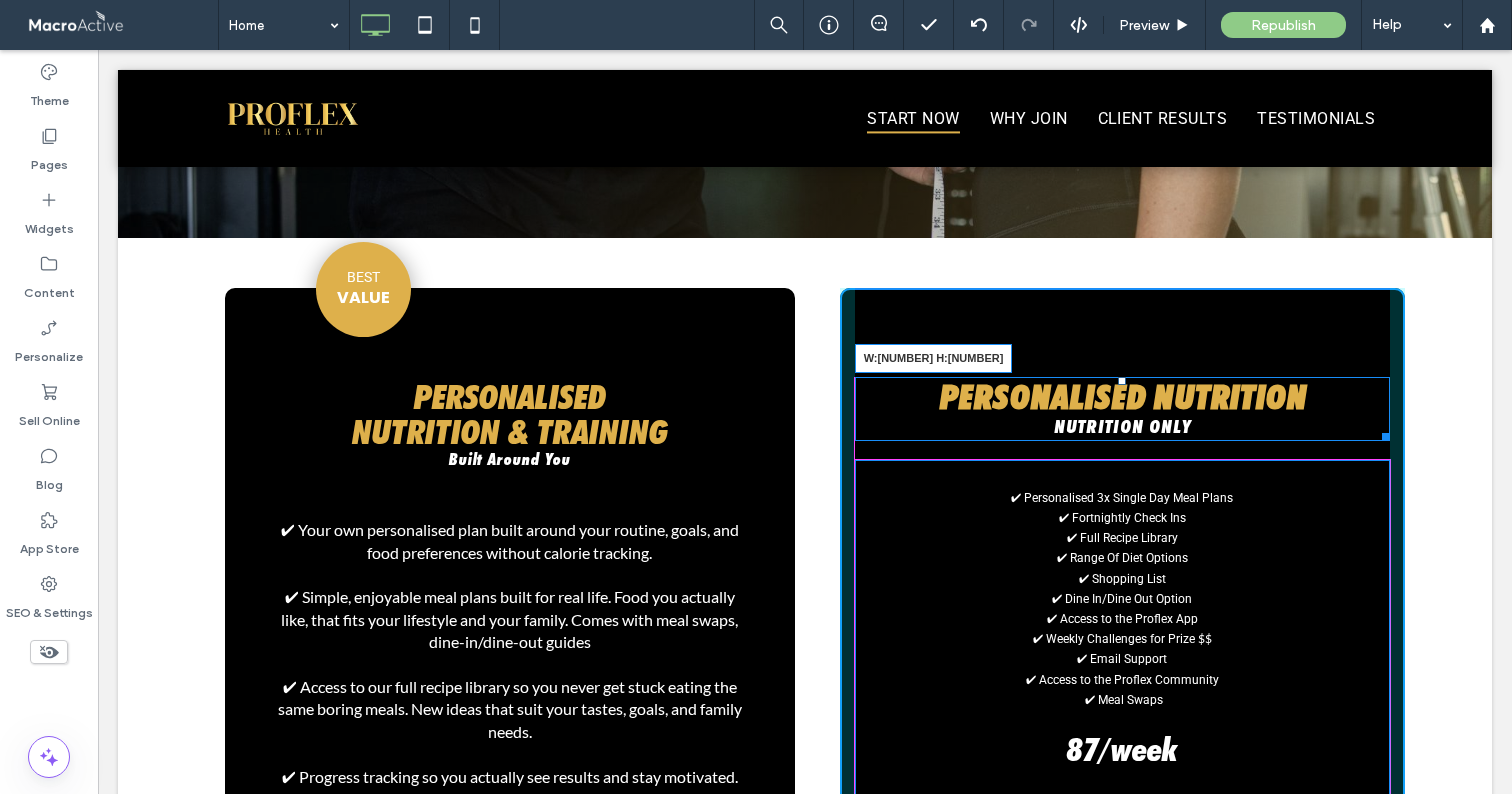 click at bounding box center [1382, 433] 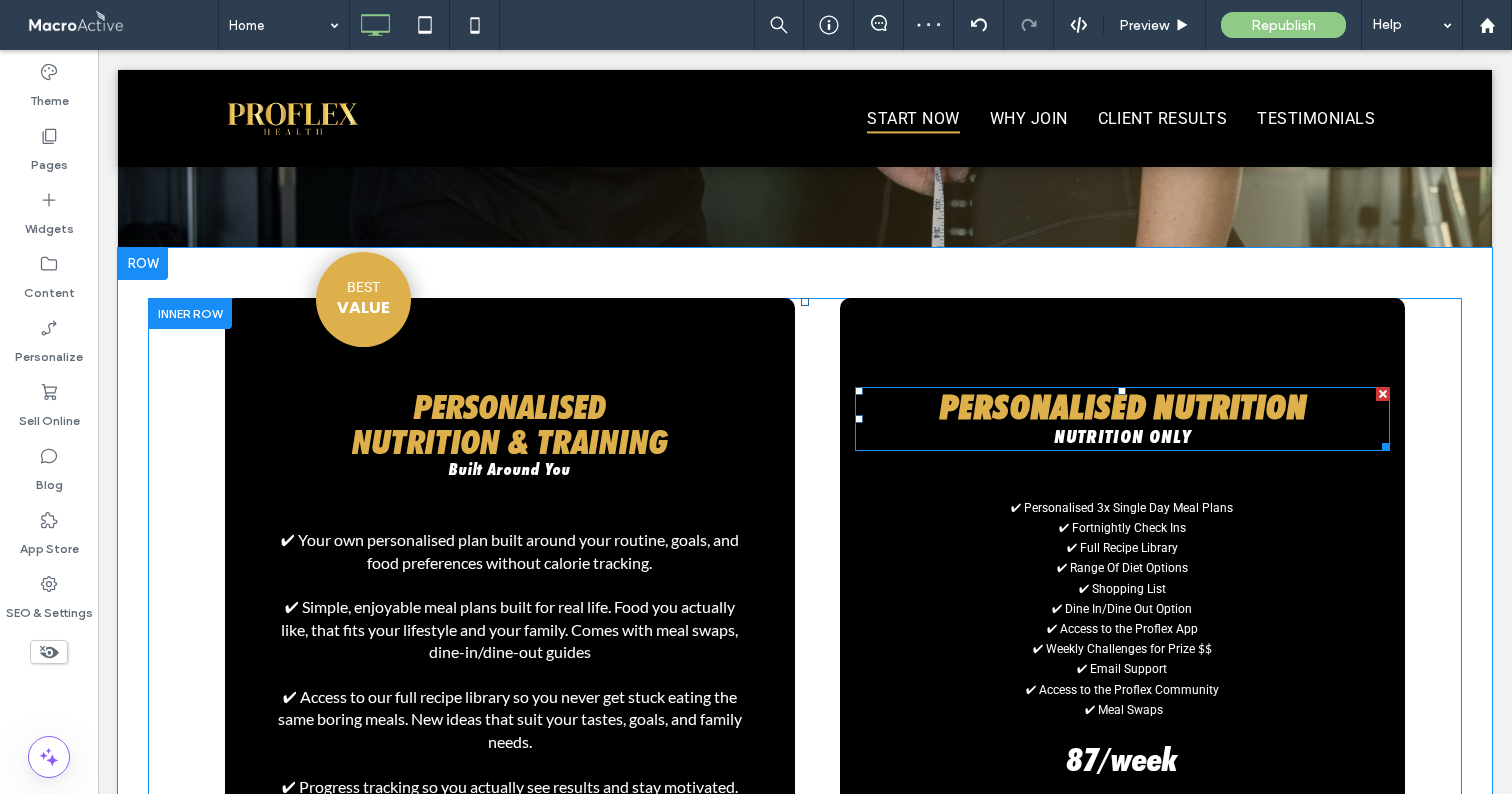 scroll, scrollTop: 797, scrollLeft: 0, axis: vertical 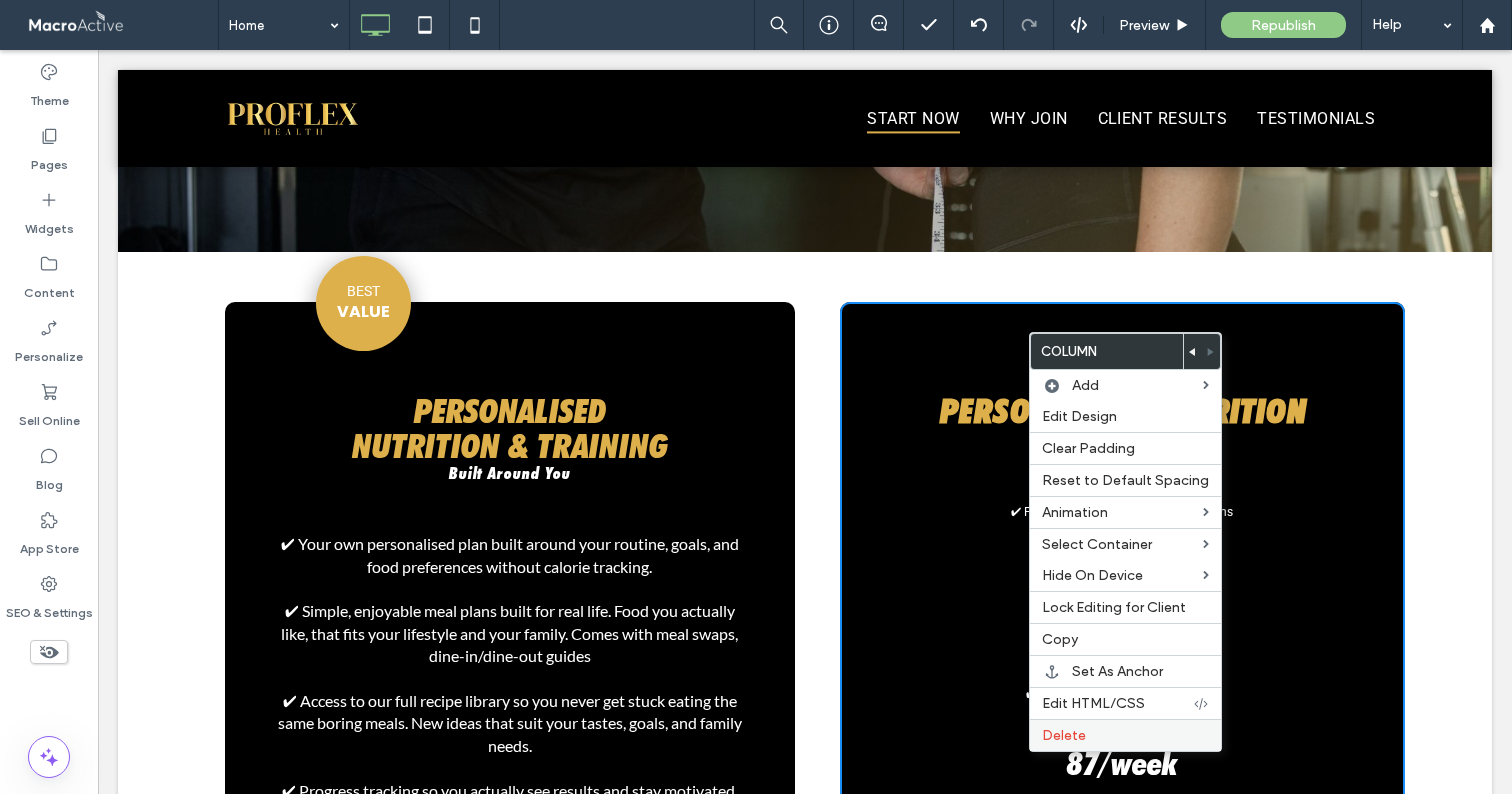 click on "Delete" at bounding box center [1064, 735] 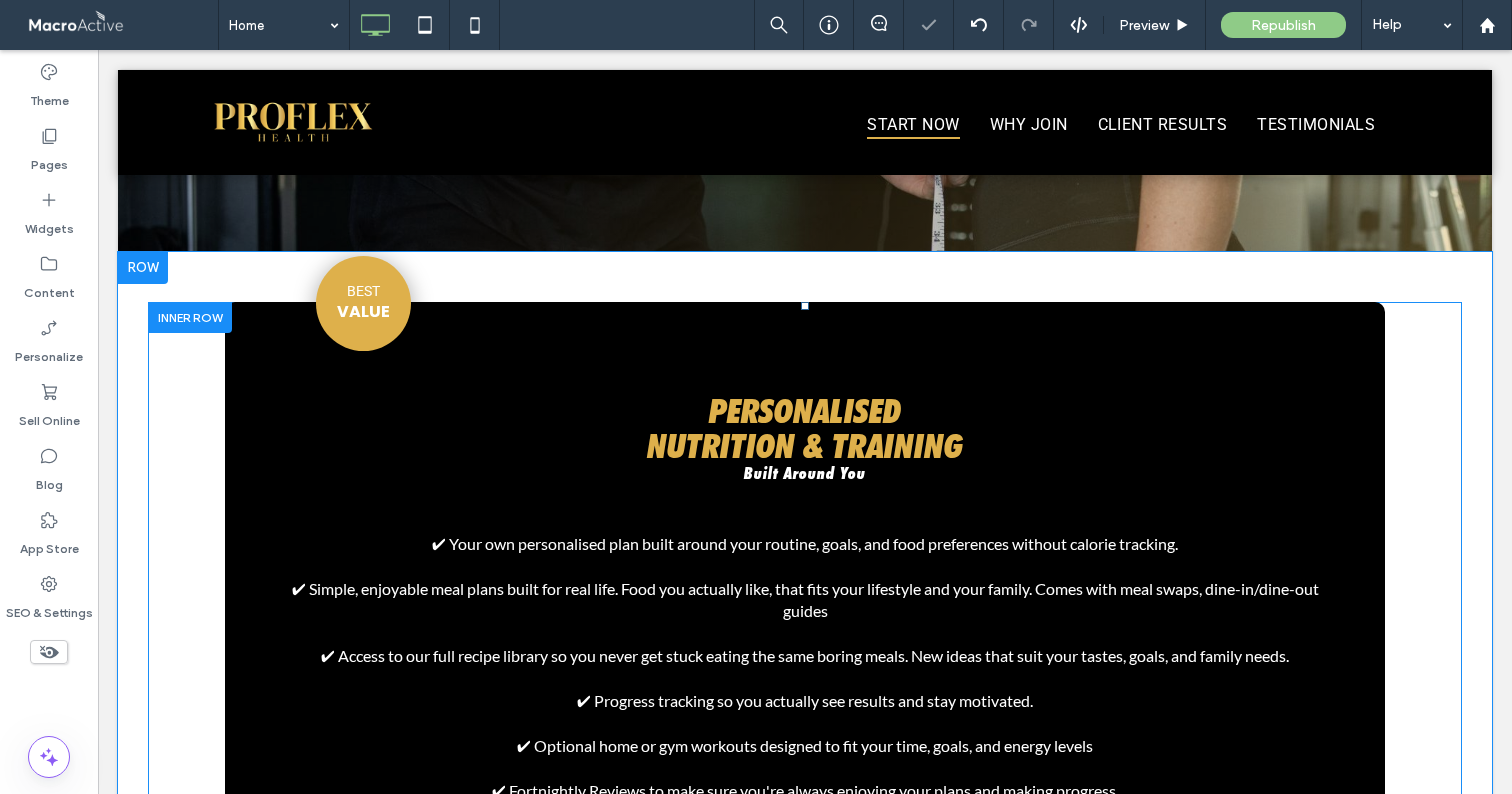 click at bounding box center (190, 317) 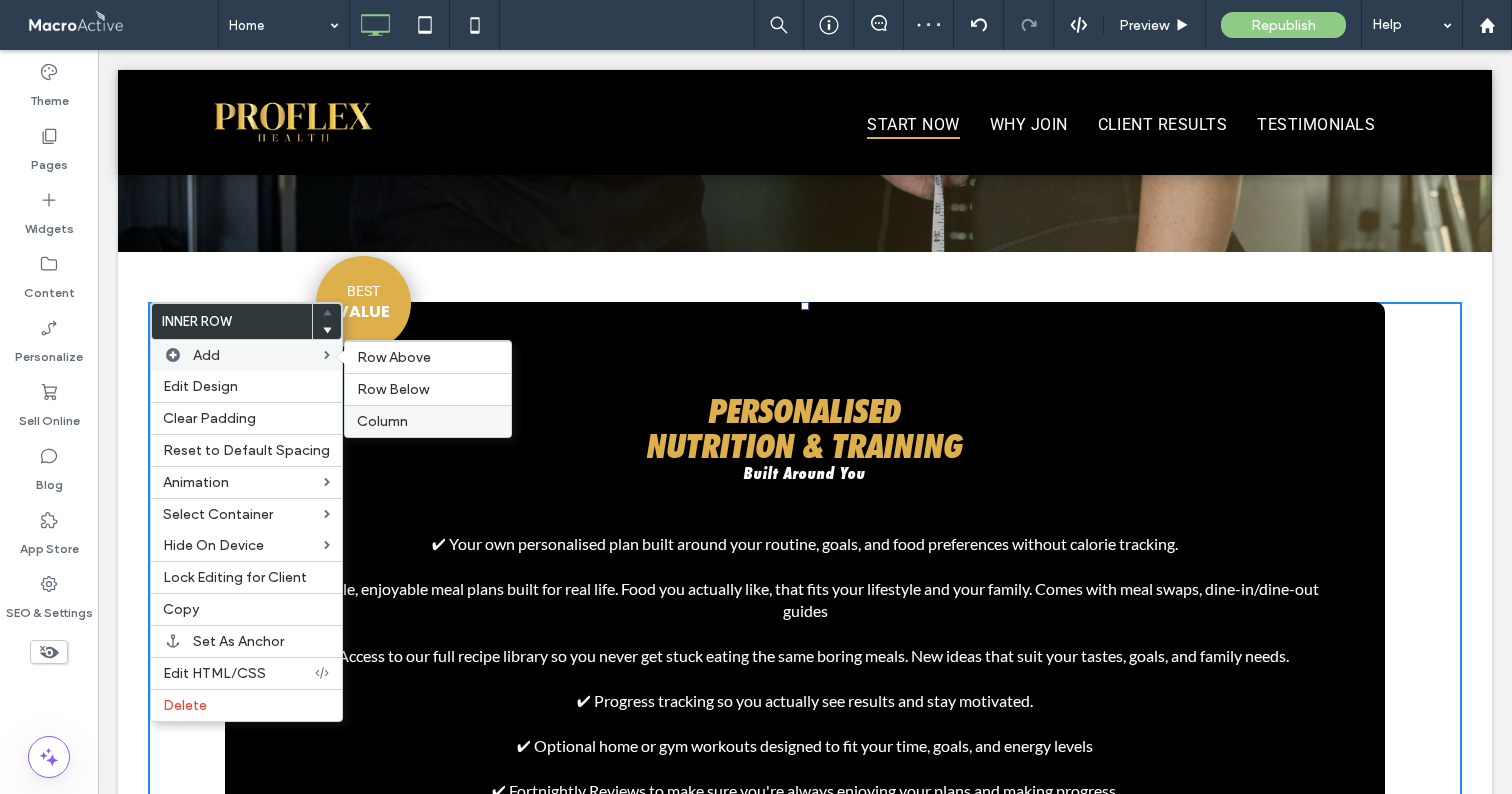 click on "Column" at bounding box center [382, 421] 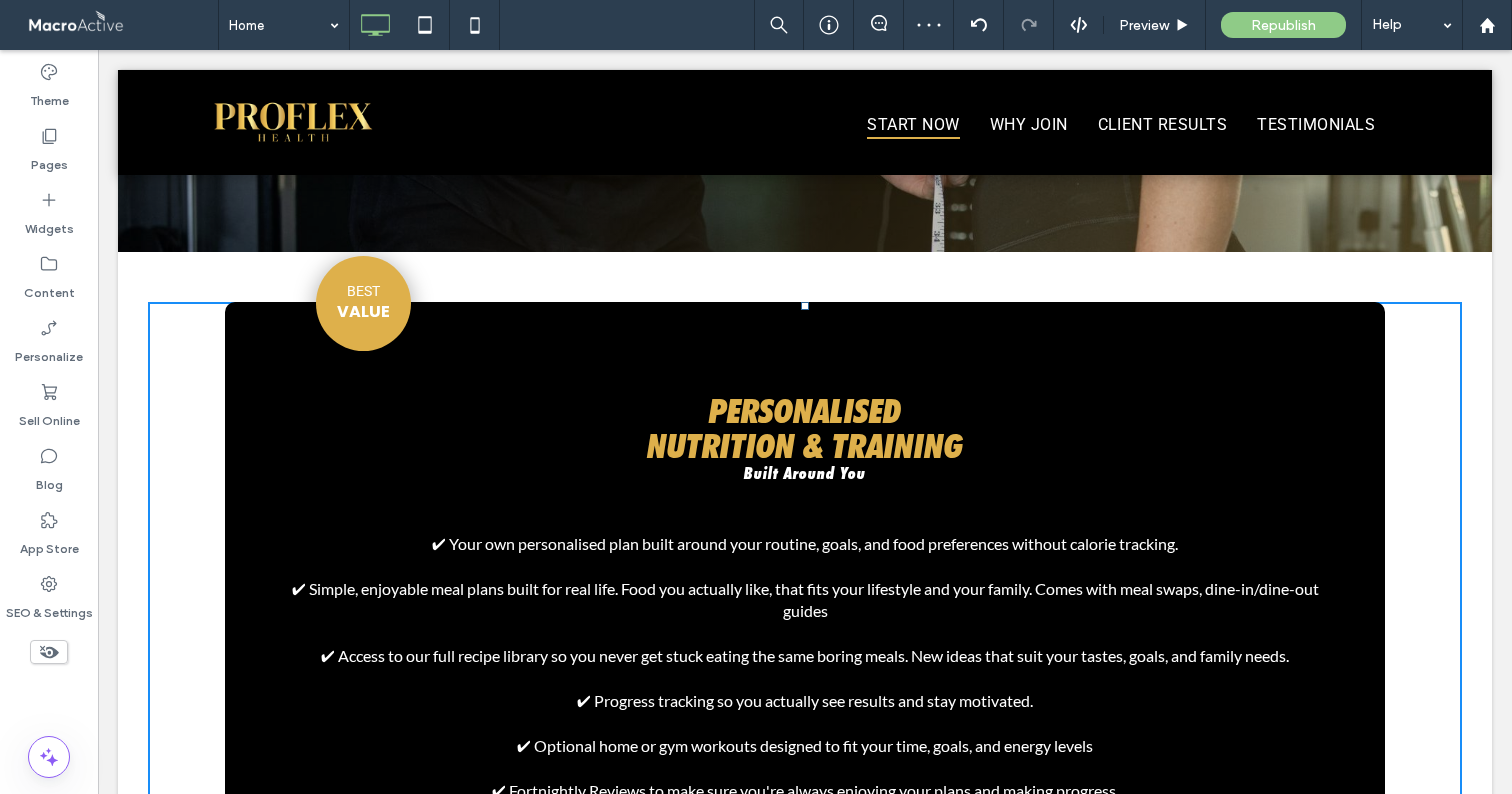 scroll, scrollTop: 805, scrollLeft: 0, axis: vertical 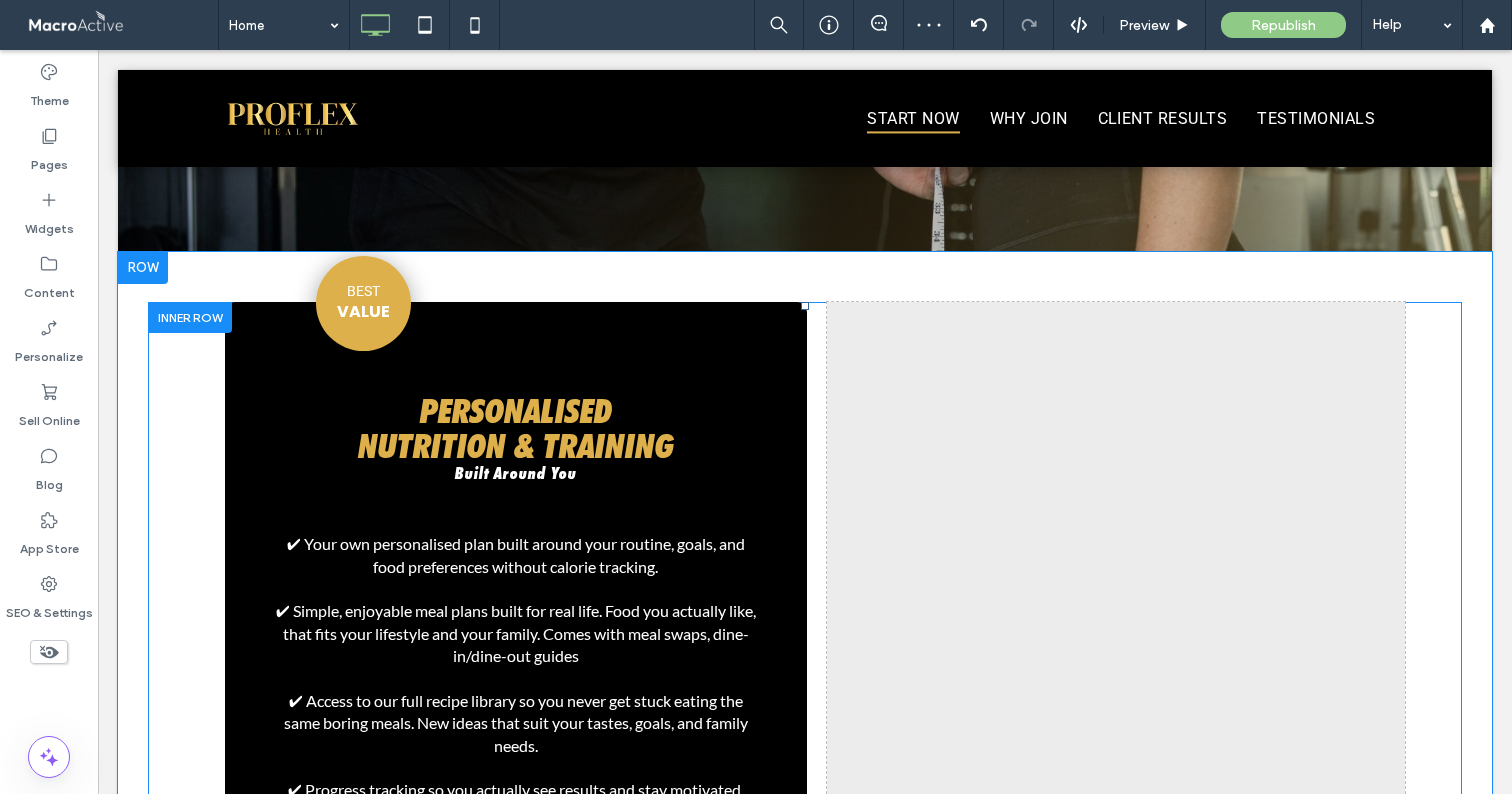 click at bounding box center (190, 317) 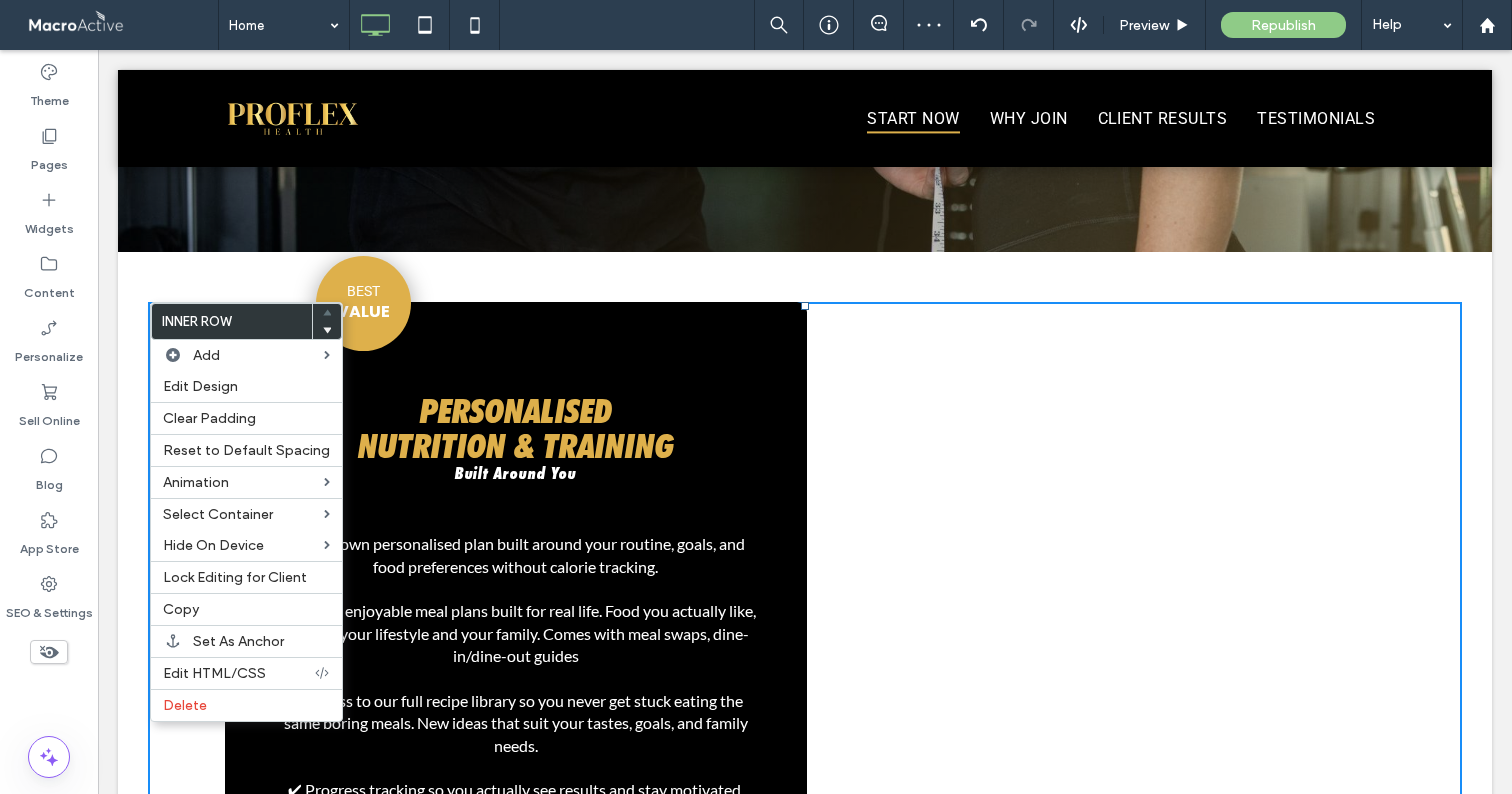 click on "NUTRITION & TRAINING" at bounding box center [516, 445] 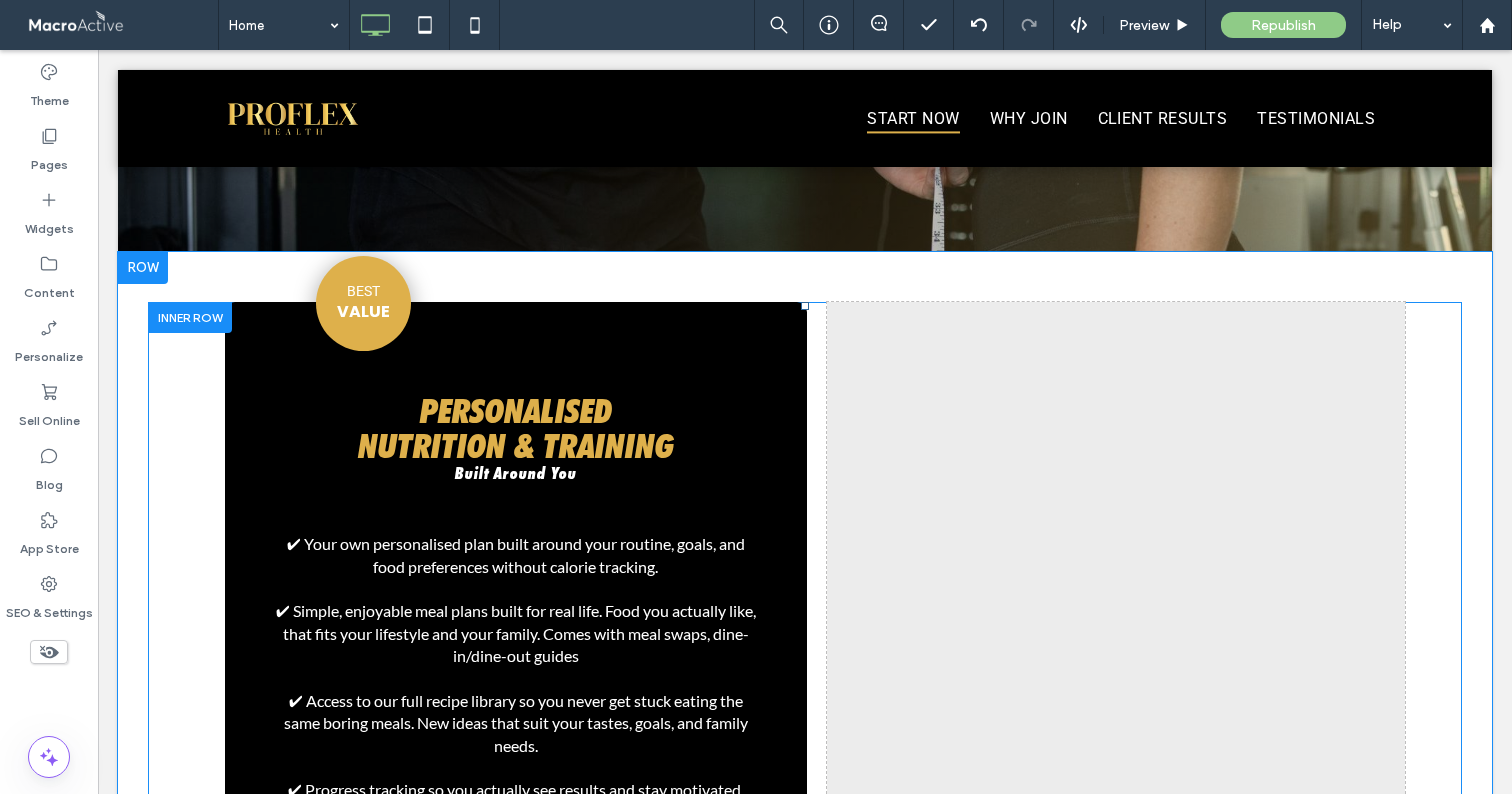 click at bounding box center [190, 317] 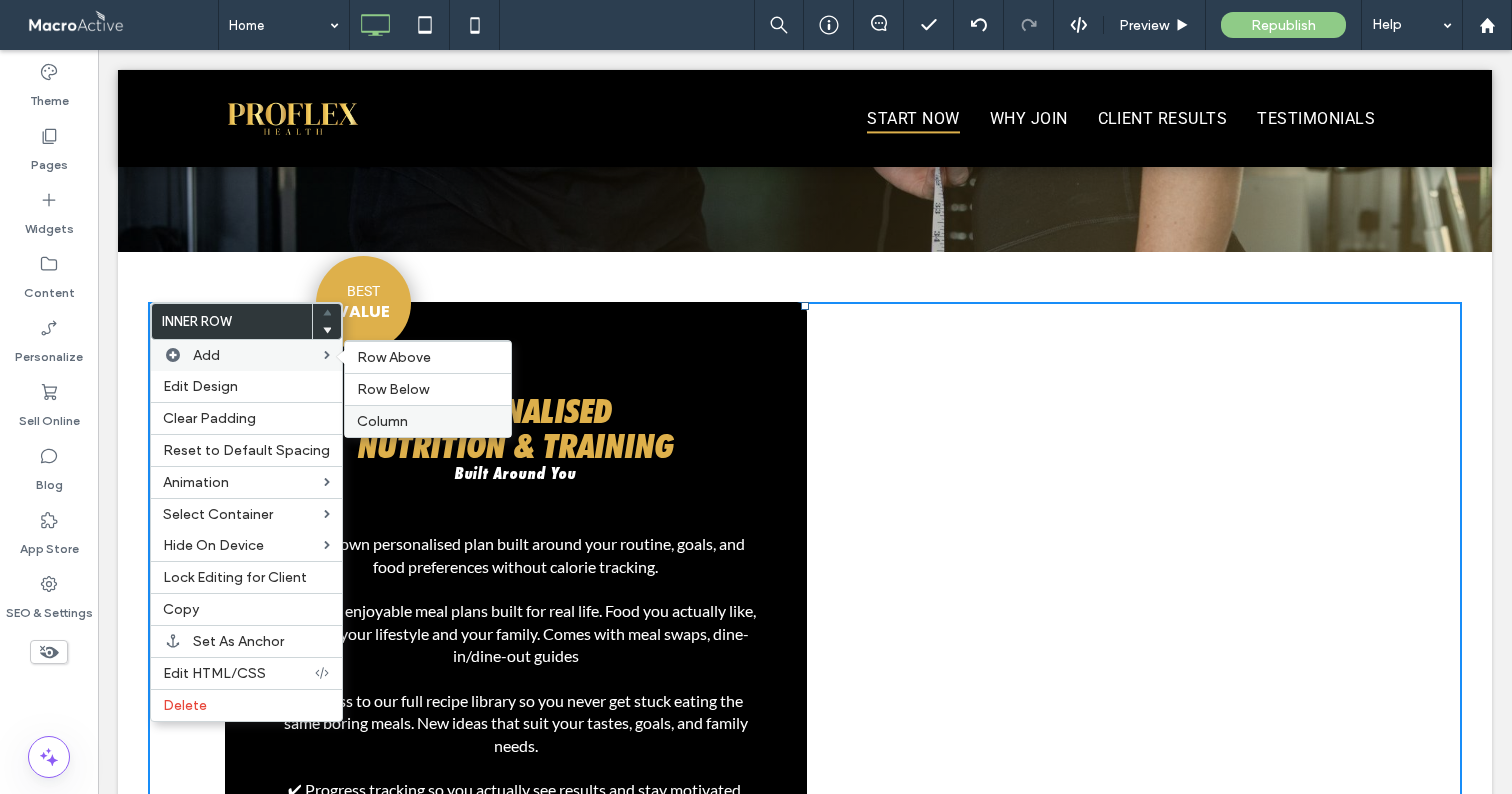 drag, startPoint x: 378, startPoint y: 418, endPoint x: 279, endPoint y: 368, distance: 110.909874 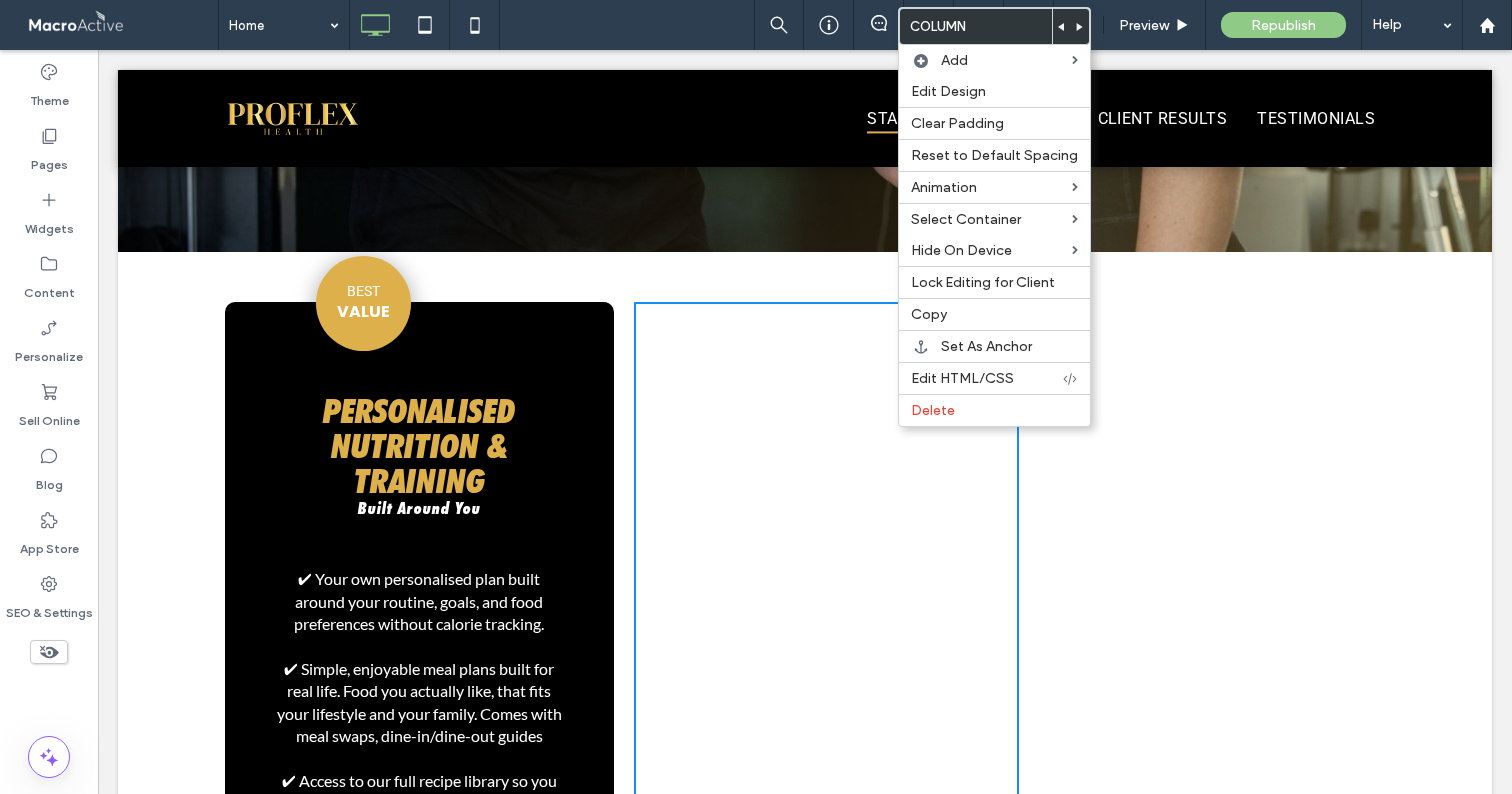 click 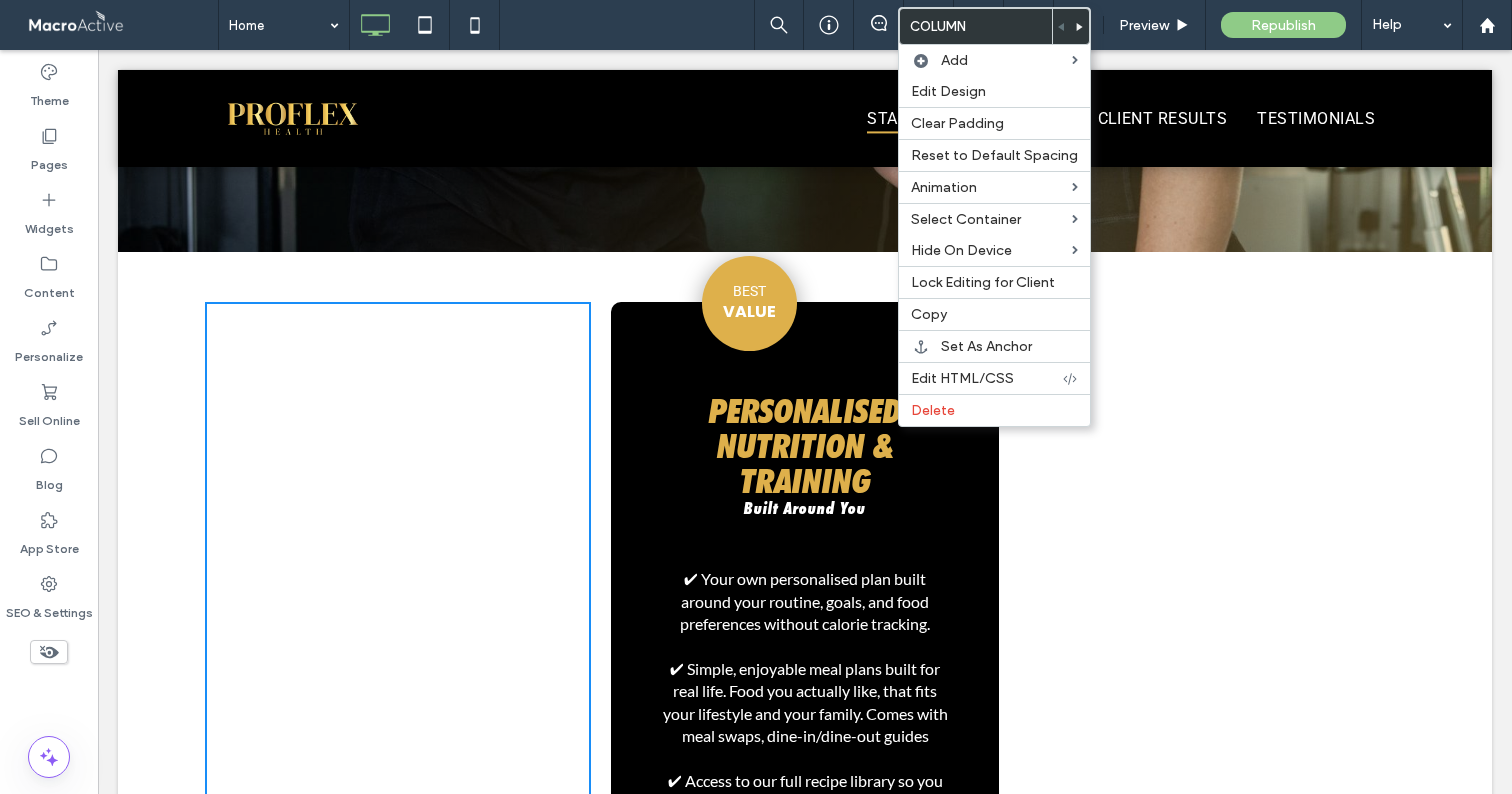 click on "BEST
VALUE
PERSONALISED NUTRITION & TRAINING Built Around You
✔ Your own personalised plan built around your routine, goals, and food preferences without calorie tracking. ✔ Simple, enjoyable meal plans built for real life. Food you actually like, that fits your lifestyle and your family. Comes with meal swaps, dine-in/dine-out guides ✔ Access to our full recipe library so you never get stuck eating the same boring meals. New ideas that suit your tastes, goals, and family needs. ✔ Progress tracking so you actually see results and stay motivated. ✔ Optional home or gym workouts designed to fit your time, goals, and energy levels ✔ Fortnightly Reviews to make sure you're always enjoying your plans and making progress. ✔ Simple shopping lists + flexible nutrition options (like dairy-free, gut-friendly, or family-style). ✔ The Proflex app with video demos, your full plan, and tracking tools. (Everything in one place). $49/week" at bounding box center (805, 990) 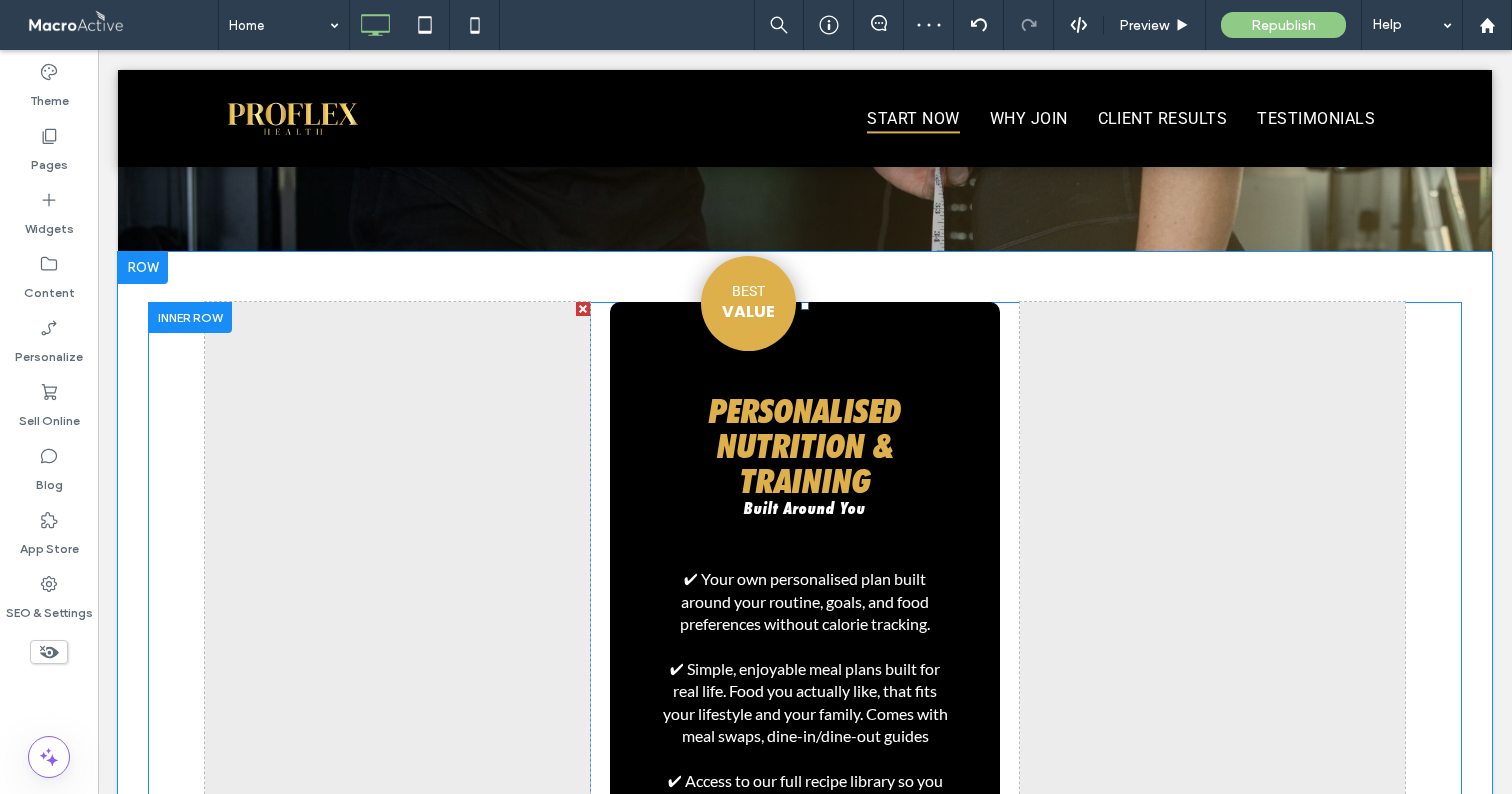 click on "BEST
VALUE
PERSONALISED NUTRITION & TRAINING Built Around You
✔ Your own personalised plan built around your routine, goals, and food preferences without calorie tracking. ✔ Simple, enjoyable meal plans built for real life. Food you actually like, that fits your lifestyle and your family. Comes with meal swaps, dine-in/dine-out guides ✔ Access to our full recipe library so you never get stuck eating the same boring meals. New ideas that suit your tastes, goals, and family needs. ✔ Progress tracking so you actually see results and stay motivated. ✔ Optional home or gym workouts designed to fit your time, goals, and energy levels ✔ Fortnightly Reviews to make sure you're always enjoying your plans and making progress. ✔ Simple shopping lists + flexible nutrition options (like dairy-free, gut-friendly, or family-style). ✔ The Proflex app with video demos, your full plan, and tracking tools. (Everything in one place). $49/week" at bounding box center (804, 990) 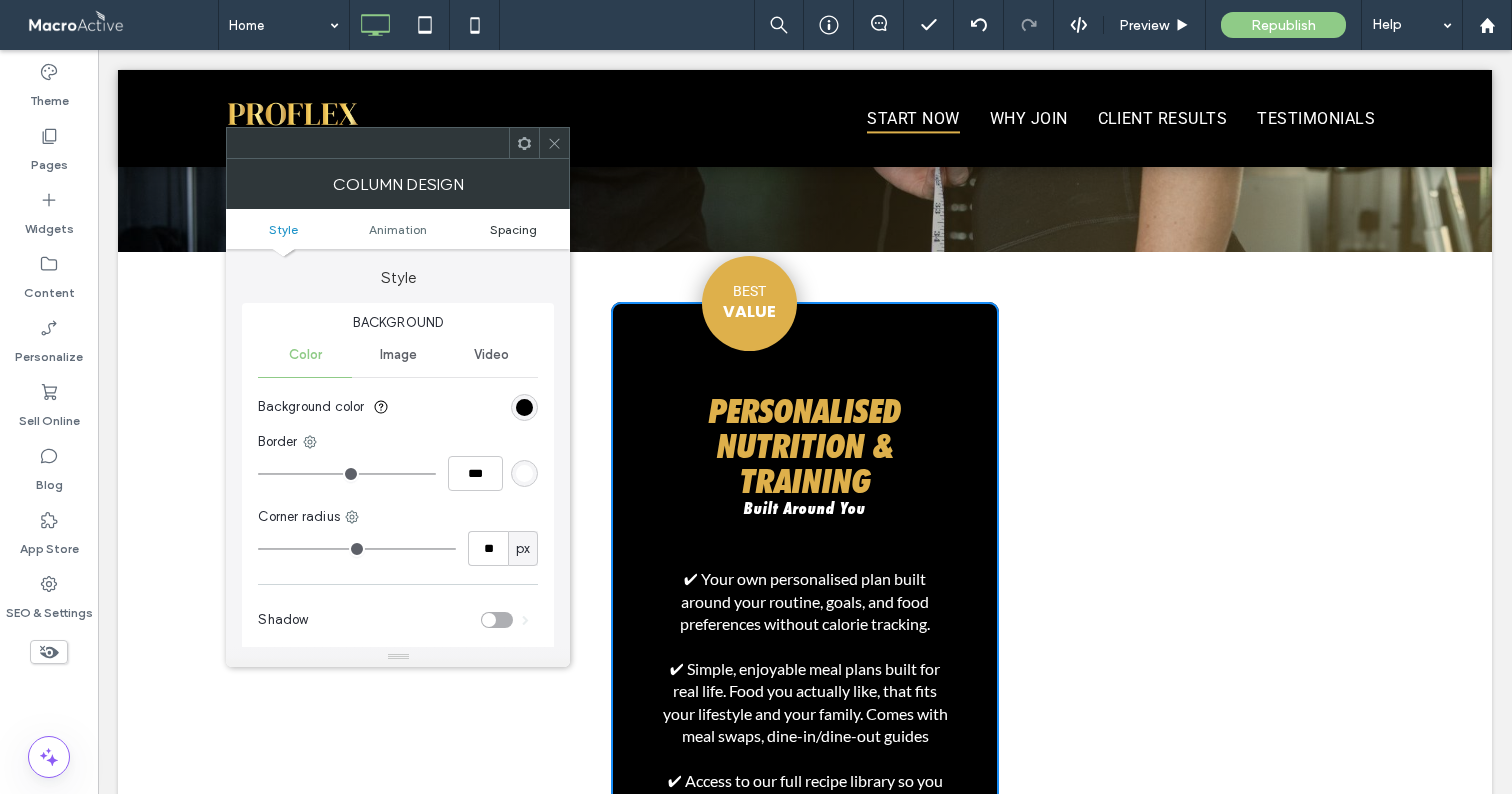 click on "Spacing" at bounding box center (513, 229) 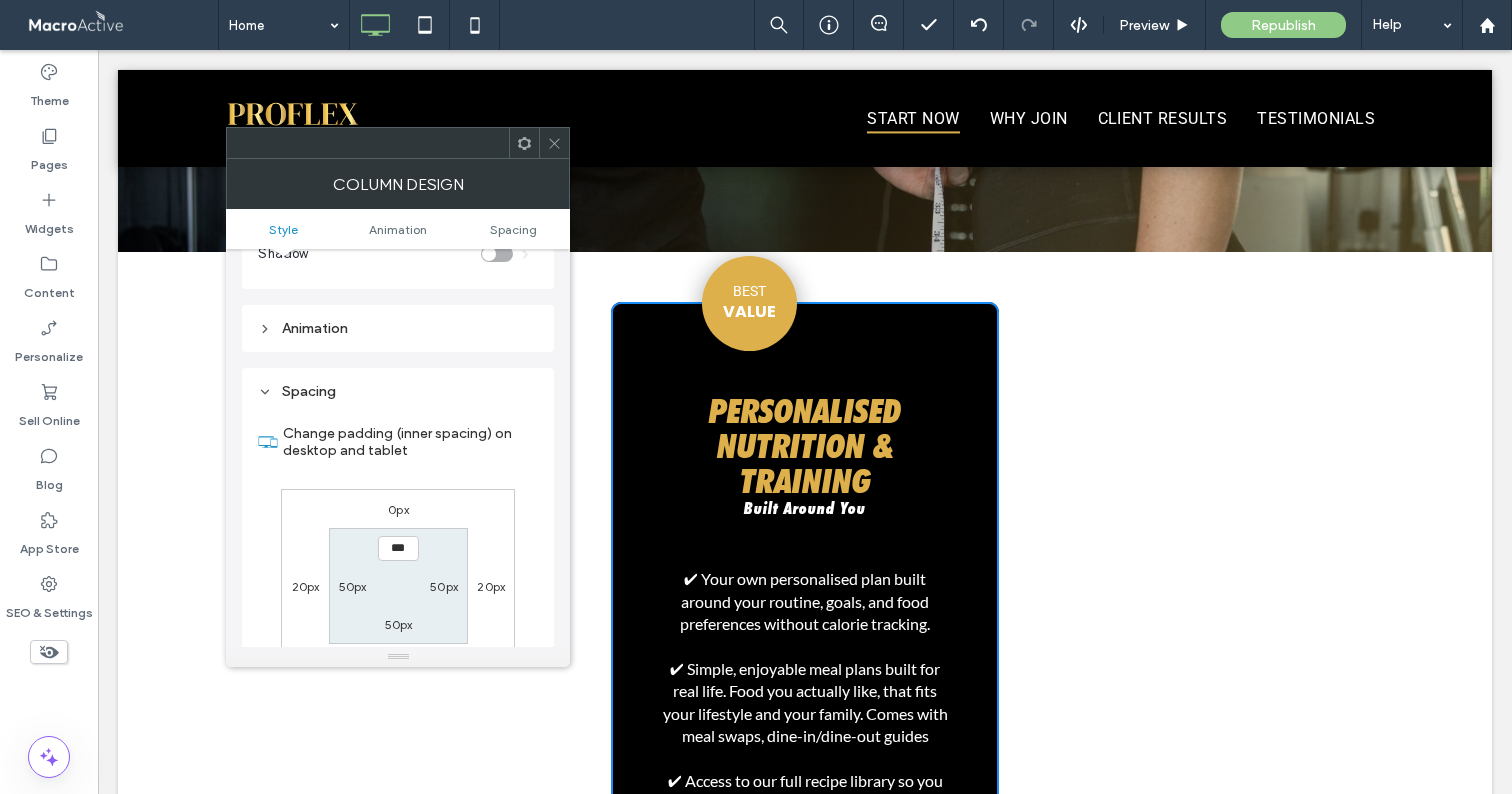 scroll, scrollTop: 470, scrollLeft: 0, axis: vertical 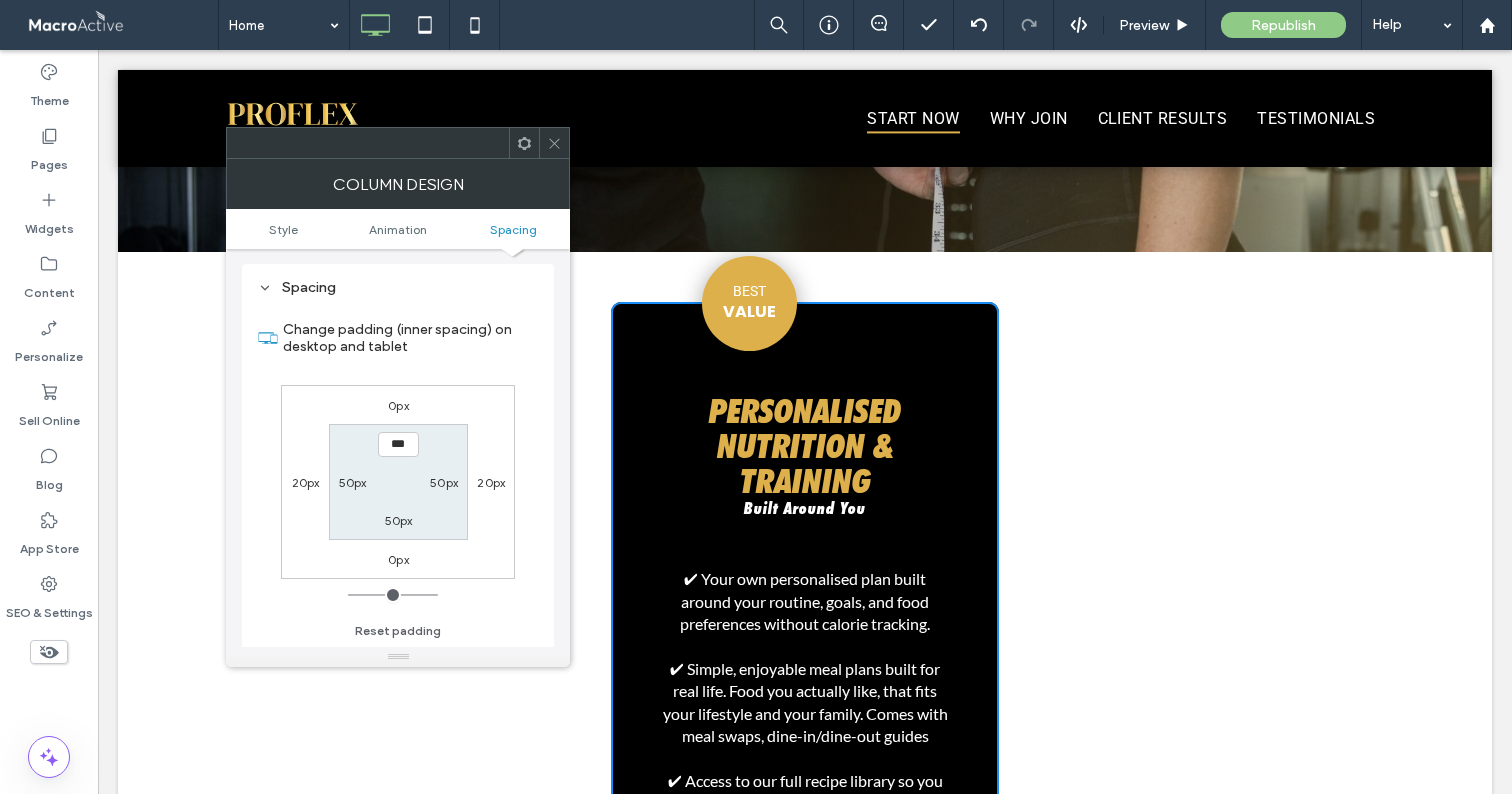 click on "20px" at bounding box center (306, 482) 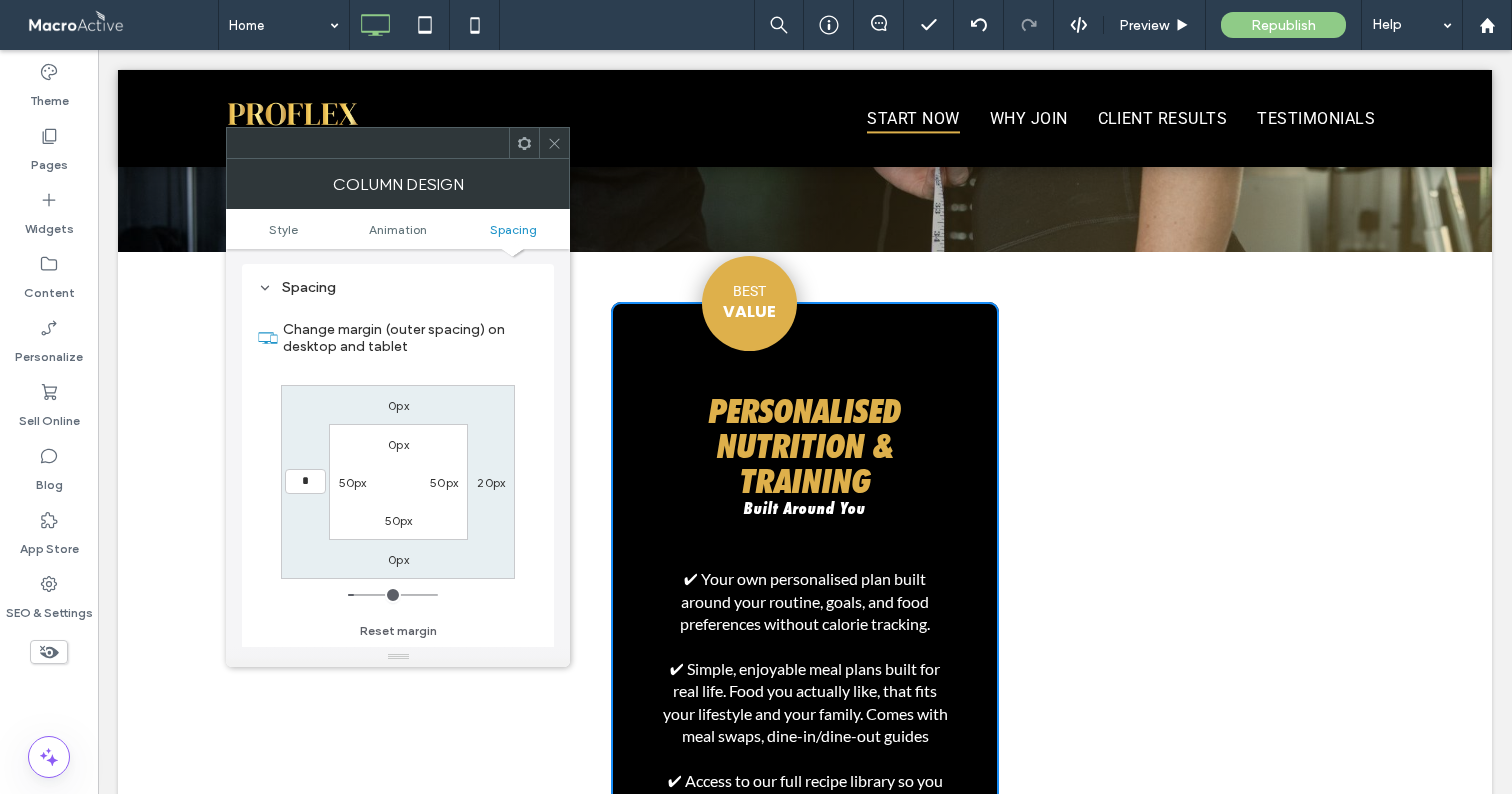 type on "*" 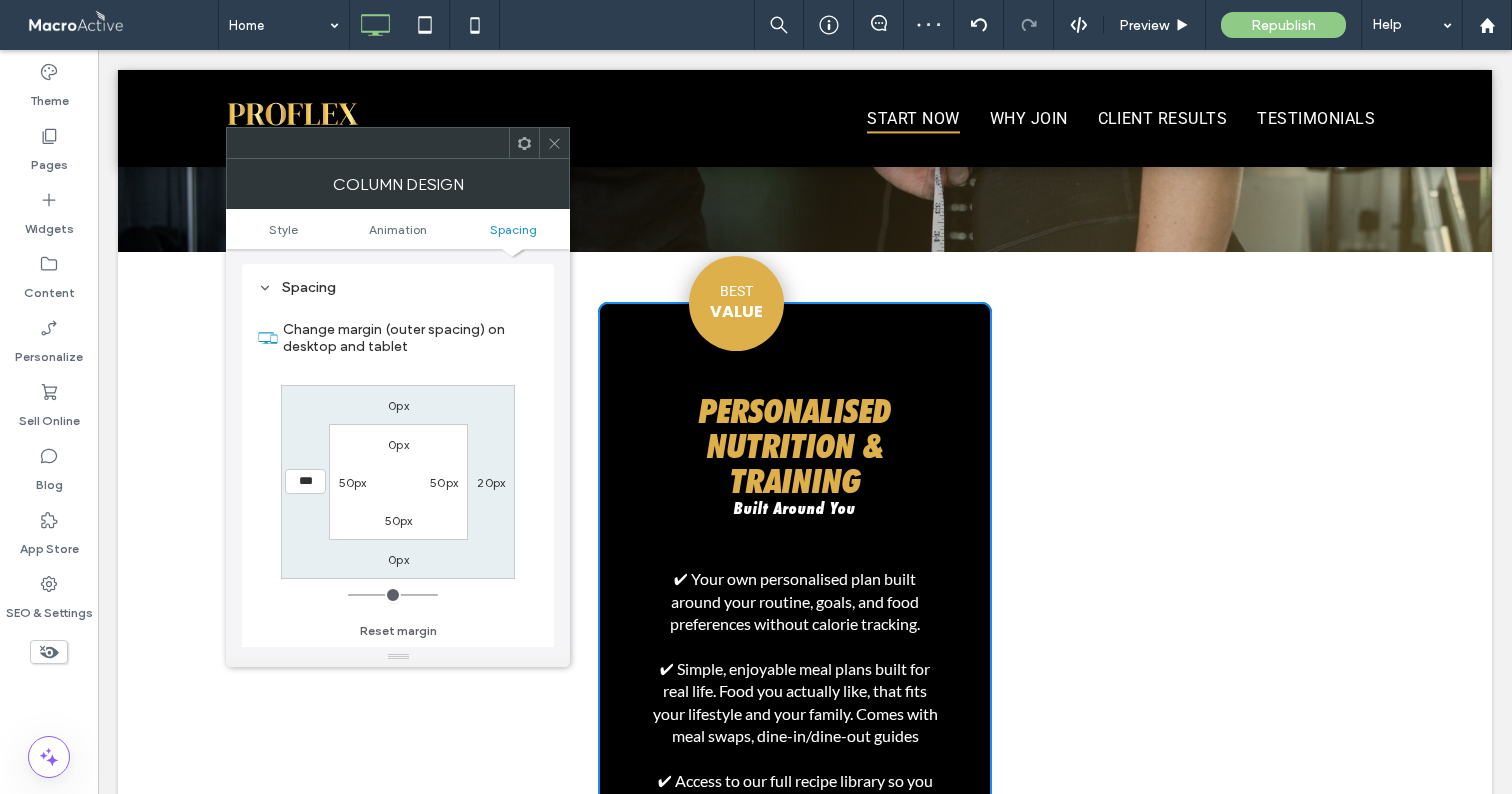 click on "20px" at bounding box center [491, 482] 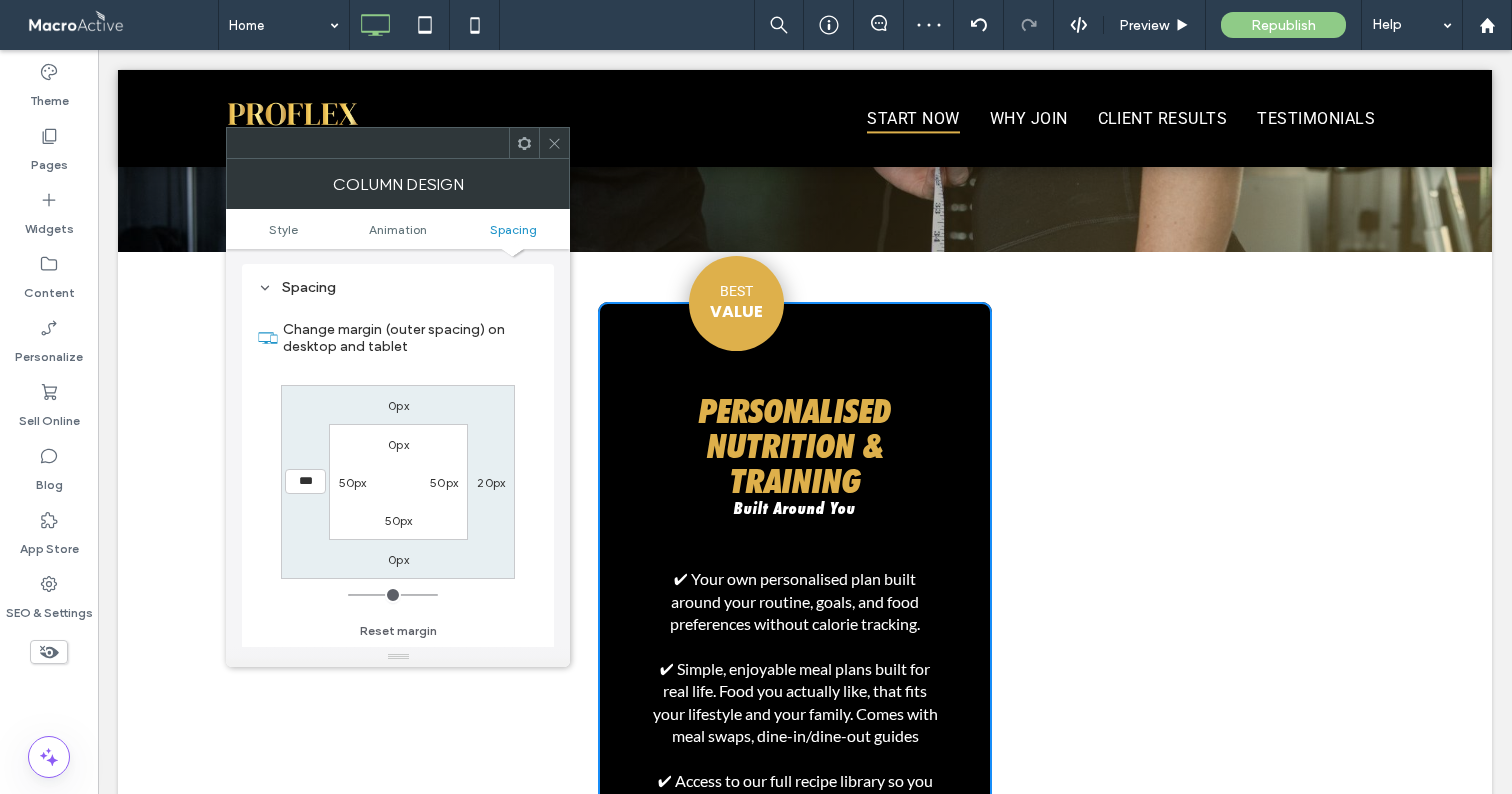 type on "**" 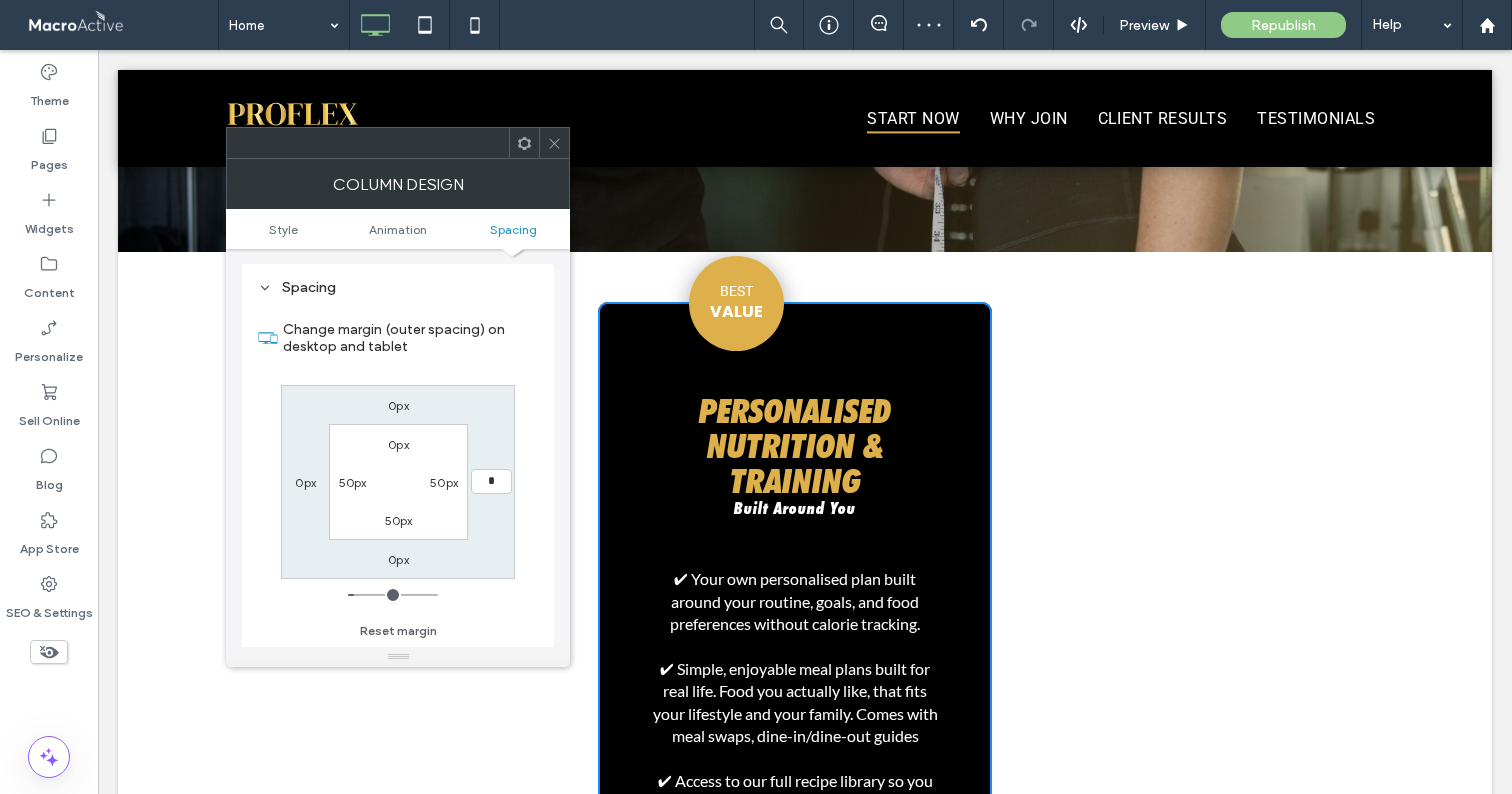 type on "*" 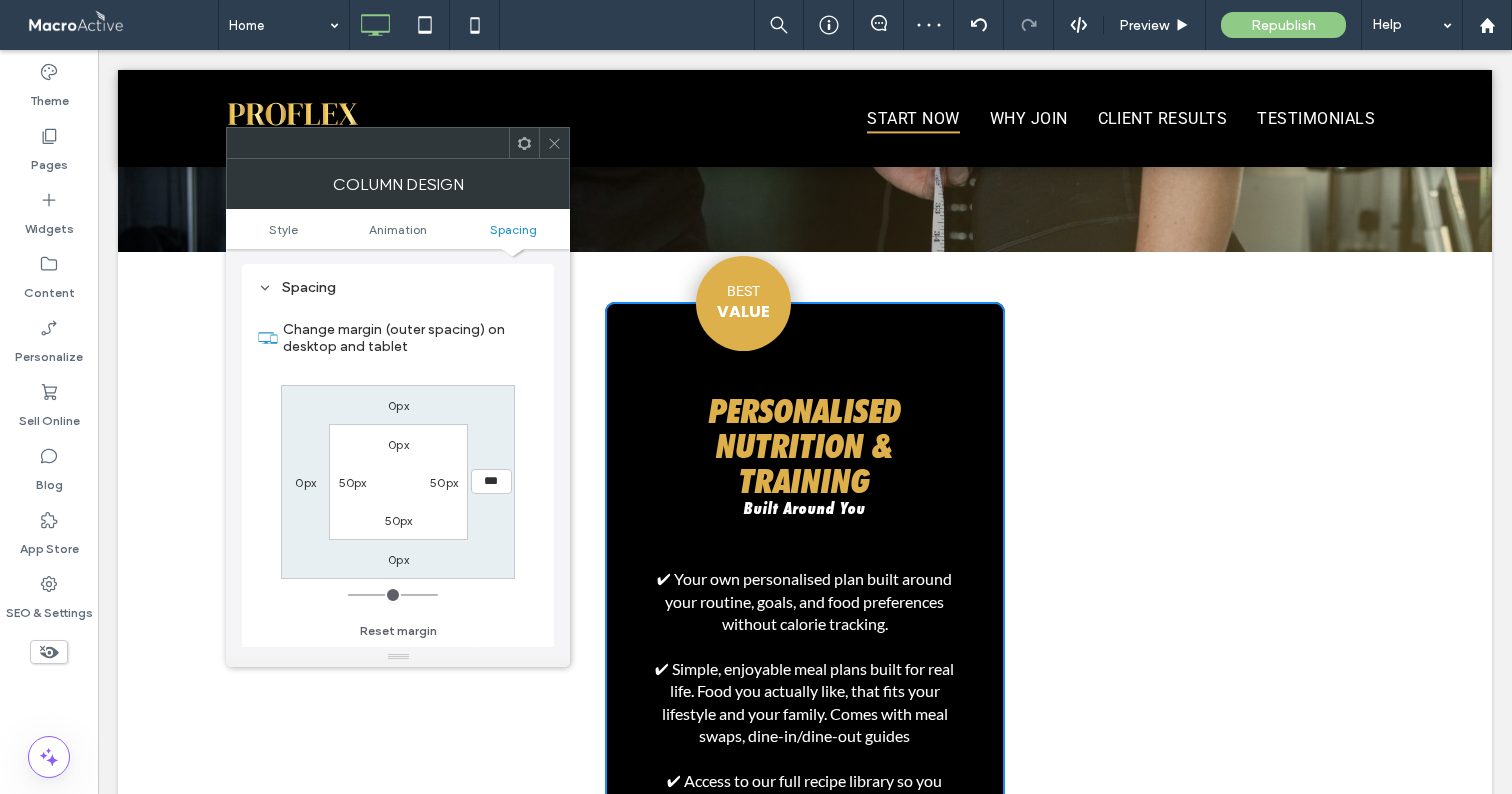 click at bounding box center (554, 143) 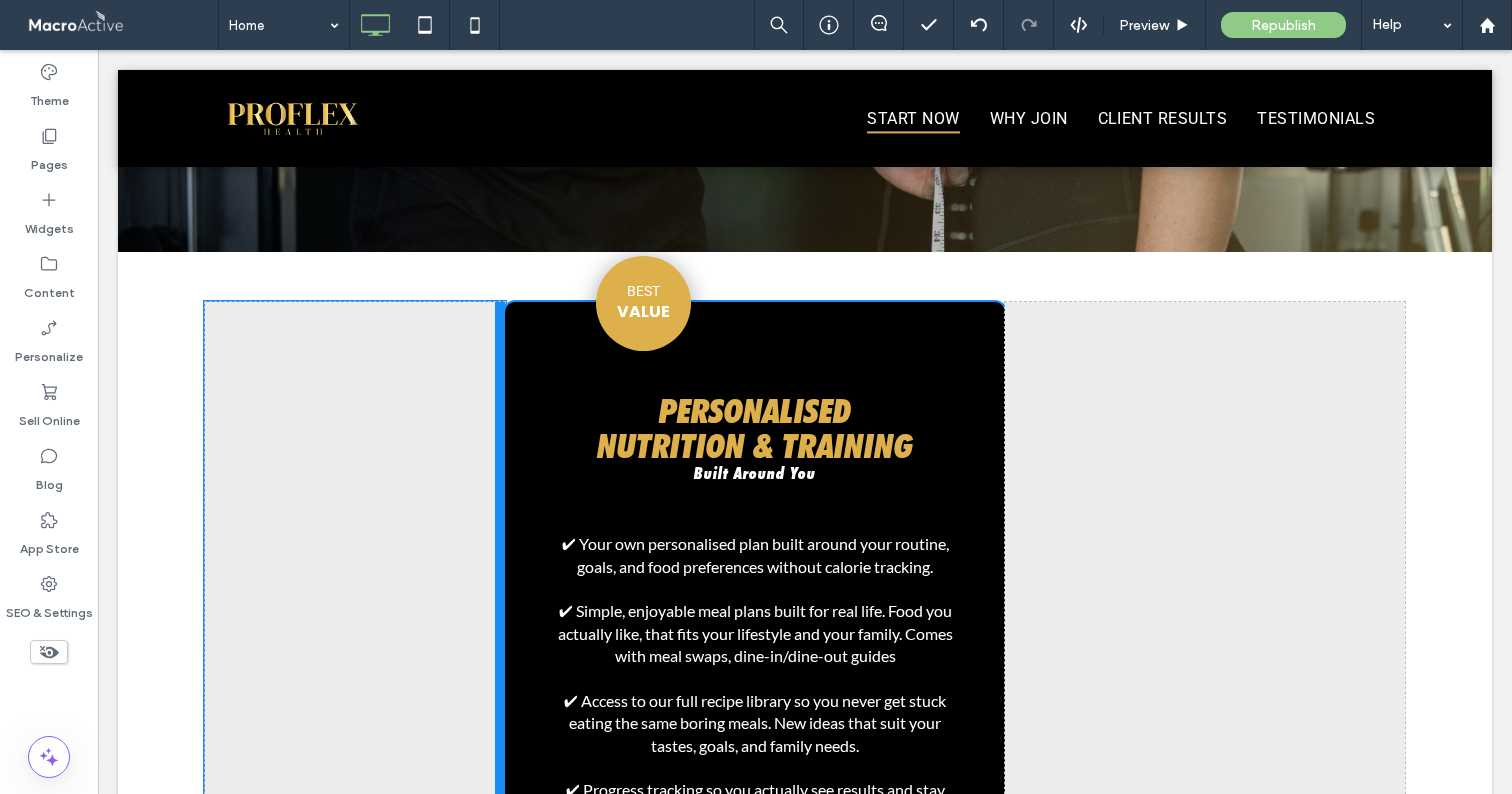 drag, startPoint x: 600, startPoint y: 446, endPoint x: 526, endPoint y: 441, distance: 74.168724 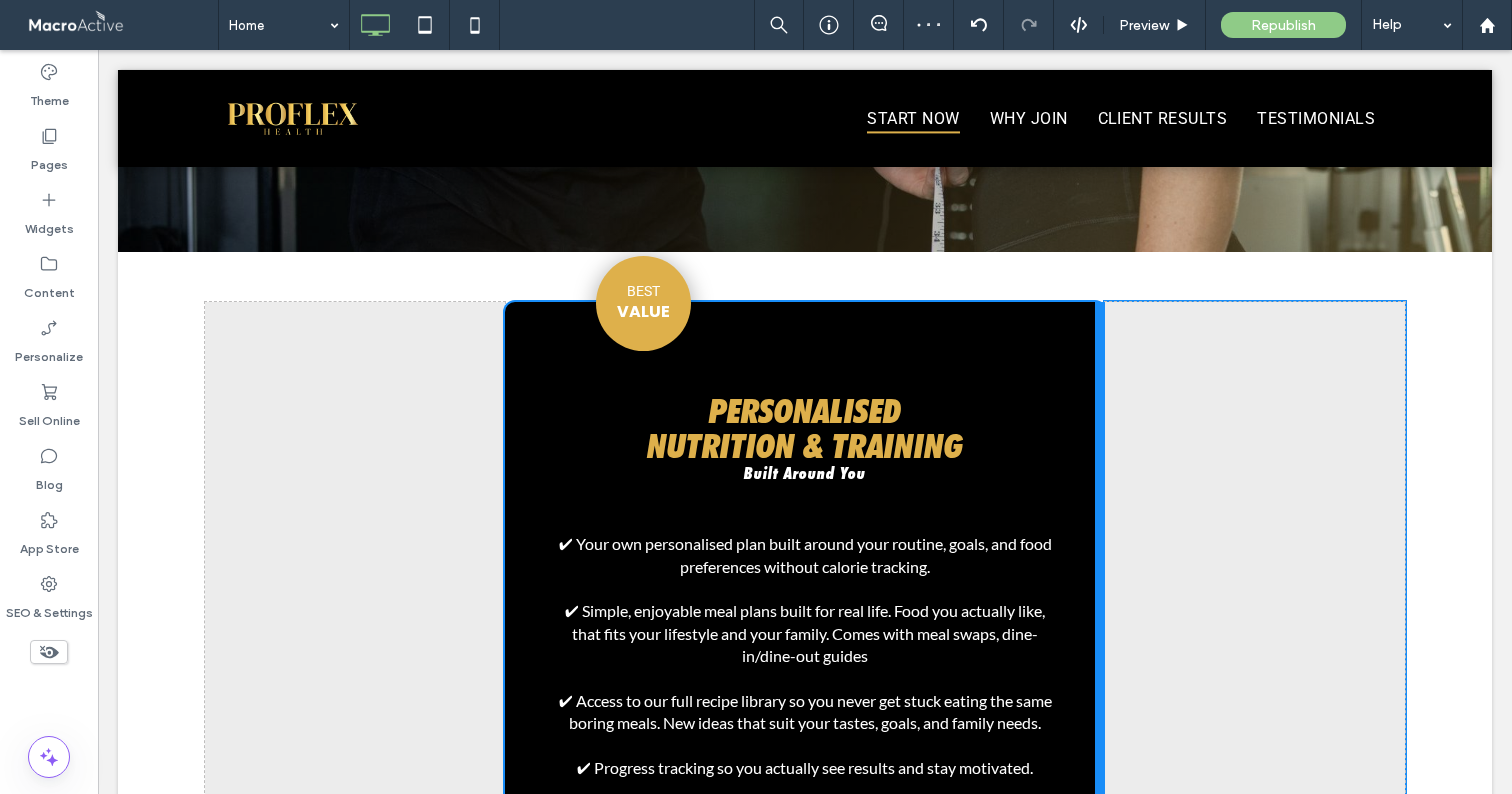 drag, startPoint x: 1000, startPoint y: 462, endPoint x: 1079, endPoint y: 461, distance: 79.00633 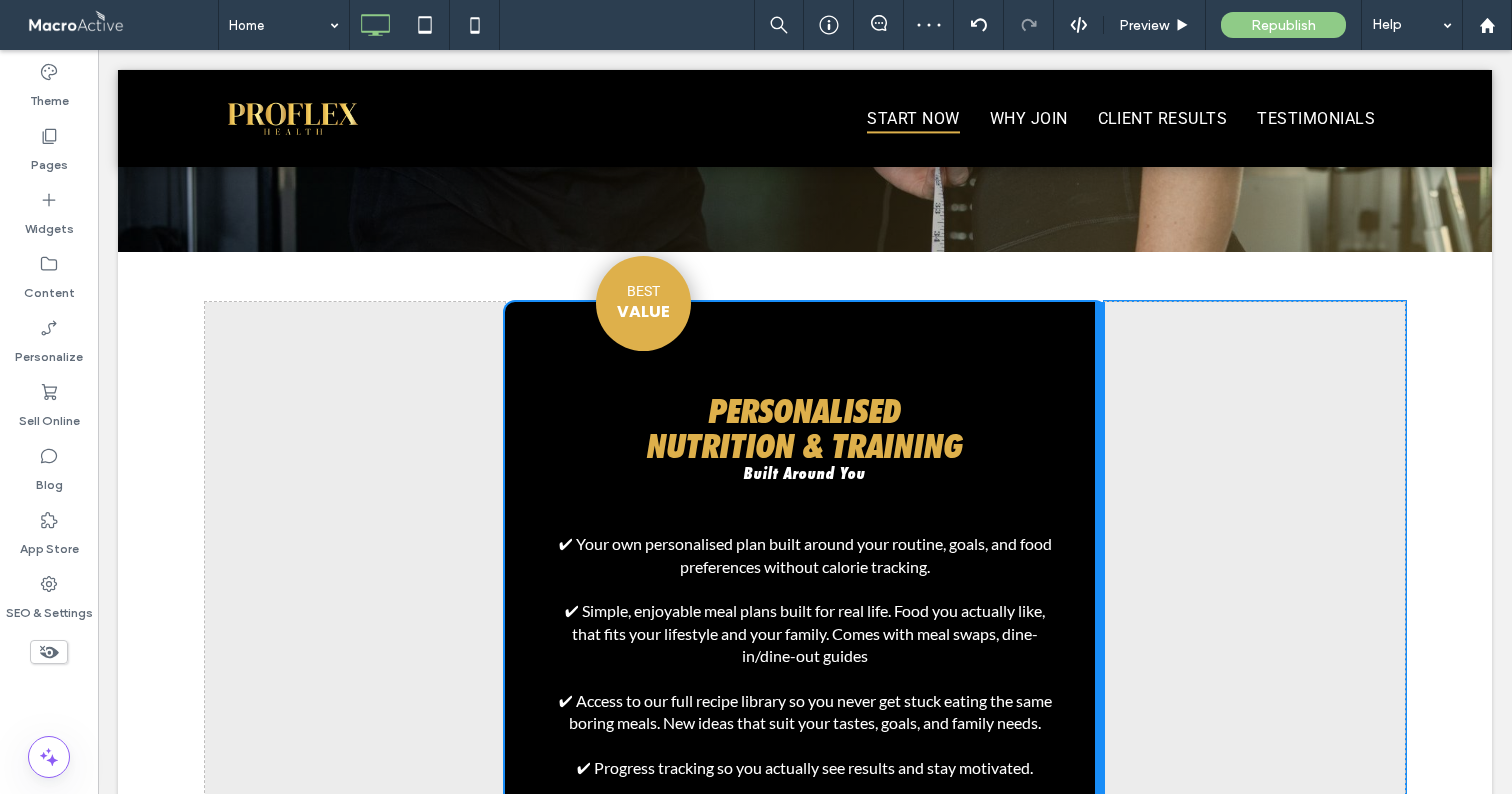 click on "BEST
VALUE
PERSONALISED NUTRITION & TRAINING Built Around You
✔ Your own personalised plan built around your routine, goals, and food preferences without calorie tracking. ✔ Simple, enjoyable meal plans built for real life. Food you actually like, that fits your lifestyle and your family. Comes with meal swaps, dine-in/dine-out guides ✔ Access to our full recipe library so you never get stuck eating the same boring meals. New ideas that suit your tastes, goals, and family needs. ✔ Progress tracking so you actually see results and stay motivated. ✔ Optional home or gym workouts designed to fit your time, goals, and energy levels ✔ Fortnightly Reviews to make sure you're always enjoying your plans and making progress. ✔ Simple shopping lists + flexible nutrition options (like dairy-free, gut-friendly, or family-style). ✔ The Proflex app with video demos, your full plan, and tracking tools. (Everything in one place). $49/week" at bounding box center (805, 849) 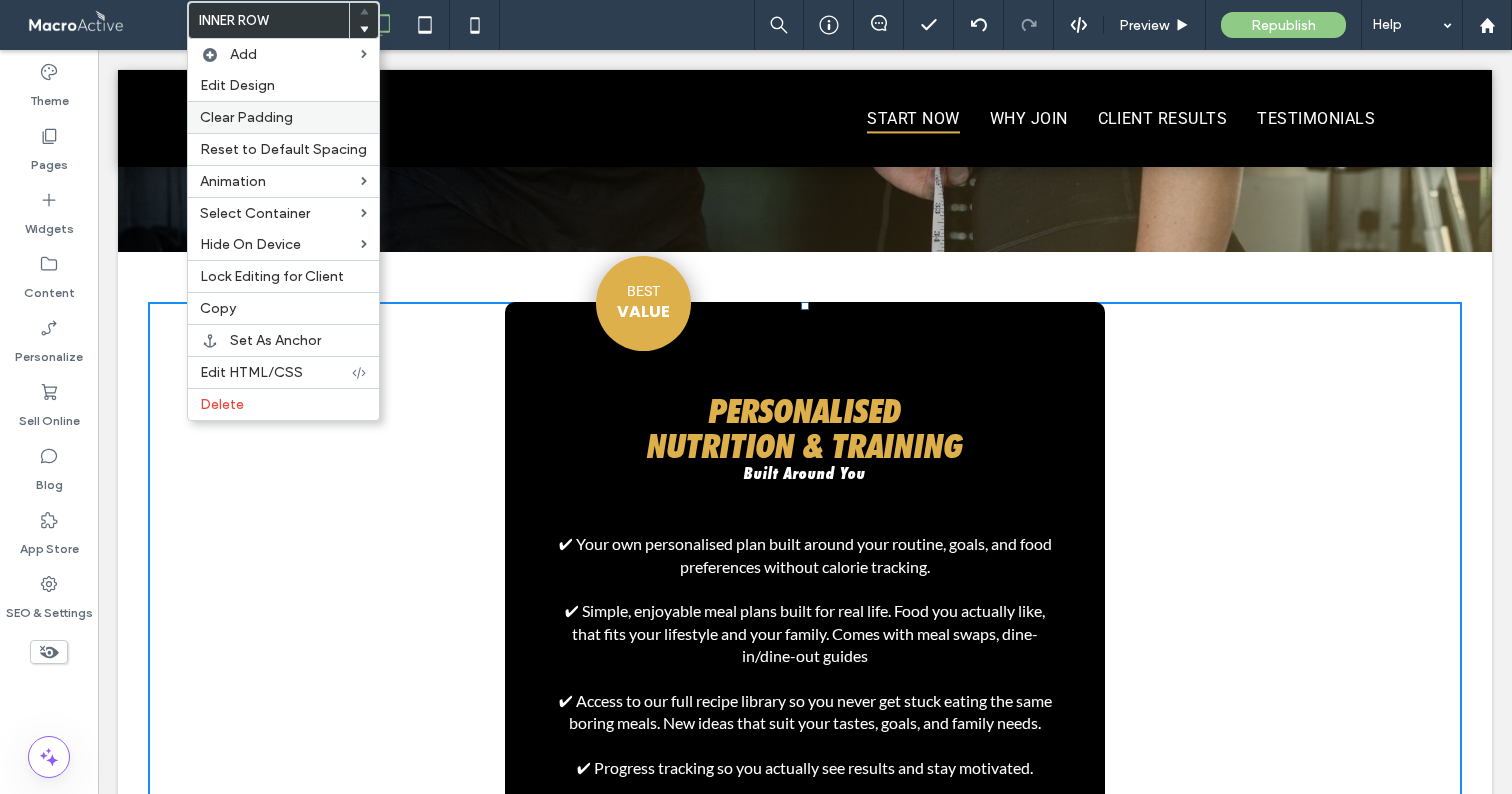 click on "Clear Padding" at bounding box center [246, 117] 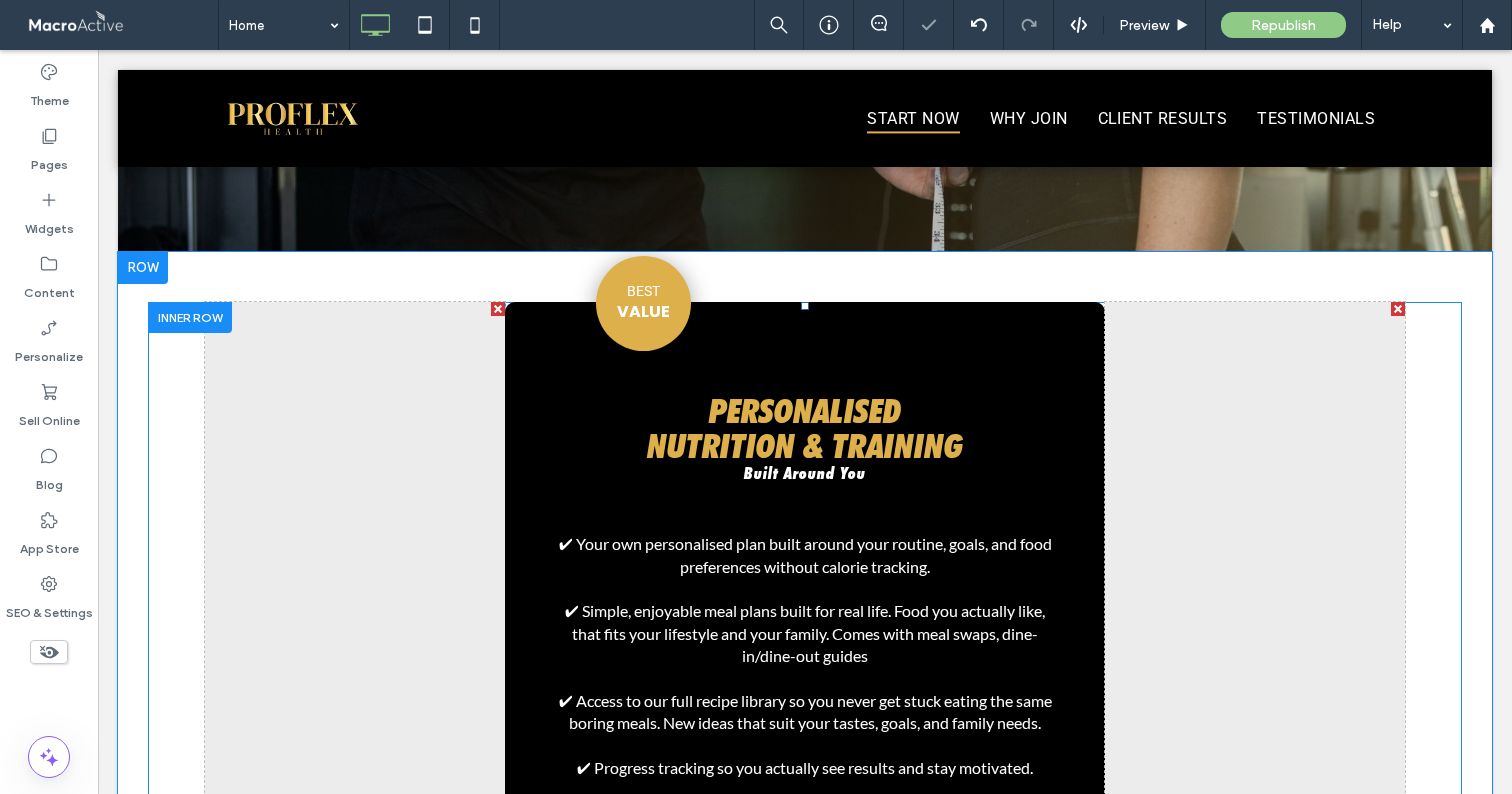 click on "Click To Paste     Click To Paste             BEST
VALUE
PERSONALISED NUTRITION & TRAINING Built Around You
✔ Your own personalised plan built around your routine, goals, and food preferences without calorie tracking. ✔ Simple, enjoyable meal plans built for real life. Food you actually like, that fits your lifestyle and your family. Comes with meal swaps, dine-in/dine-out guides ✔ Access to our full recipe library so you never get stuck eating the same boring meals. New ideas that suit your tastes, goals, and family needs. ✔ Progress tracking so you actually see results and stay motivated. ✔ Optional home or gym workouts designed to fit your time, goals, and energy levels ✔ Fortnightly Reviews to make sure you're always enjoying your plans and making progress. ✔ Simple shopping lists + flexible nutrition options (like dairy-free, gut-friendly, or family-style). $49/week
Enquire here
Click To Paste" at bounding box center [805, 849] 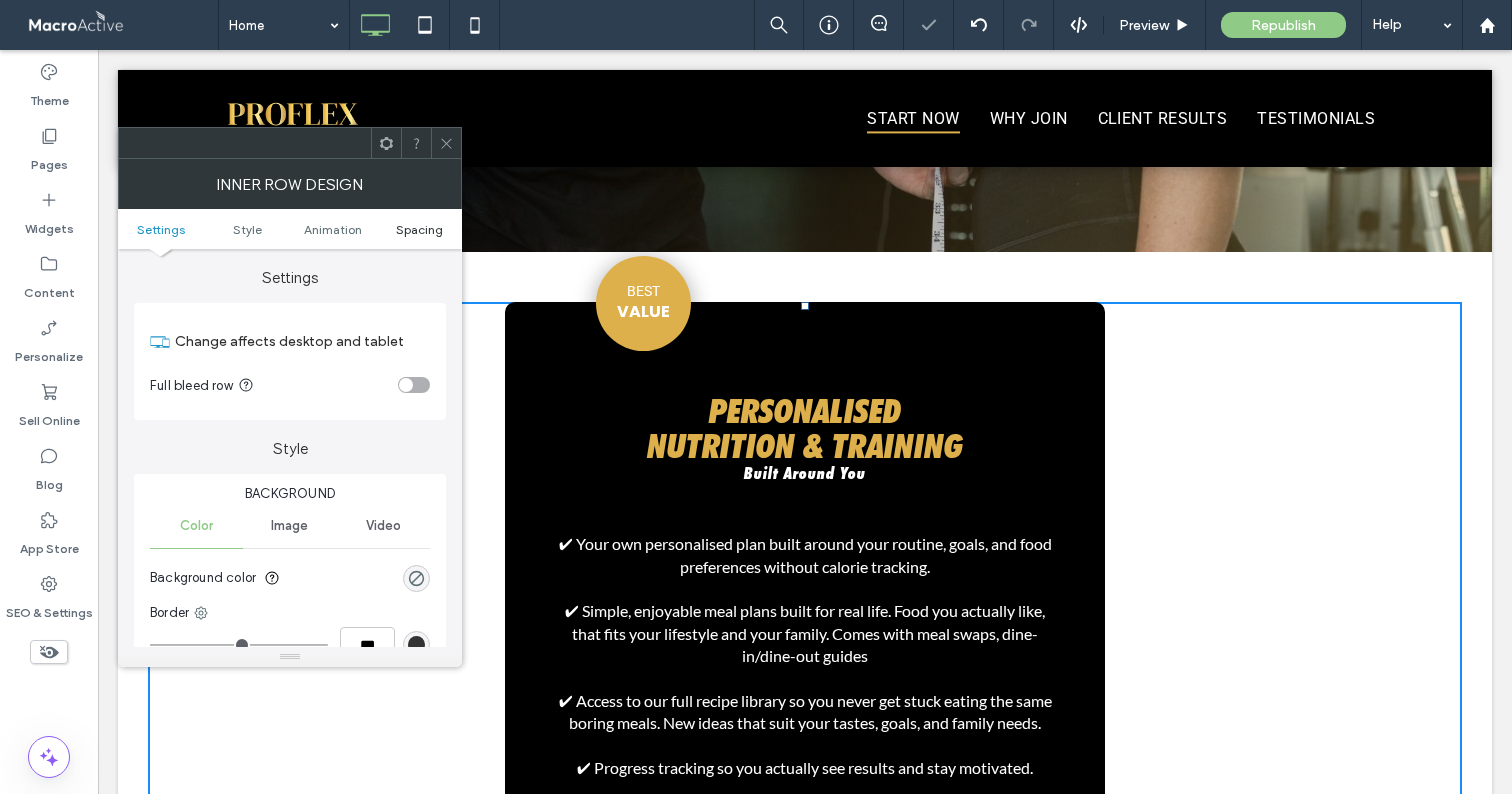 click on "Spacing" at bounding box center [419, 229] 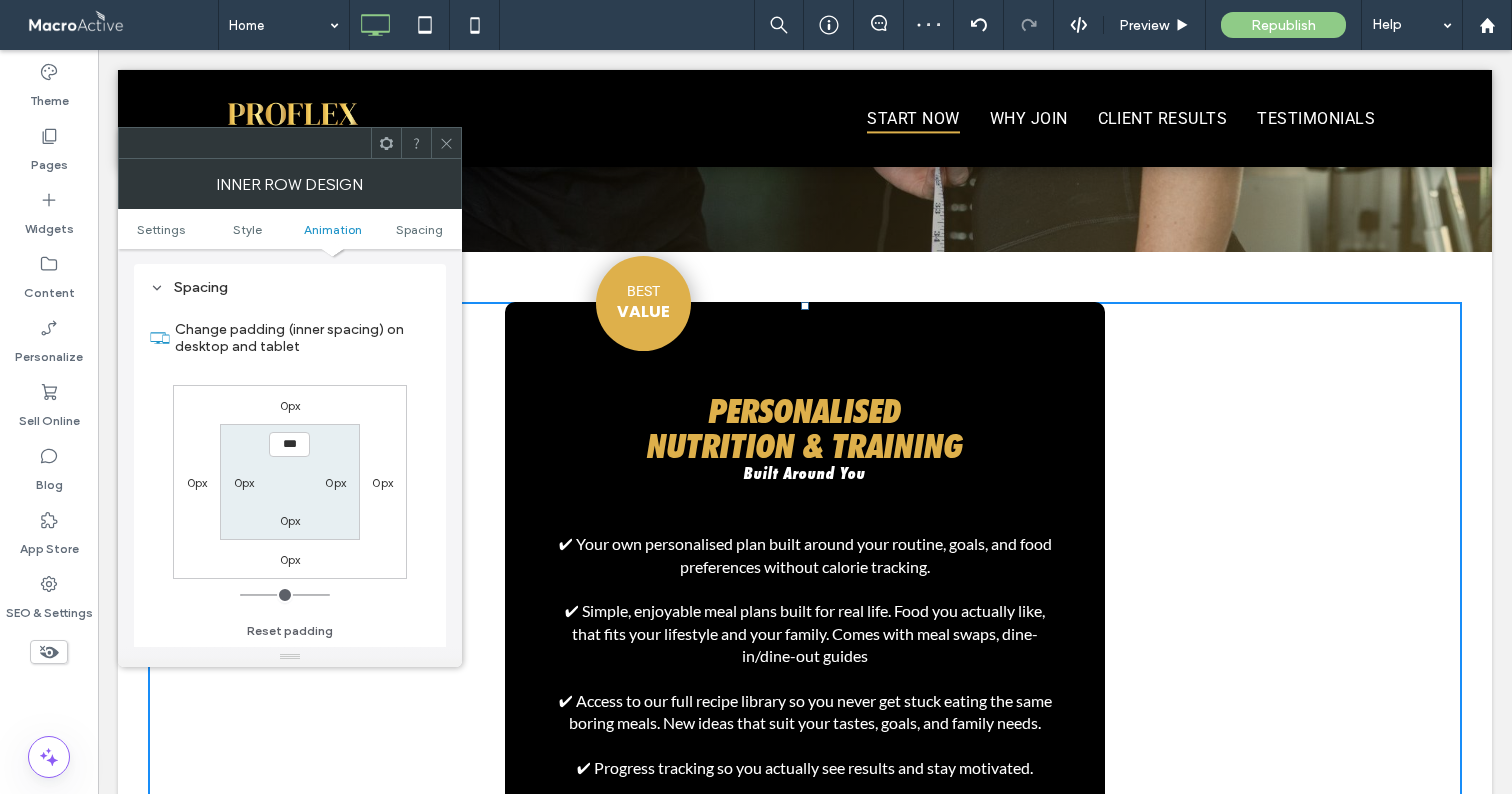 scroll, scrollTop: 641, scrollLeft: 0, axis: vertical 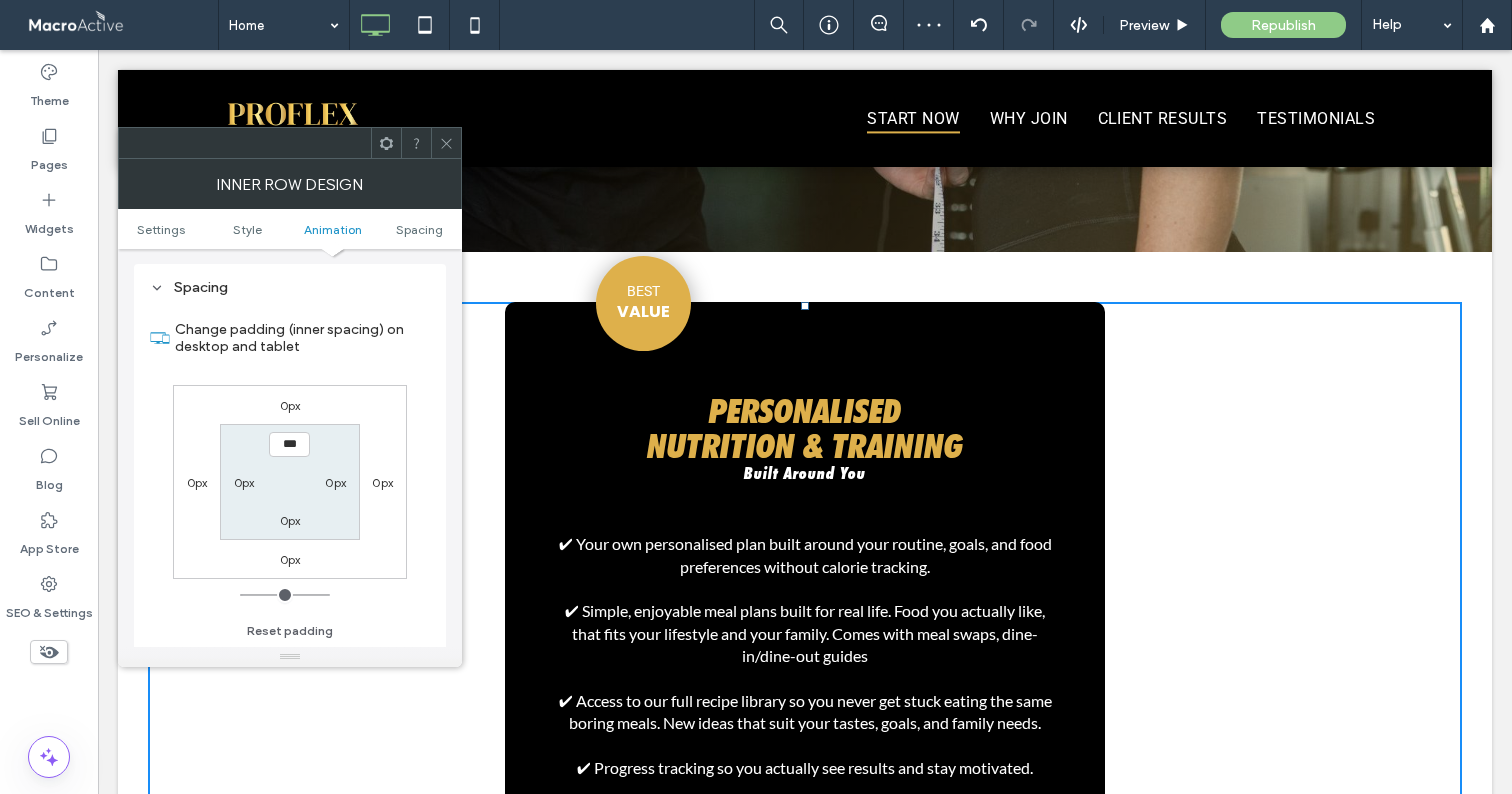click 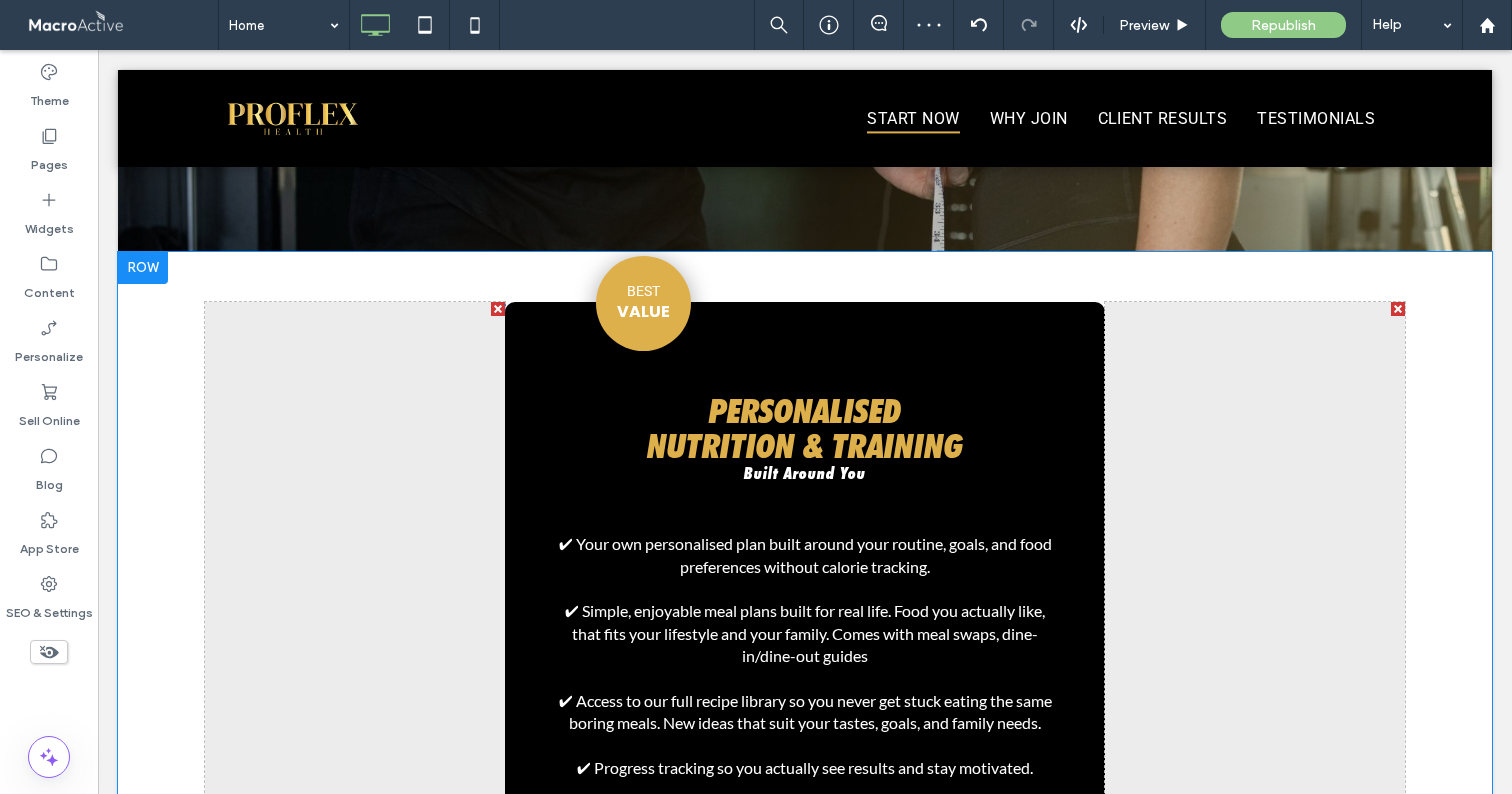 click on "Click To Paste     Click To Paste             BEST
VALUE
PERSONALISED NUTRITION & TRAINING Built Around You
✔ Your own personalised plan built around your routine, goals, and food preferences without calorie tracking. ✔ Simple, enjoyable meal plans built for real life. Food you actually like, that fits your lifestyle and your family. Comes with meal swaps, dine-in/dine-out guides ✔ Access to our full recipe library so you never get stuck eating the same boring meals. New ideas that suit your tastes, goals, and family needs. ✔ Progress tracking so you actually see results and stay motivated. ✔ Optional home or gym workouts designed to fit your time, goals, and energy levels ✔ Fortnightly Reviews to make sure you're always enjoying your plans and making progress. ✔ Simple shopping lists + flexible nutrition options (like dairy-free, gut-friendly, or family-style). $49/week
Enquire here
Click To Paste" at bounding box center [805, 849] 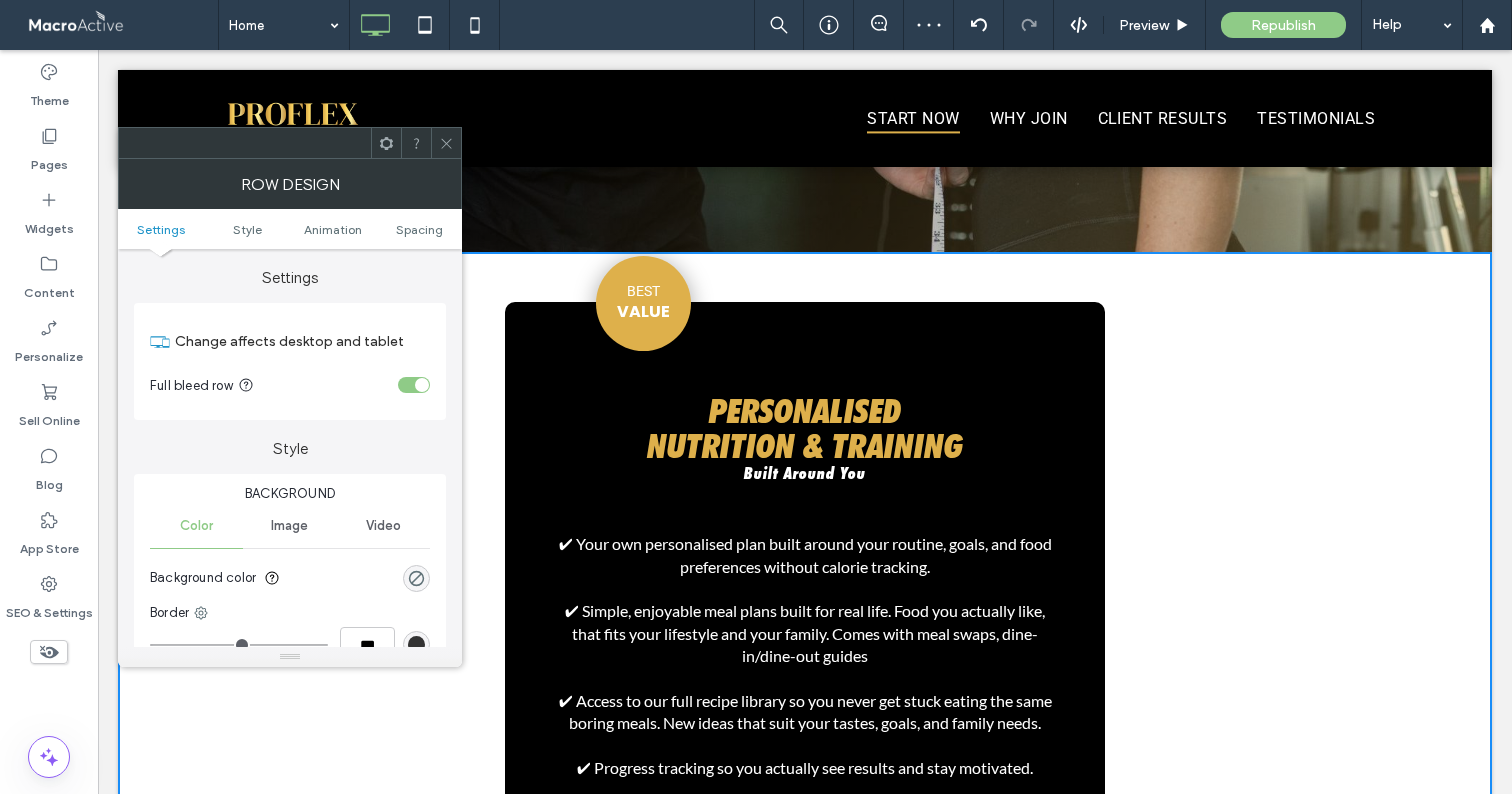 click at bounding box center [422, 385] 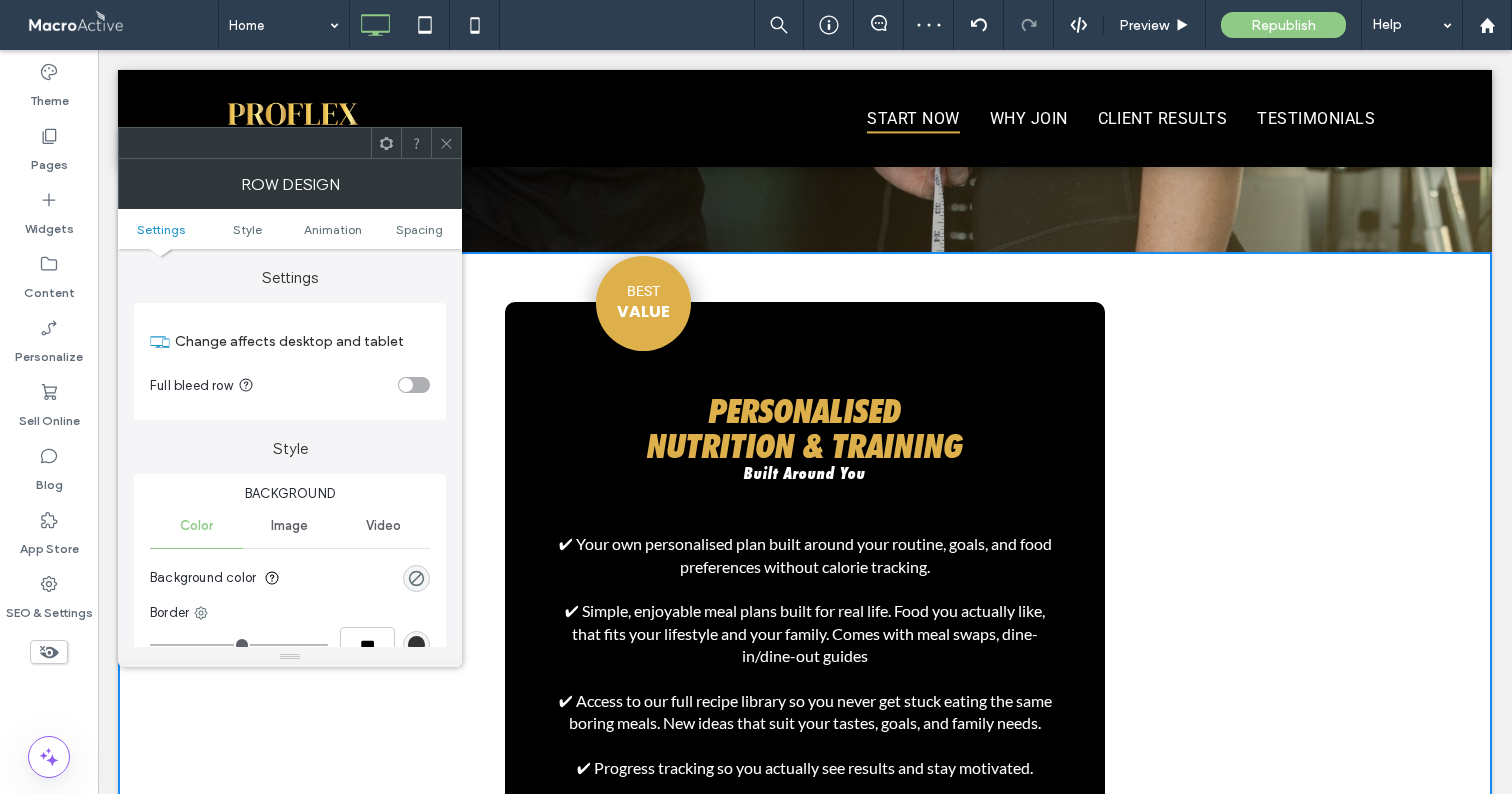 click 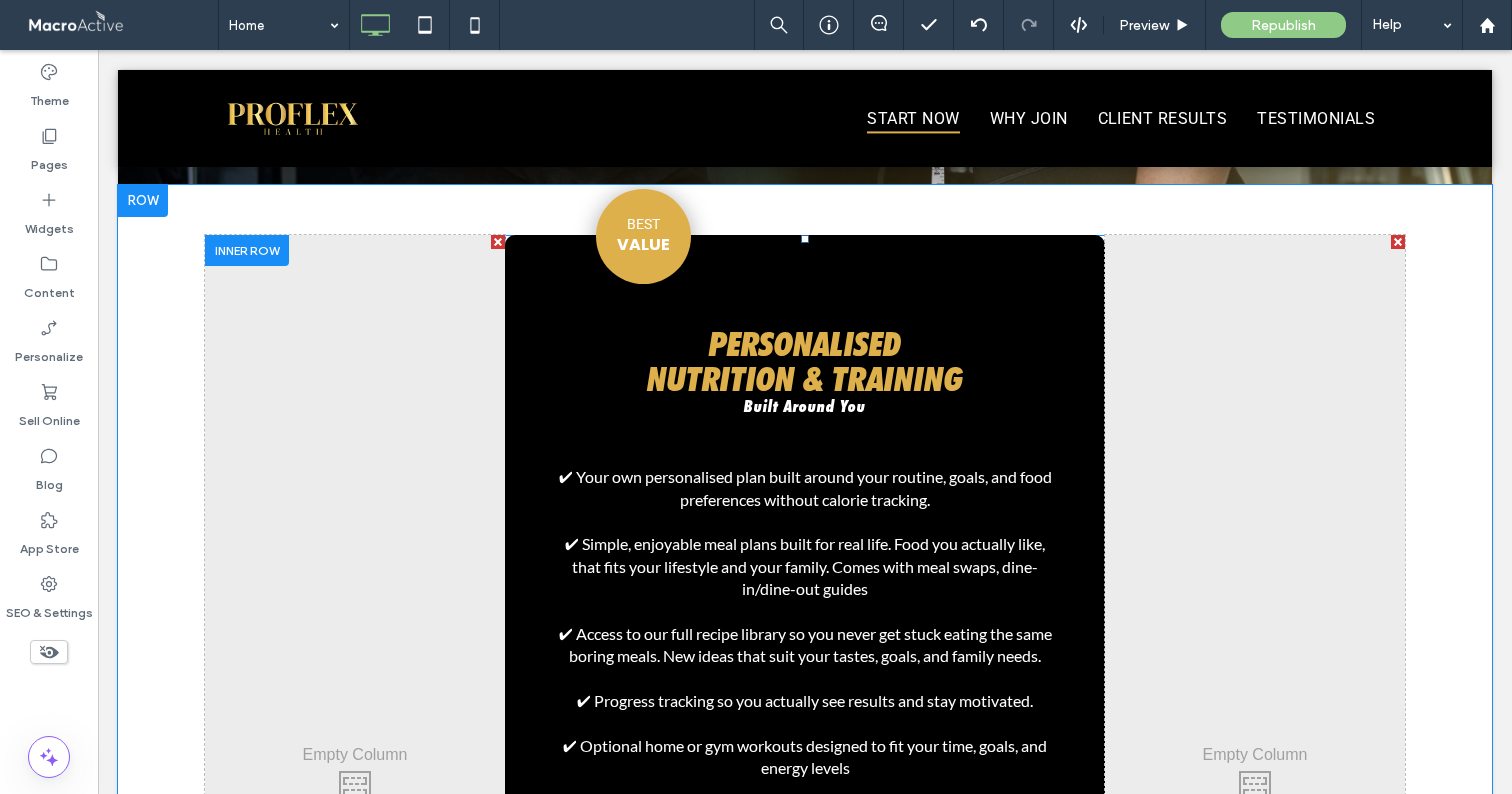 scroll, scrollTop: 706, scrollLeft: 0, axis: vertical 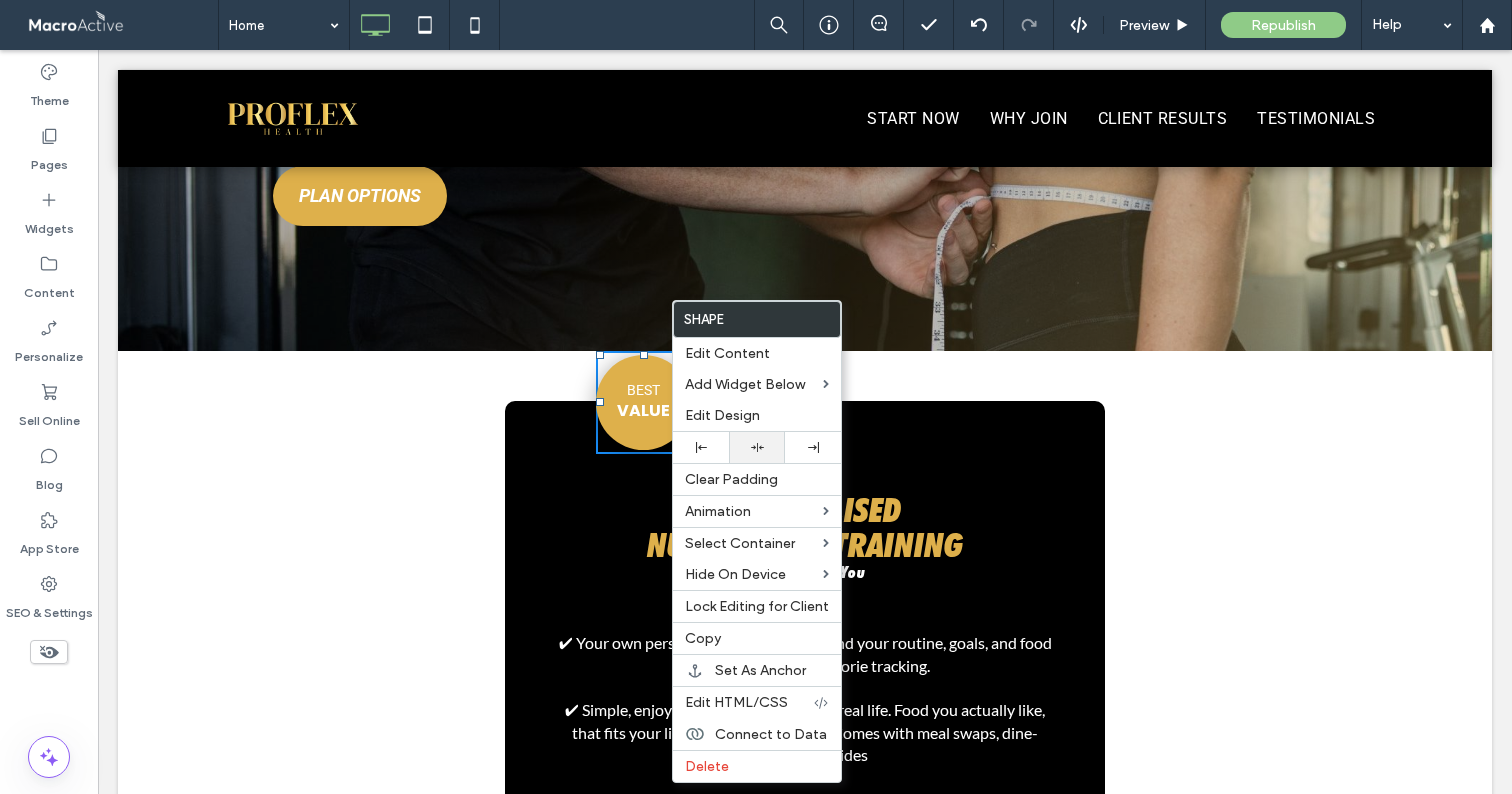 click 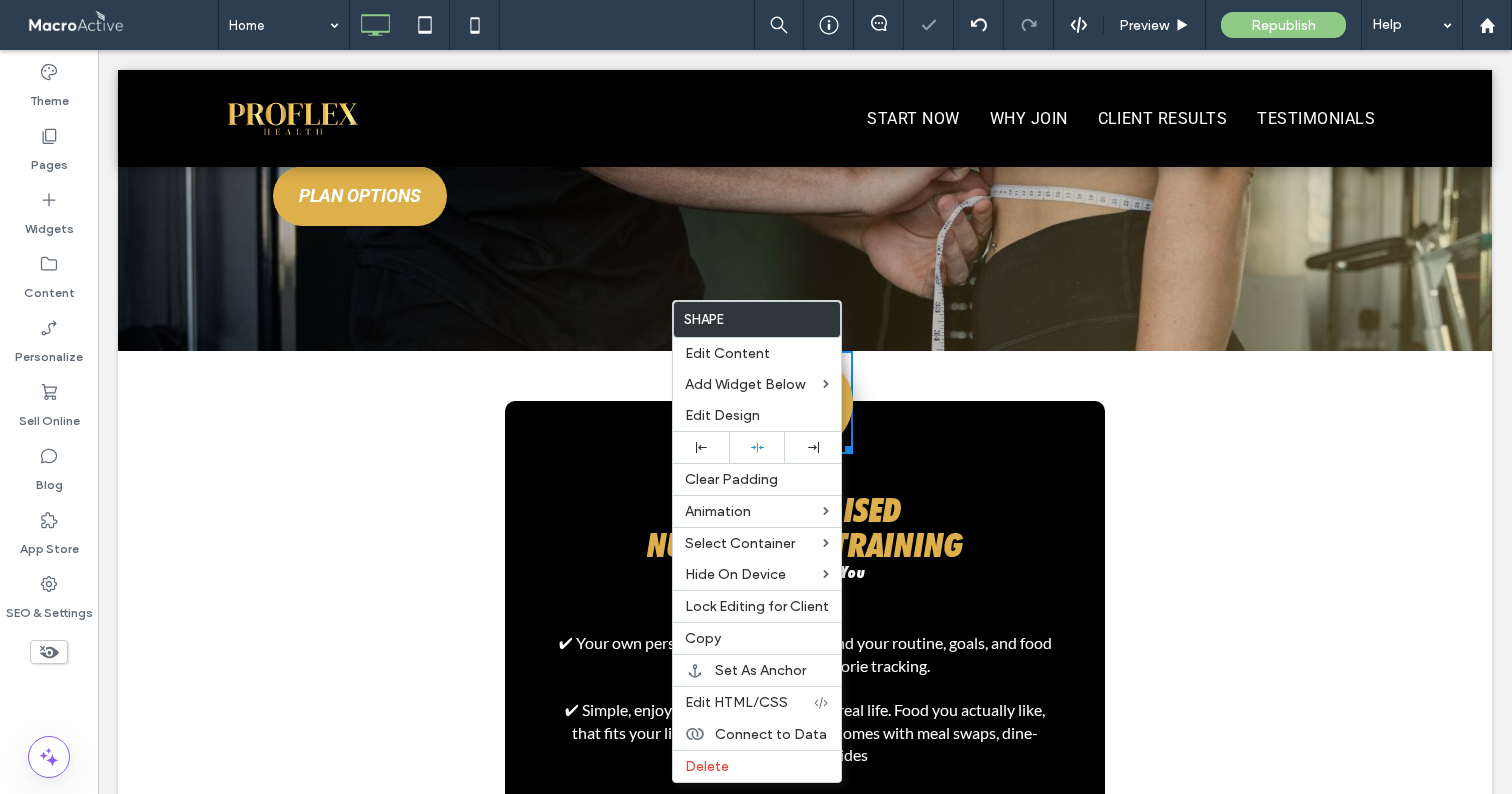 click on "Click To Paste     Click To Paste             BEST
VALUE
PERSONALISED NUTRITION & TRAINING Built Around You
✔ Your own personalised plan built around your routine, goals, and food preferences without calorie tracking. ✔ Simple, enjoyable meal plans built for real life. Food you actually like, that fits your lifestyle and your family. Comes with meal swaps, dine-in/dine-out guides ✔ Access to our full recipe library so you never get stuck eating the same boring meals. New ideas that suit your tastes, goals, and family needs. ✔ Progress tracking so you actually see results and stay motivated. ✔ Optional home or gym workouts designed to fit your time, goals, and energy levels ✔ Fortnightly Reviews to make sure you're always enjoying your plans and making progress. ✔ Simple shopping lists + flexible nutrition options (like dairy-free, gut-friendly, or family-style). $49/week
Enquire here
Click To Paste" at bounding box center (805, 948) 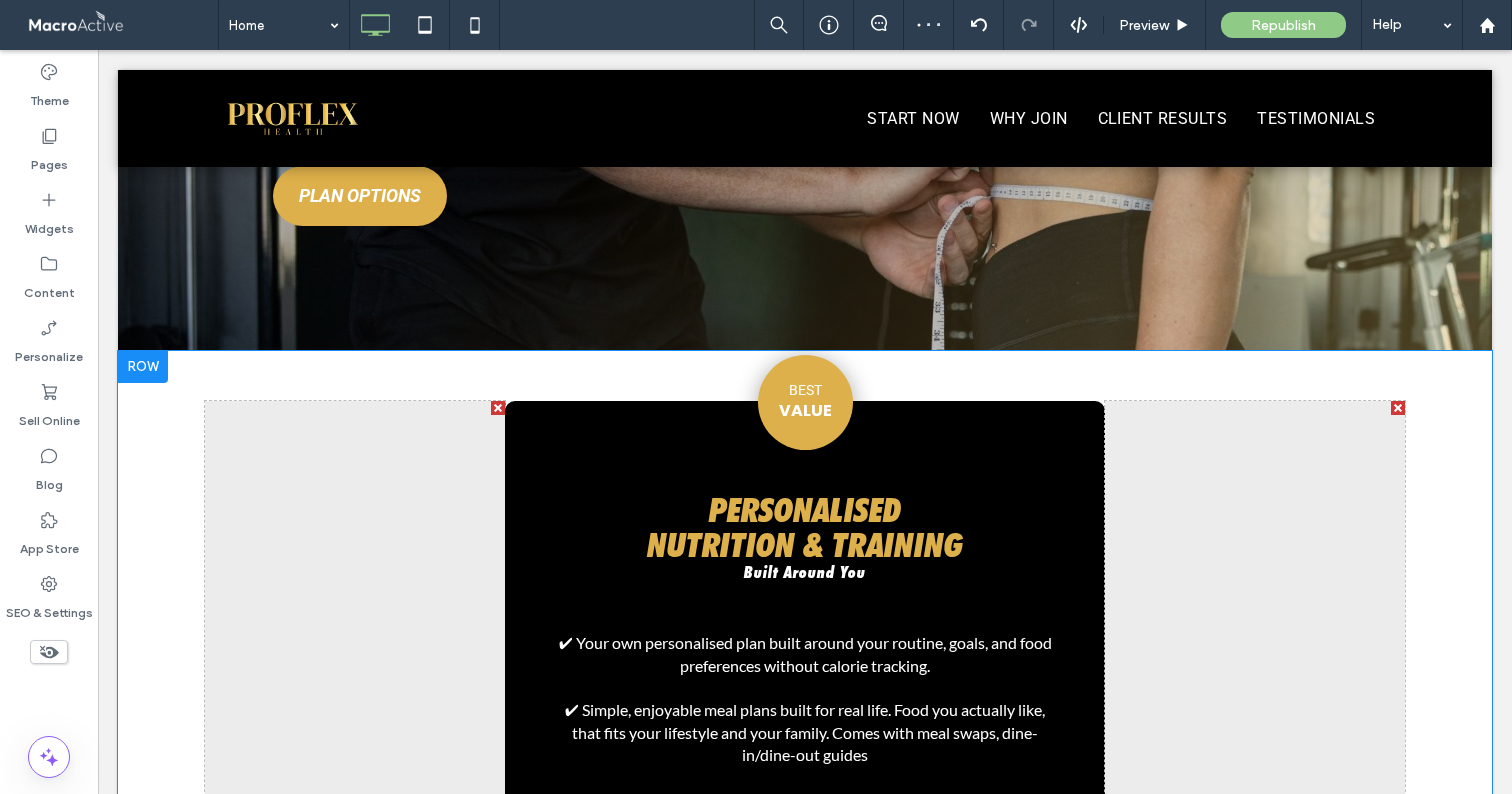 click on "Click To Paste     Click To Paste             BEST
VALUE
PERSONALISED NUTRITION & TRAINING Built Around You
✔ Your own personalised plan built around your routine, goals, and food preferences without calorie tracking. ✔ Simple, enjoyable meal plans built for real life. Food you actually like, that fits your lifestyle and your family. Comes with meal swaps, dine-in/dine-out guides ✔ Access to our full recipe library so you never get stuck eating the same boring meals. New ideas that suit your tastes, goals, and family needs. ✔ Progress tracking so you actually see results and stay motivated. ✔ Optional home or gym workouts designed to fit your time, goals, and energy levels ✔ Fortnightly Reviews to make sure you're always enjoying your plans and making progress. ✔ Simple shopping lists + flexible nutrition options (like dairy-free, gut-friendly, or family-style). $49/week
Enquire here
Click To Paste" at bounding box center [805, 948] 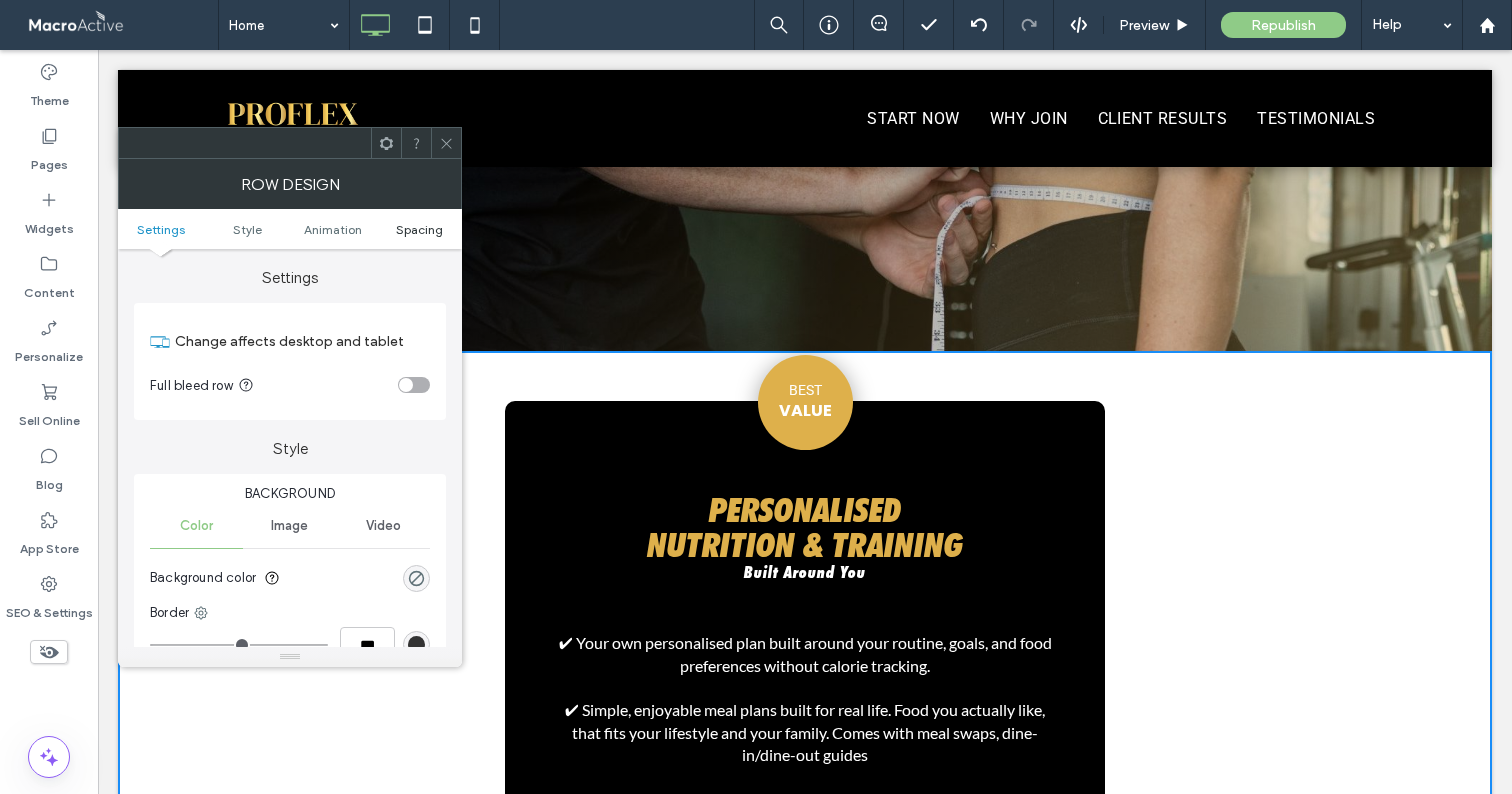 click on "Spacing" at bounding box center [419, 229] 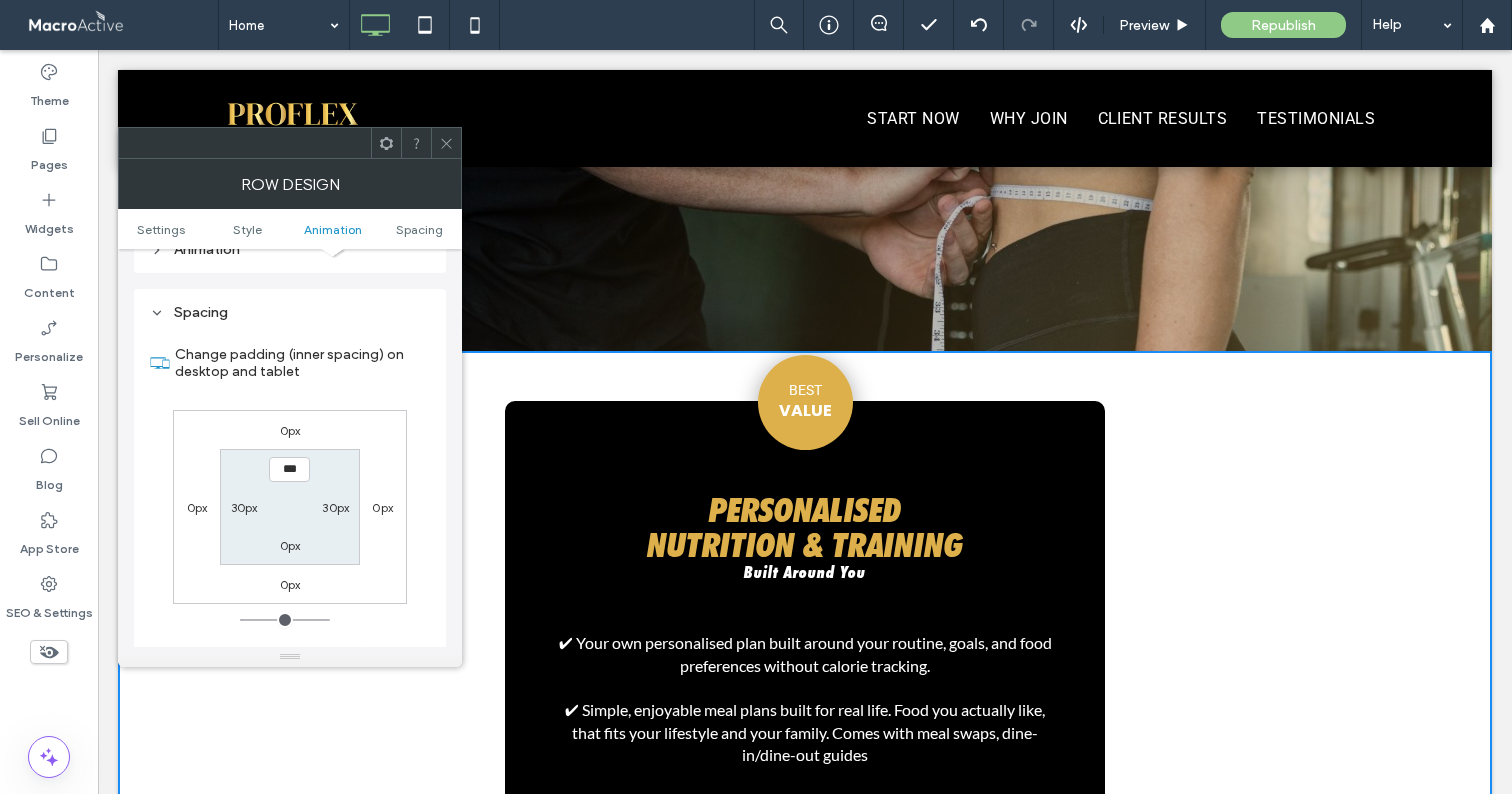 scroll, scrollTop: 566, scrollLeft: 0, axis: vertical 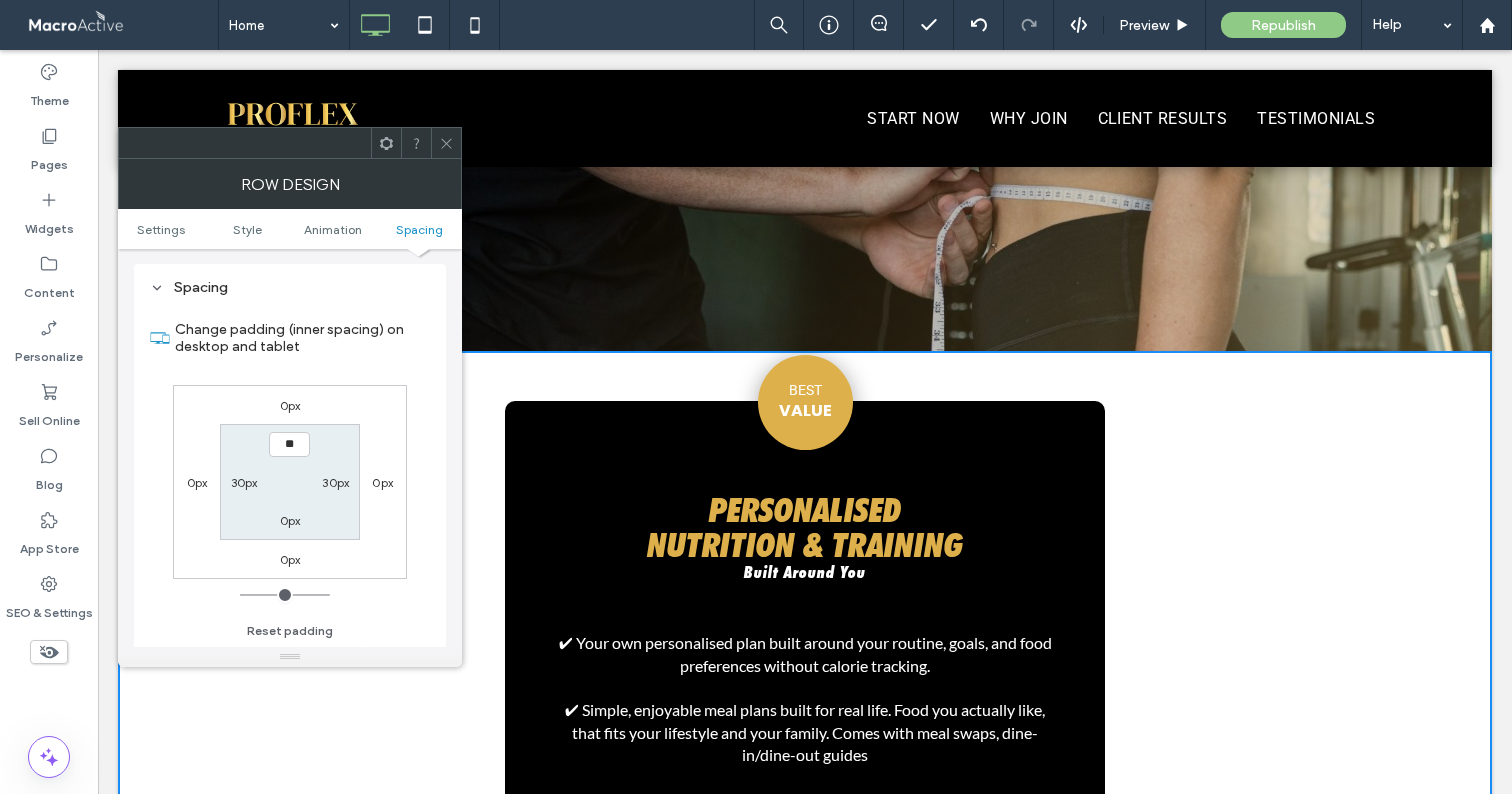 type on "****" 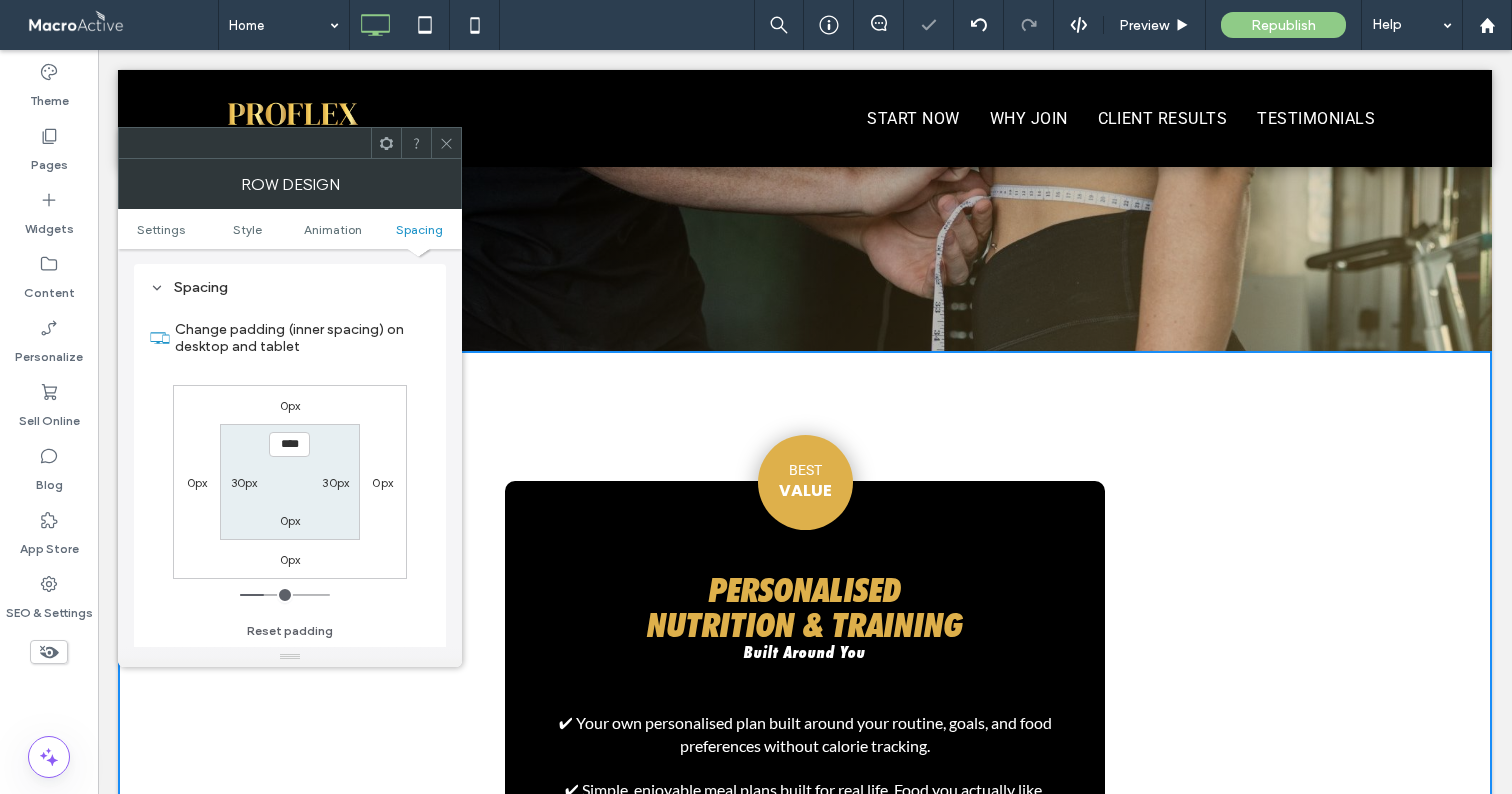 drag, startPoint x: 281, startPoint y: 441, endPoint x: 256, endPoint y: 442, distance: 25.019993 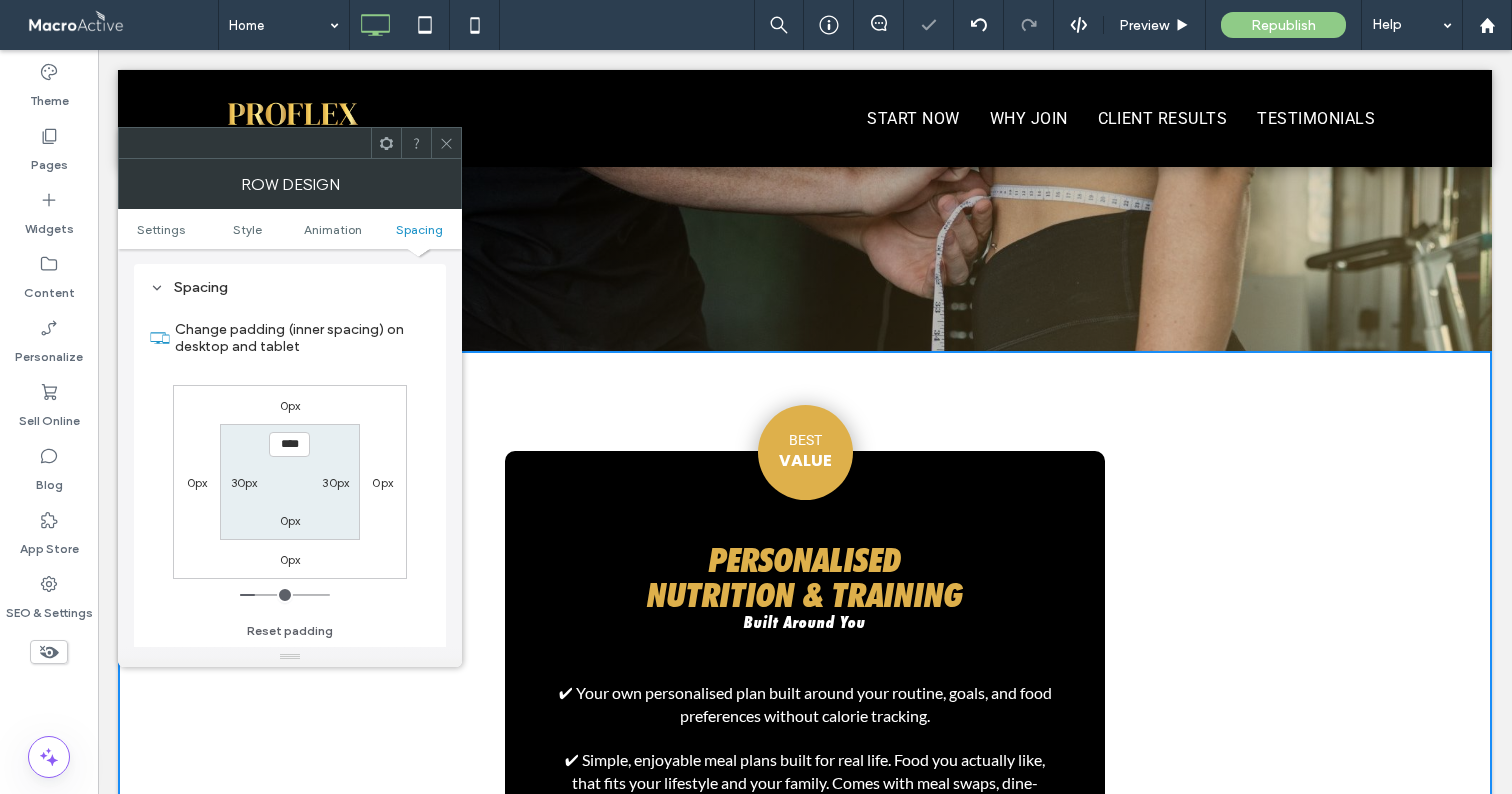 click 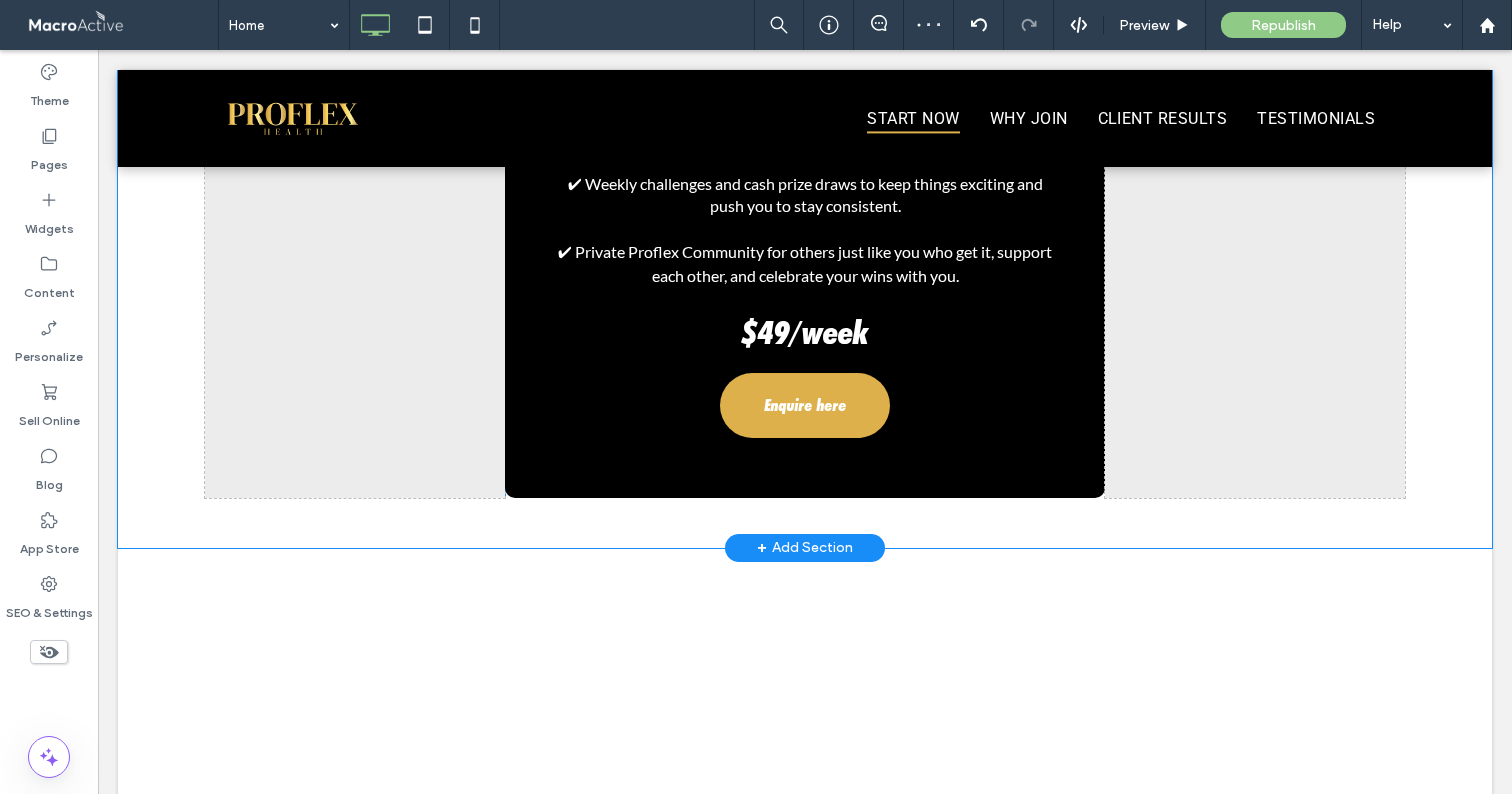 scroll, scrollTop: 1795, scrollLeft: 0, axis: vertical 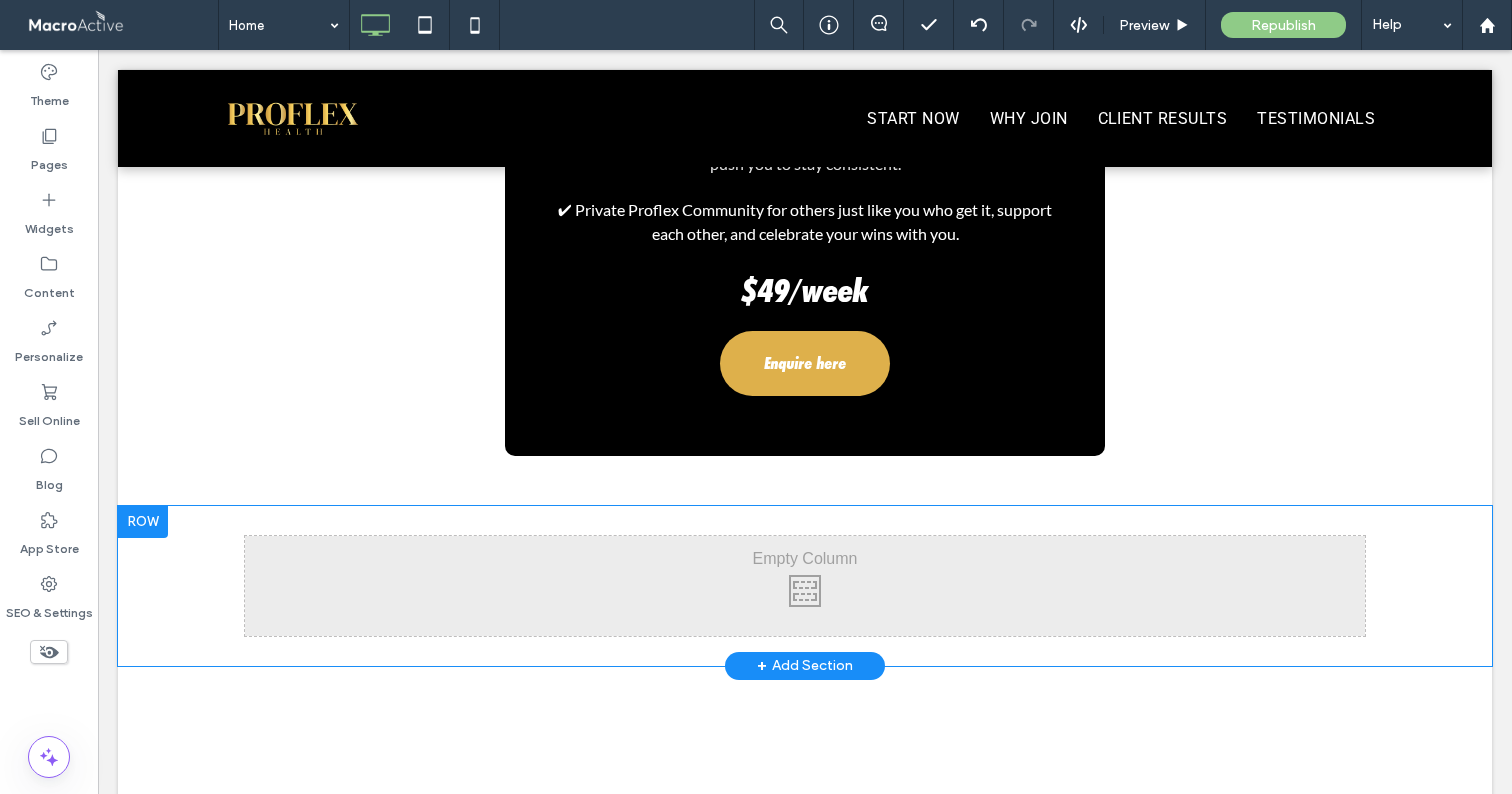click at bounding box center (143, 522) 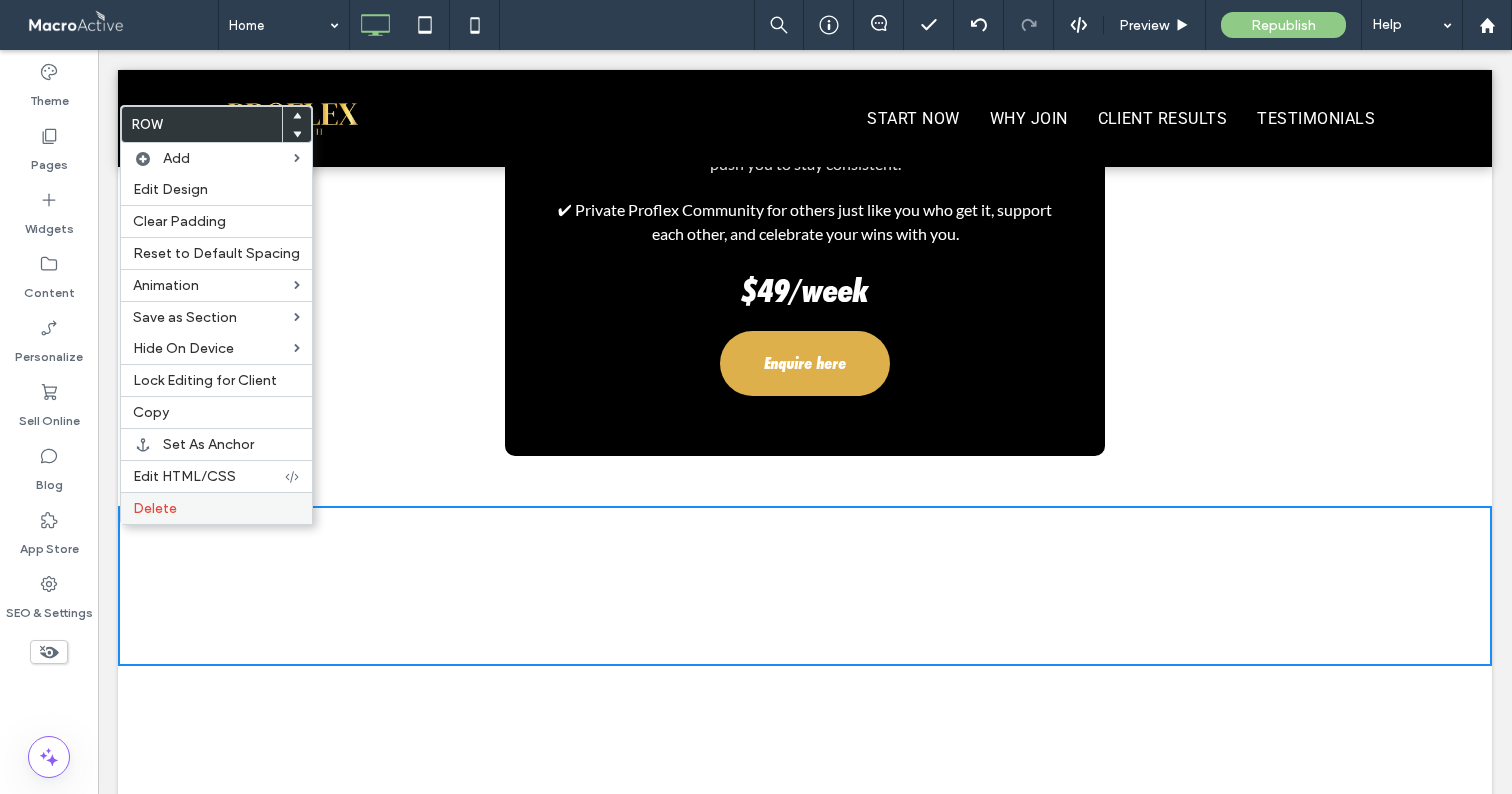 click on "Delete" at bounding box center [155, 508] 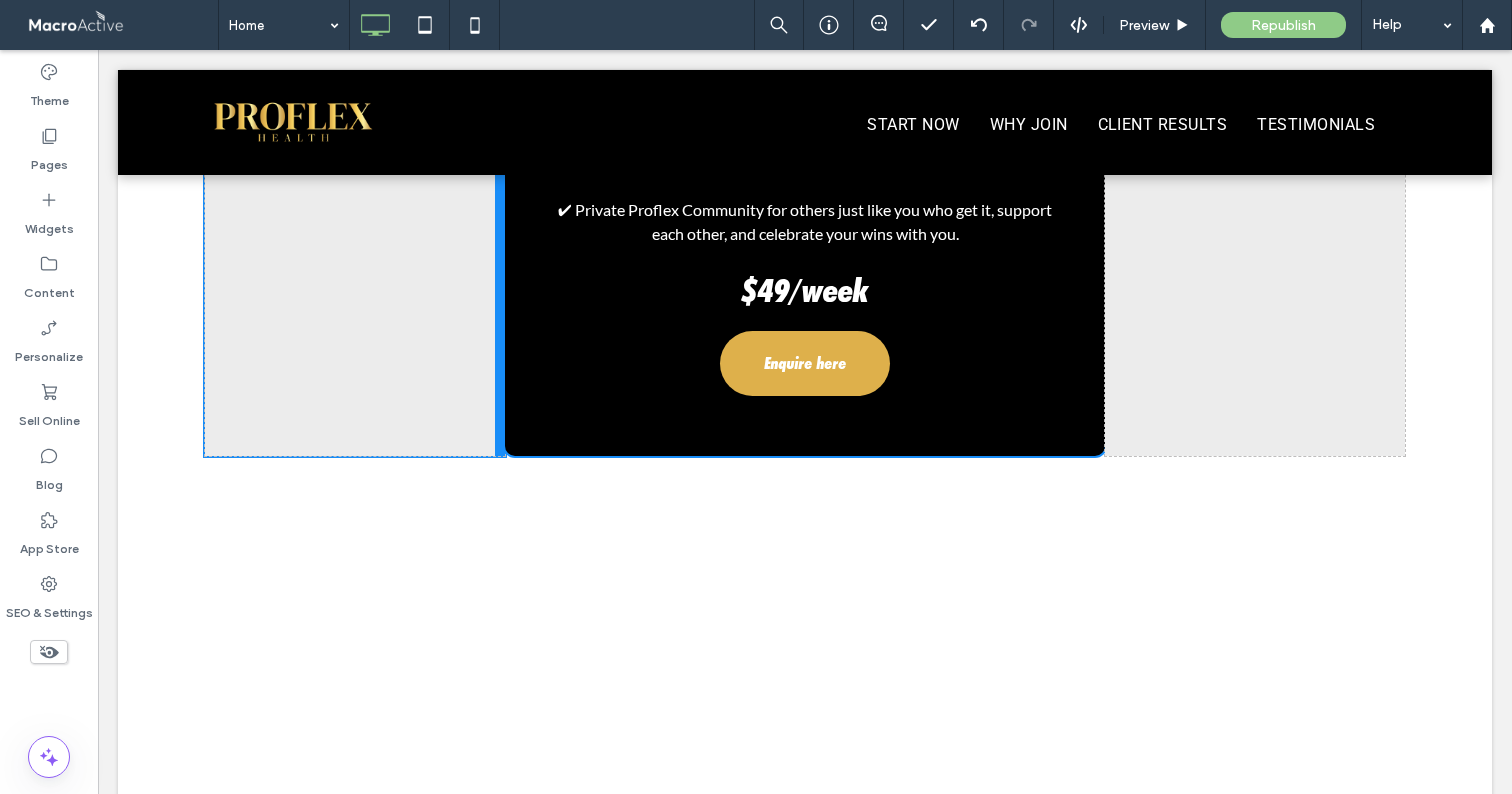 drag, startPoint x: 499, startPoint y: 413, endPoint x: 501, endPoint y: 399, distance: 14.142136 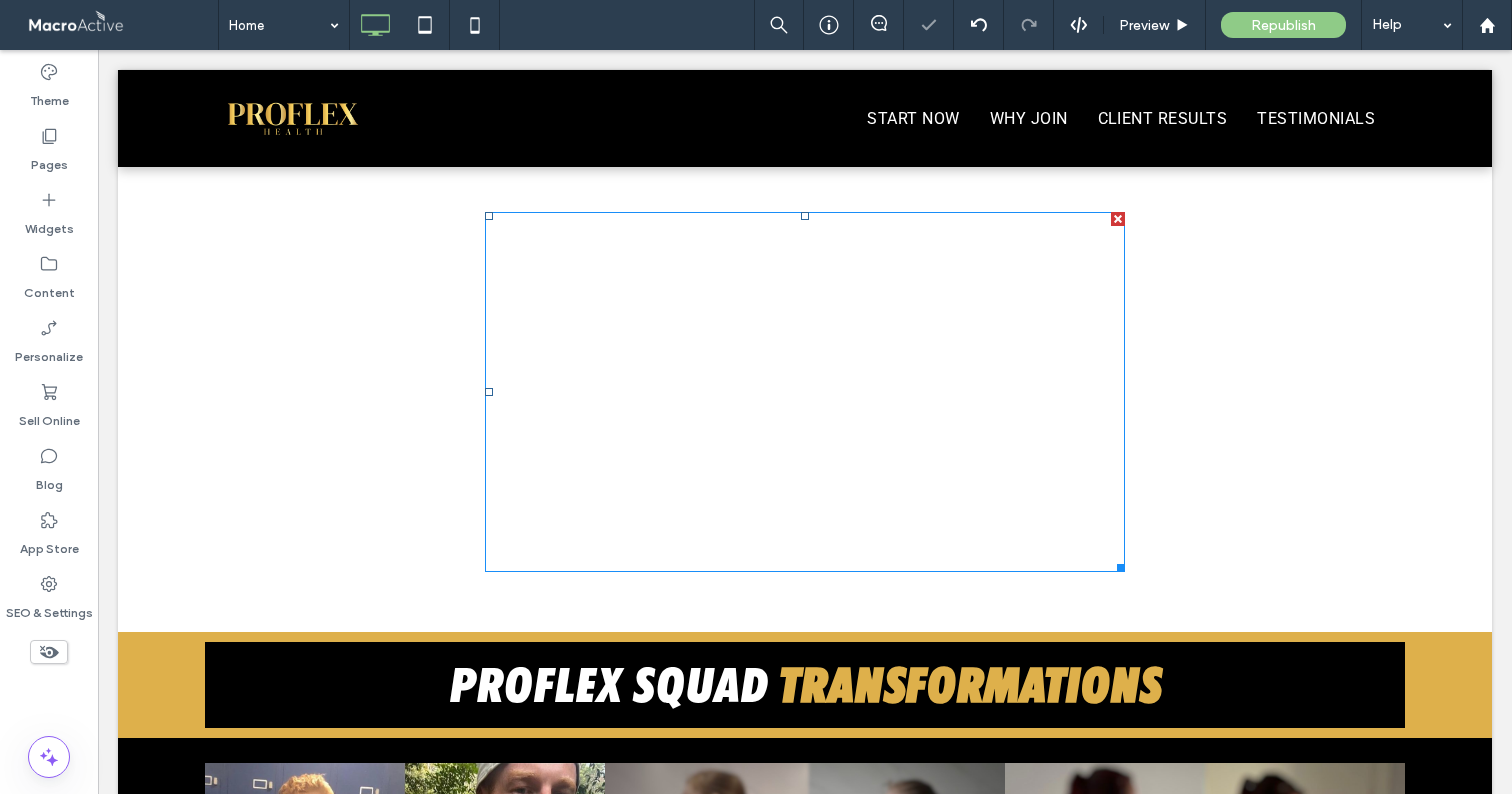 scroll, scrollTop: 2104, scrollLeft: 0, axis: vertical 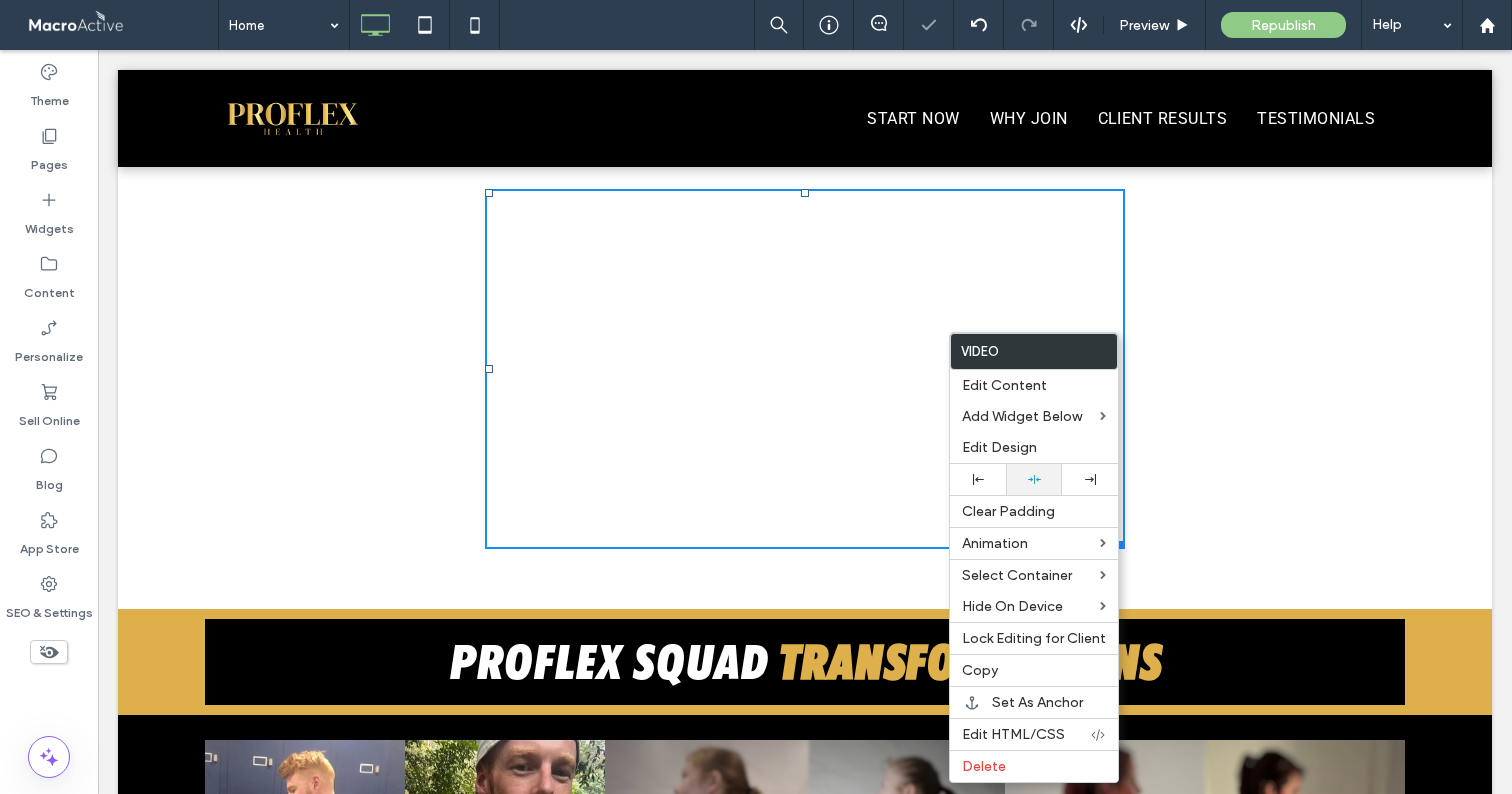 click 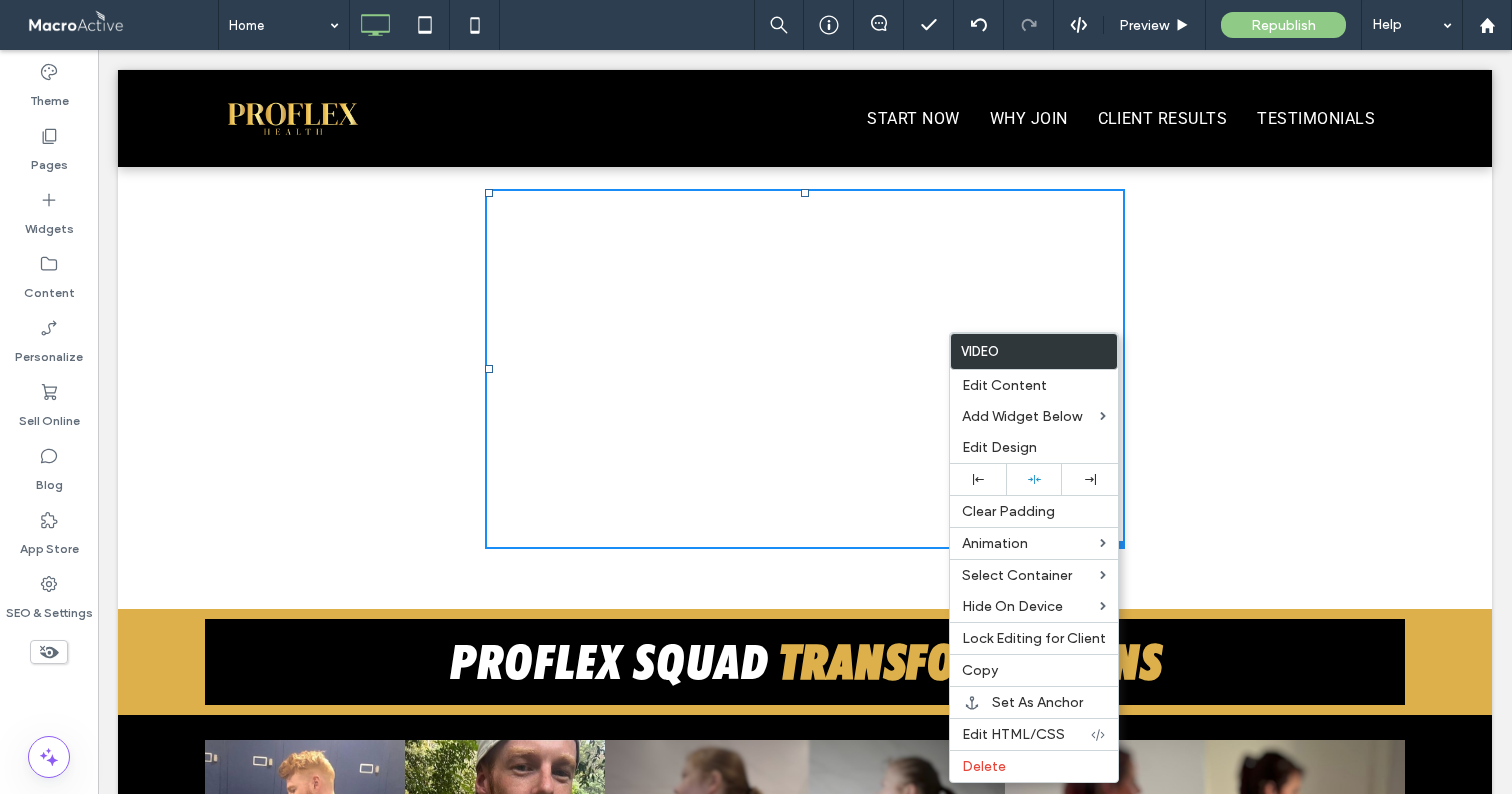 click on "PROFLEX SQUAD
TRANSFORMATIONS
Click To Paste
Row + Add Section" at bounding box center [805, 662] 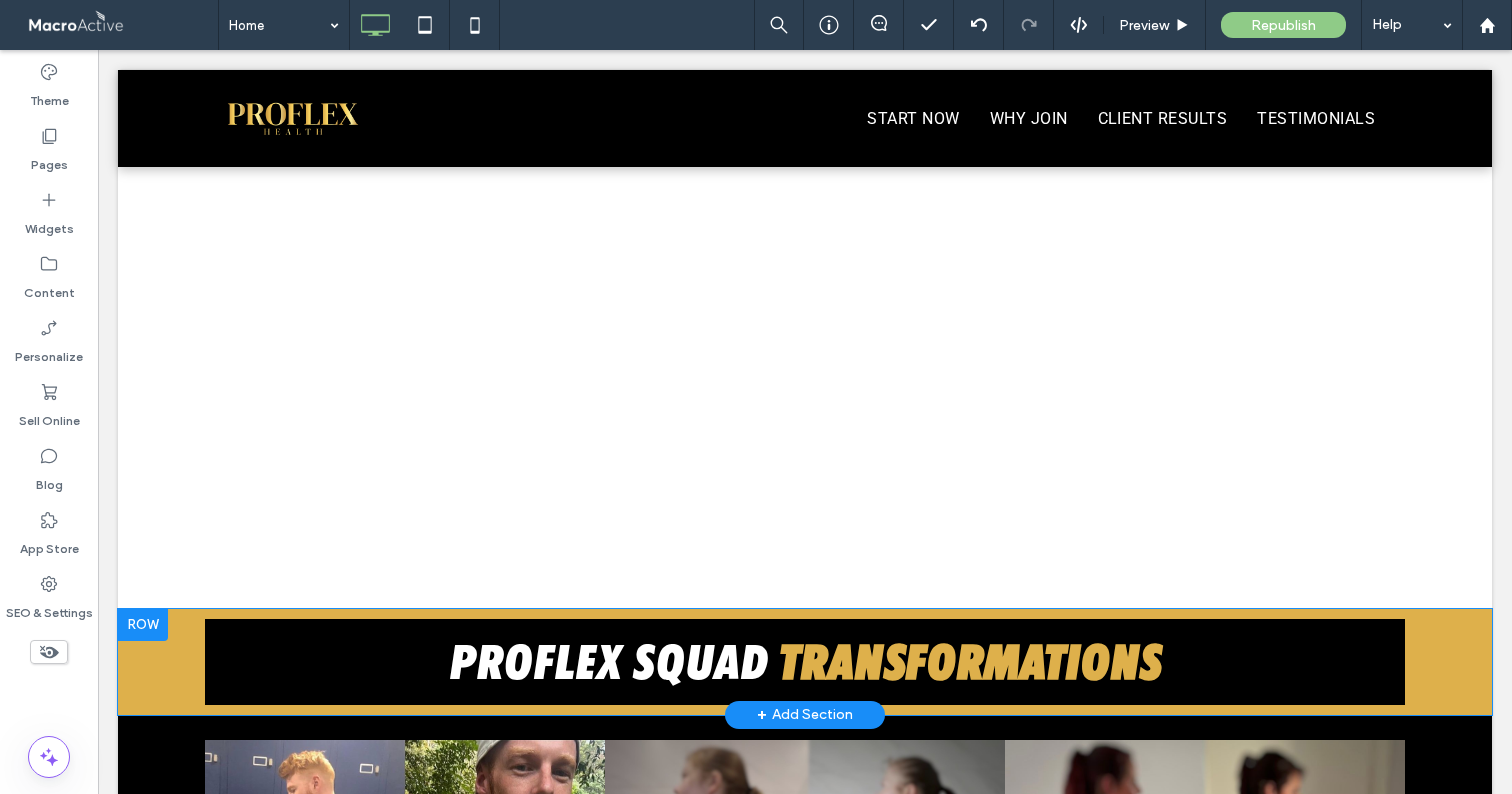 click on "PROFLEX SQUAD
TRANSFORMATIONS
Click To Paste
Row + Add Section" at bounding box center (805, 662) 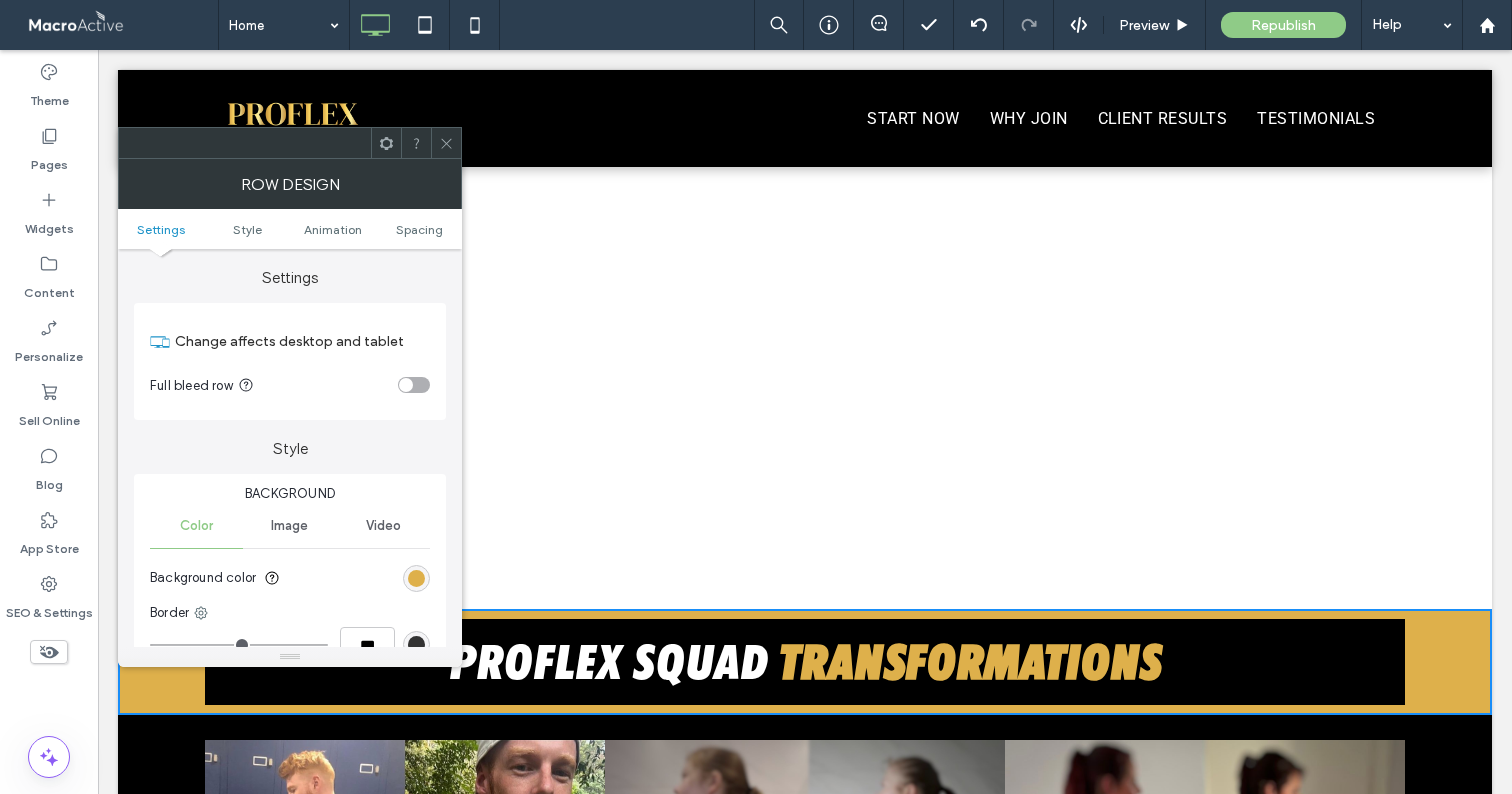 click at bounding box center [414, 385] 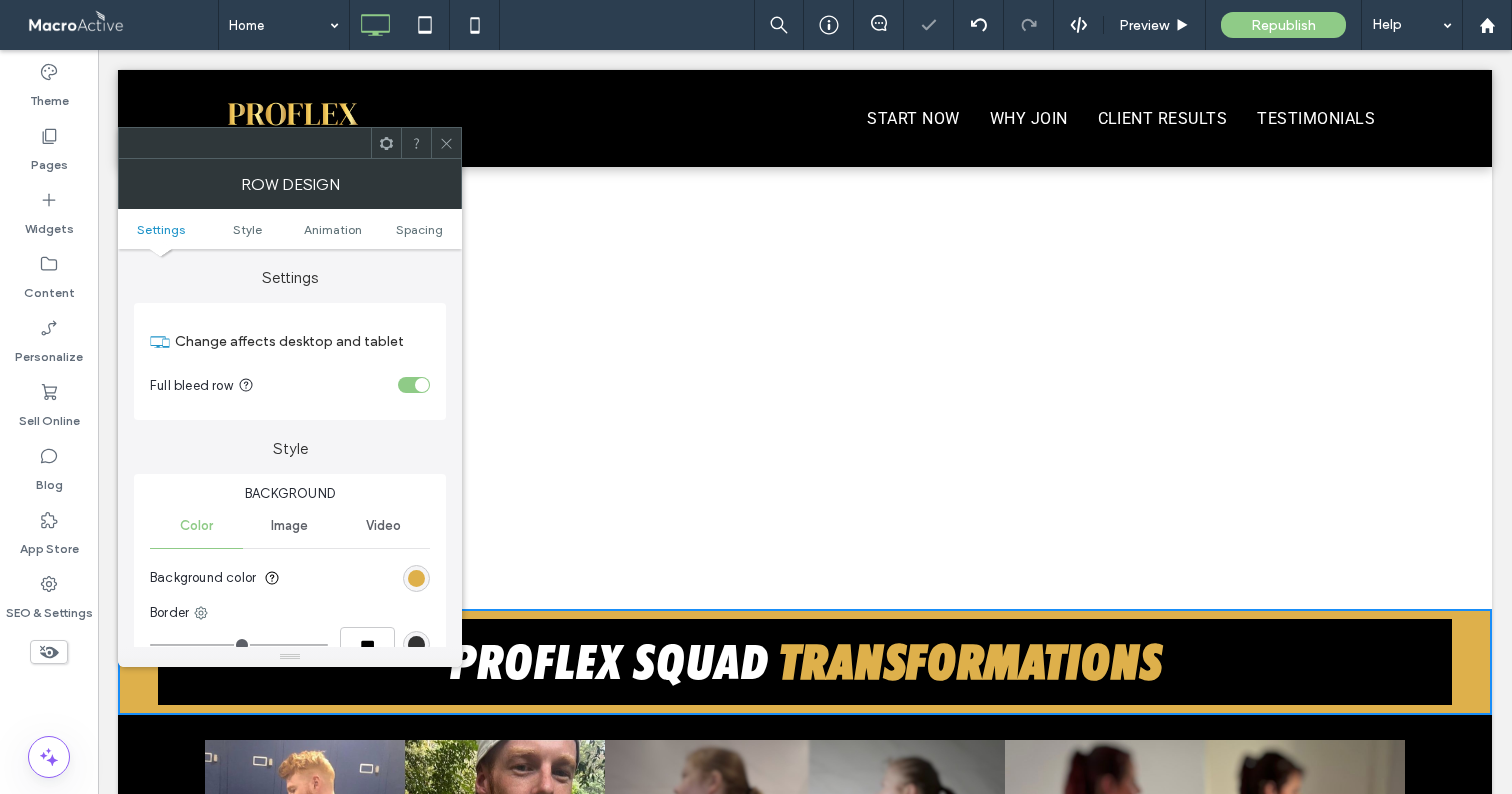 click 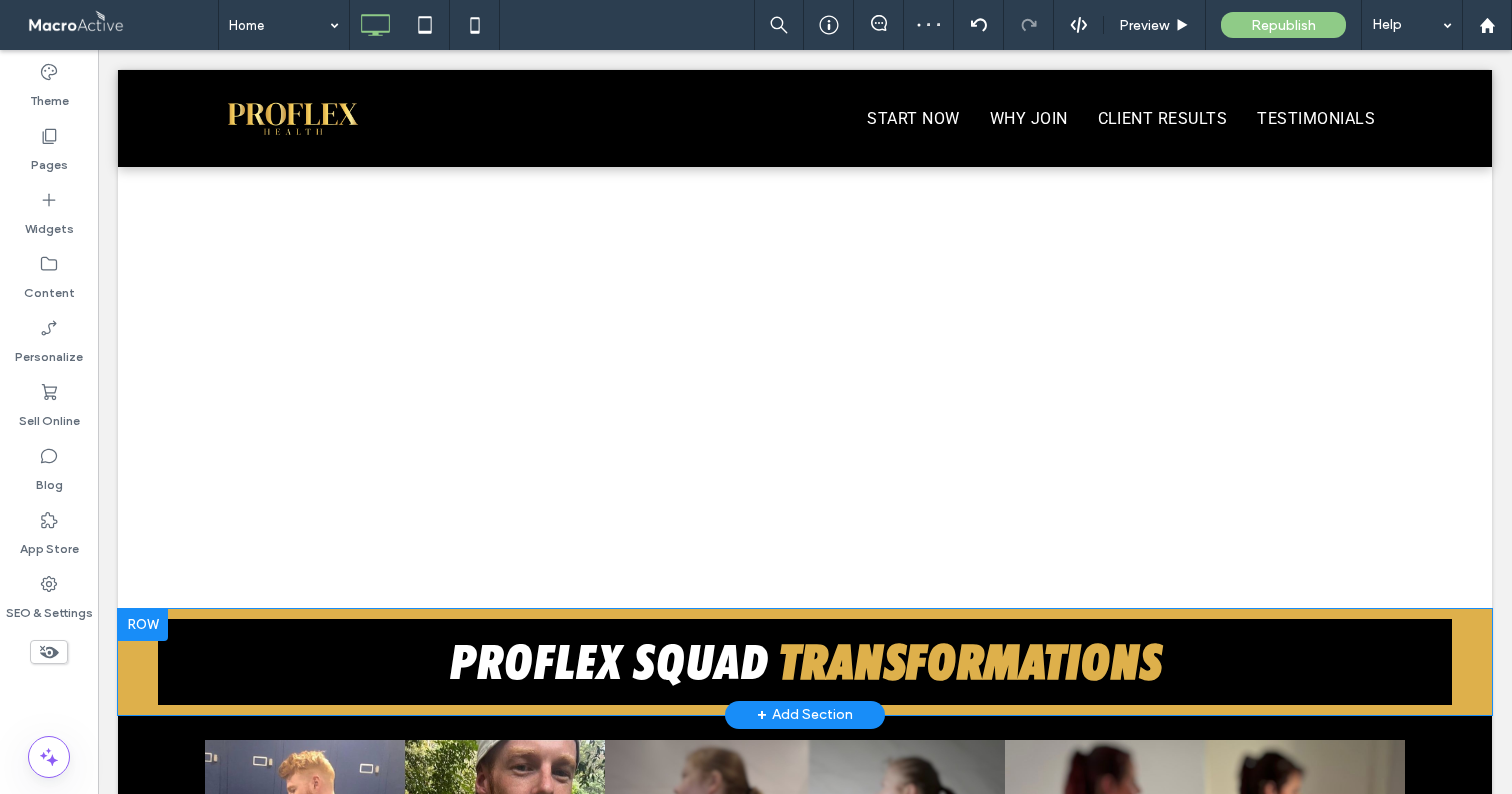 click on "PROFLEX SQUAD
TRANSFORMATIONS
Click To Paste
Row + Add Section" at bounding box center [805, 662] 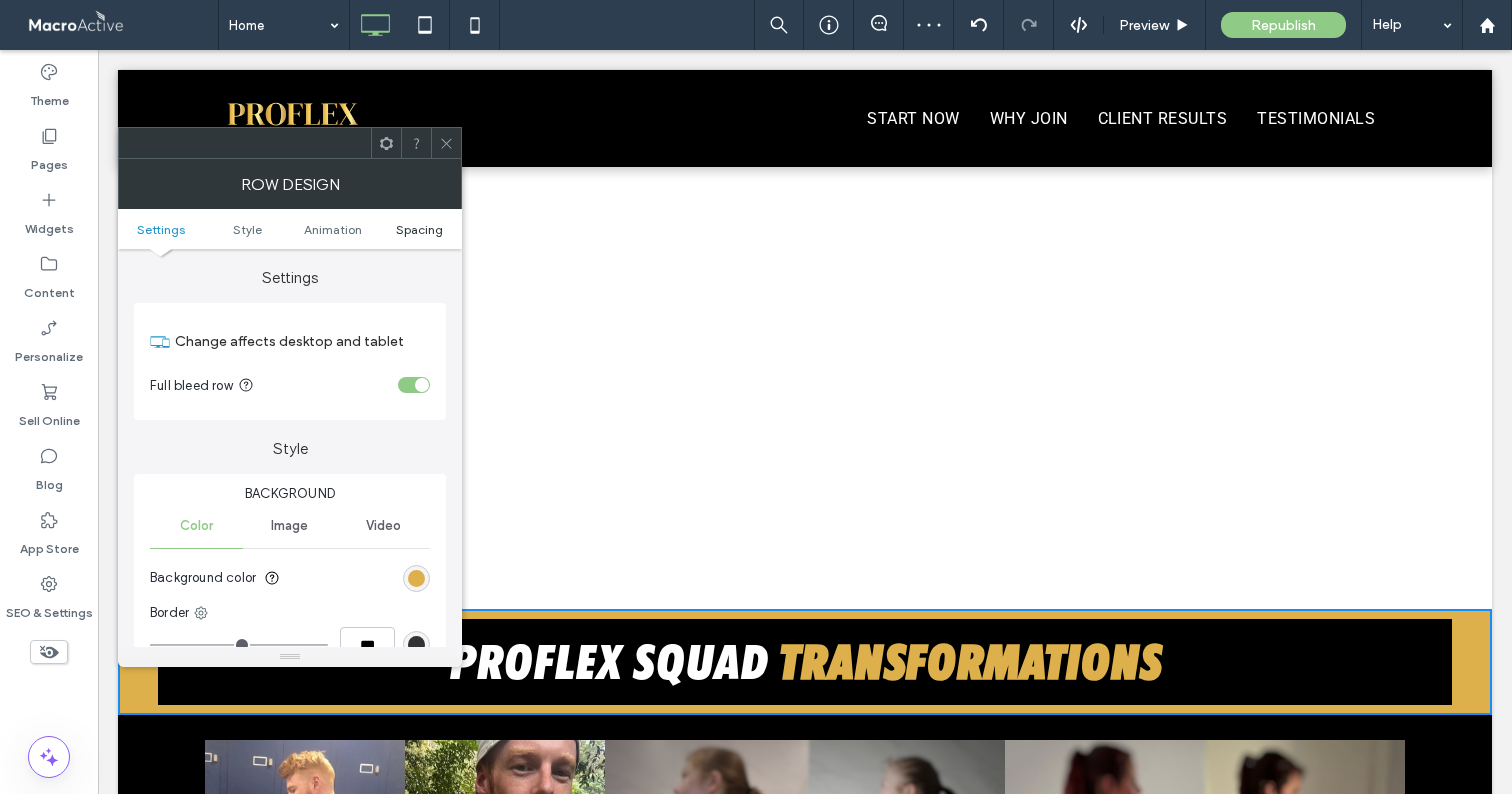 click on "Spacing" at bounding box center (419, 229) 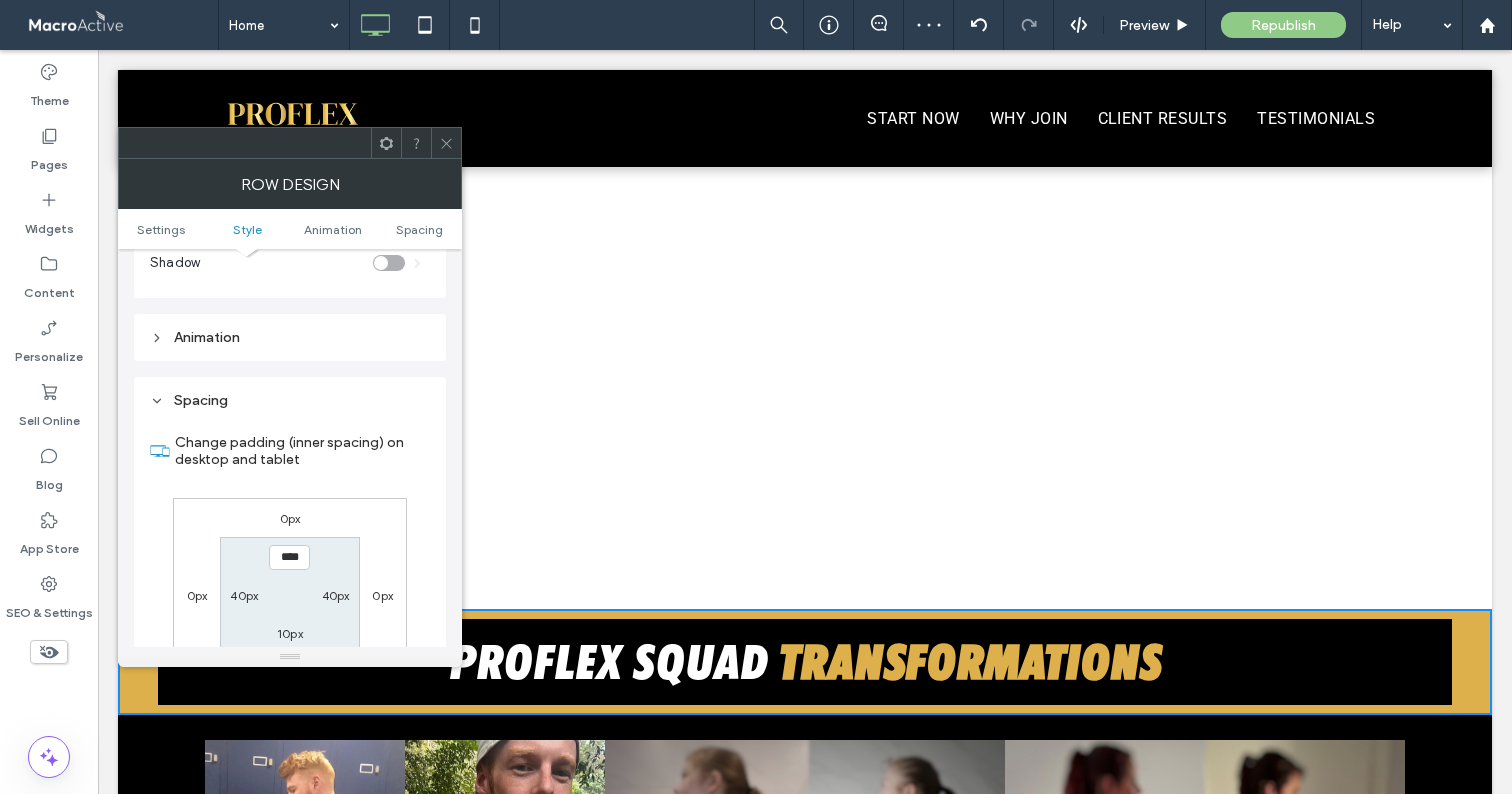 scroll, scrollTop: 566, scrollLeft: 0, axis: vertical 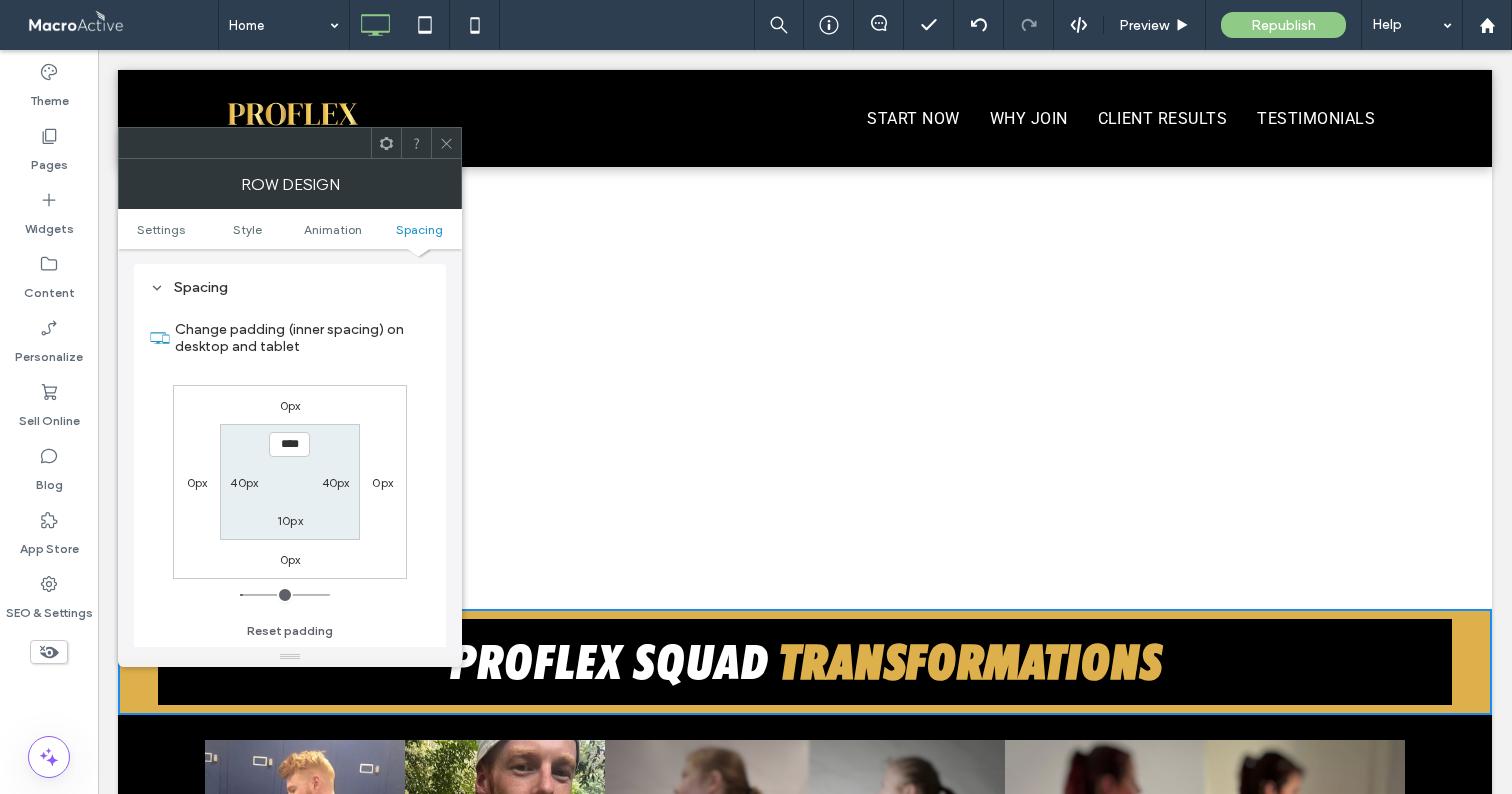 click on "40px" at bounding box center (244, 482) 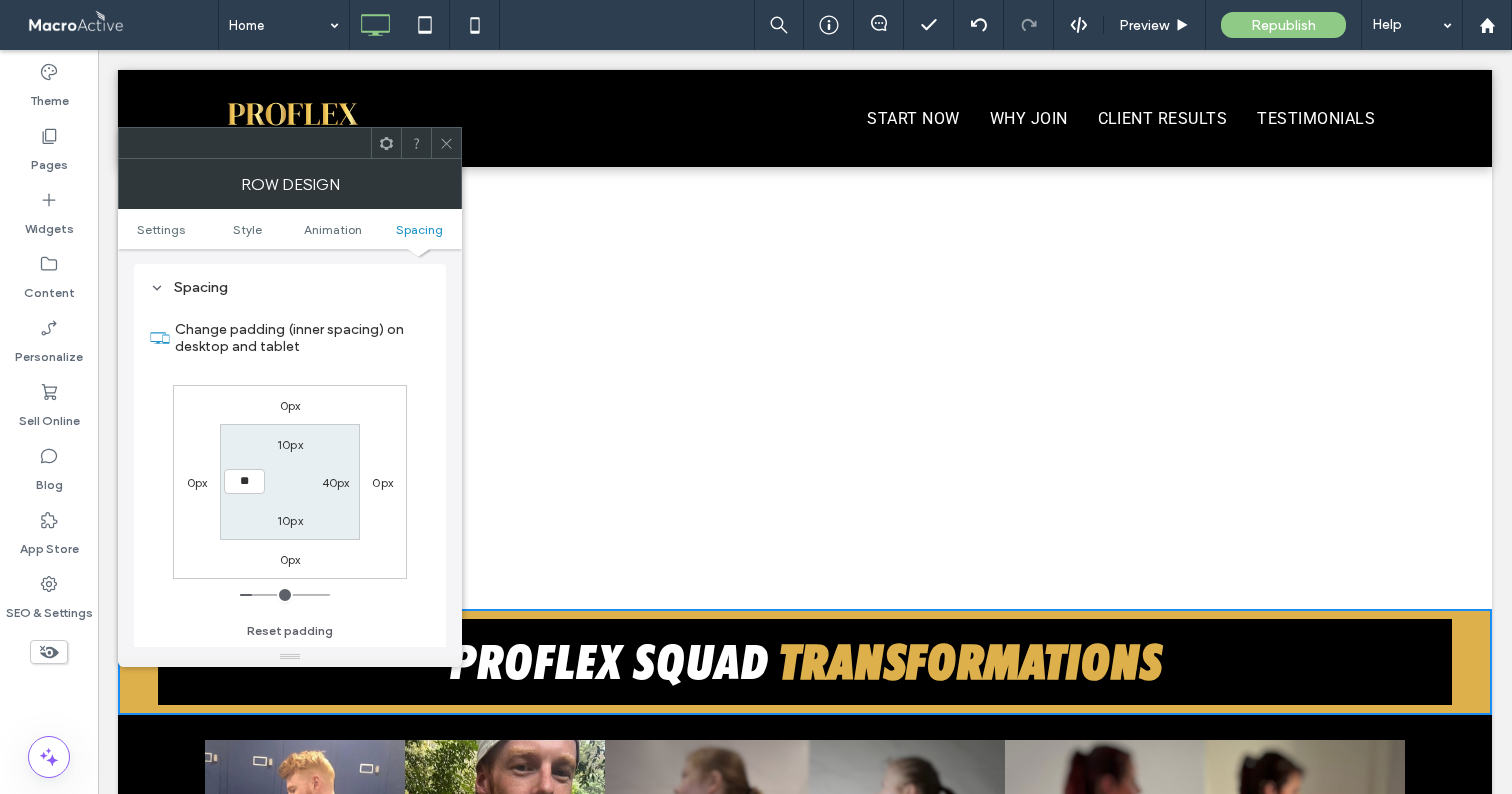 type on "**" 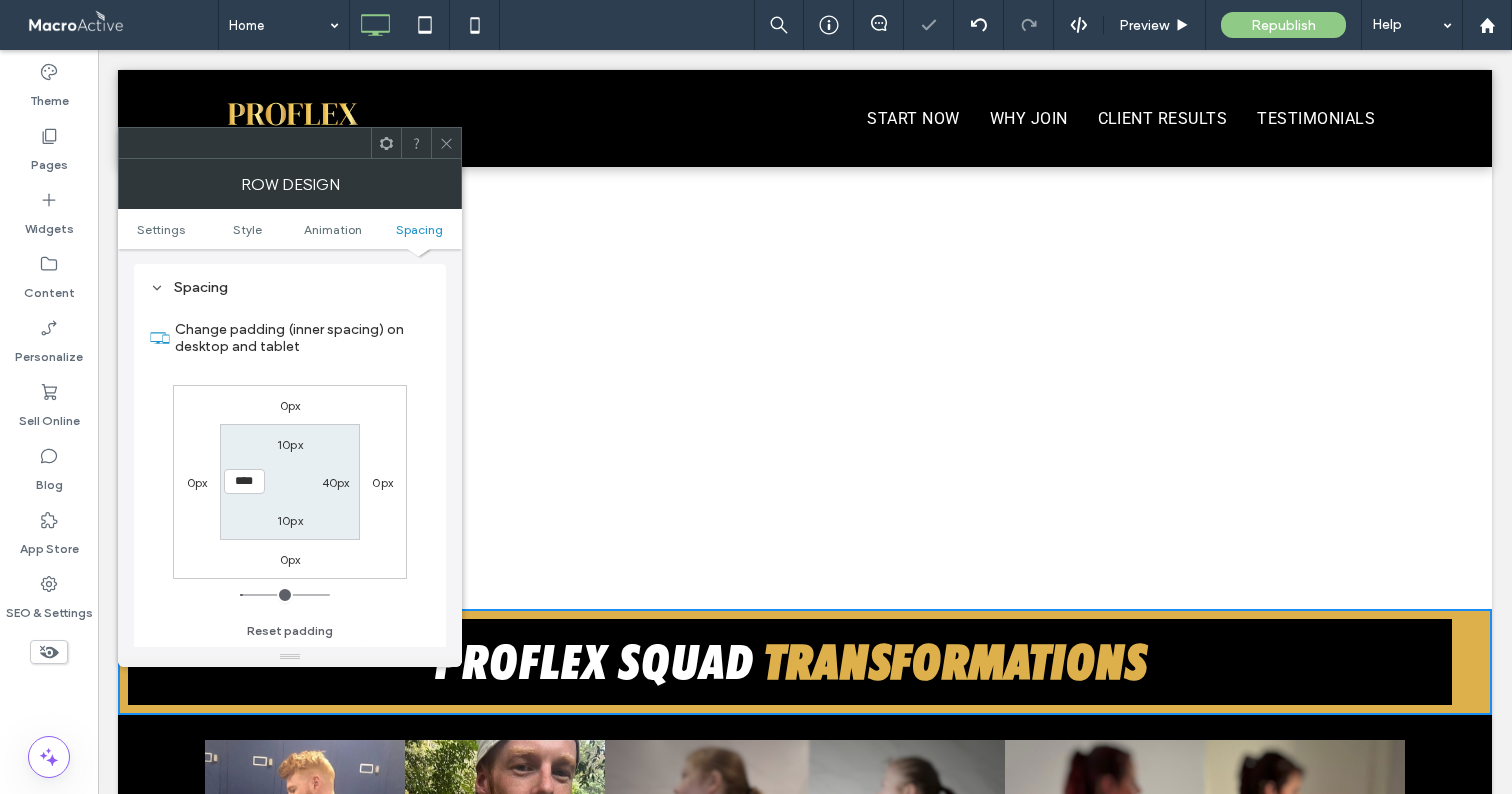 click on "40px" at bounding box center (336, 482) 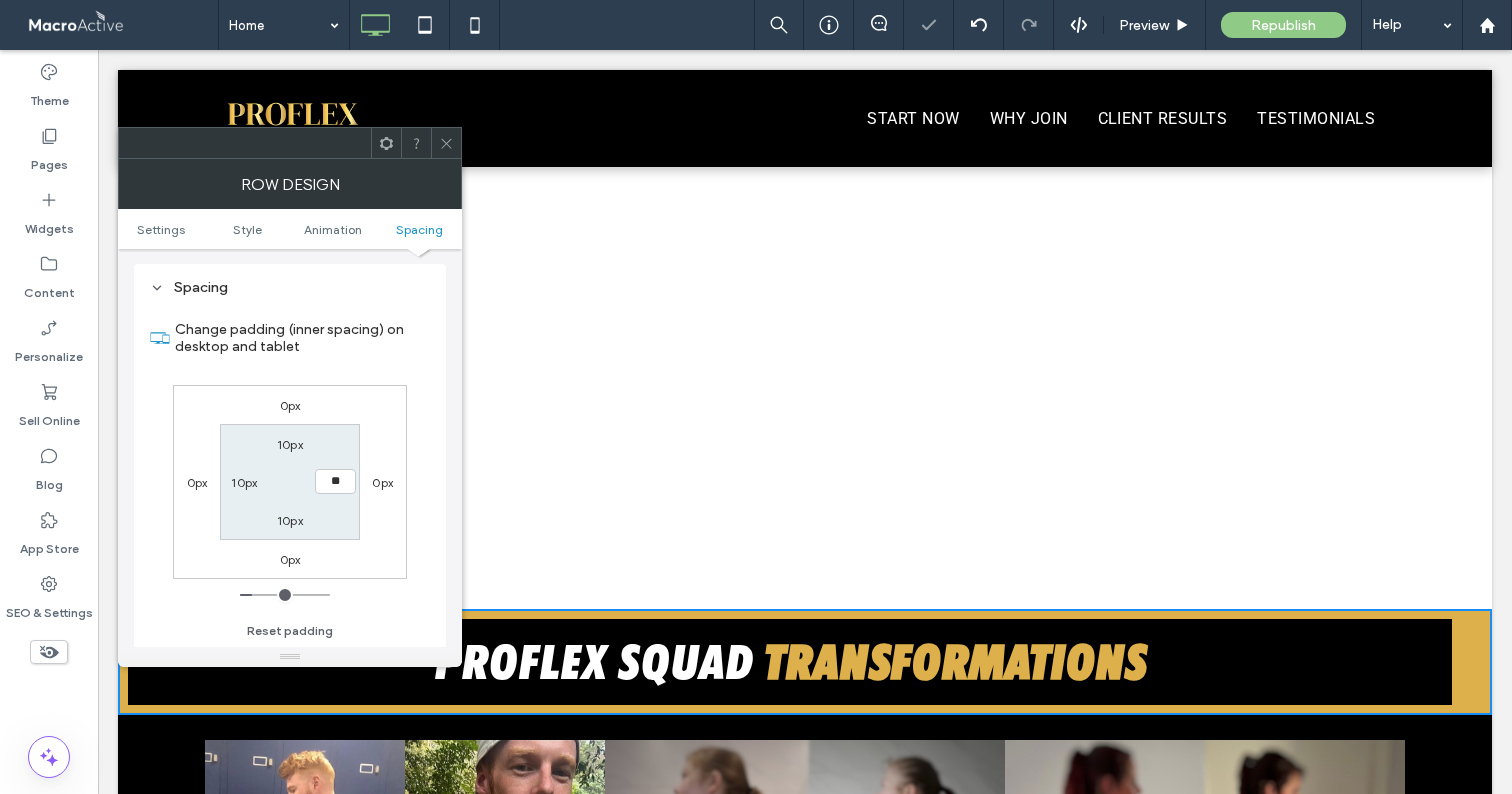 type on "**" 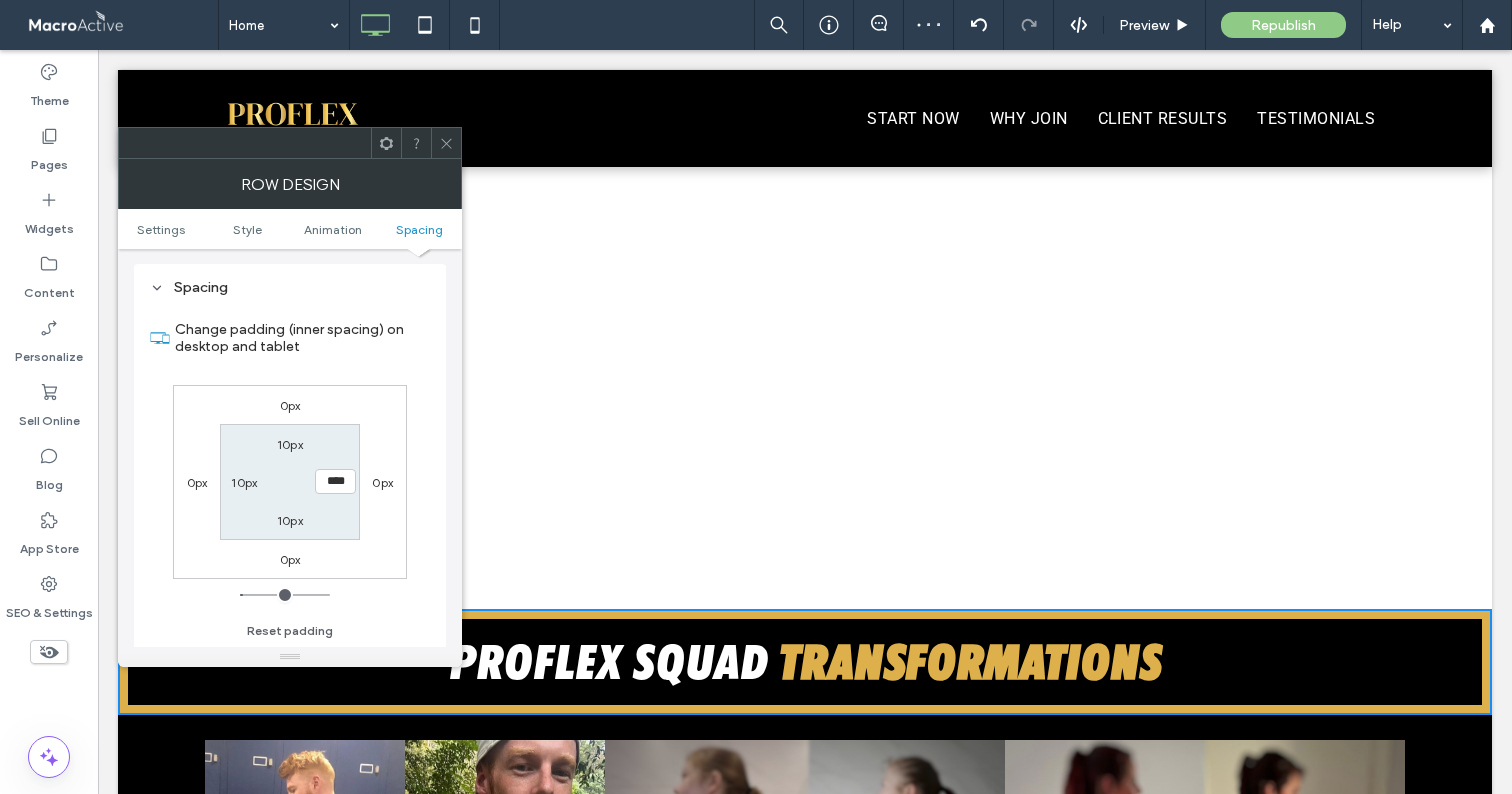 click 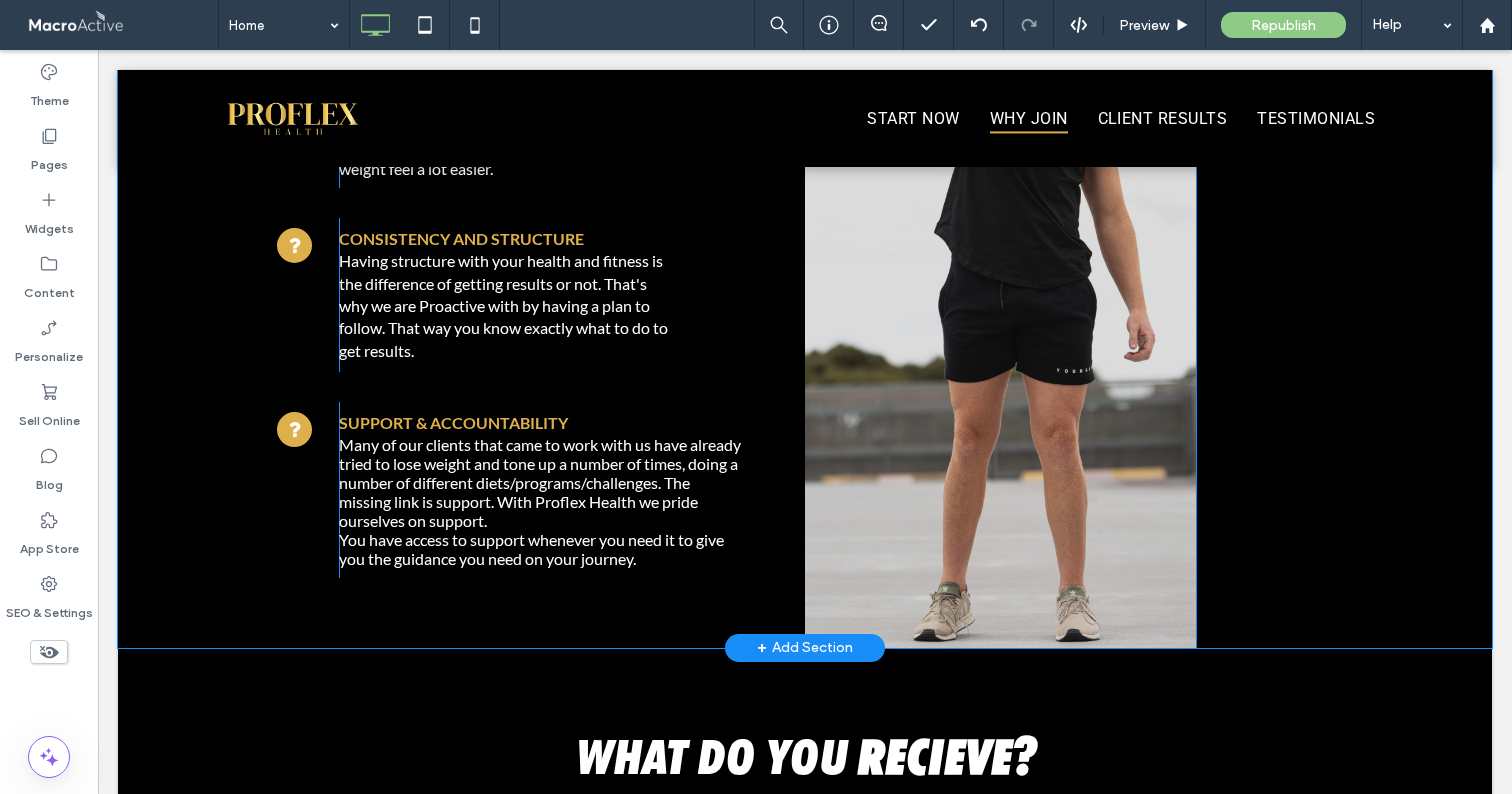 scroll, scrollTop: 5981, scrollLeft: 0, axis: vertical 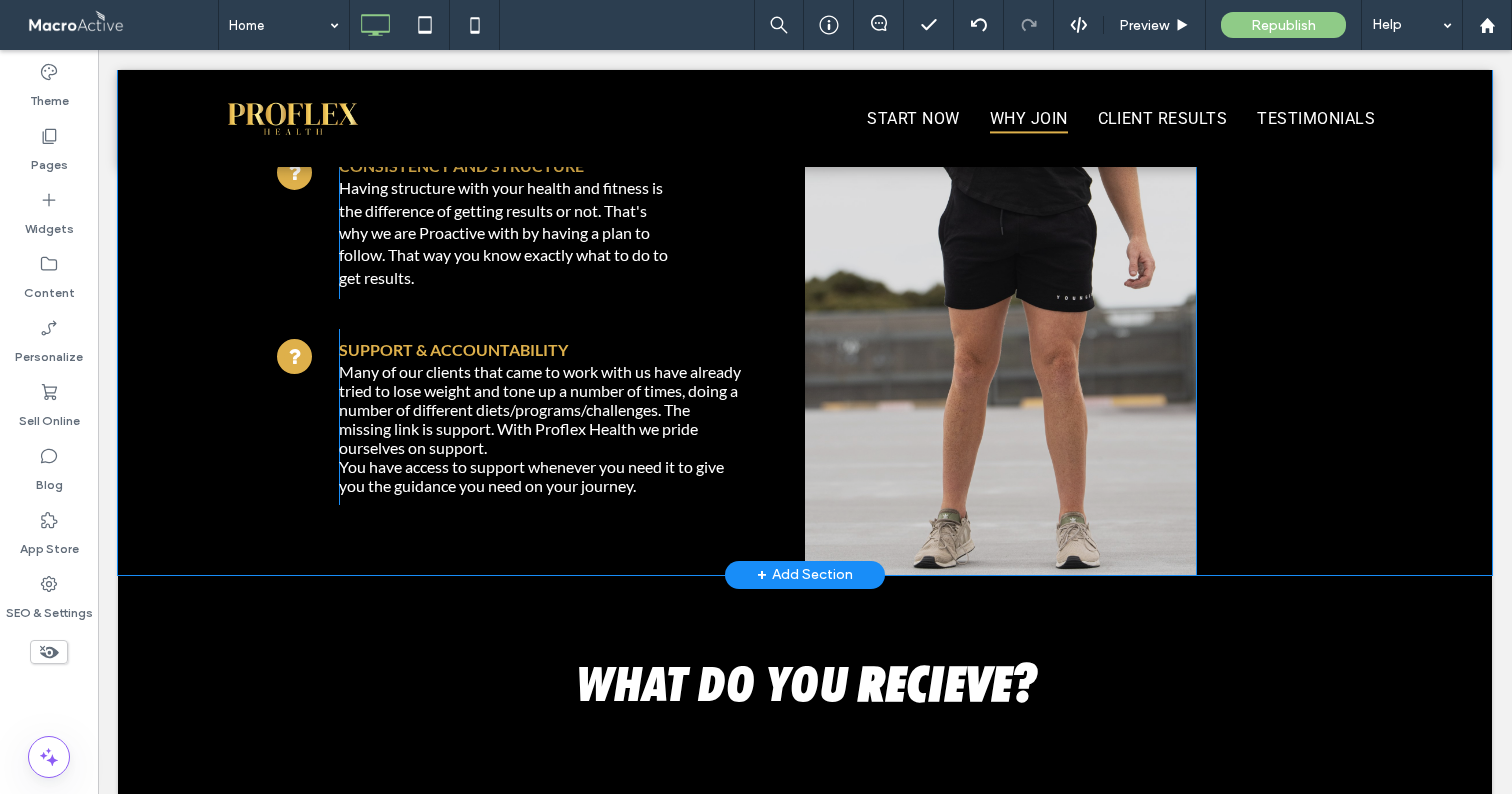 click on "WHY JOIN PROFLEX HEALTH?
Click To Paste
Click To Paste
FLEXIBLE Nutrition It's no secret nutrition is a key factor in weight loss and a healthy lifestyle. The biggest challenge my clients face is binge and overeating. You can't out exercise a bad diet. With Proflex Health we make nutrition plans with the foods you enjoy so it's easy to stick to and makes losing weight feel a lot easier.
Click To Paste
Click To Paste
Consistency and Structure Having structure with your health and fitness is the difference of getting results or not. That's why we are Proactive with by having a plan to follow. That way you know exactly what to do to get results.
Click To Paste
Click To Paste
SUPPORT & accountability You have access to support whenever you need it to give you the guidance you need on your journey.
Click To Paste
Click To Paste" at bounding box center (805, 158) 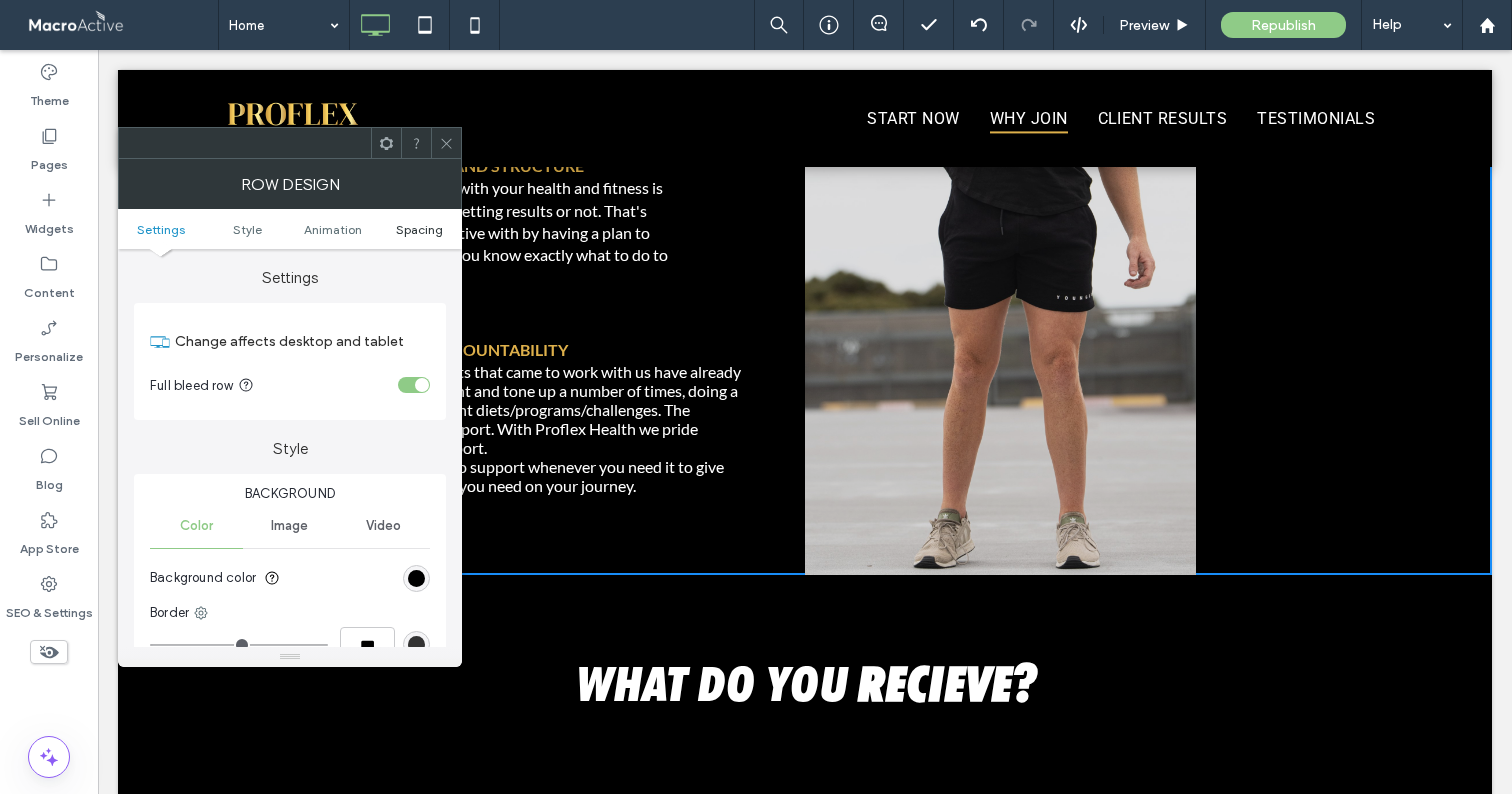 click on "Spacing" at bounding box center (419, 229) 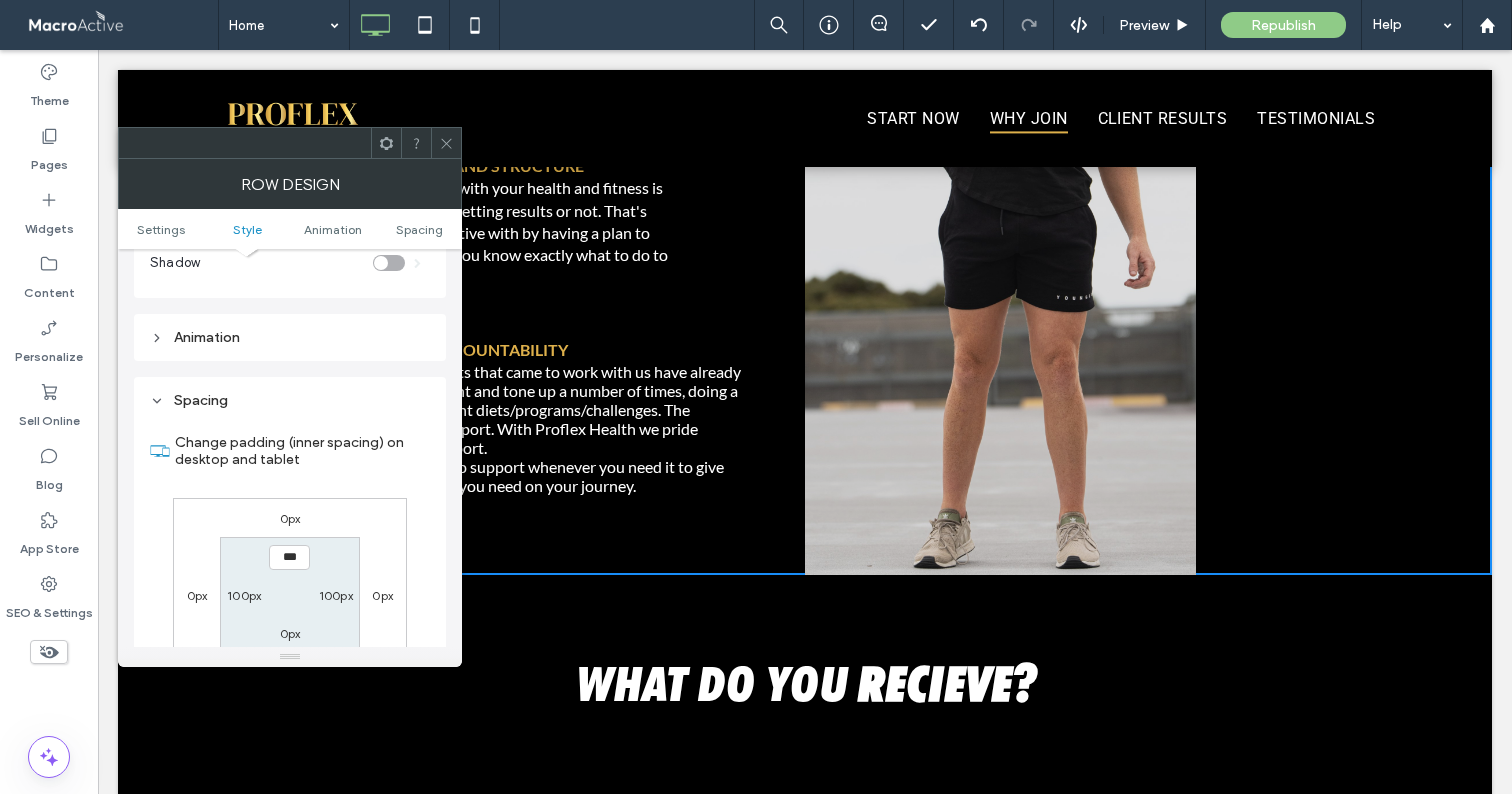 scroll, scrollTop: 566, scrollLeft: 0, axis: vertical 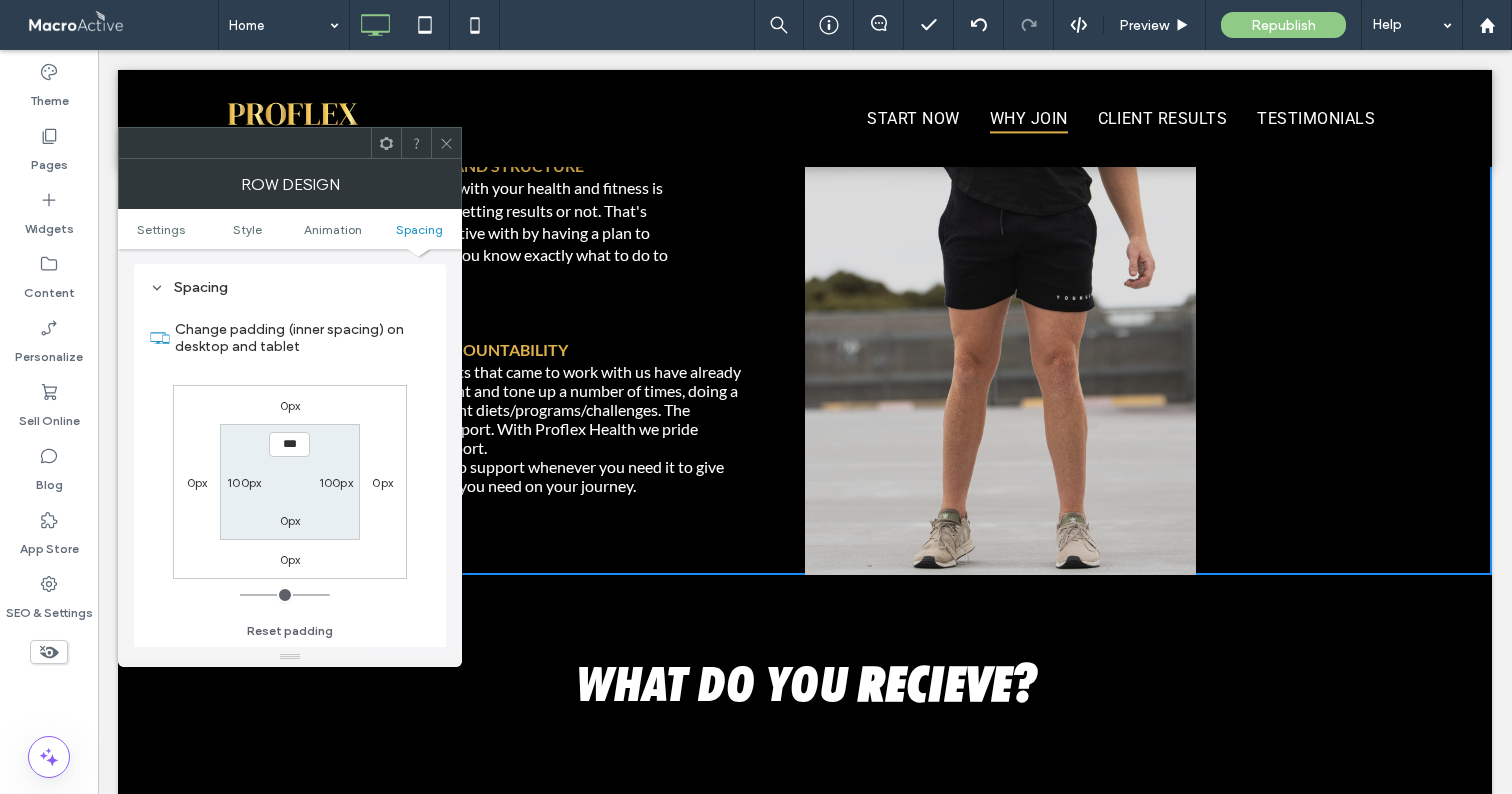 click on "100px" at bounding box center [336, 482] 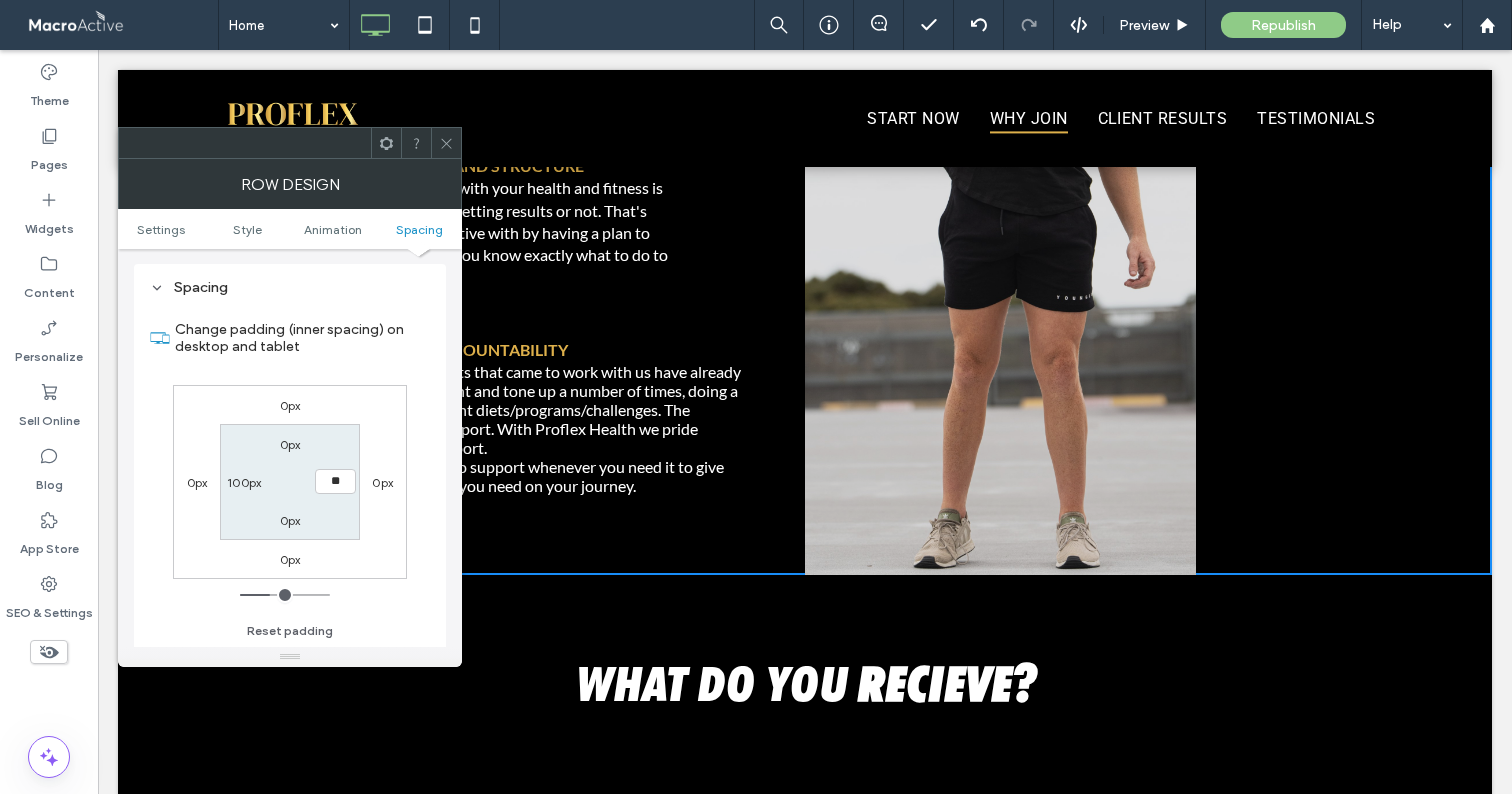 type on "**" 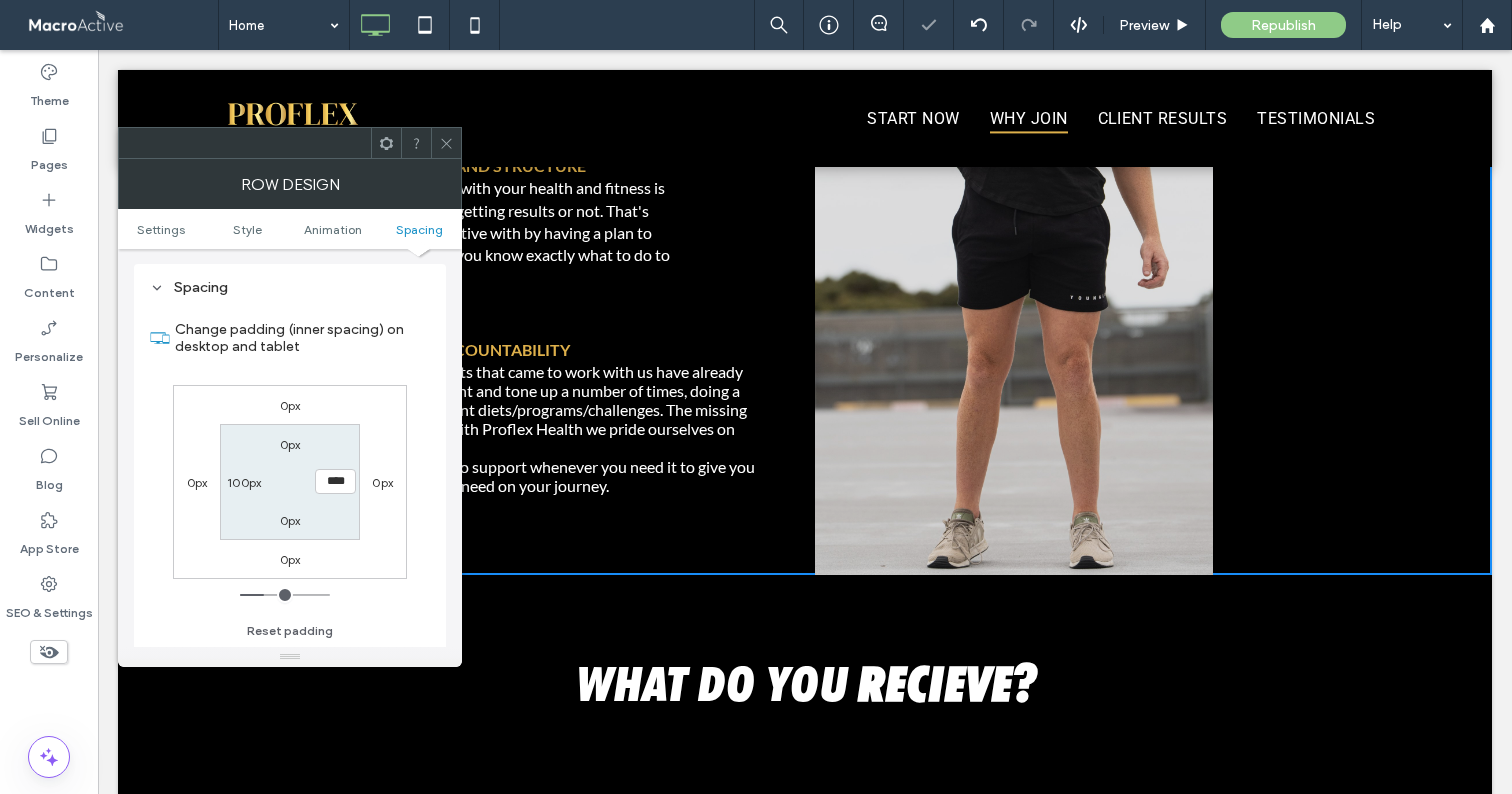 click on "100px" at bounding box center (244, 482) 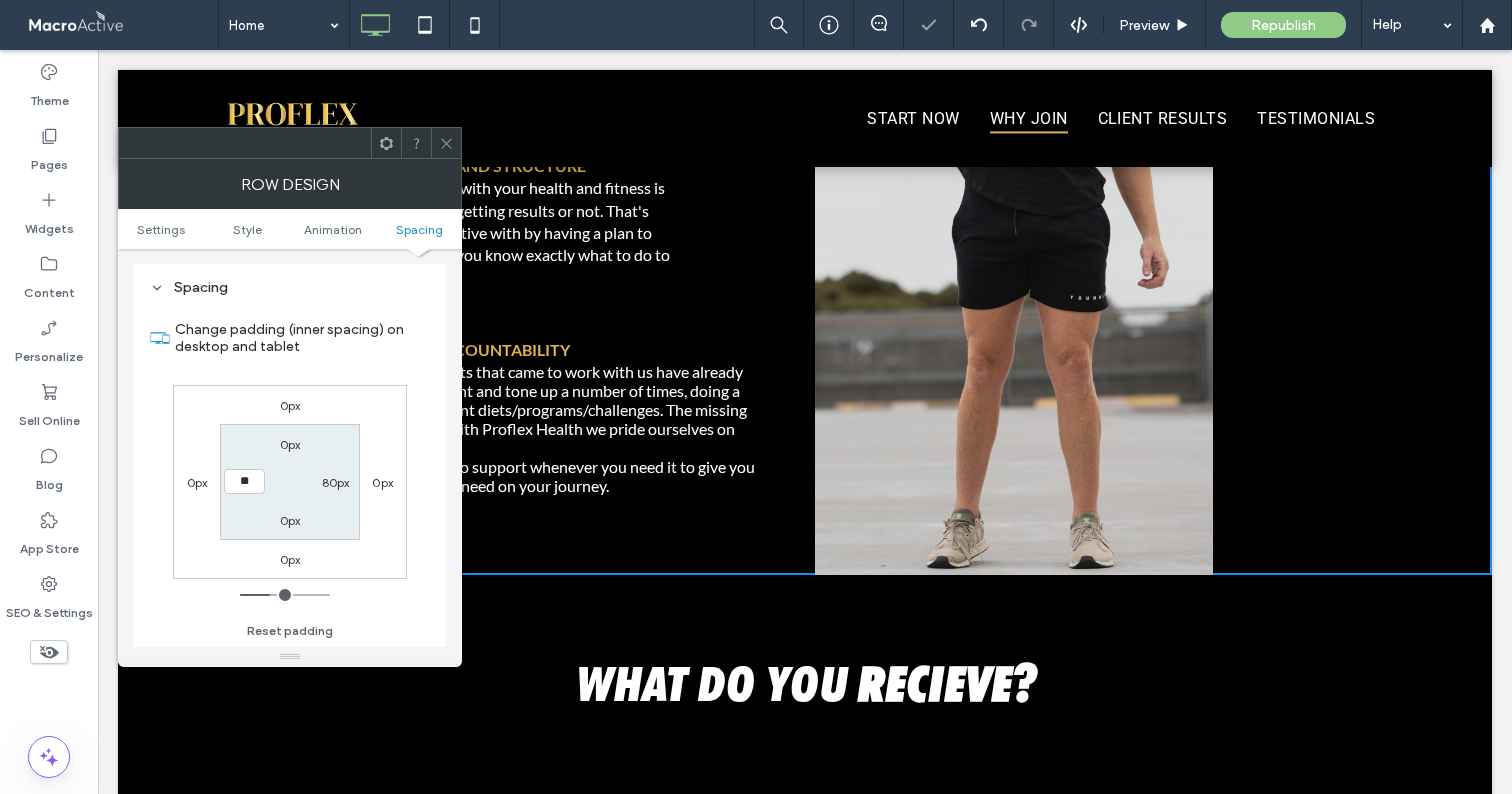type on "**" 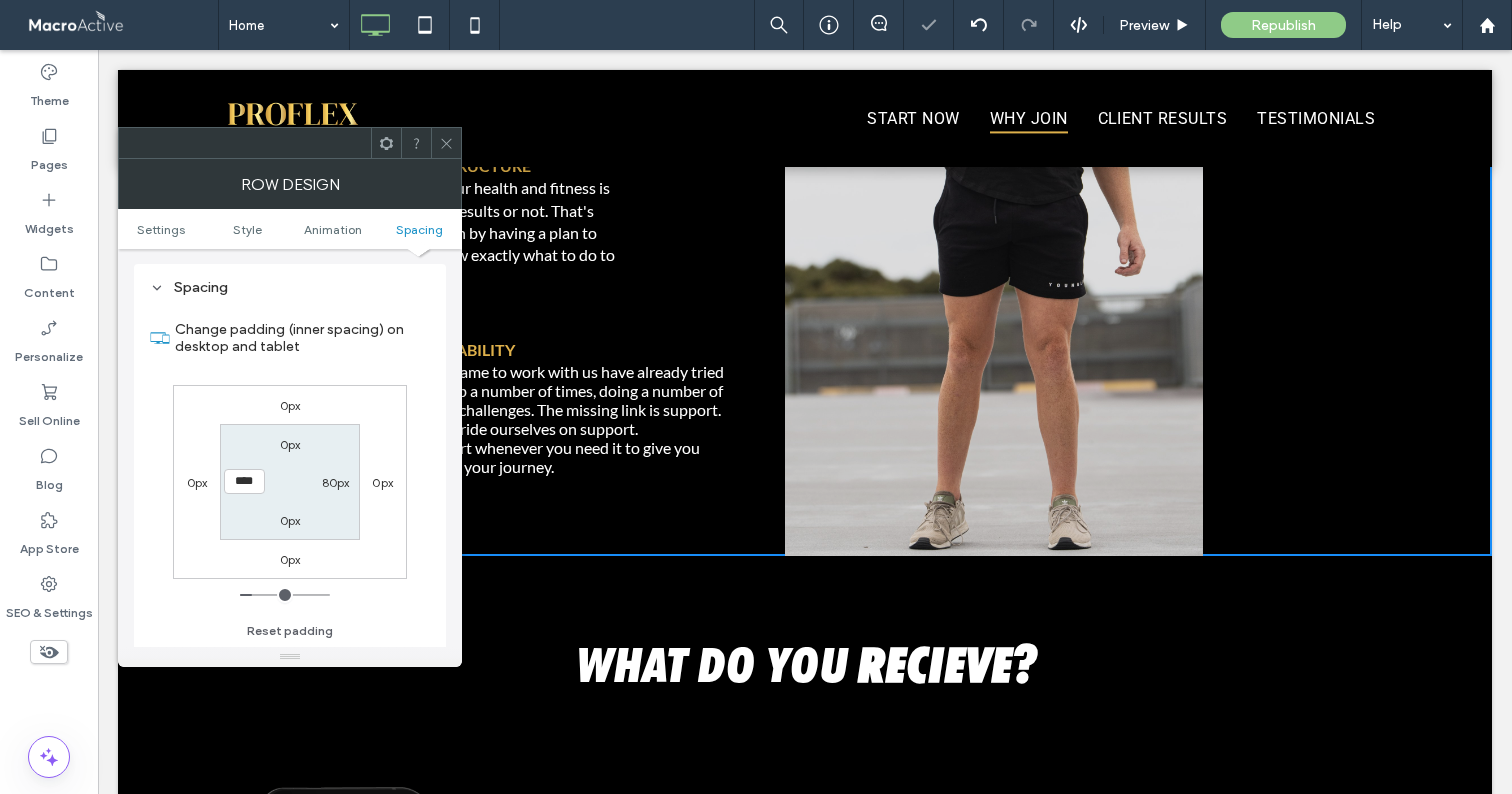 click on "80px" at bounding box center [336, 482] 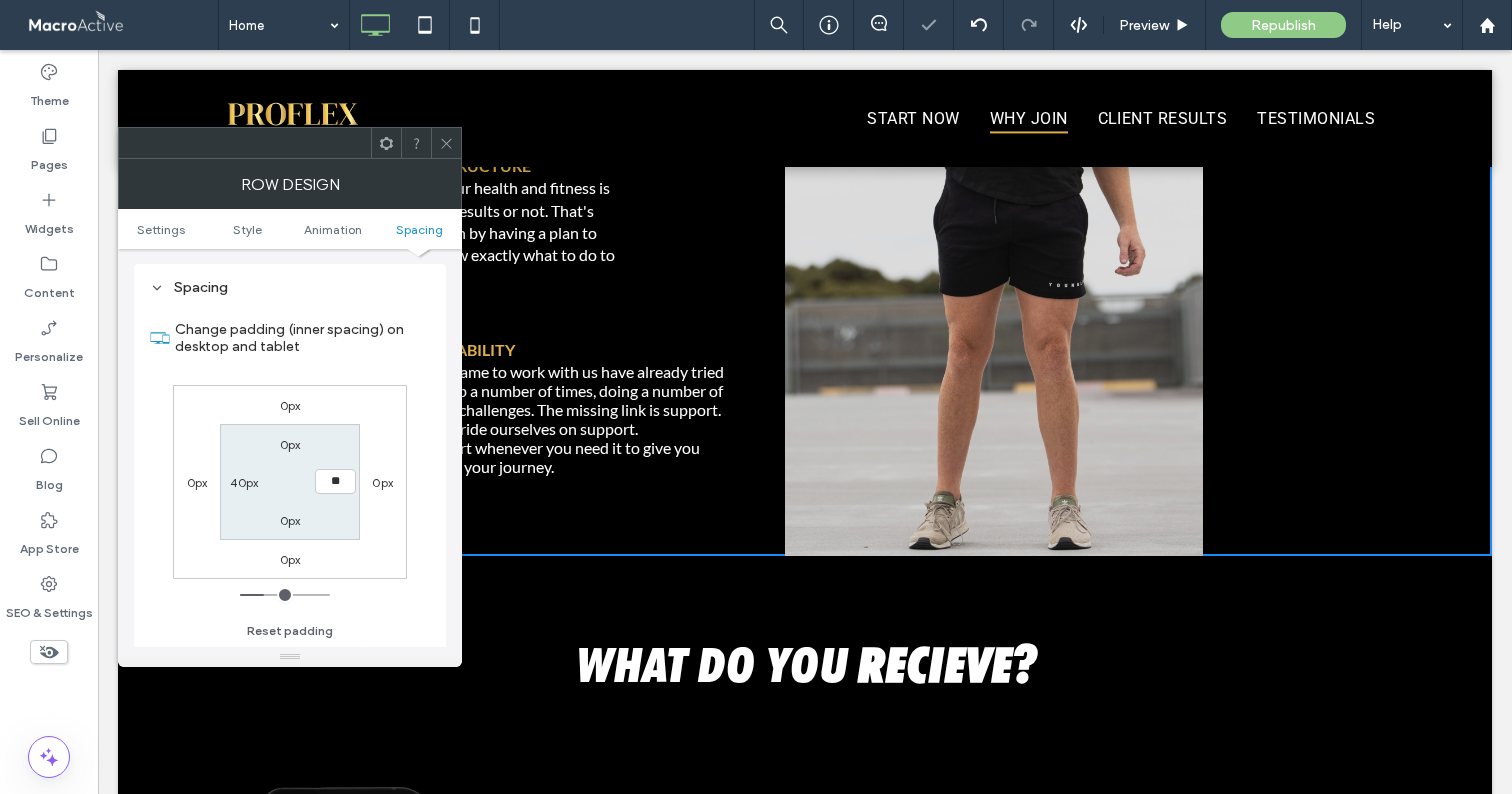 type on "**" 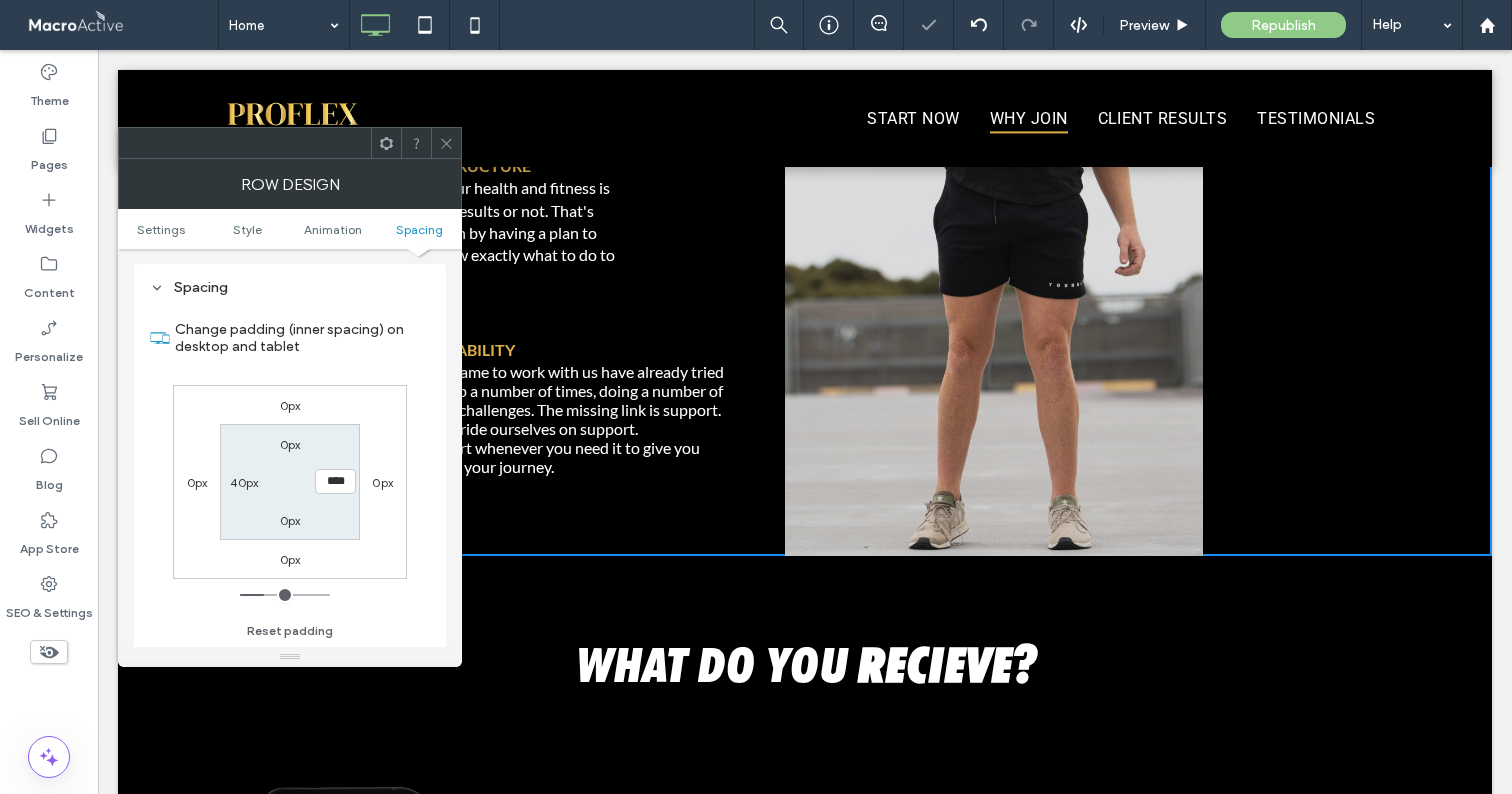 scroll, scrollTop: 5961, scrollLeft: 0, axis: vertical 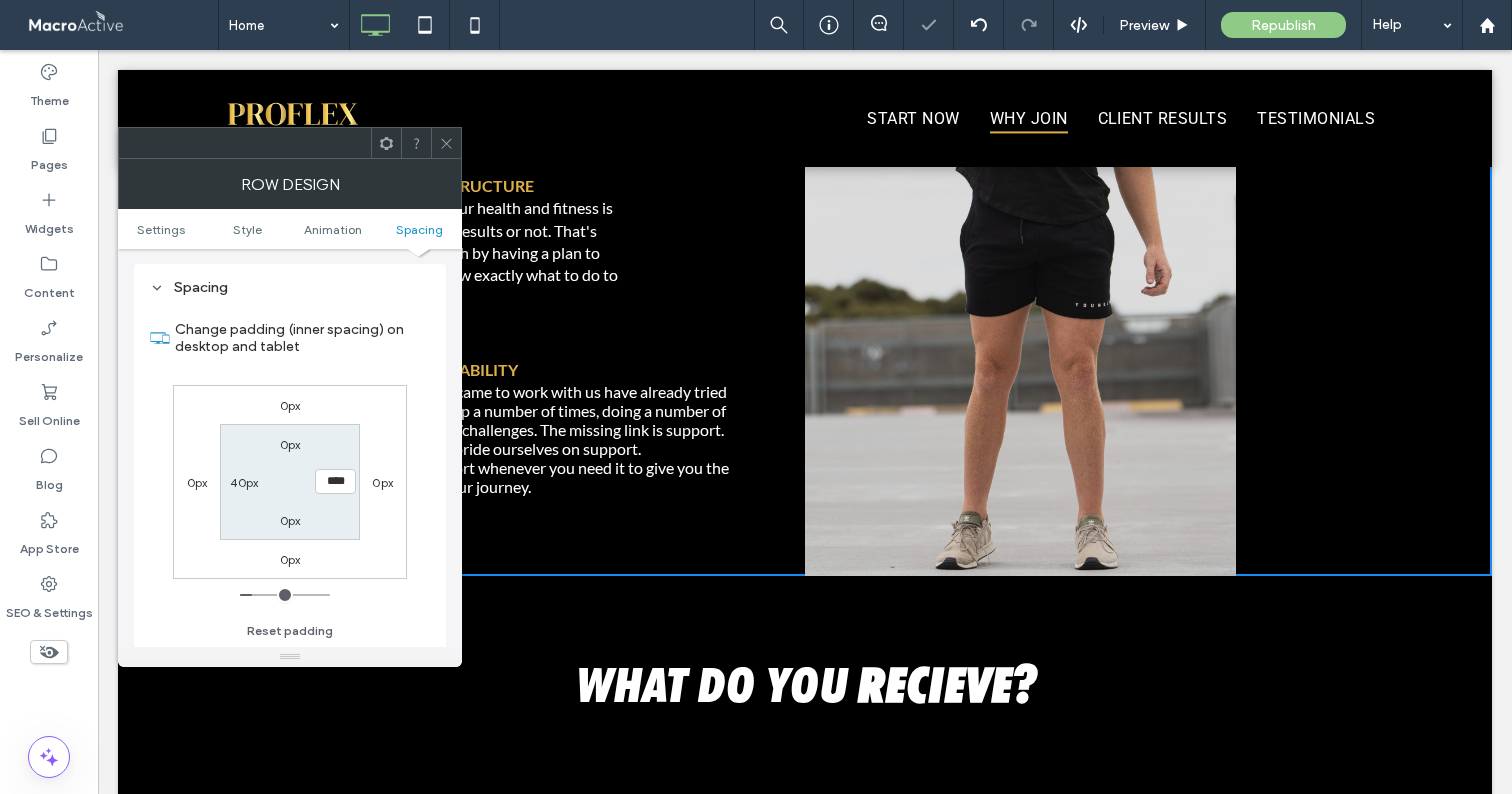 click on "Row Design" at bounding box center [290, 184] 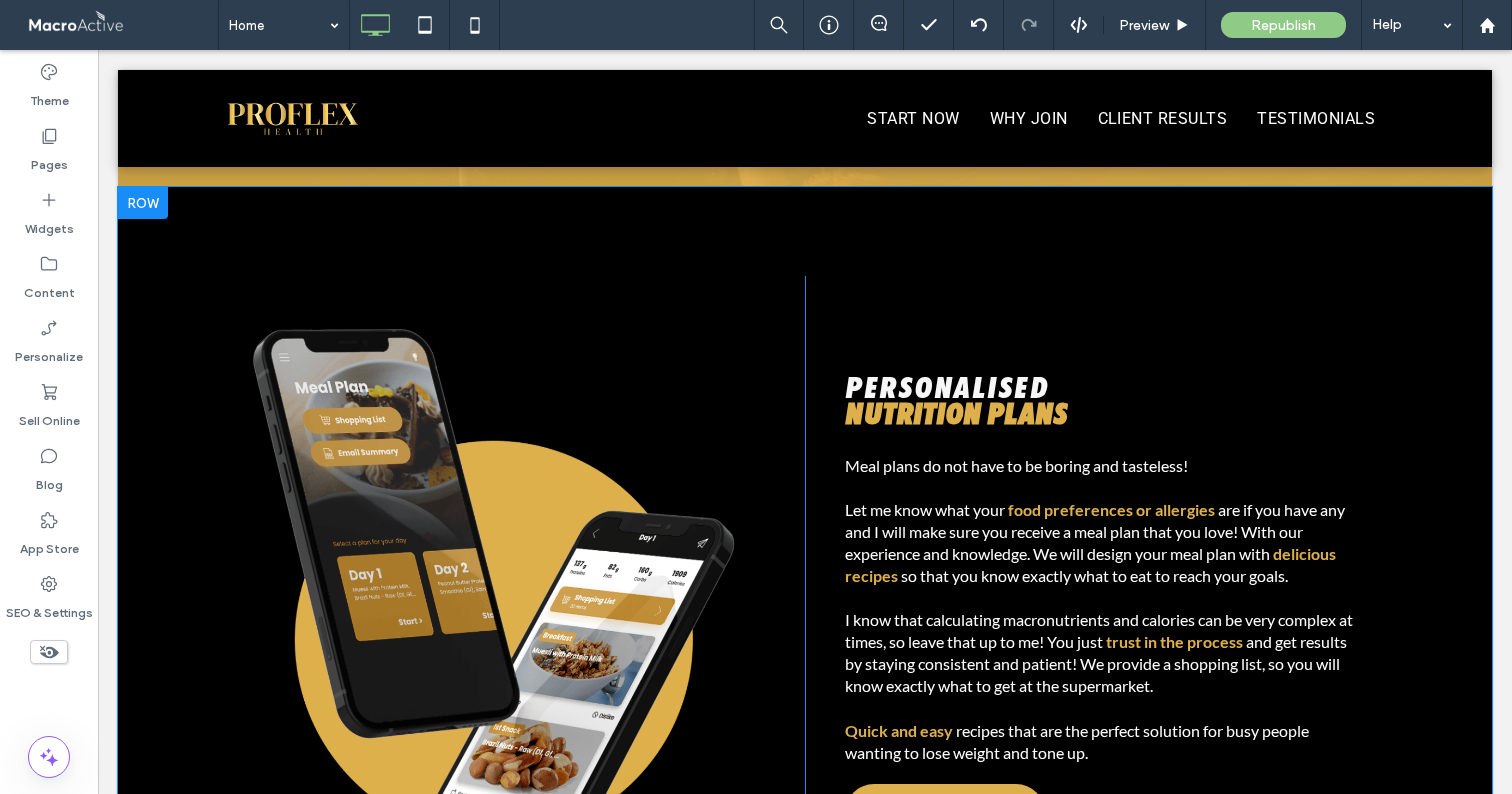 scroll, scrollTop: 7476, scrollLeft: 0, axis: vertical 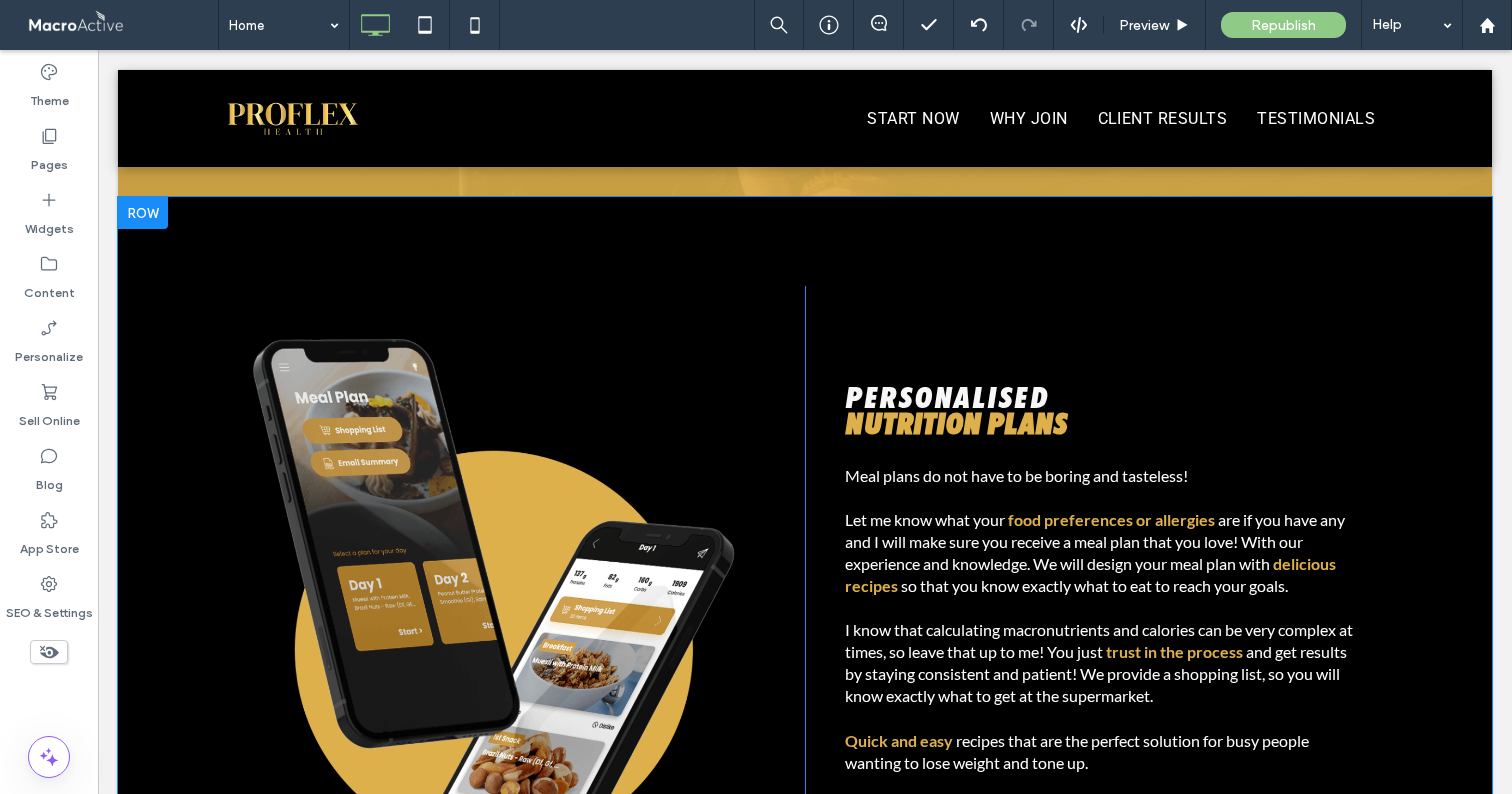 click on "Slide title
Write your caption here
Button
Slide title
Write your caption here
Button
Click To Paste
PERSONALISED N ﻿ UTRITION PLANS
Meal plans do not have to be boring and tasteless!  Let me know what your
food preferences or allergies
are if you have any and I will make sure you receive a meal plan that you love! With our experience and knowledge. We will design your
meal plan with
delicious recipes
so that you know exactly what to eat to reach your goals. I know that calculating macronutrients and calories can be very complex at times, so leave that up to me! You just
trust in the process
and get results by staying consistent and patient! We provide a shopping list, so you will know exactly what to get at the supermarket. Quick and easy   recipes that are the perfect solution for busy people wanting to lose weight and tone up." at bounding box center [805, 625] 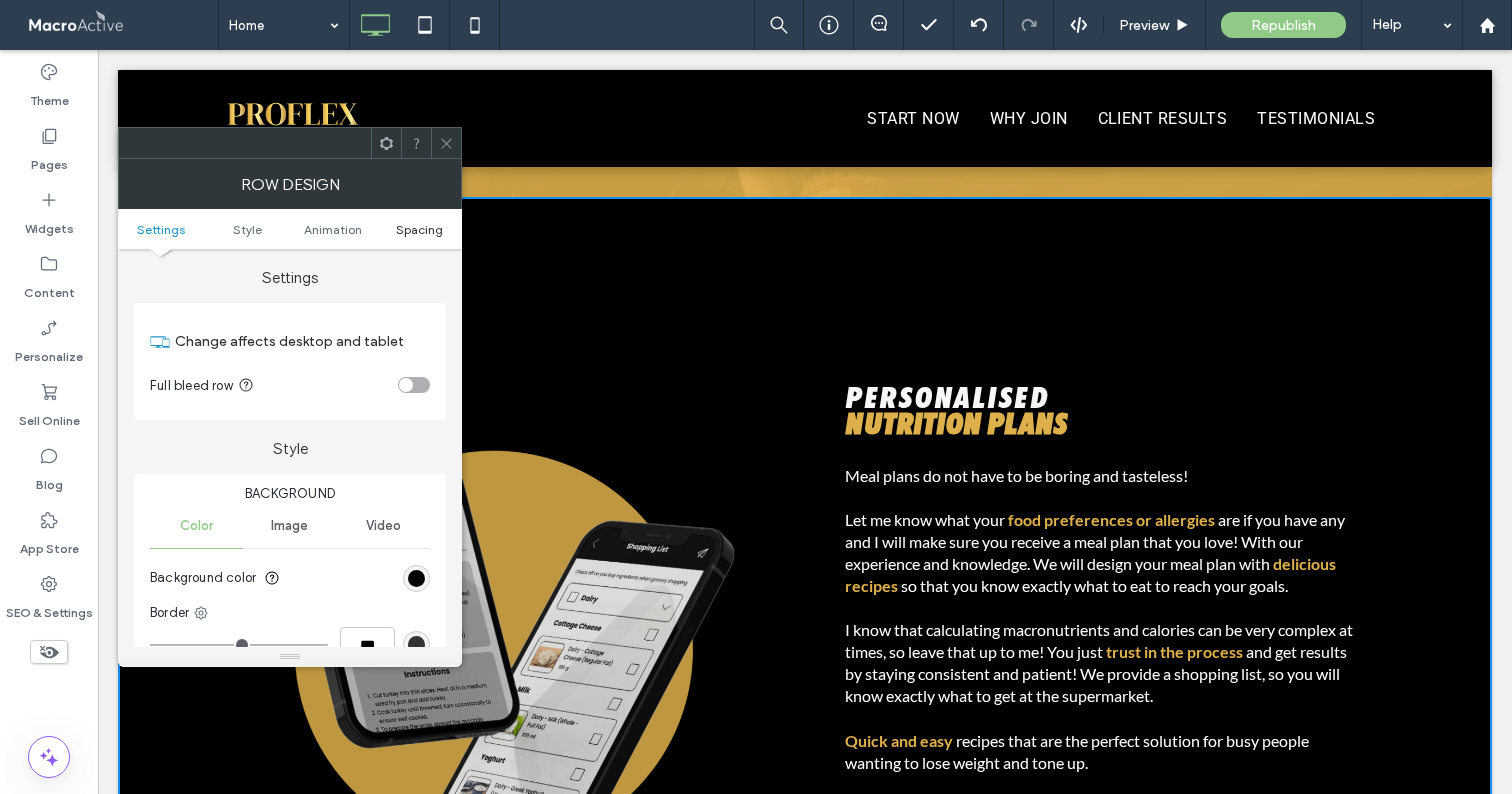 click on "Spacing" at bounding box center [419, 229] 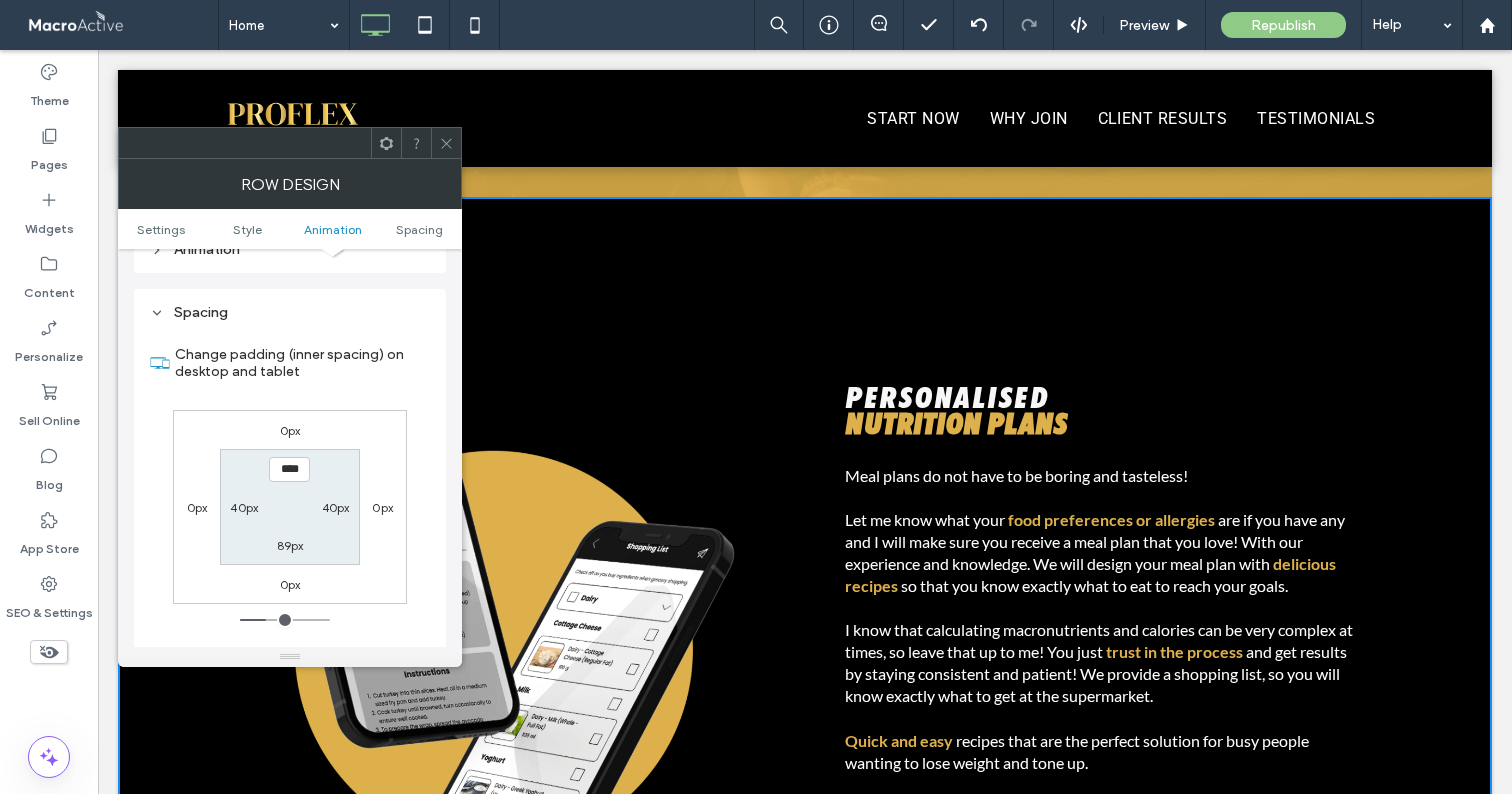 scroll, scrollTop: 566, scrollLeft: 0, axis: vertical 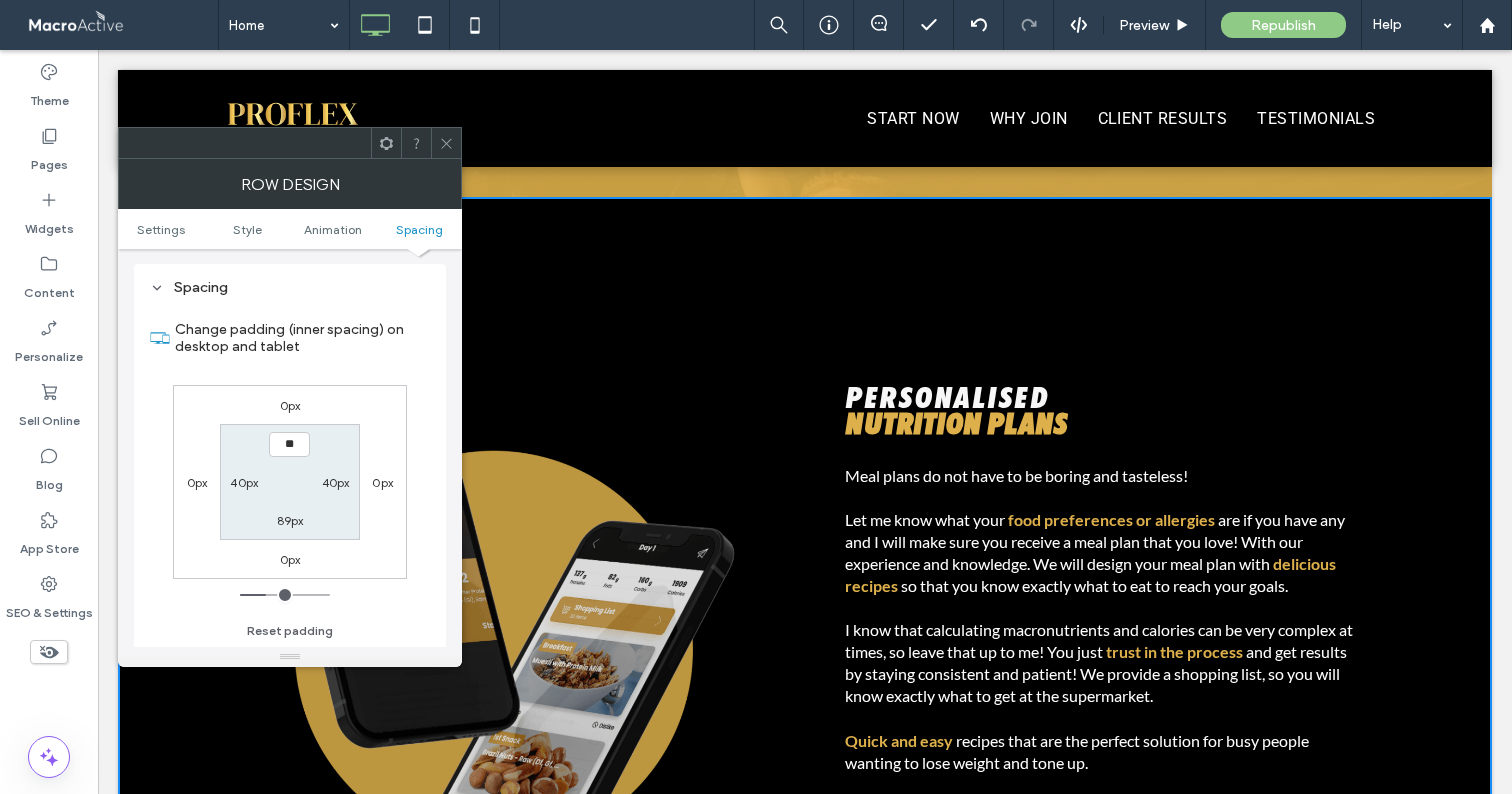 type on "****" 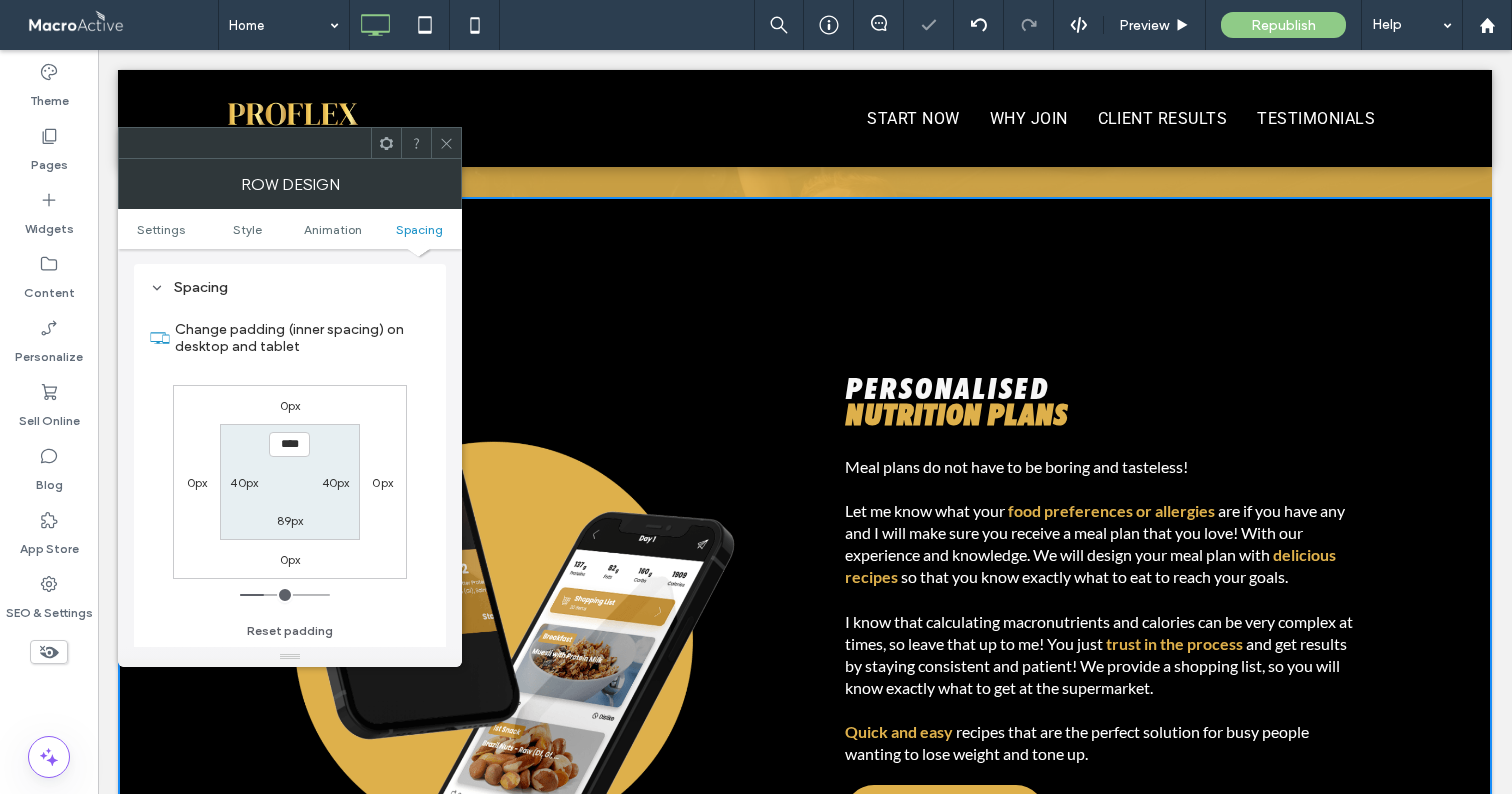 type on "**" 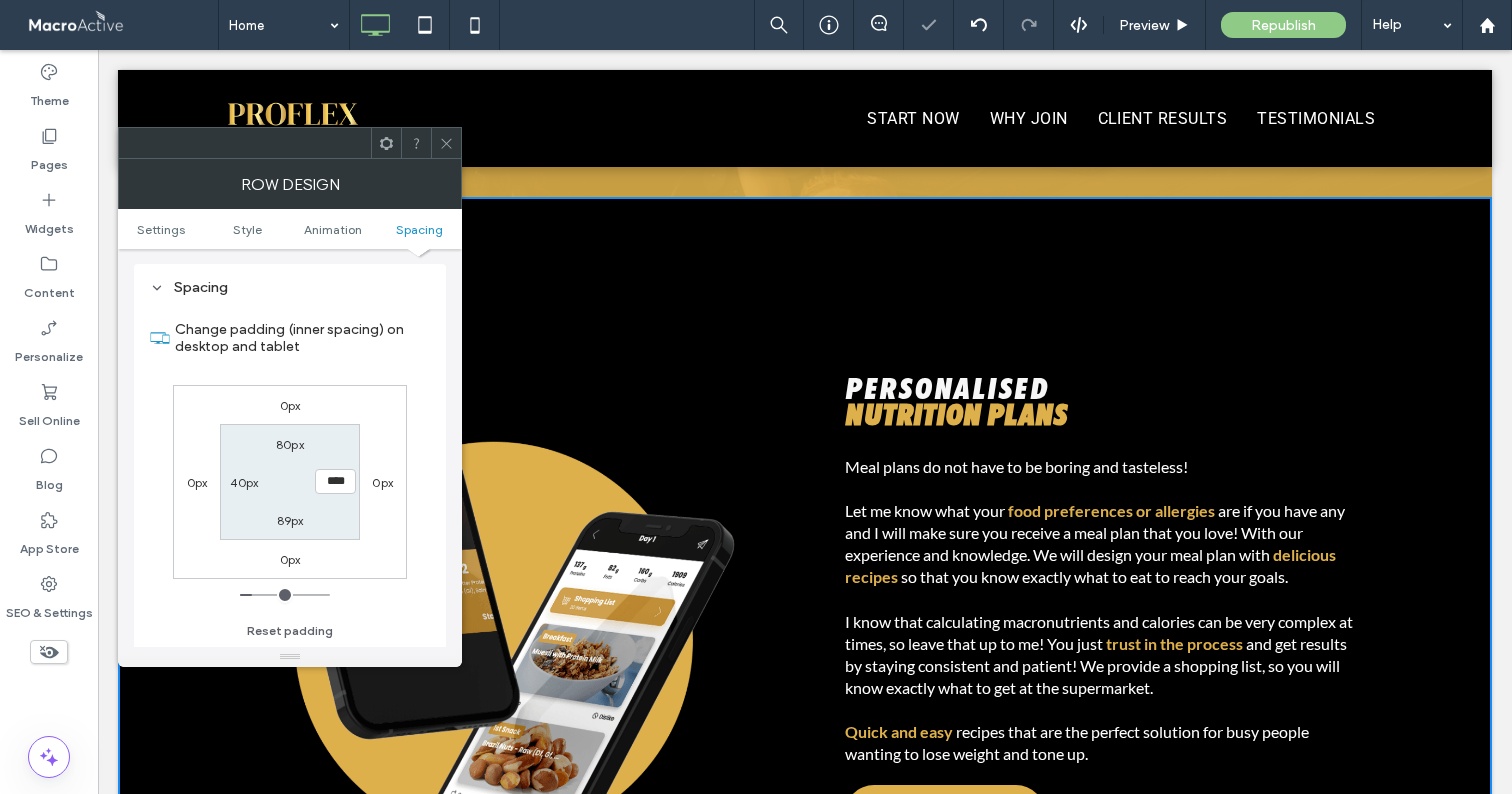 type on "*" 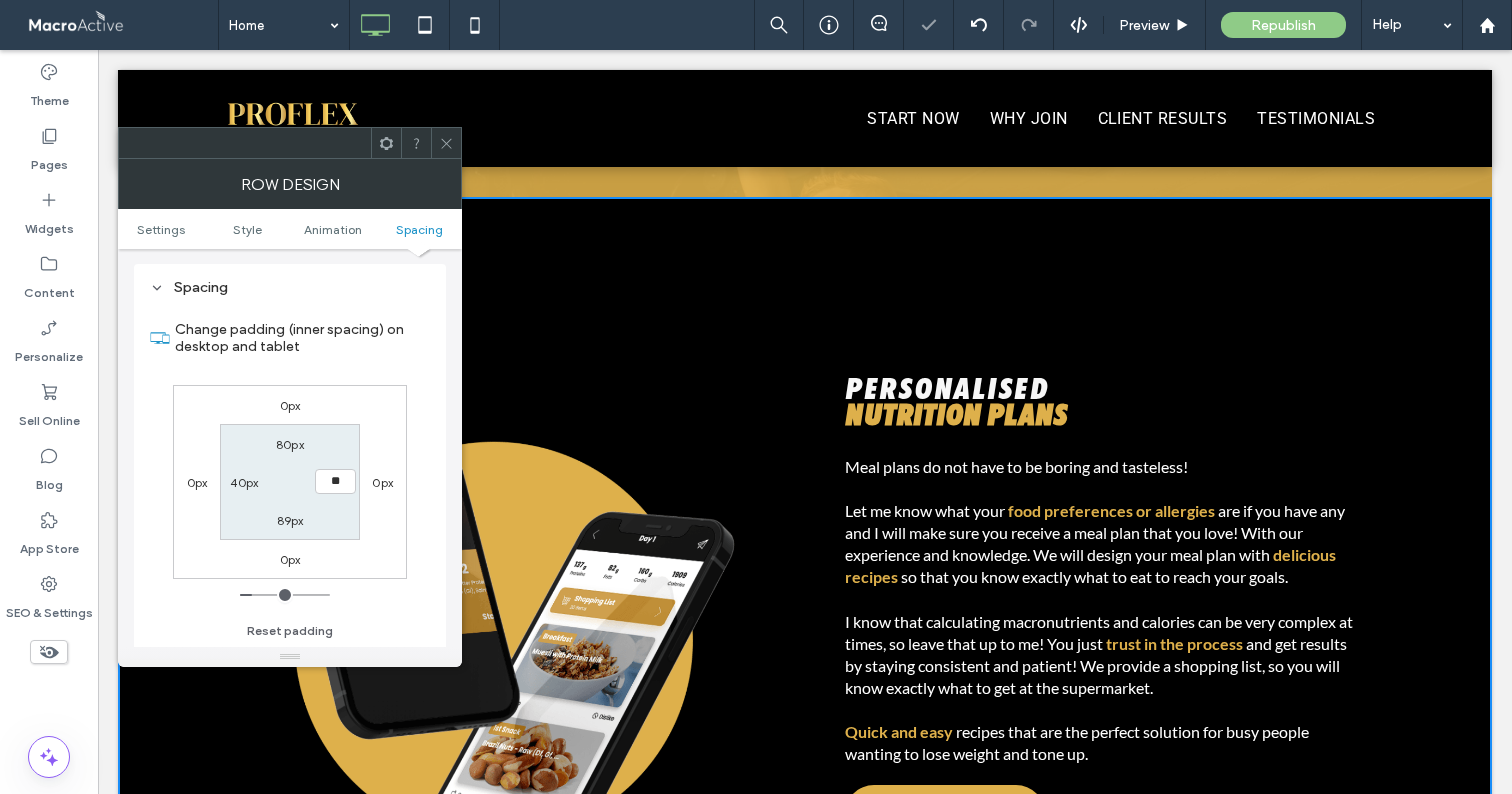 type on "**" 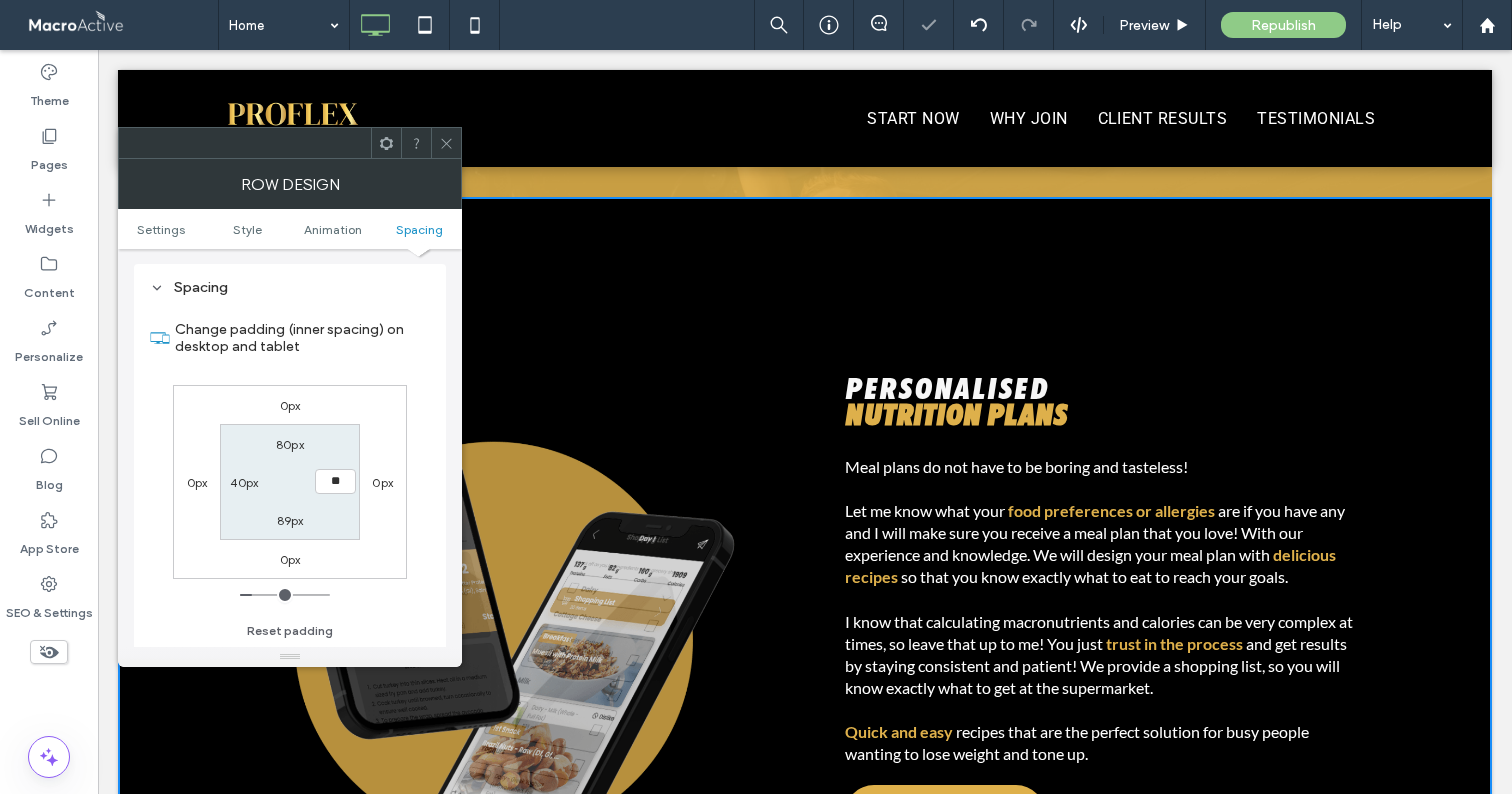 type on "**" 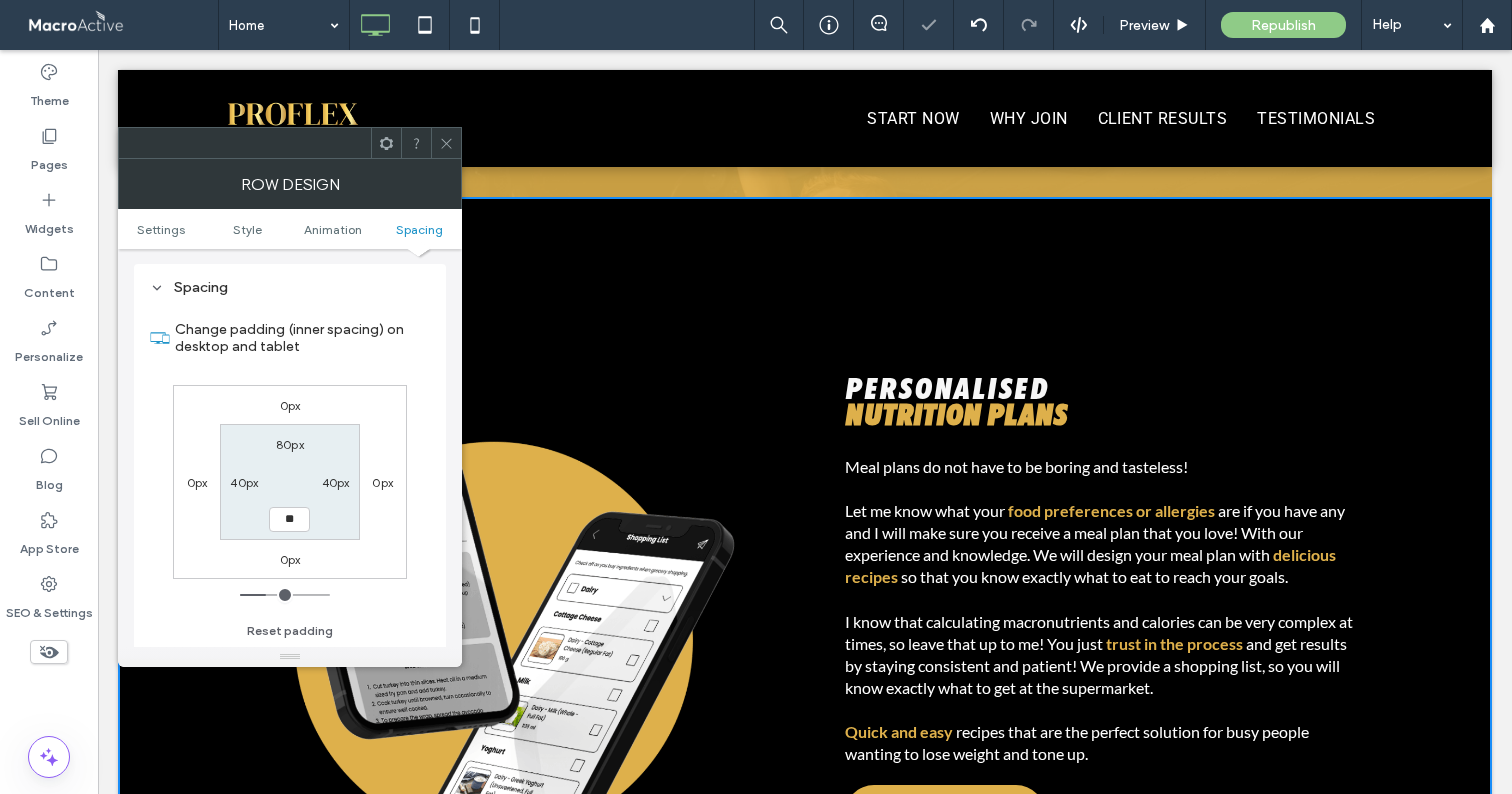 type on "**" 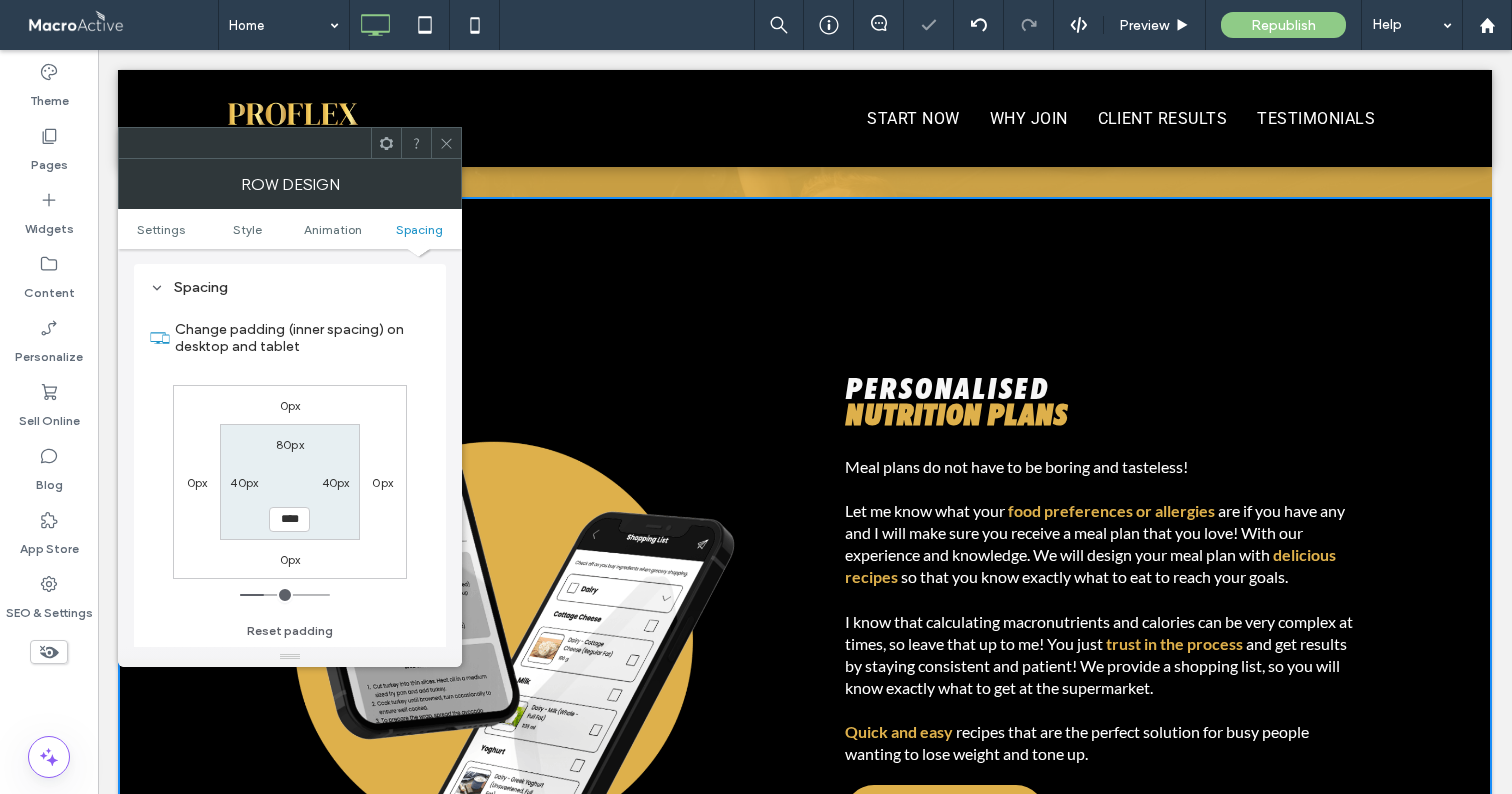click 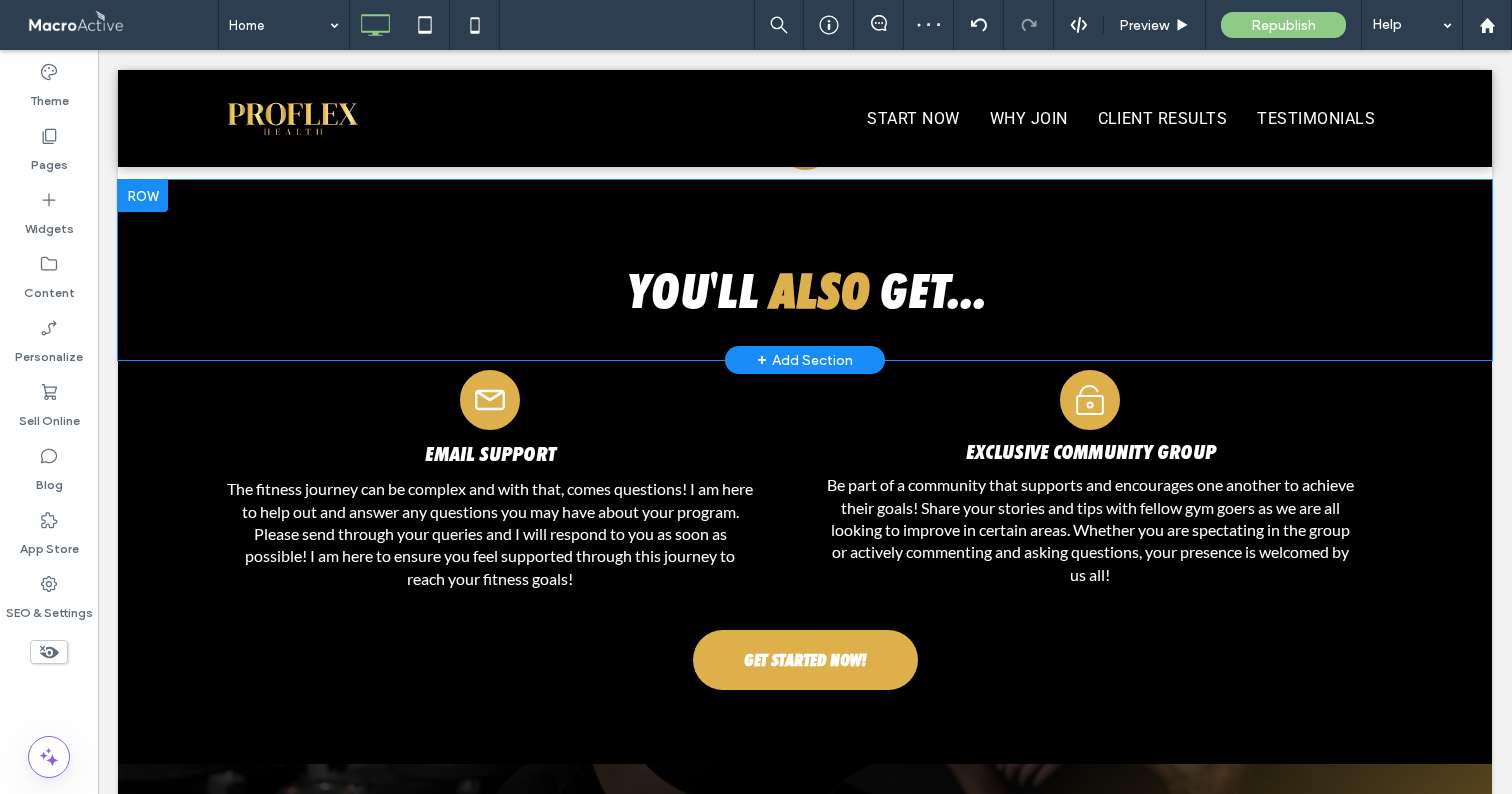 scroll, scrollTop: 8508, scrollLeft: 0, axis: vertical 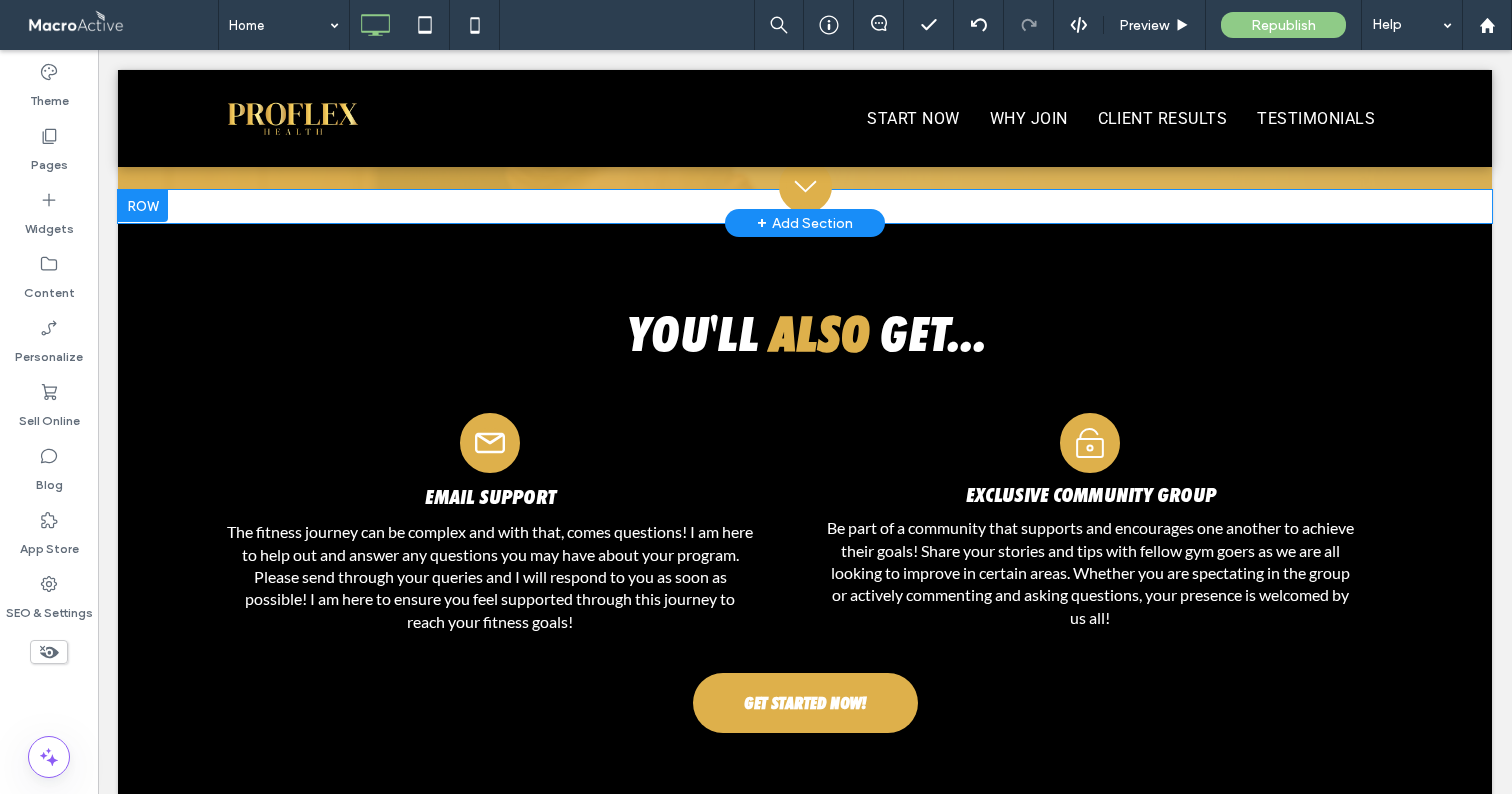 click on "Click To Paste" at bounding box center [805, 206] 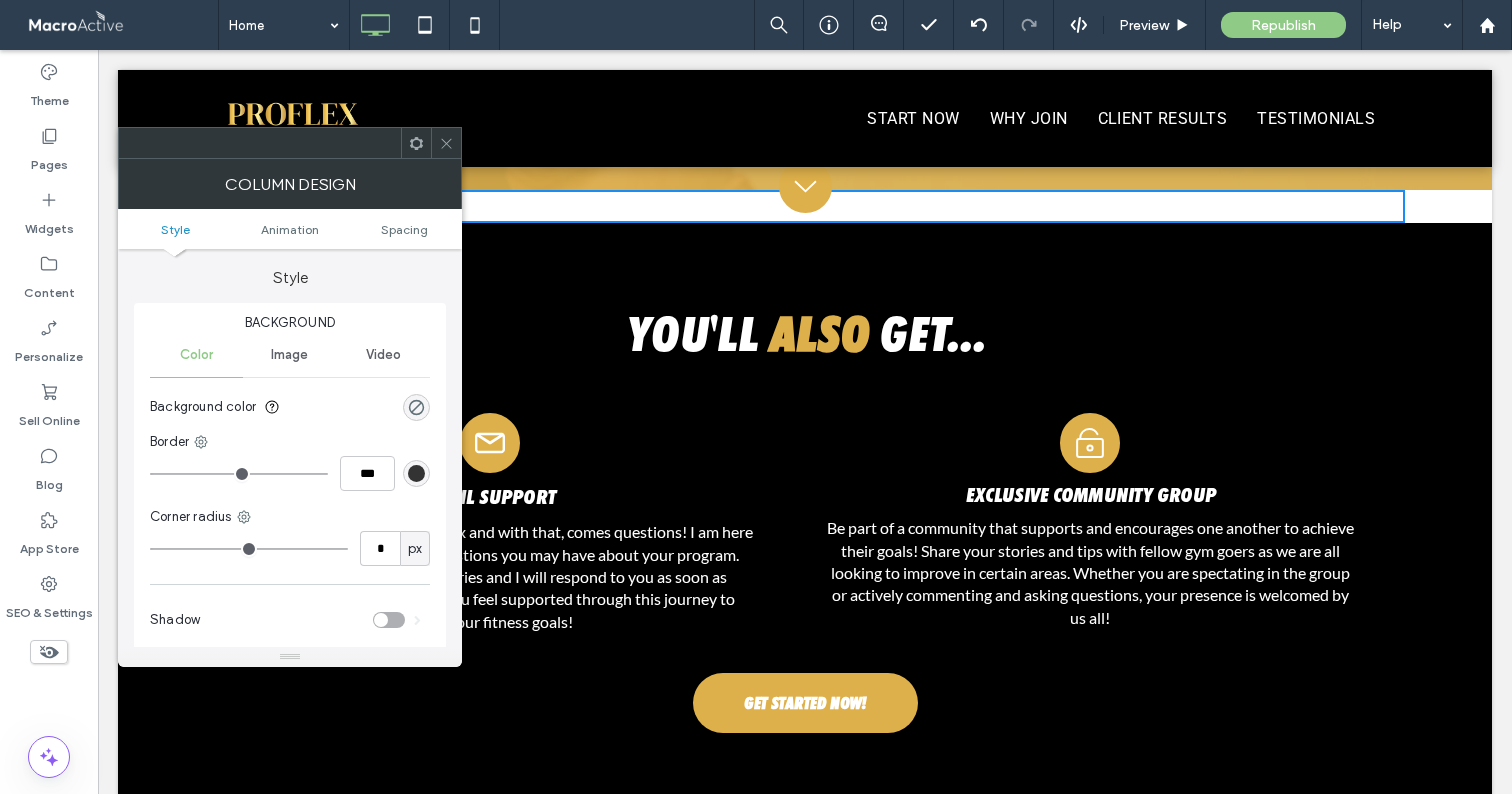 click 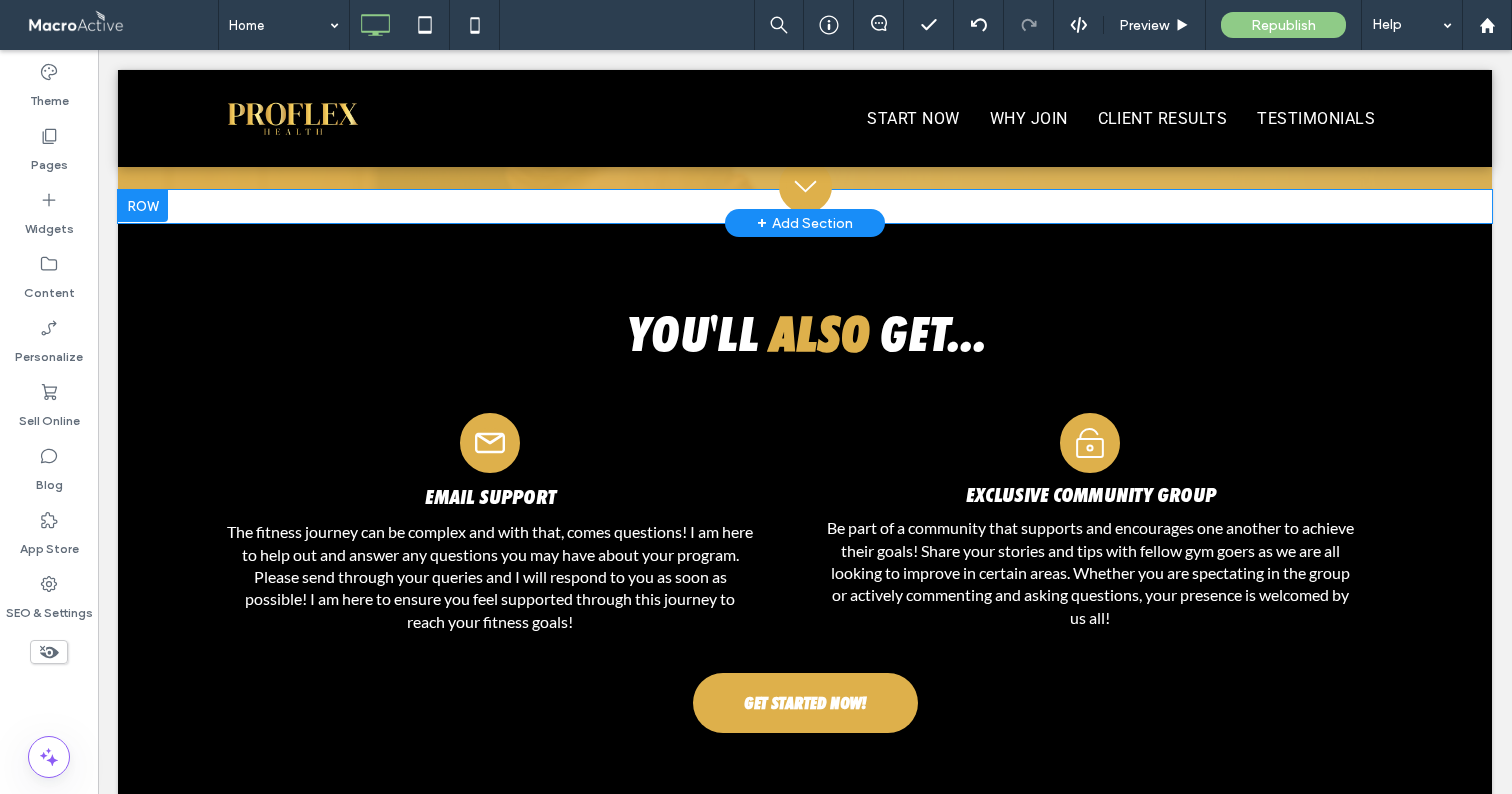 click at bounding box center (143, 206) 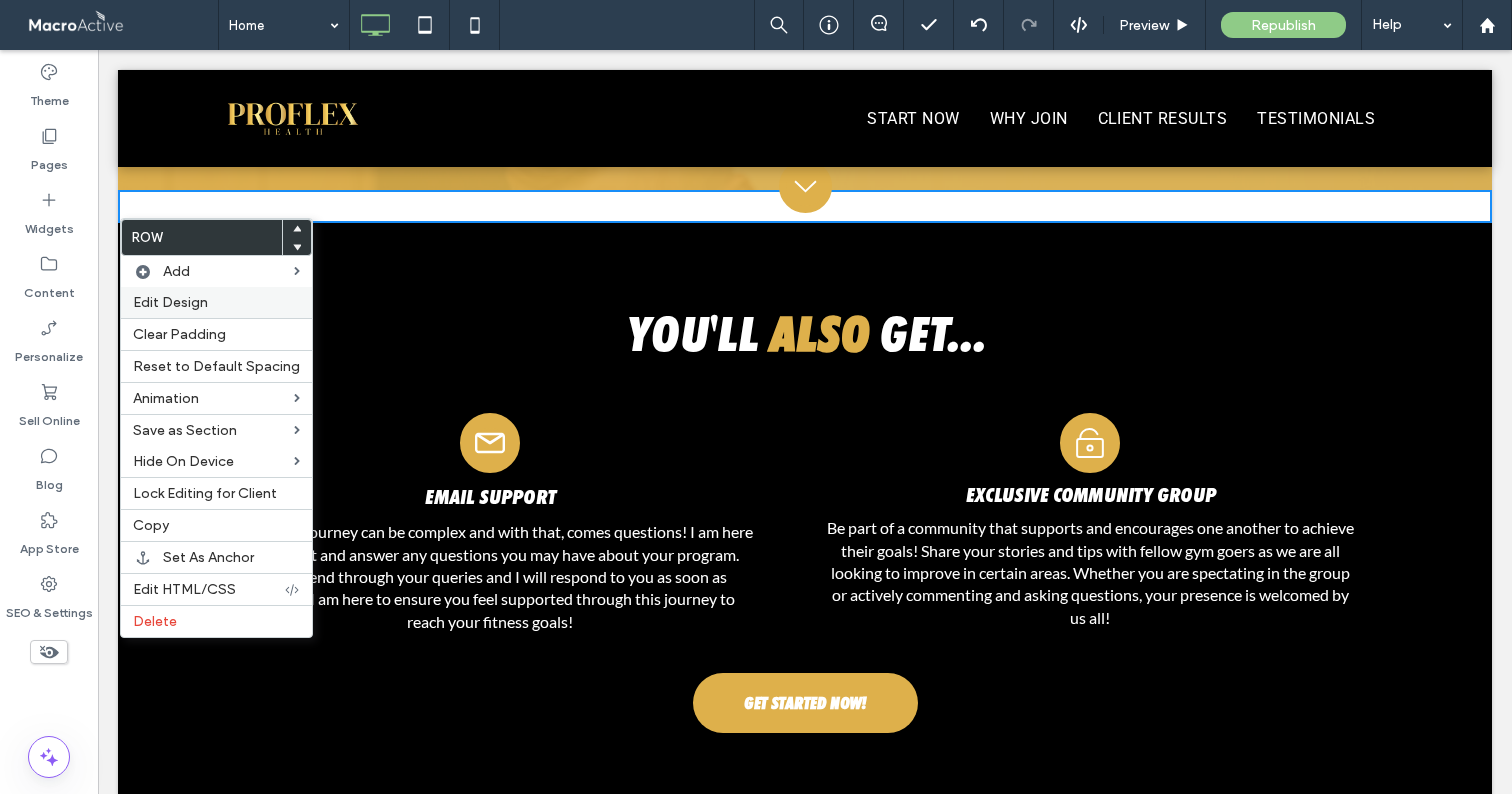click on "Edit Design" at bounding box center [170, 302] 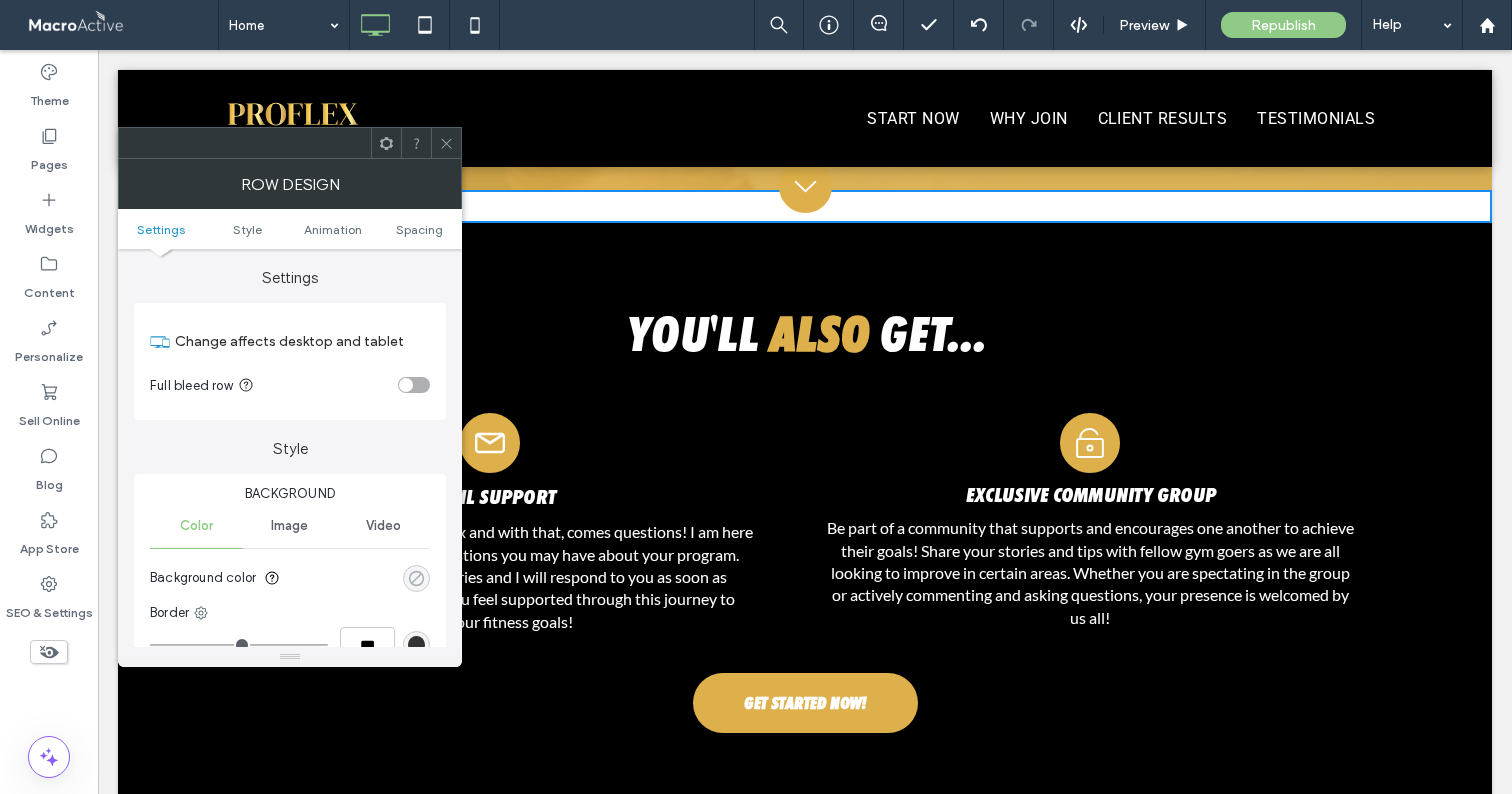 click at bounding box center (416, 578) 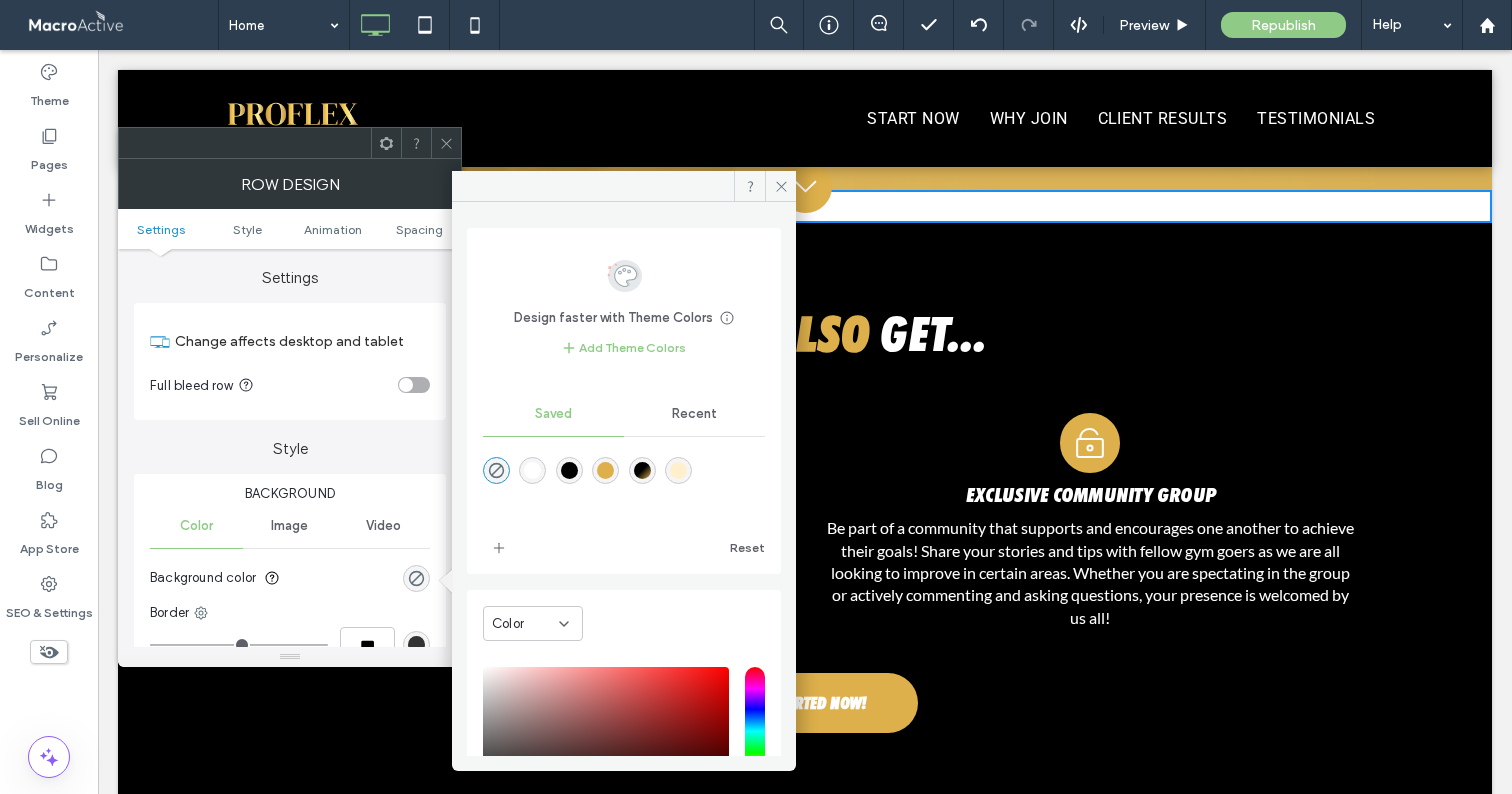 click at bounding box center (605, 470) 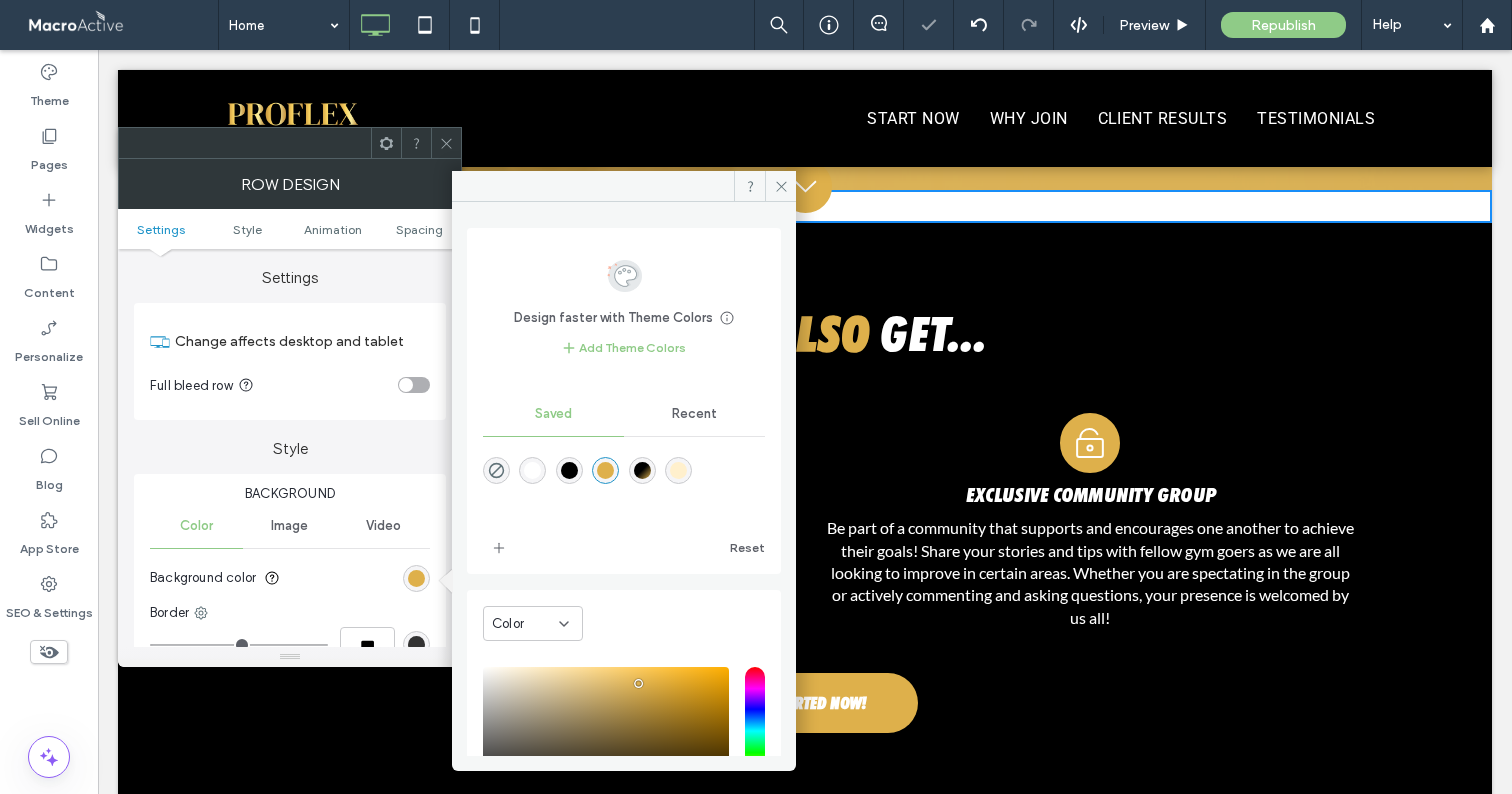 type on "*******" 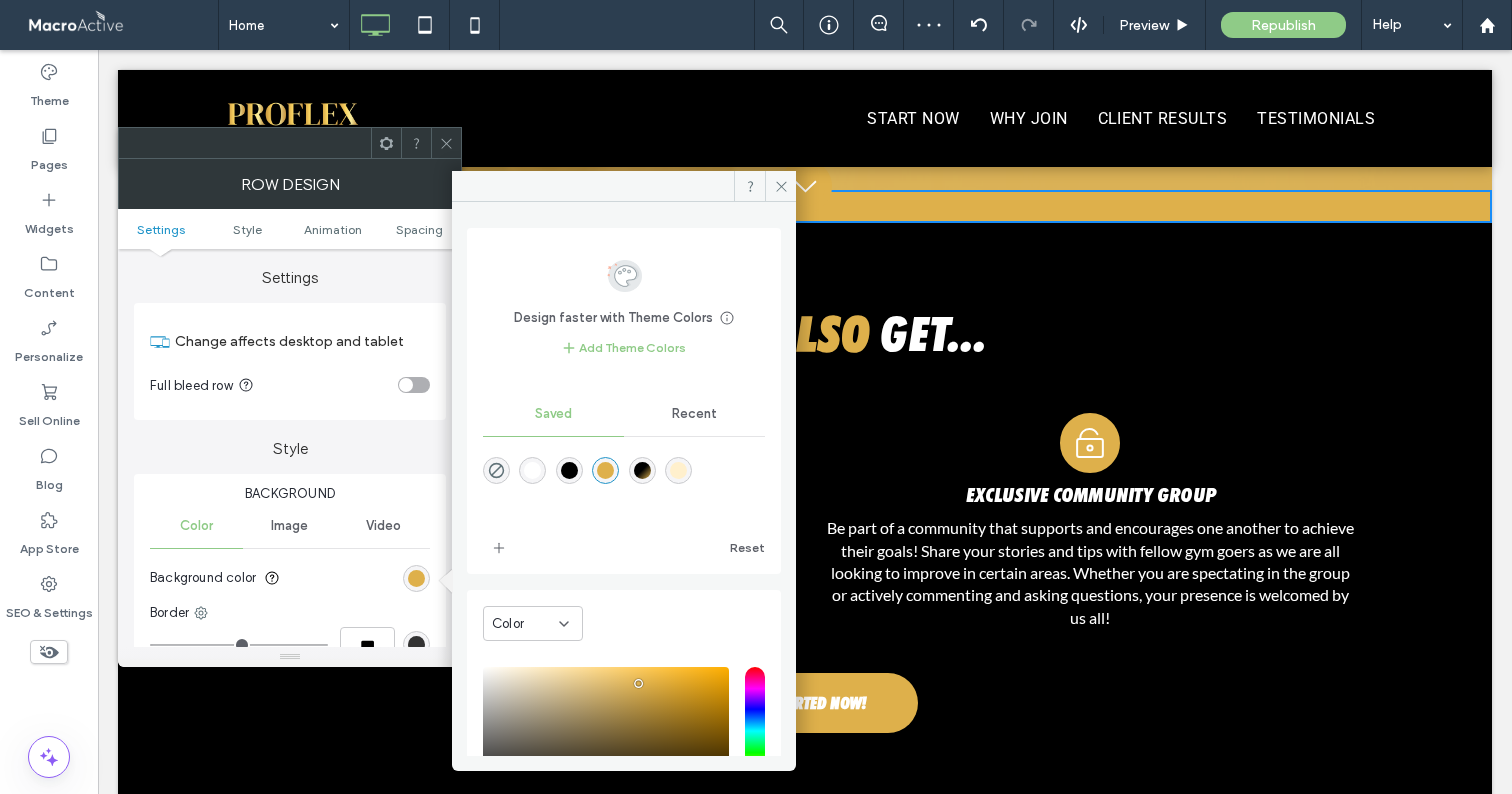 click at bounding box center (569, 470) 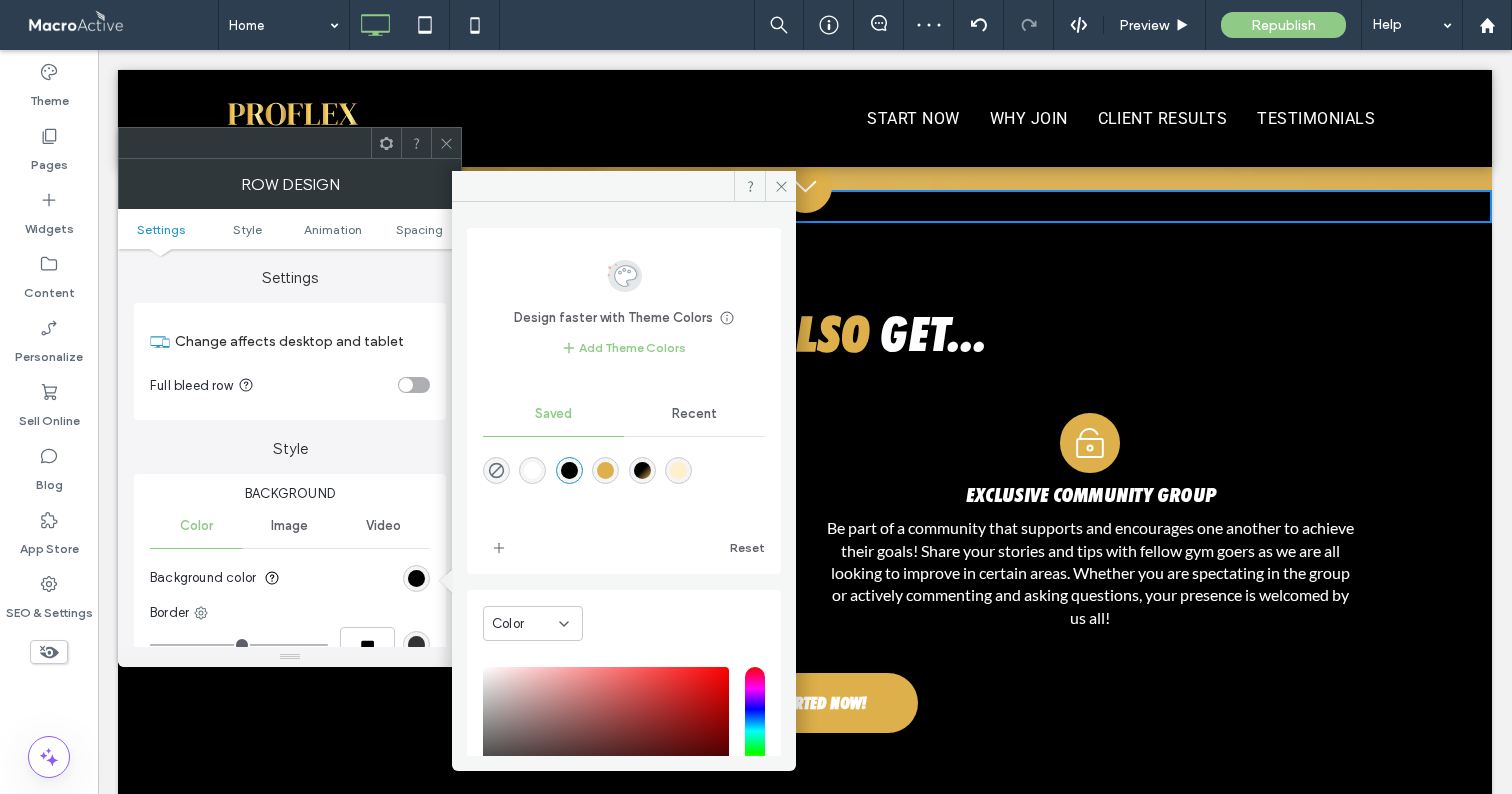 click at bounding box center [446, 143] 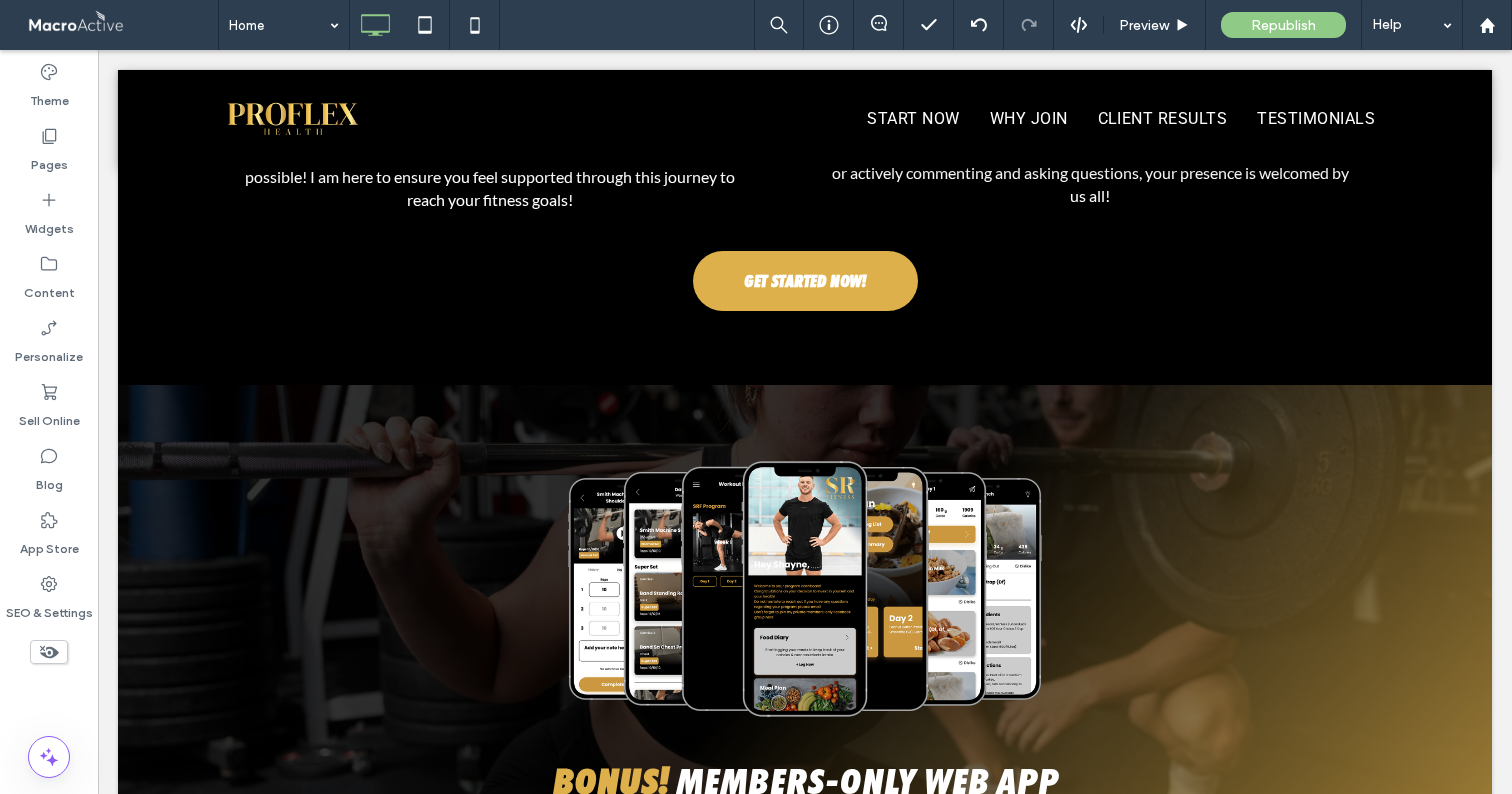 scroll, scrollTop: 9008, scrollLeft: 0, axis: vertical 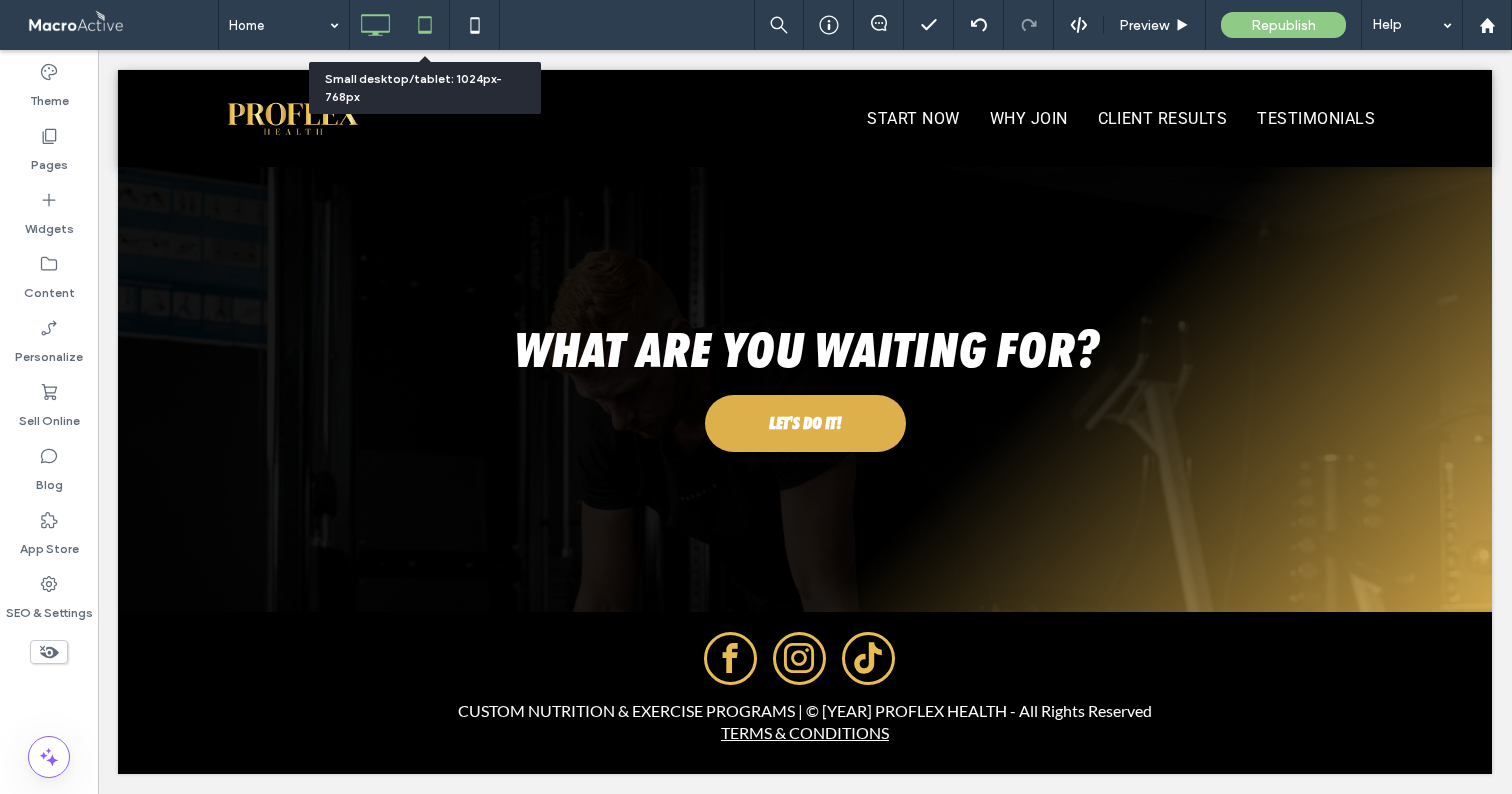 click 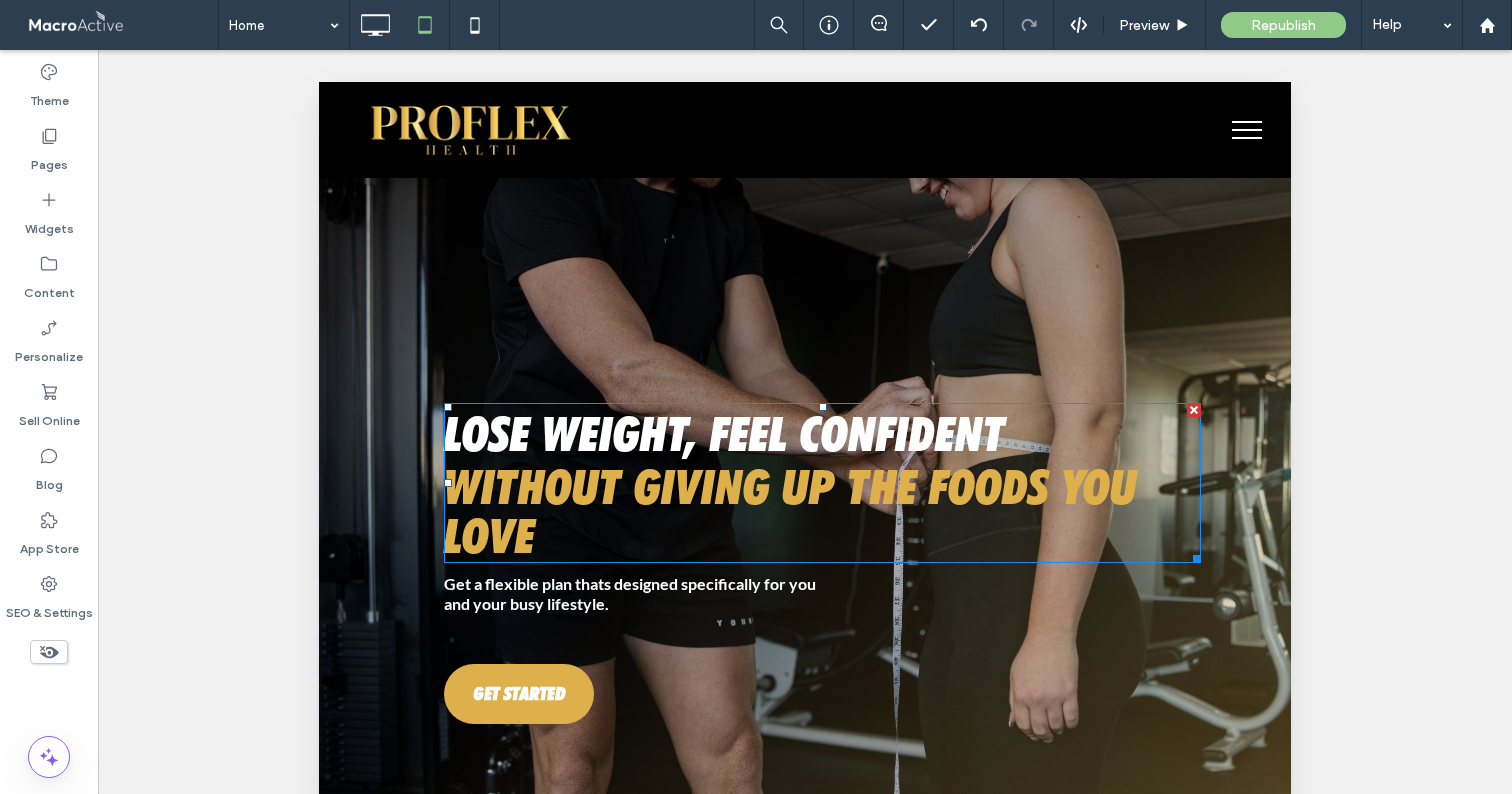 scroll, scrollTop: 0, scrollLeft: 0, axis: both 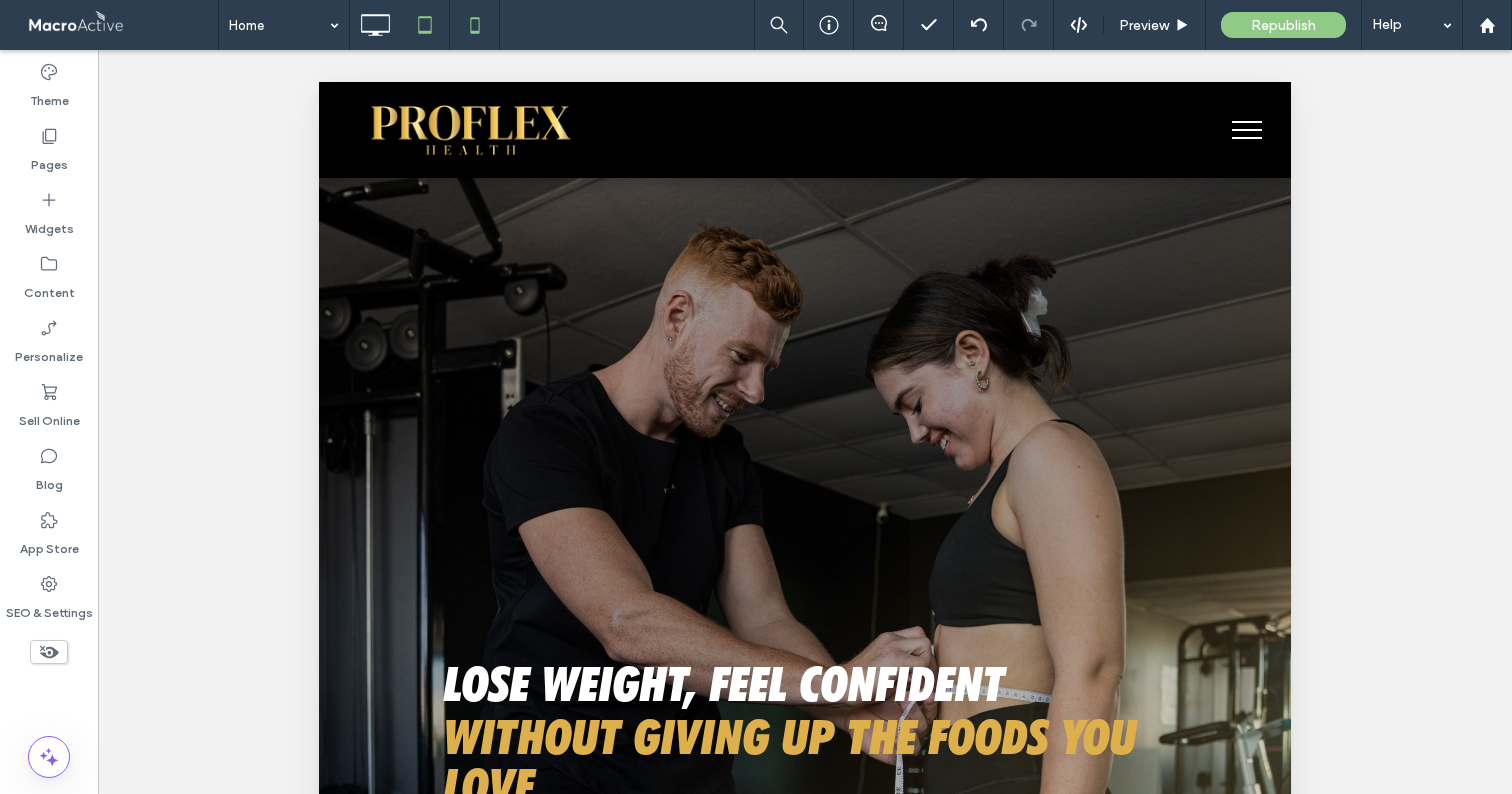 click at bounding box center [475, 25] 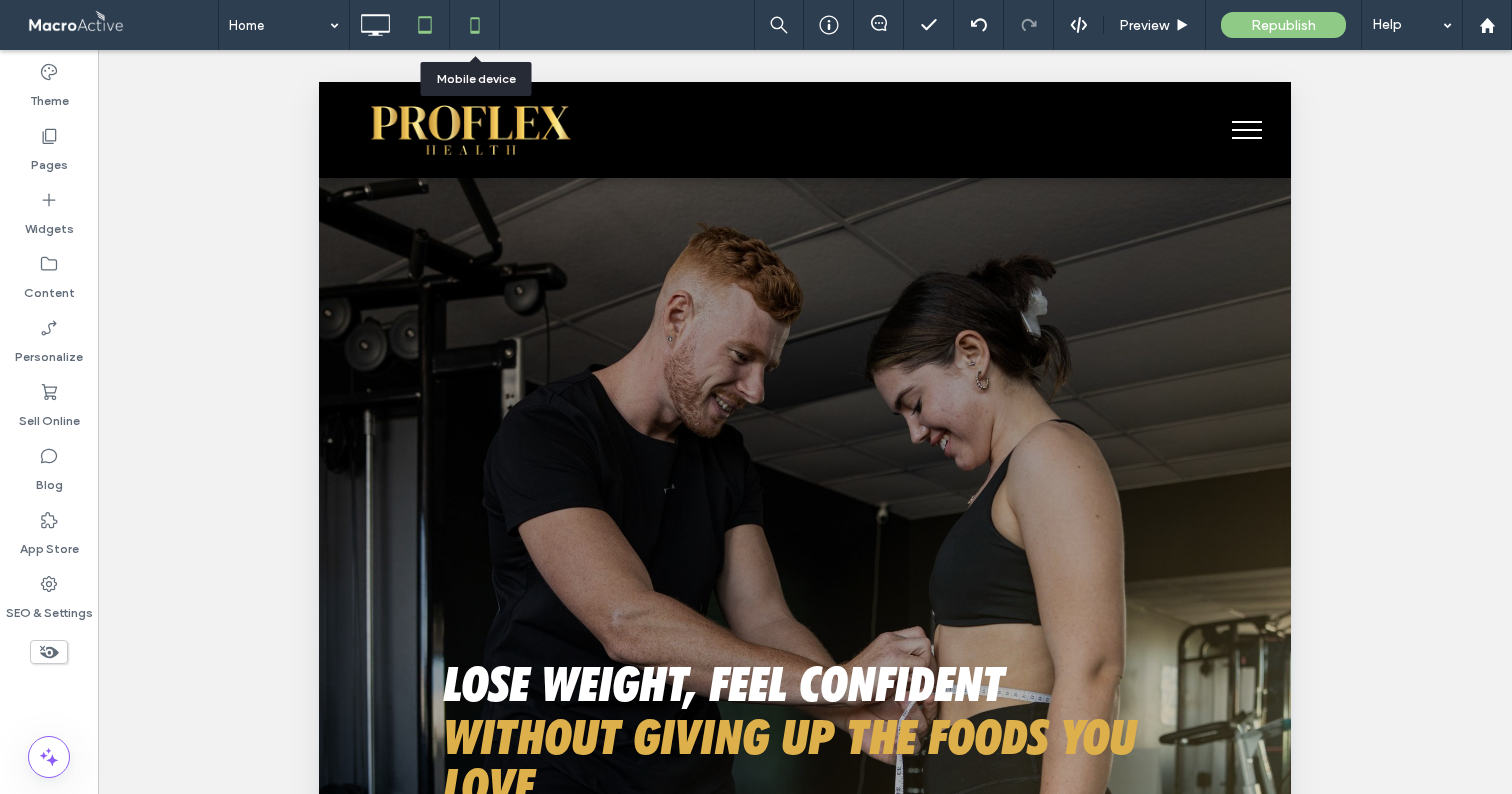 click 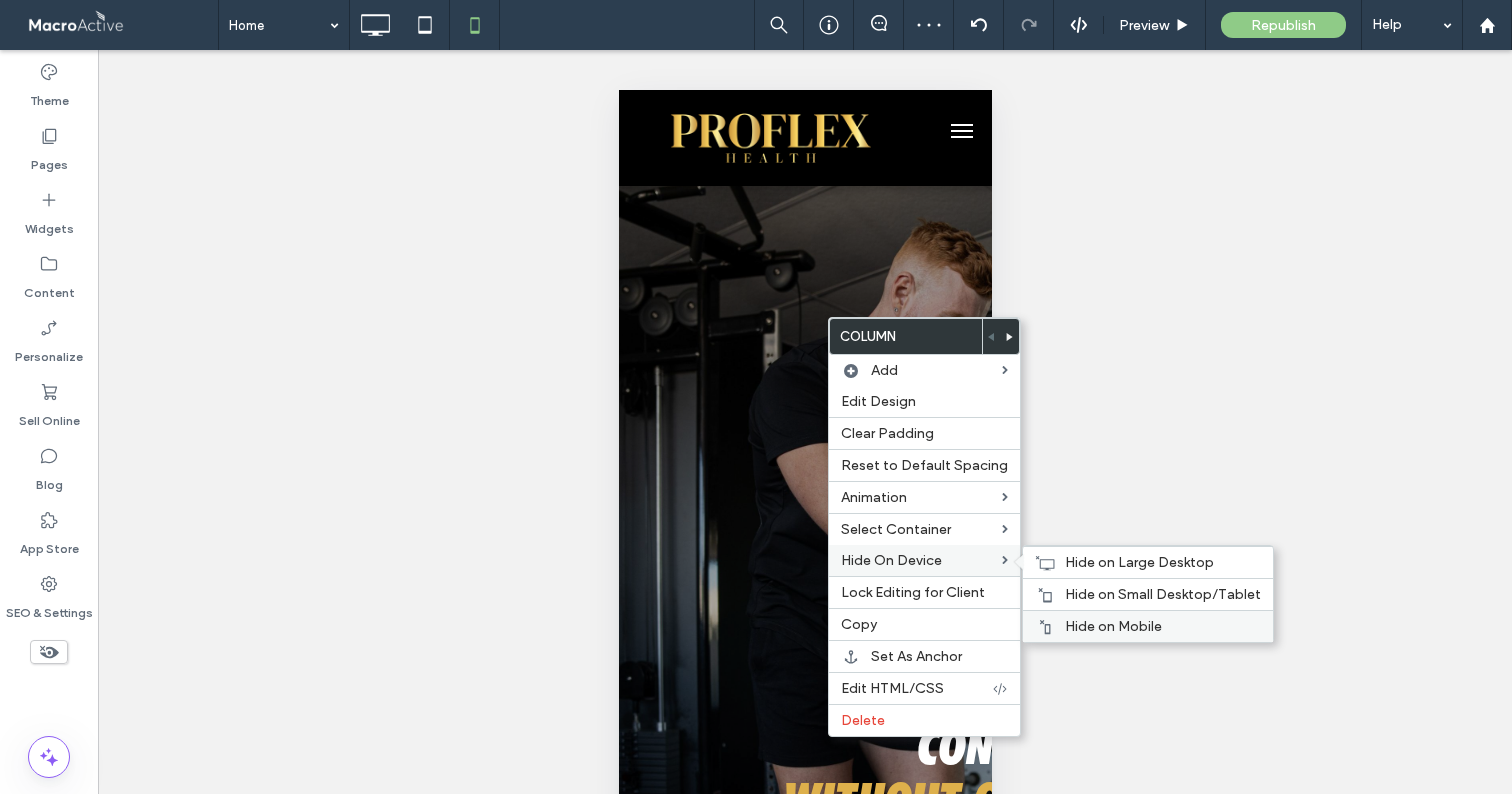 click on "Hide on Mobile" at bounding box center [1148, 626] 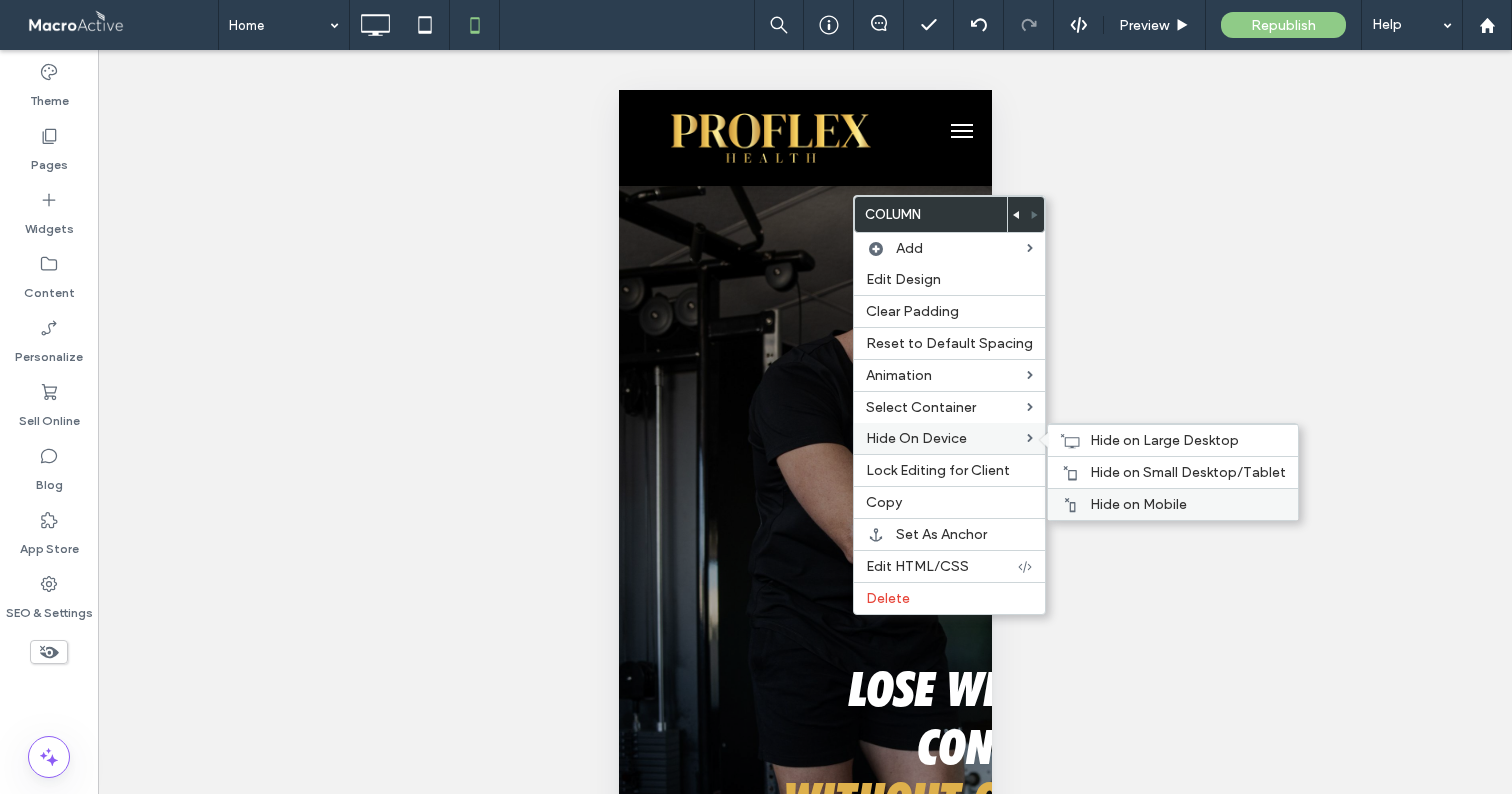 click on "Hide on Mobile" at bounding box center [1138, 504] 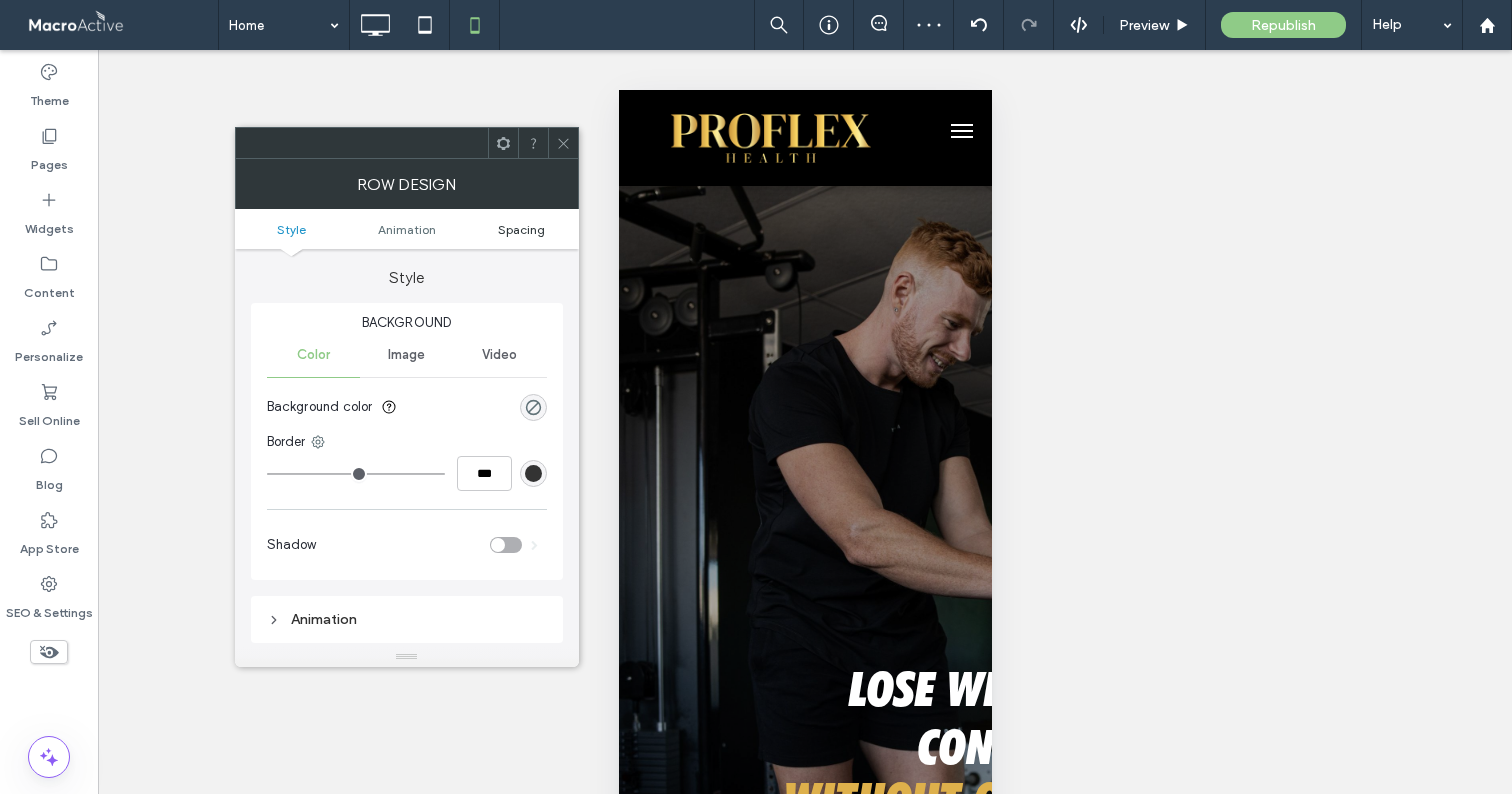 click on "Spacing" at bounding box center [521, 229] 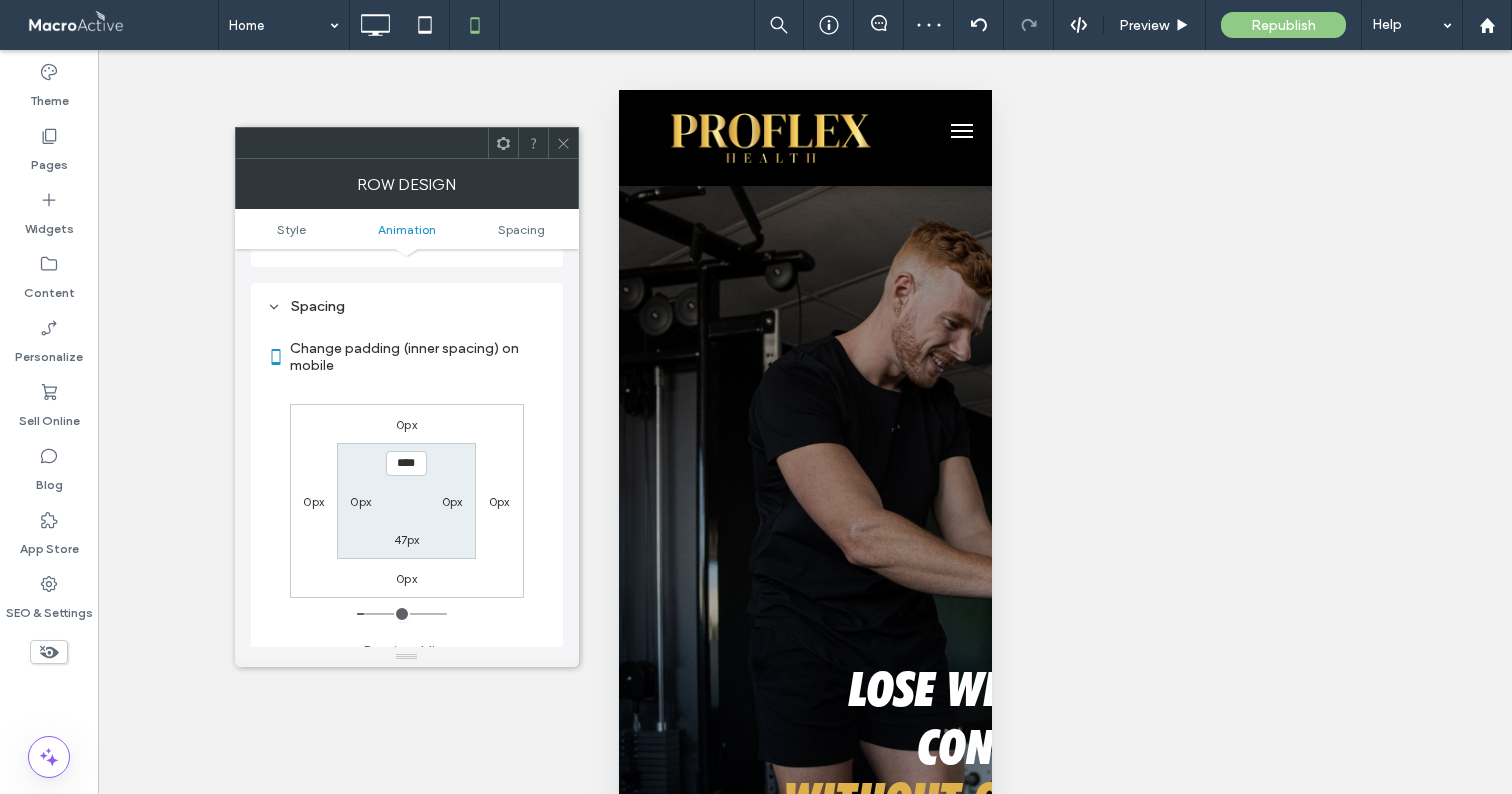 scroll, scrollTop: 395, scrollLeft: 0, axis: vertical 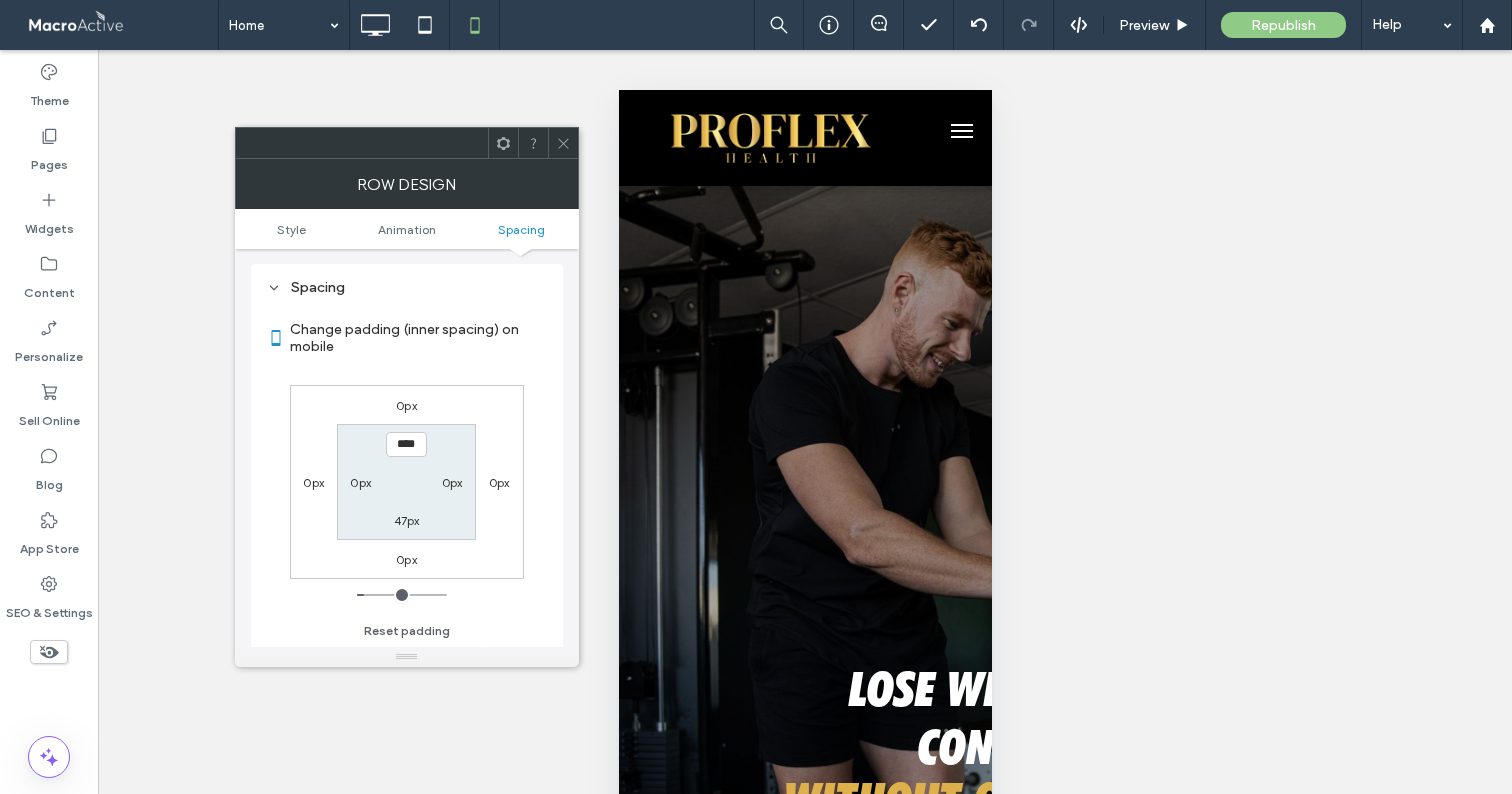 click on "47px" at bounding box center [407, 520] 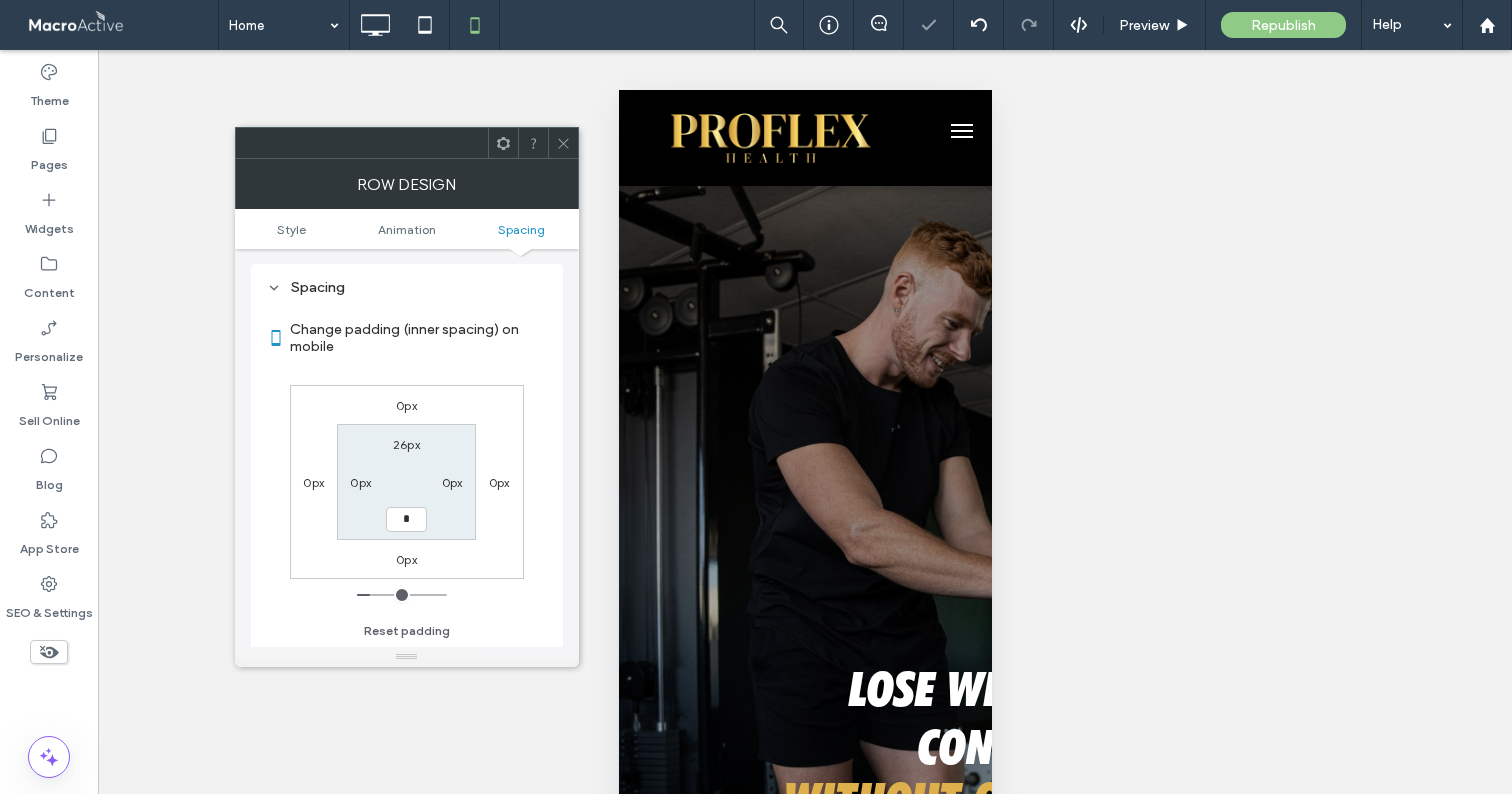 type on "*" 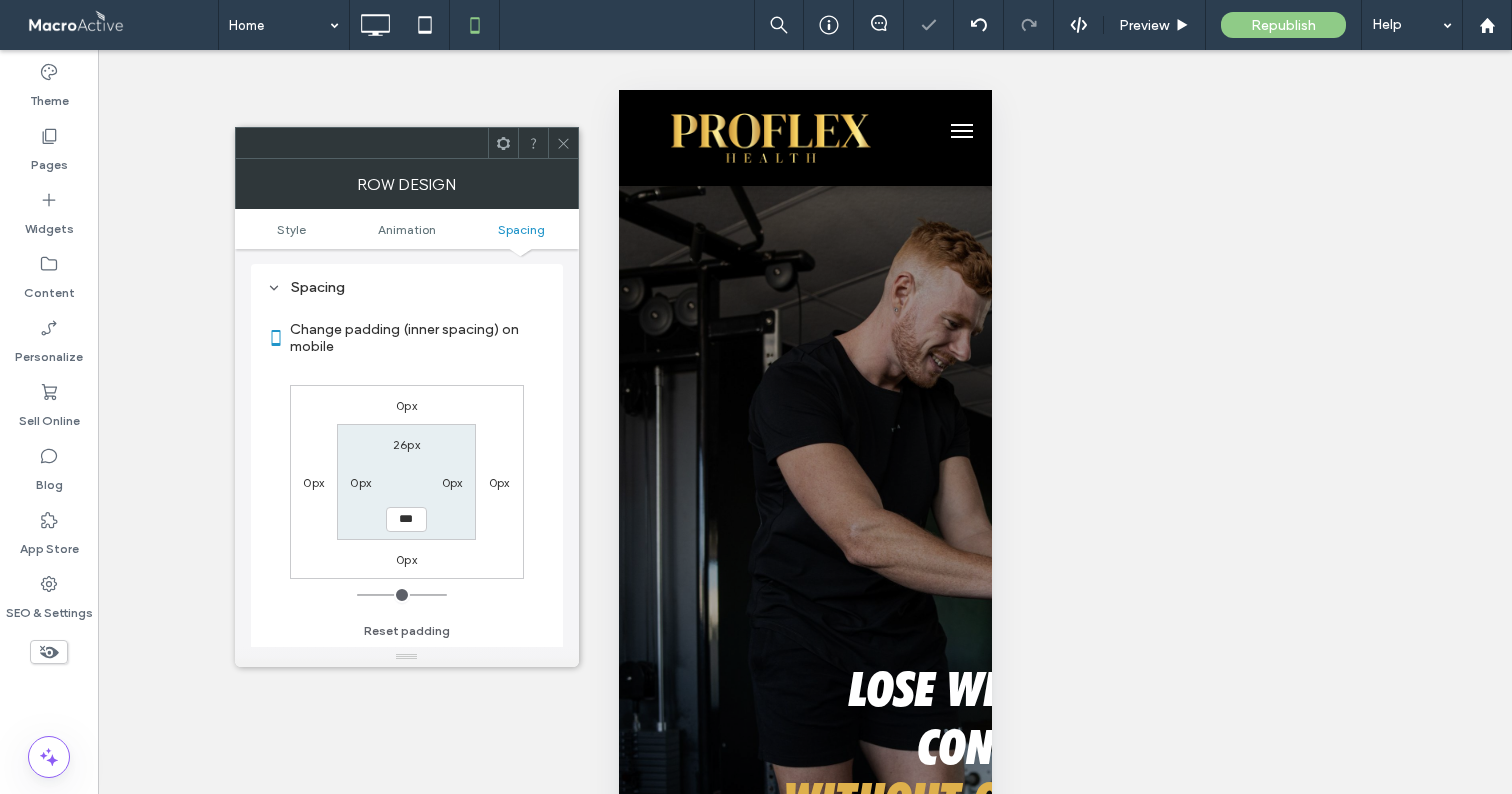 click 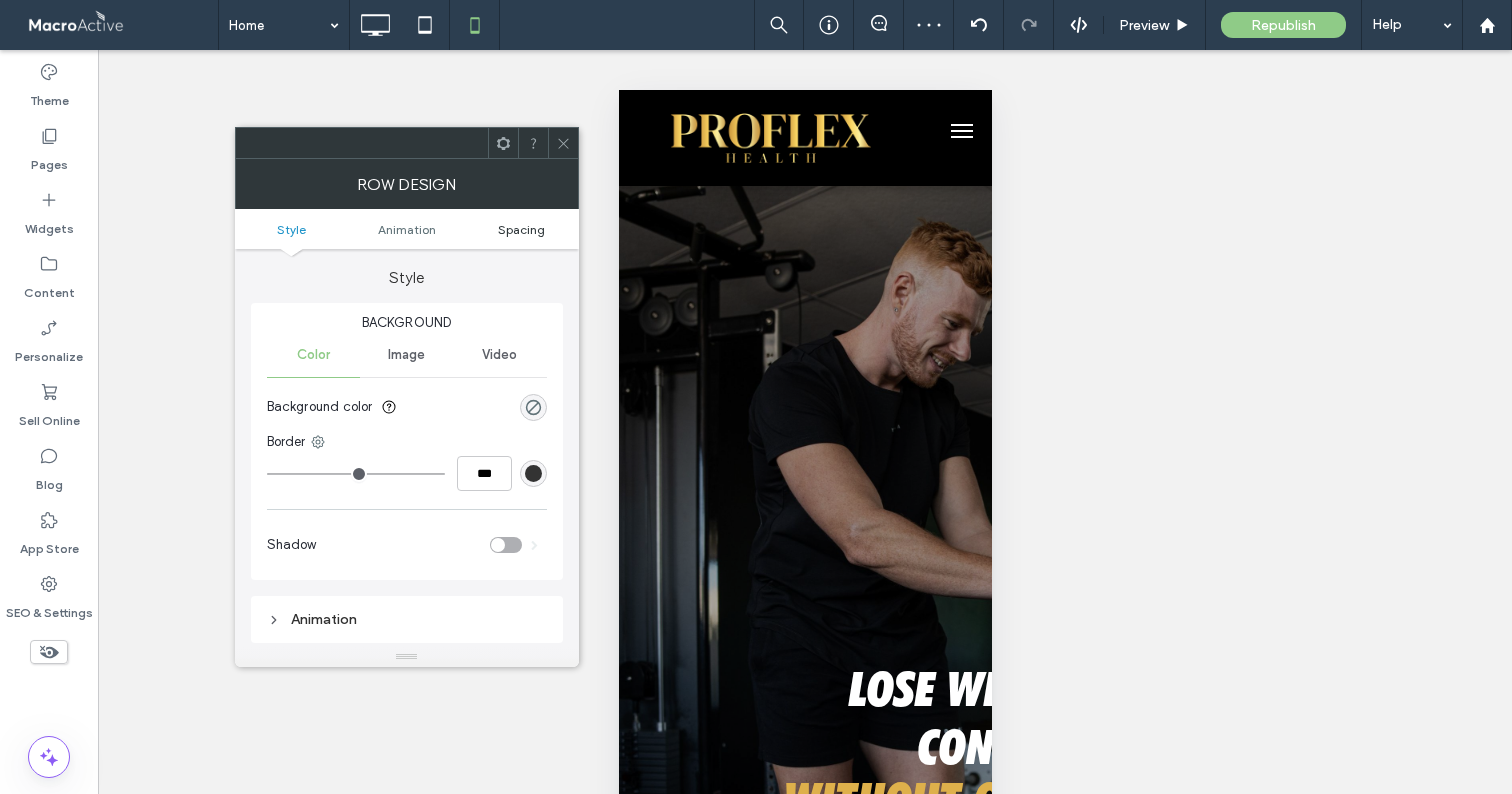 click on "Spacing" at bounding box center (521, 229) 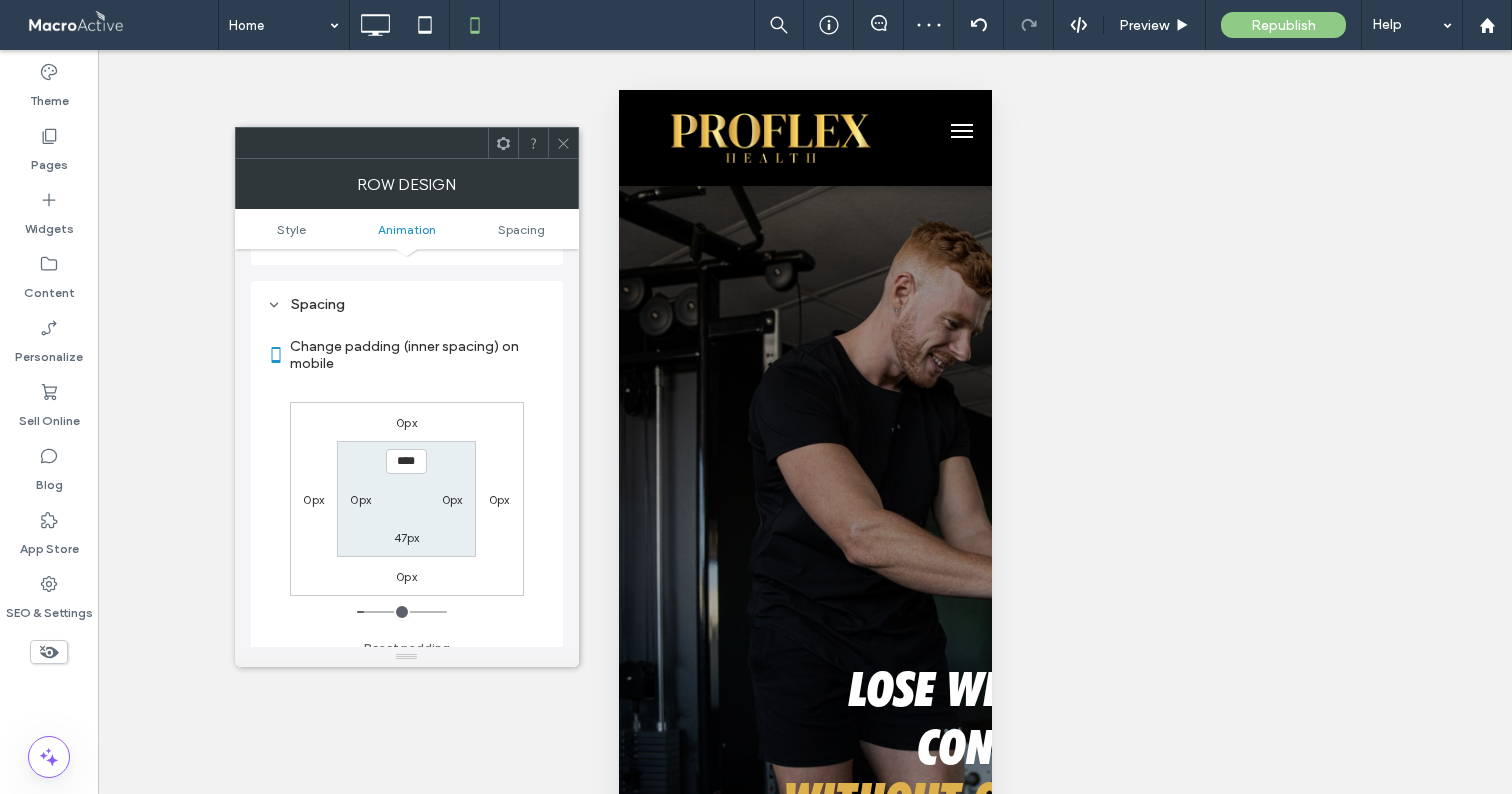 scroll, scrollTop: 395, scrollLeft: 0, axis: vertical 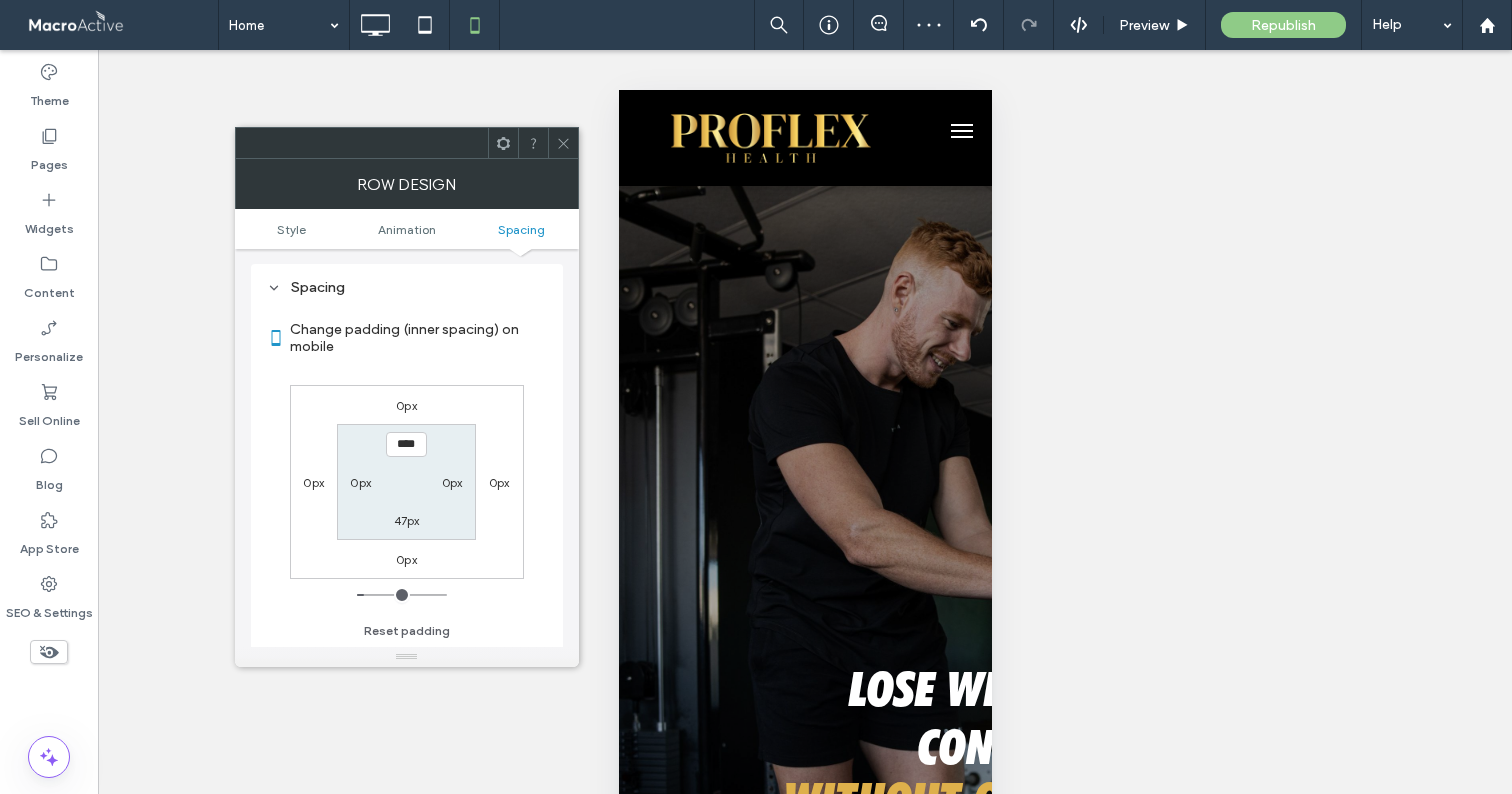 click on "47px" at bounding box center [407, 520] 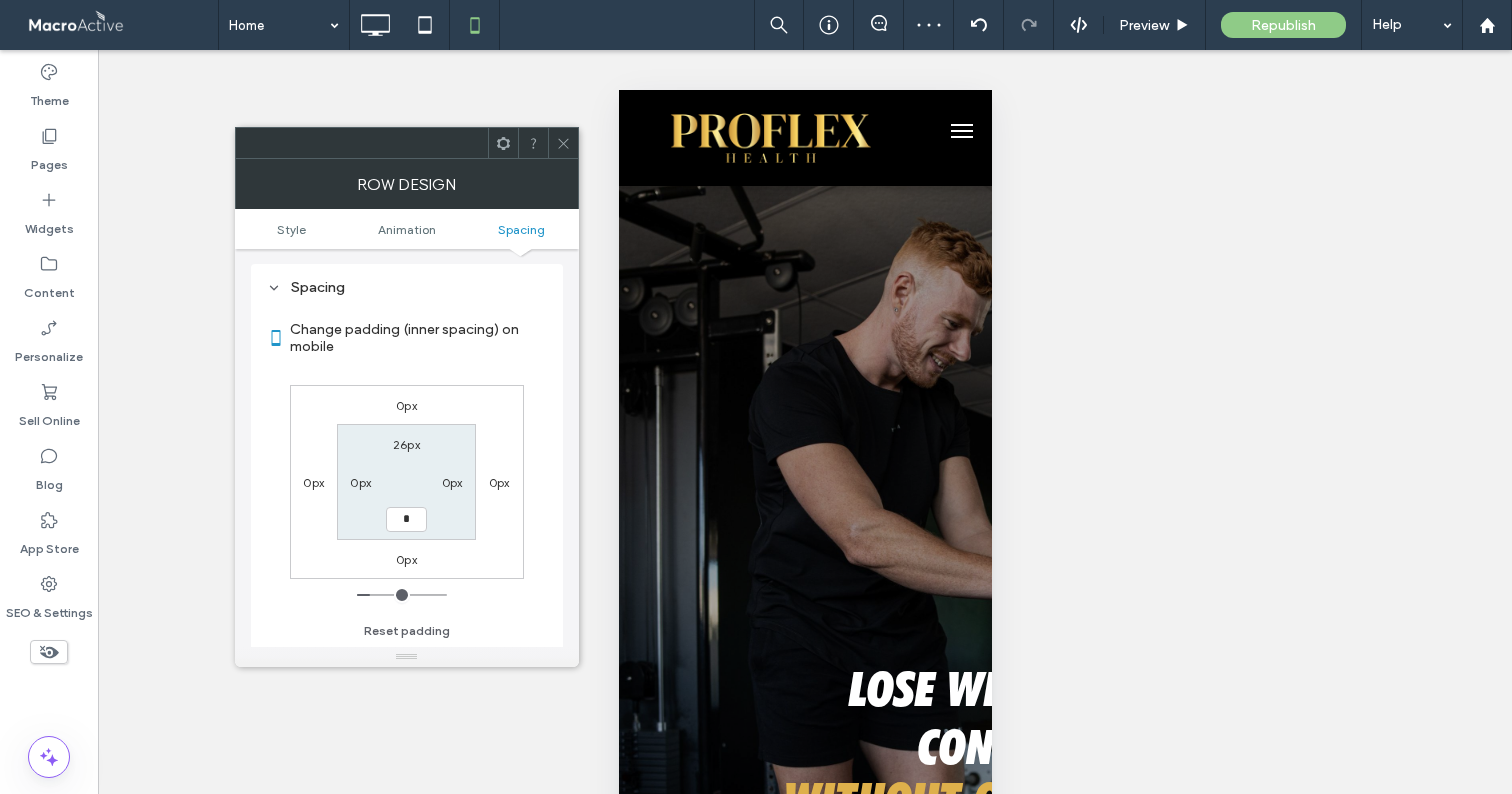 type on "*" 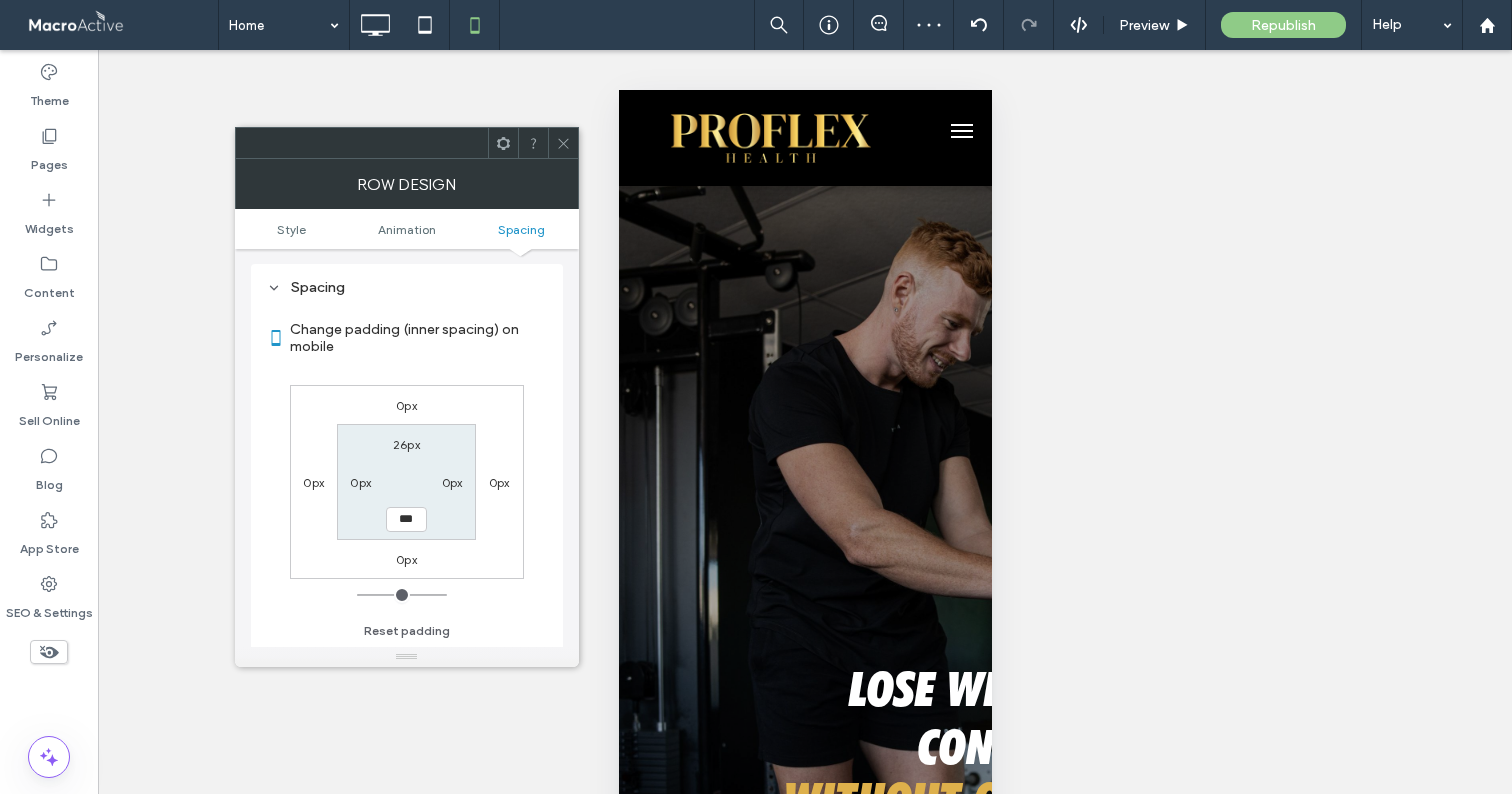 click 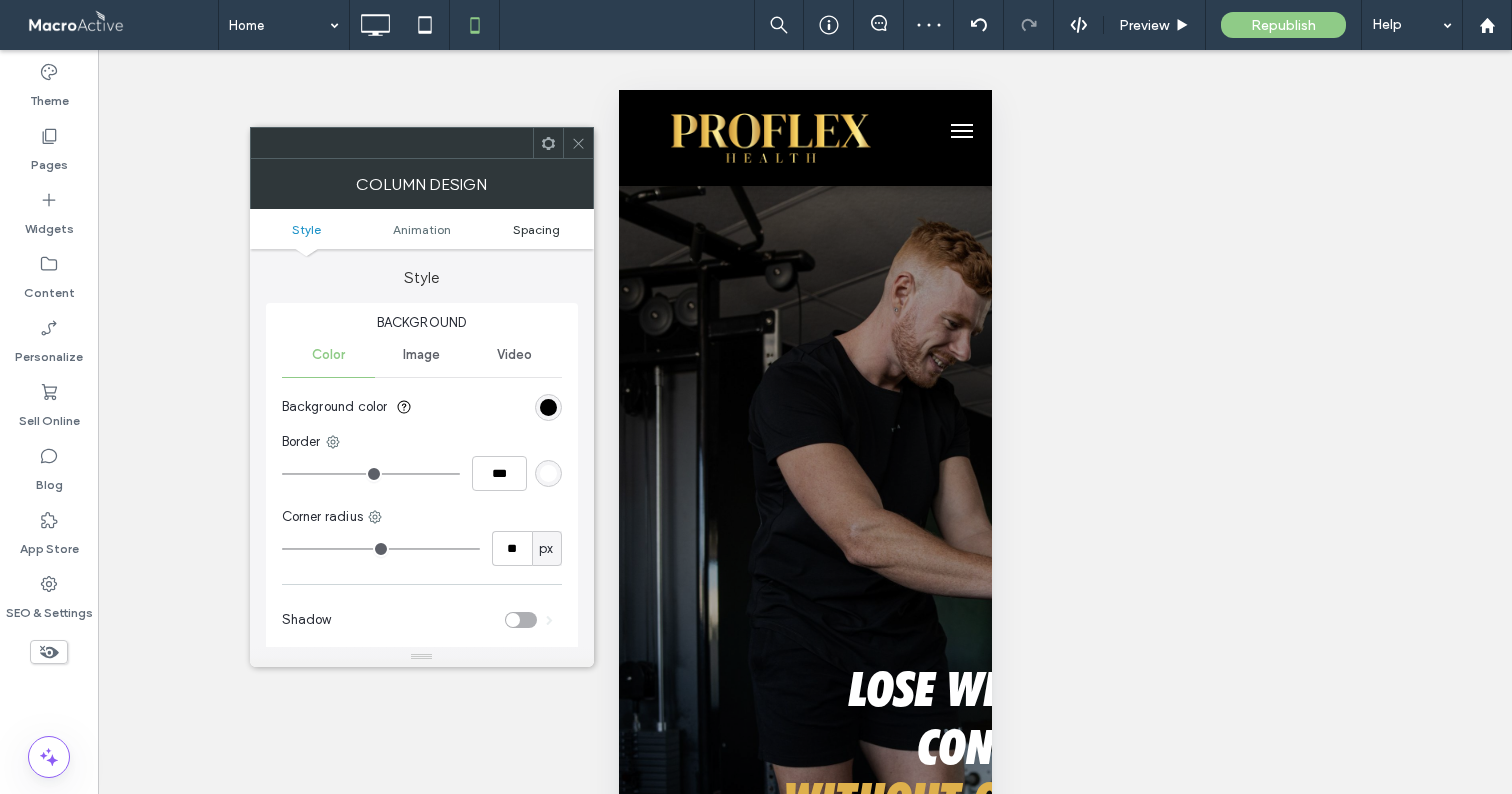 click on "Spacing" at bounding box center [536, 229] 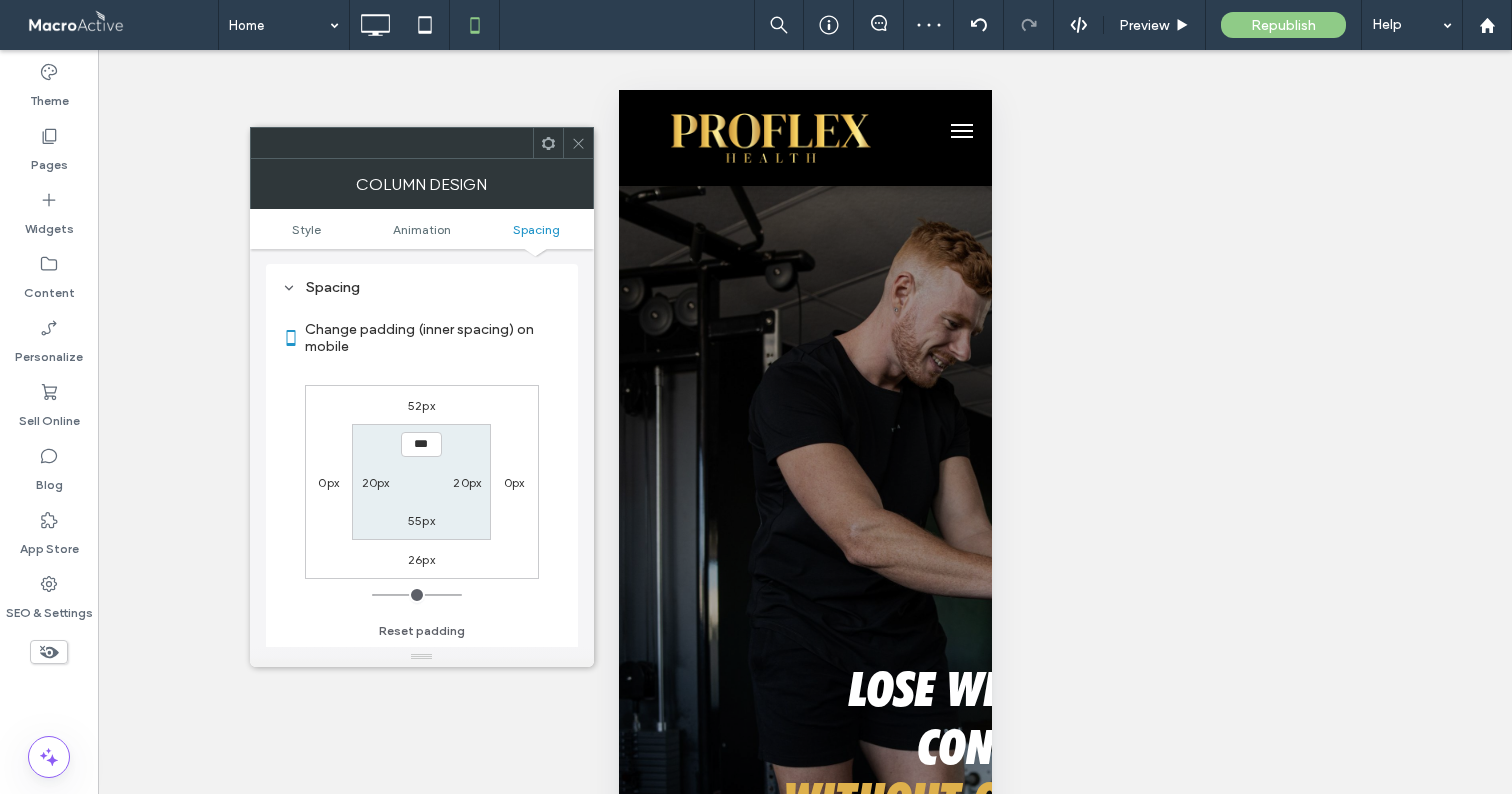 scroll, scrollTop: 470, scrollLeft: 0, axis: vertical 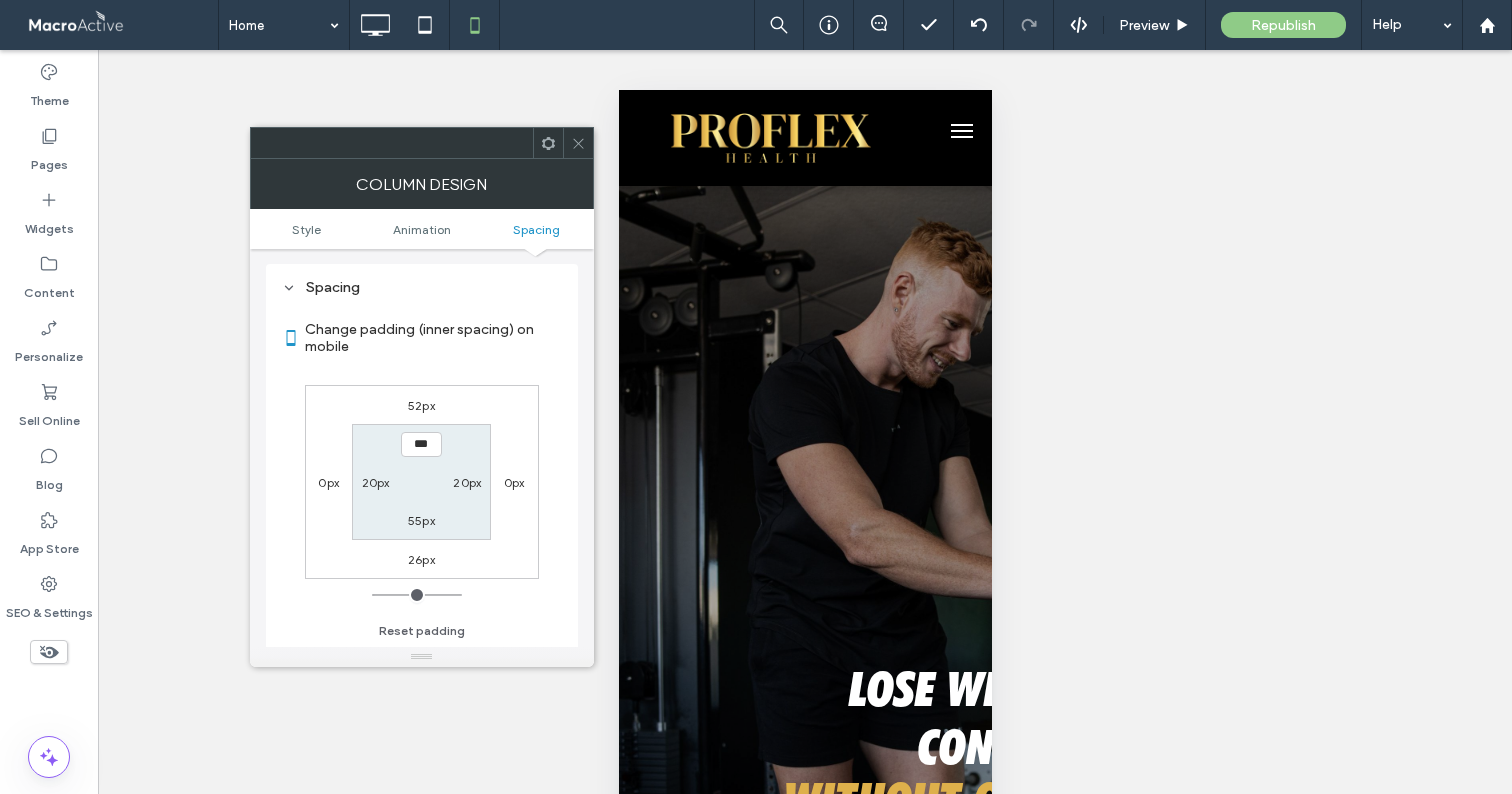 click at bounding box center (578, 143) 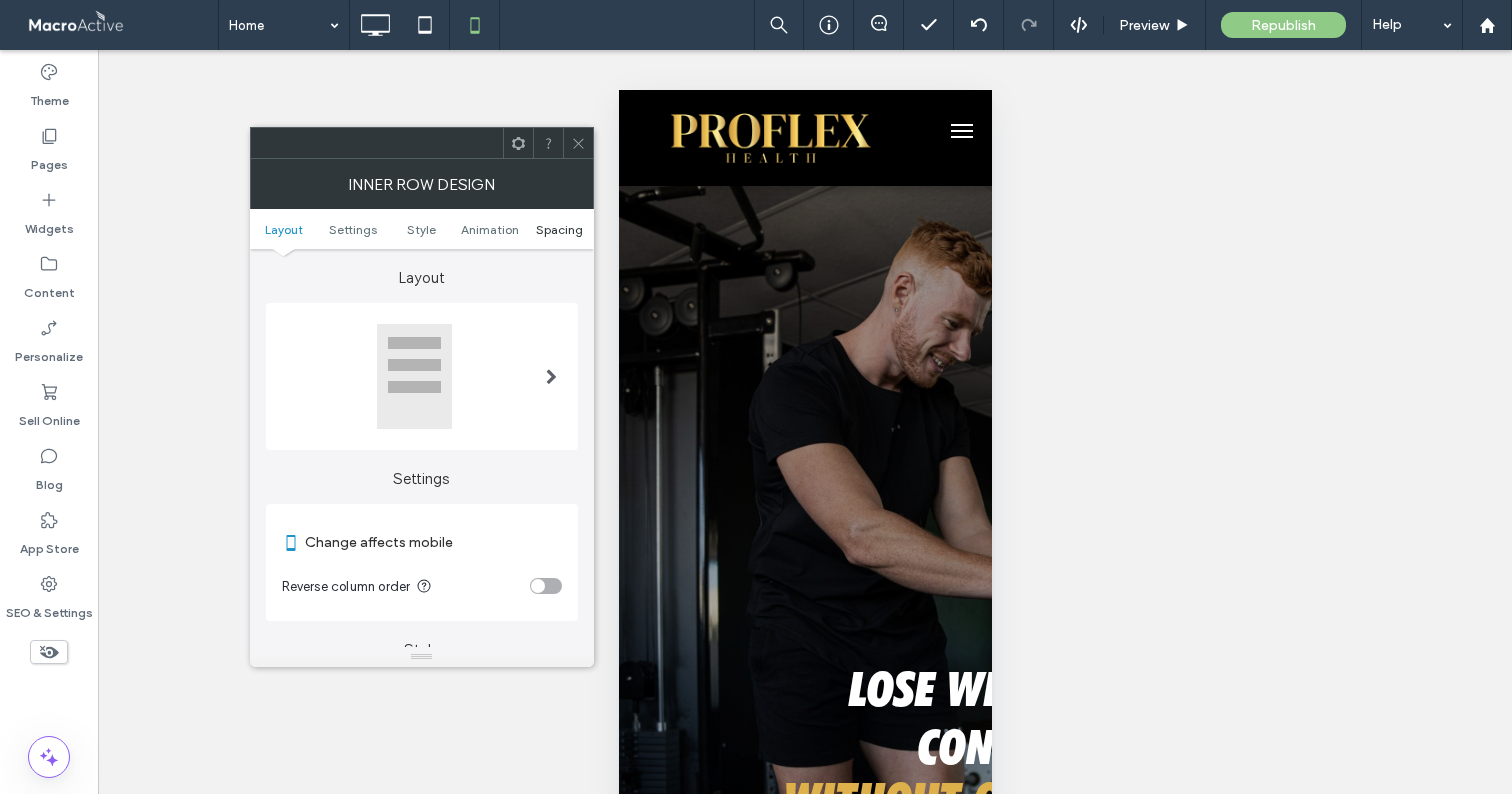 click on "Spacing" at bounding box center (559, 229) 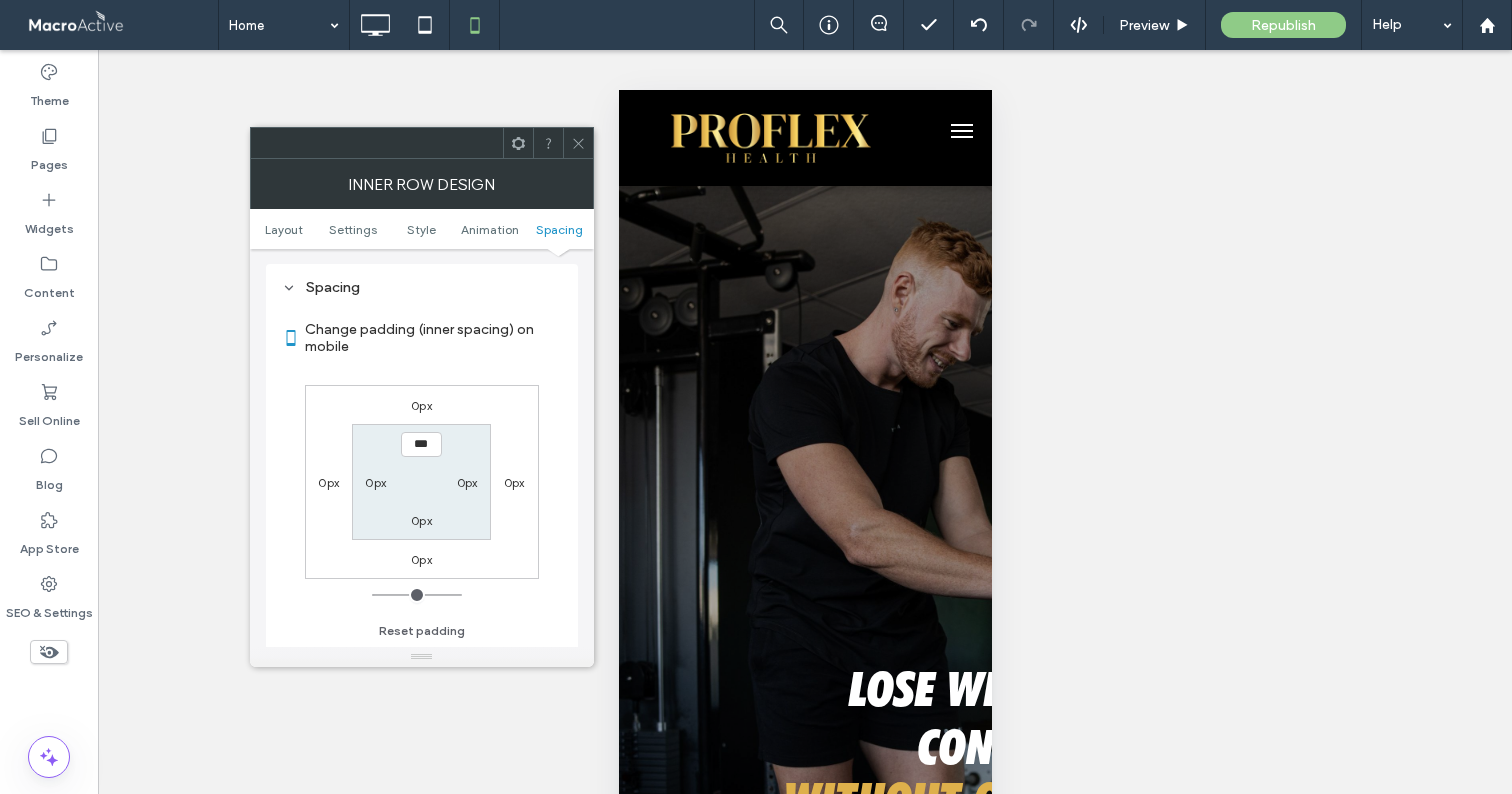 scroll, scrollTop: 843, scrollLeft: 0, axis: vertical 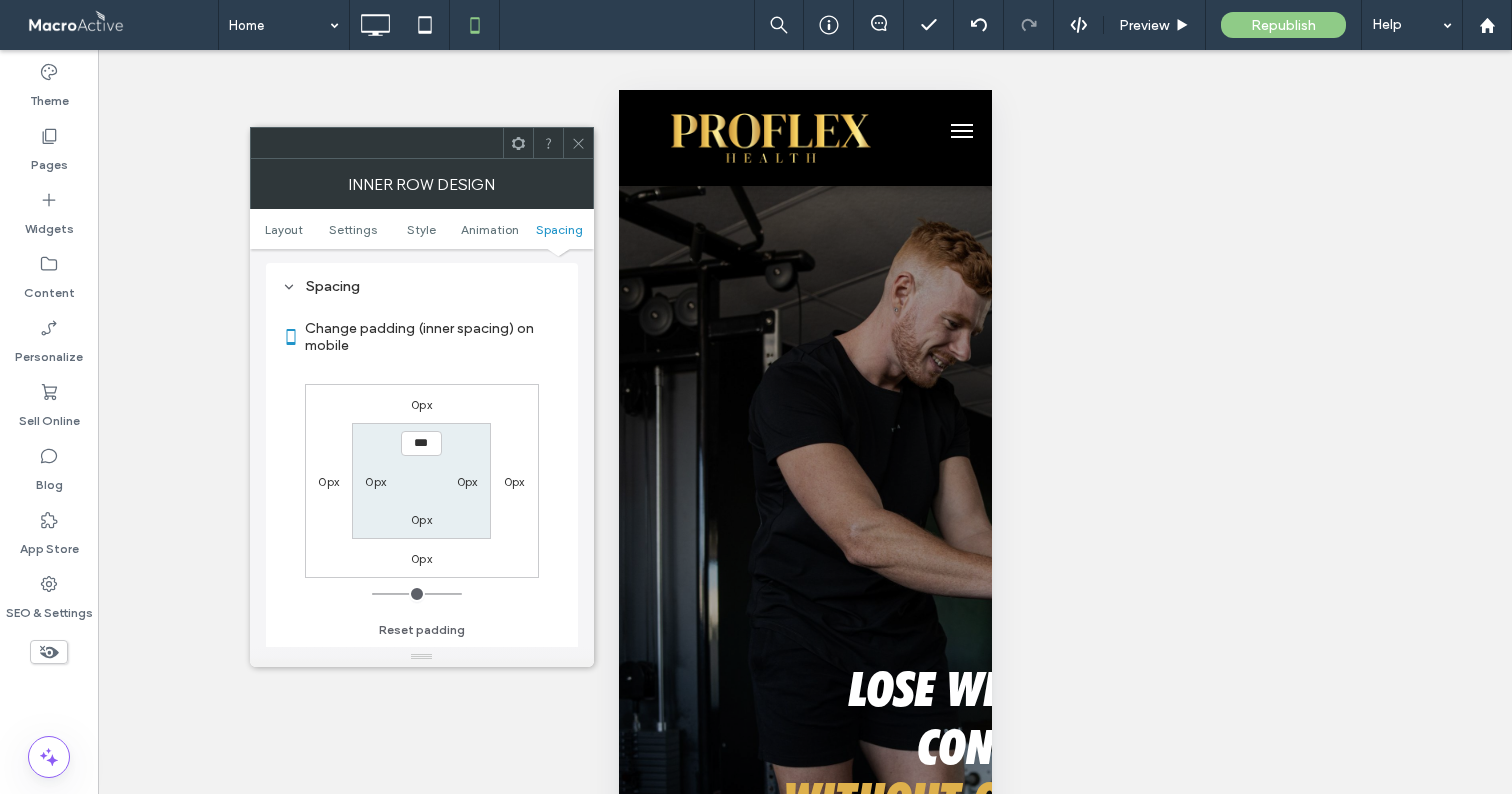 click 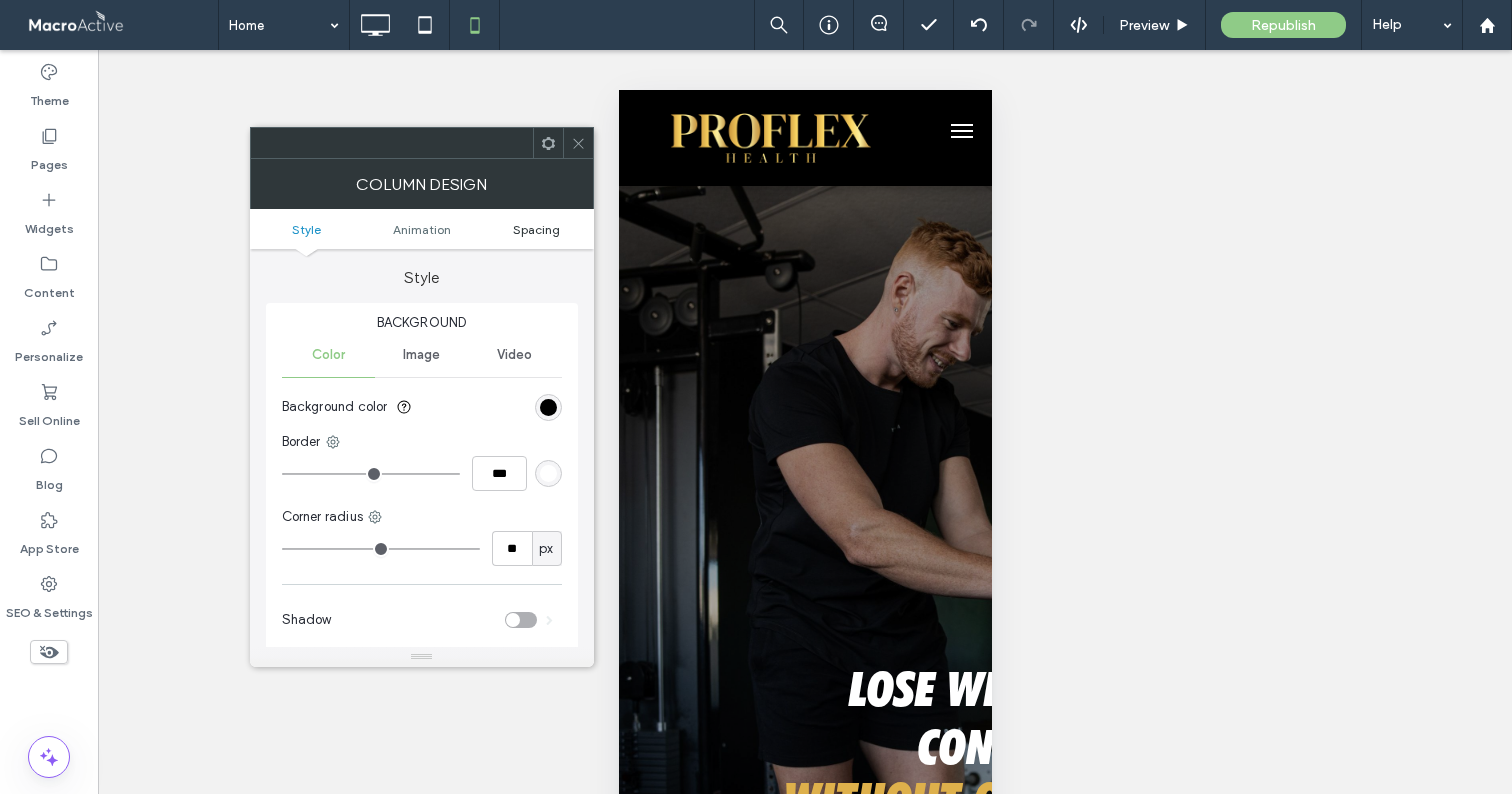 click on "Spacing" at bounding box center [536, 229] 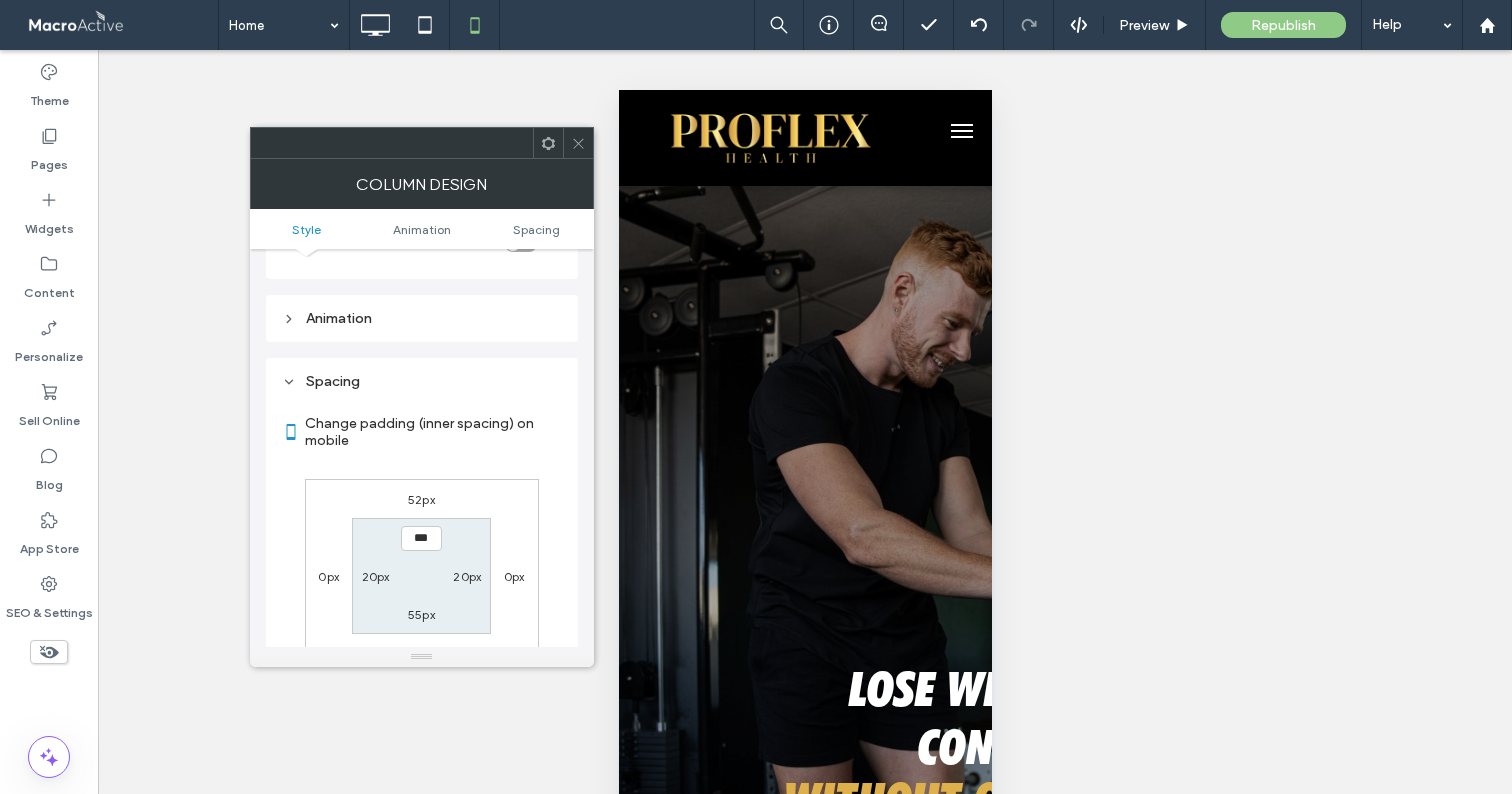 scroll, scrollTop: 470, scrollLeft: 0, axis: vertical 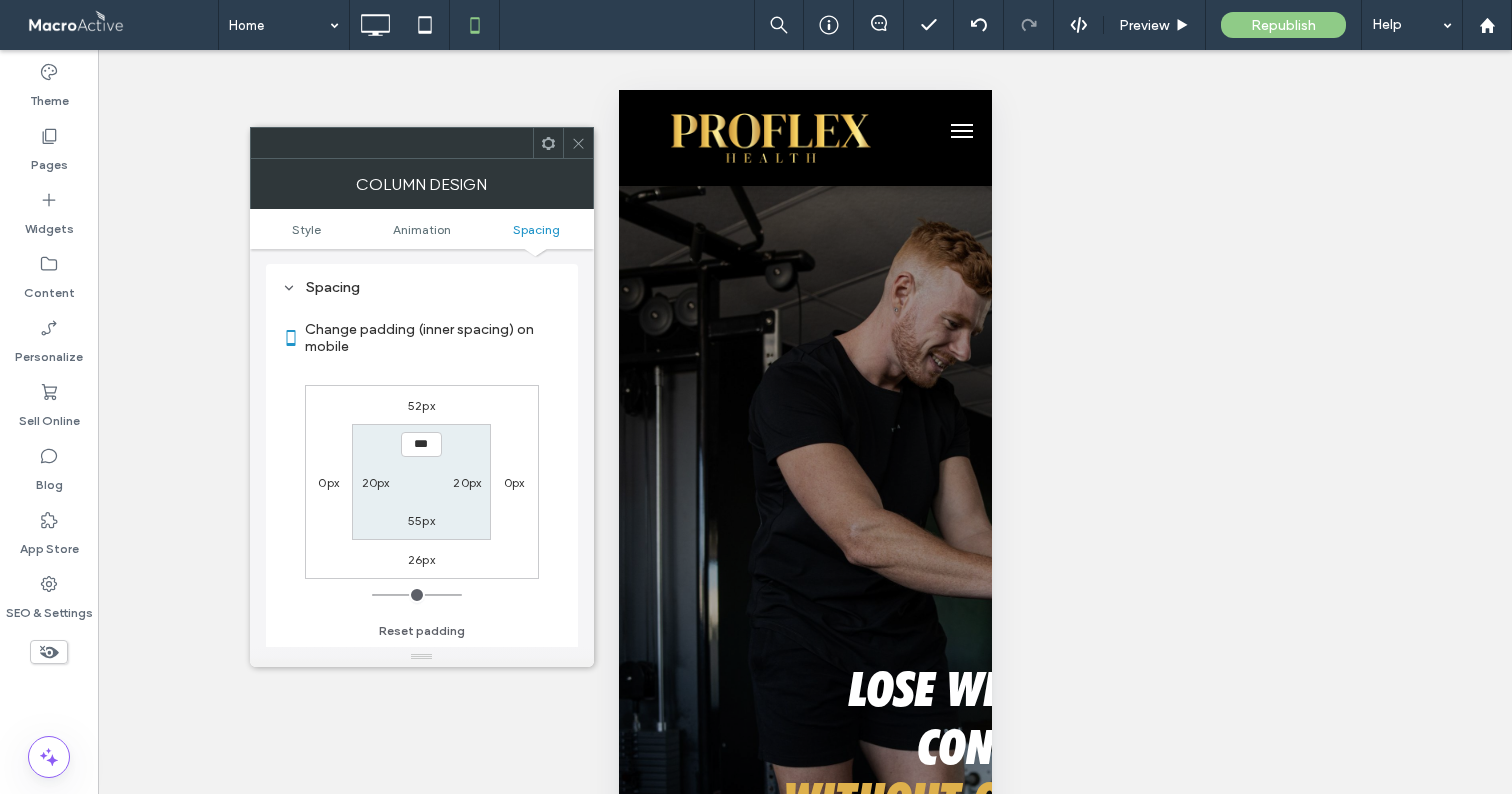 click on "26px" at bounding box center (421, 559) 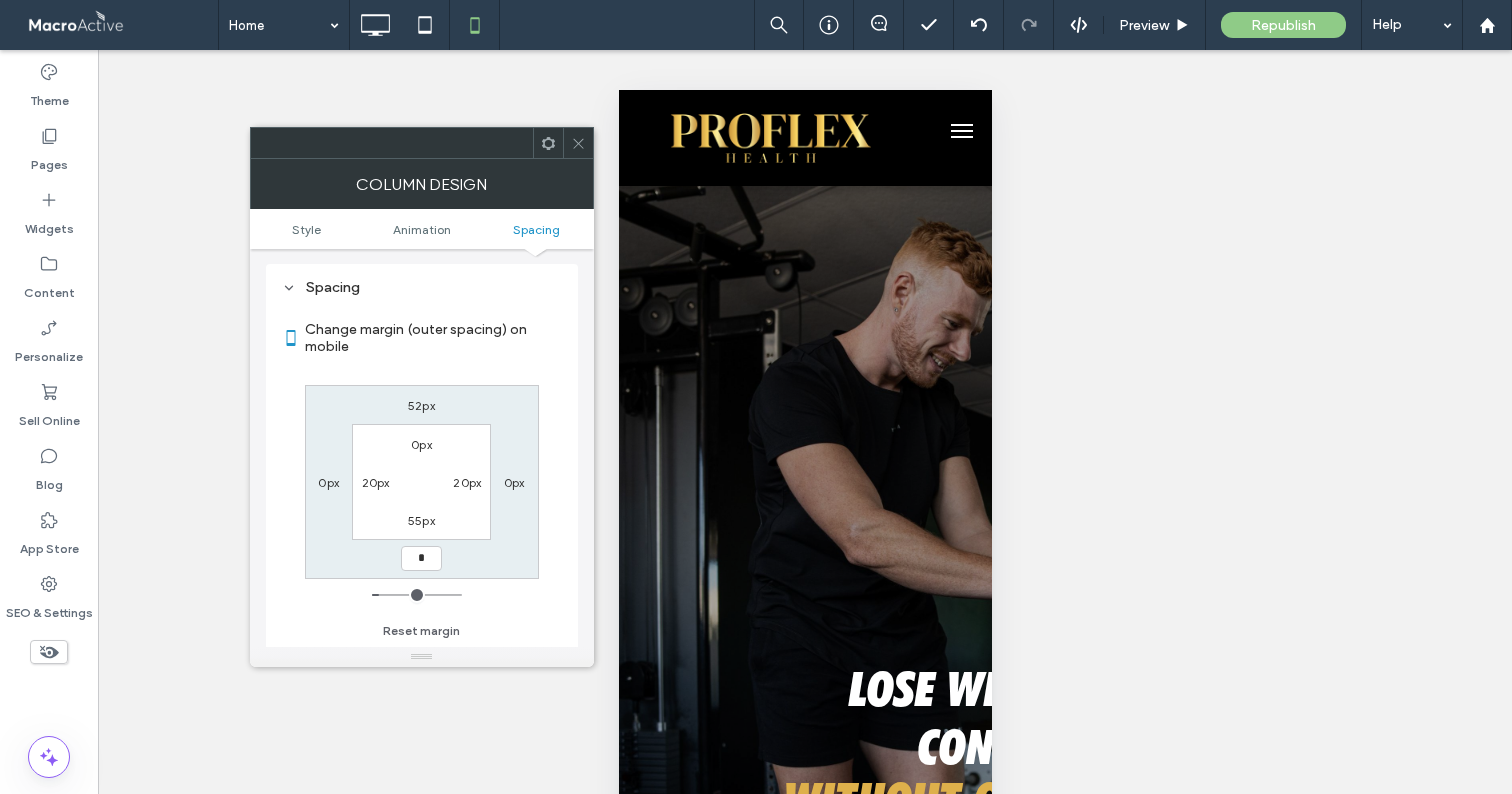 type on "*" 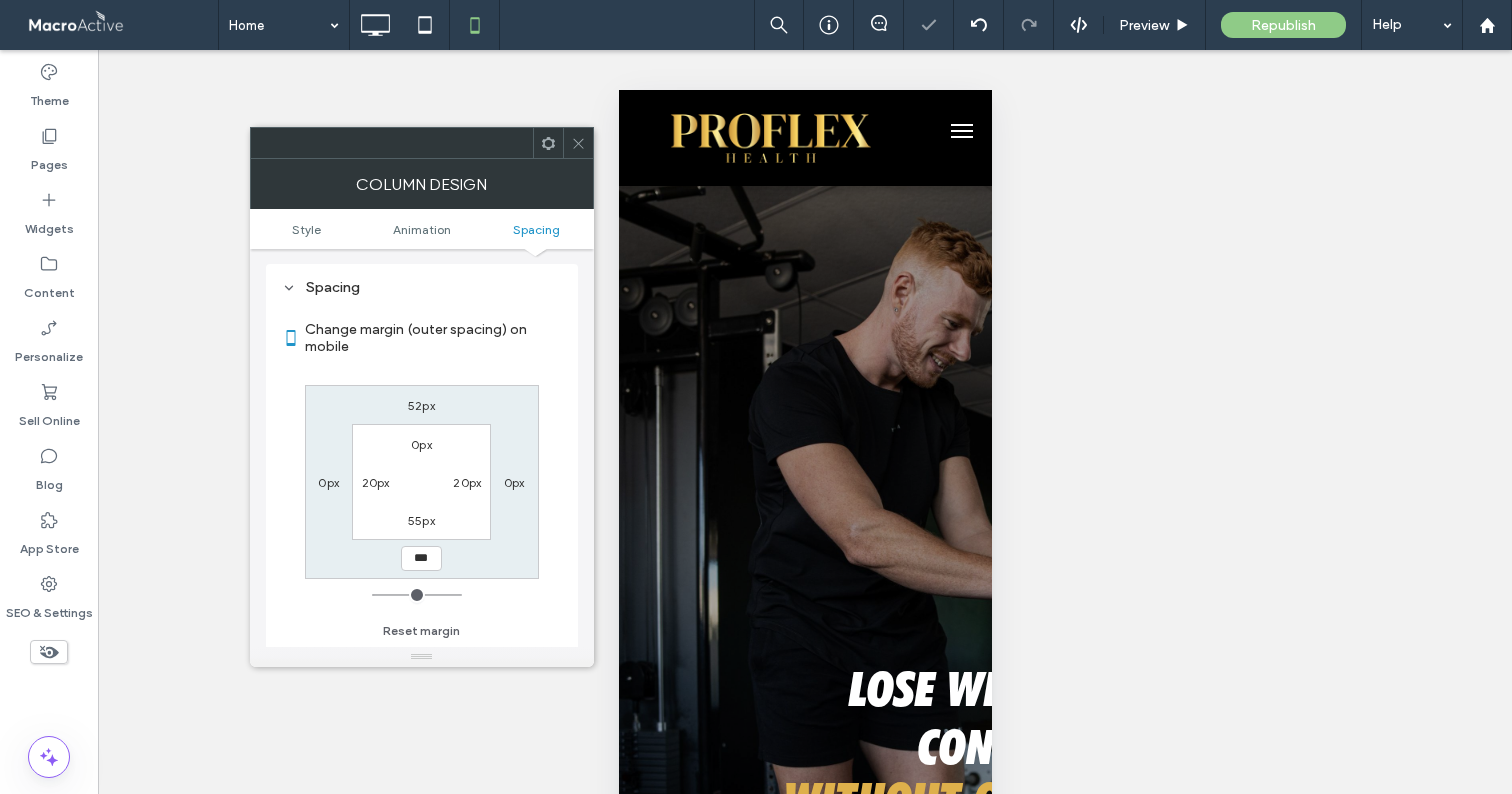 click at bounding box center (578, 143) 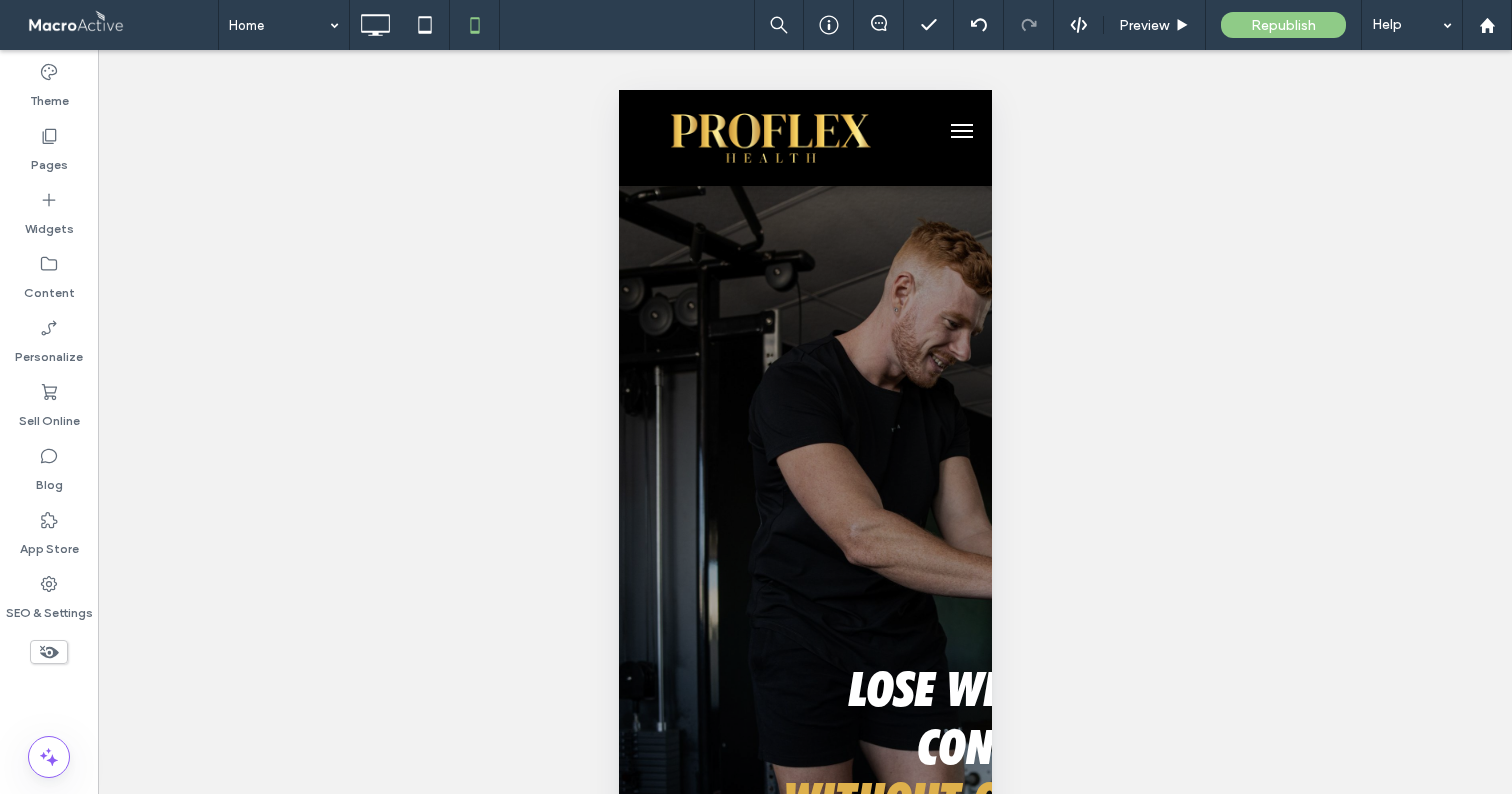 type on "****" 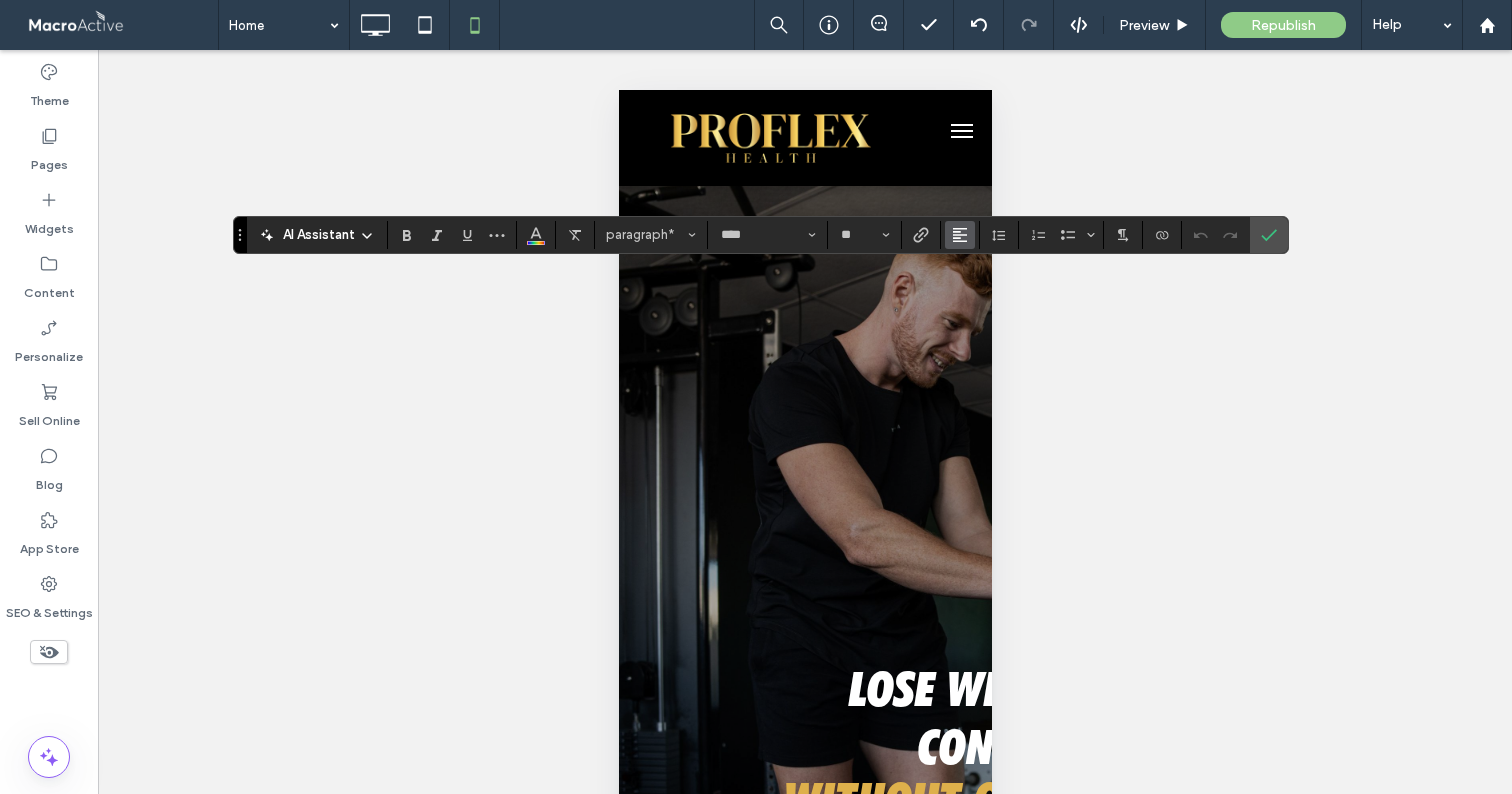click at bounding box center (960, 235) 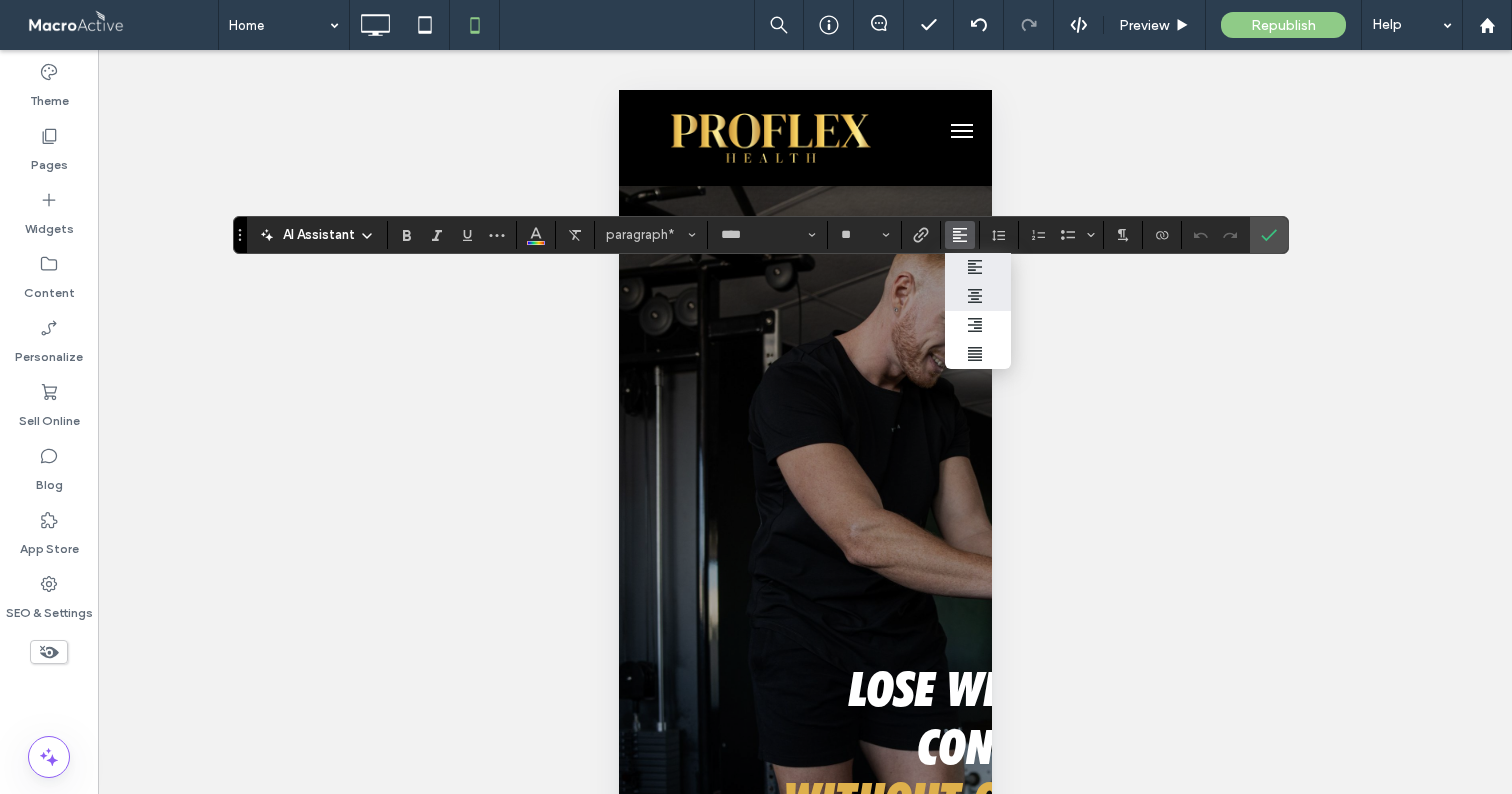 click 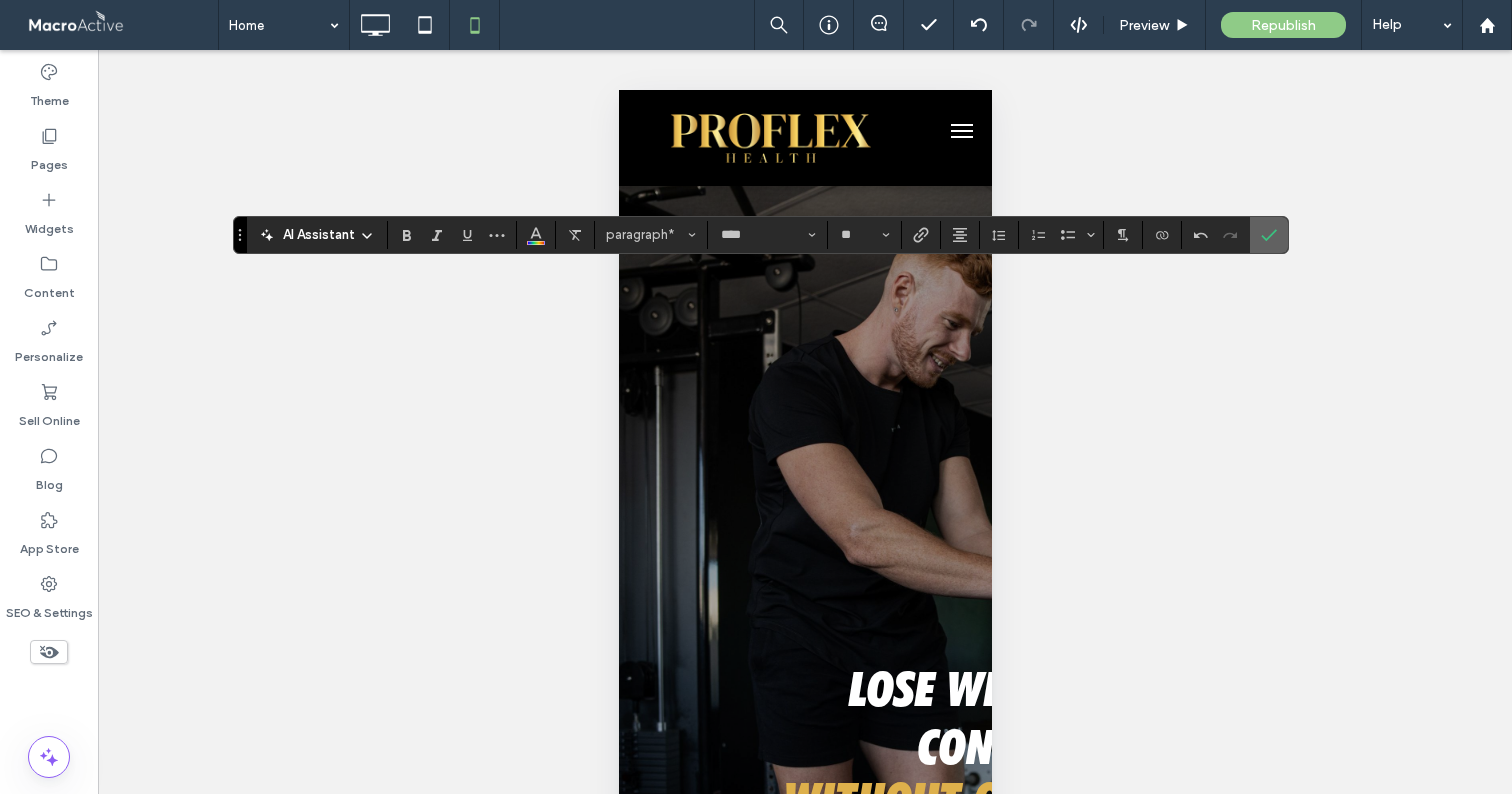 click 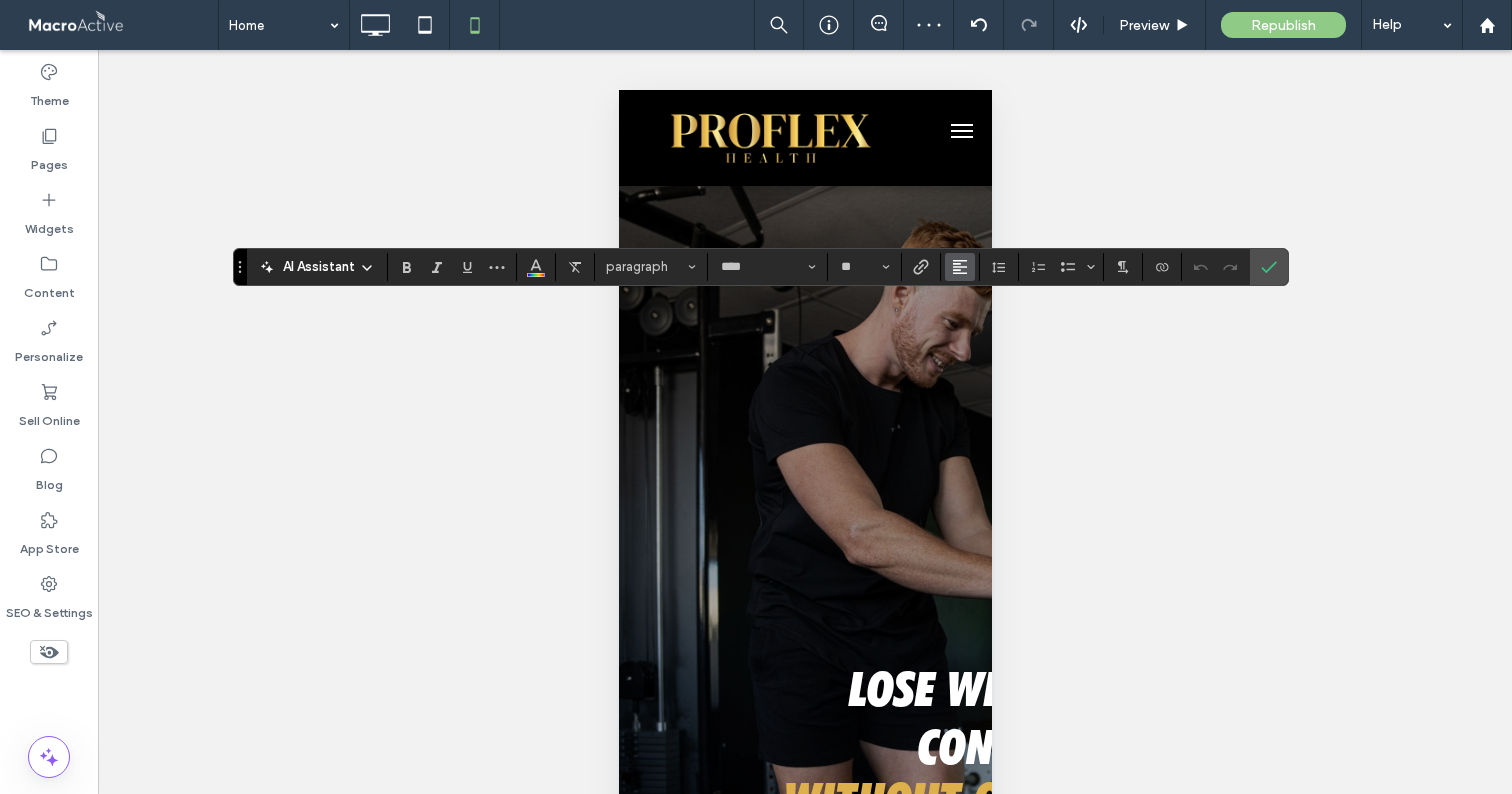 click 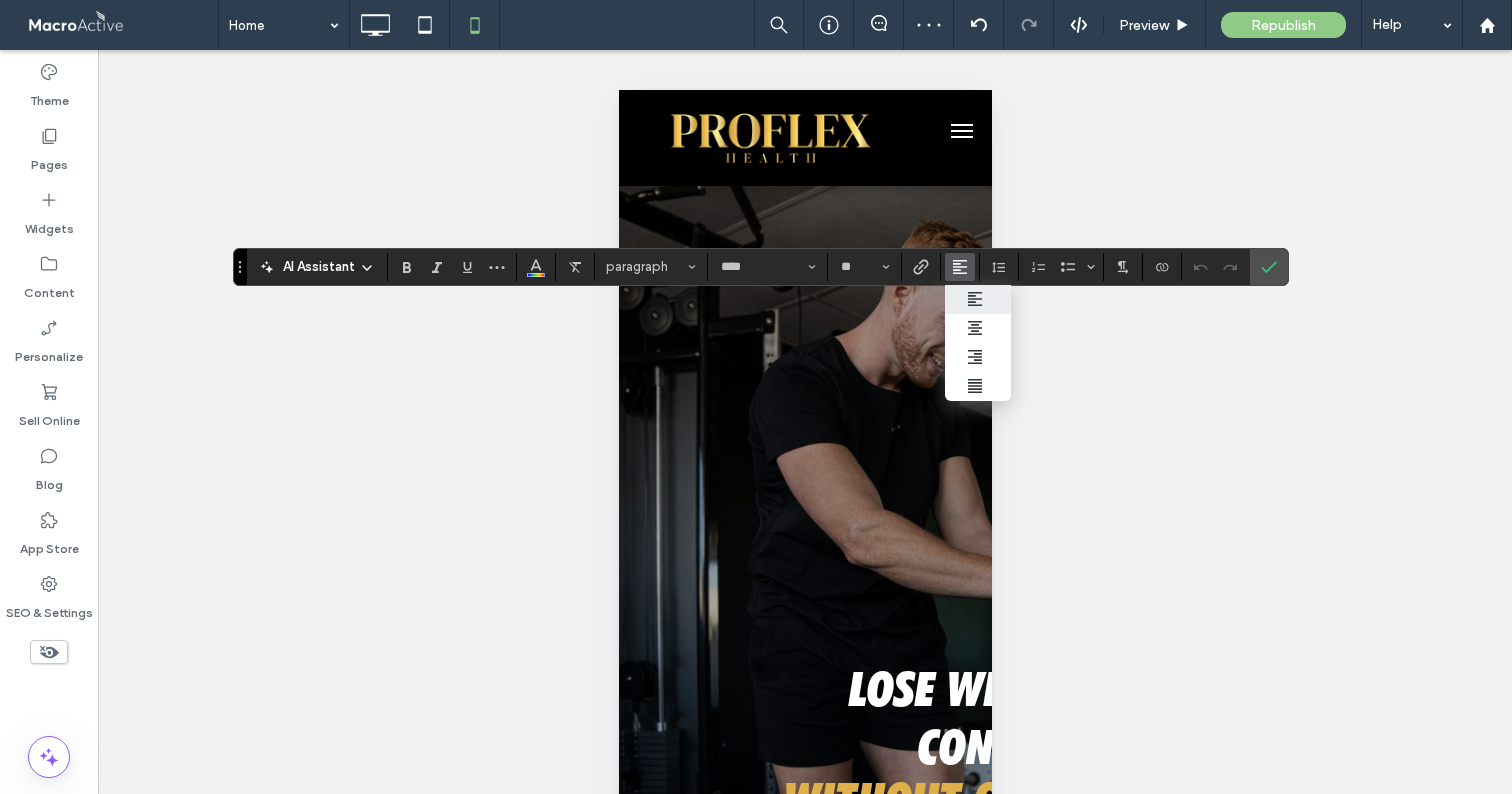 click at bounding box center [978, 299] 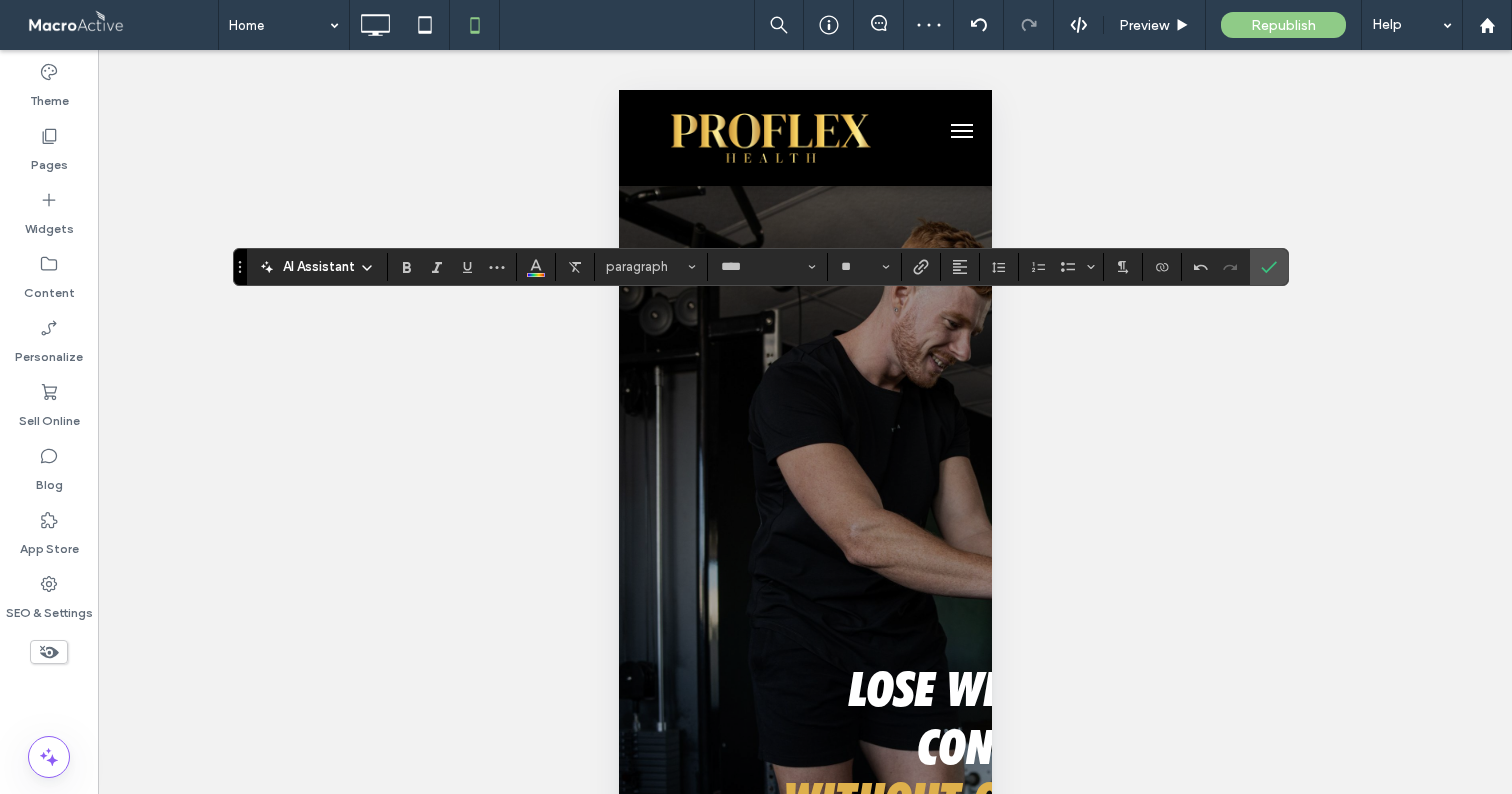 click on "AI Assistant paragraph **** **" at bounding box center [760, 267] 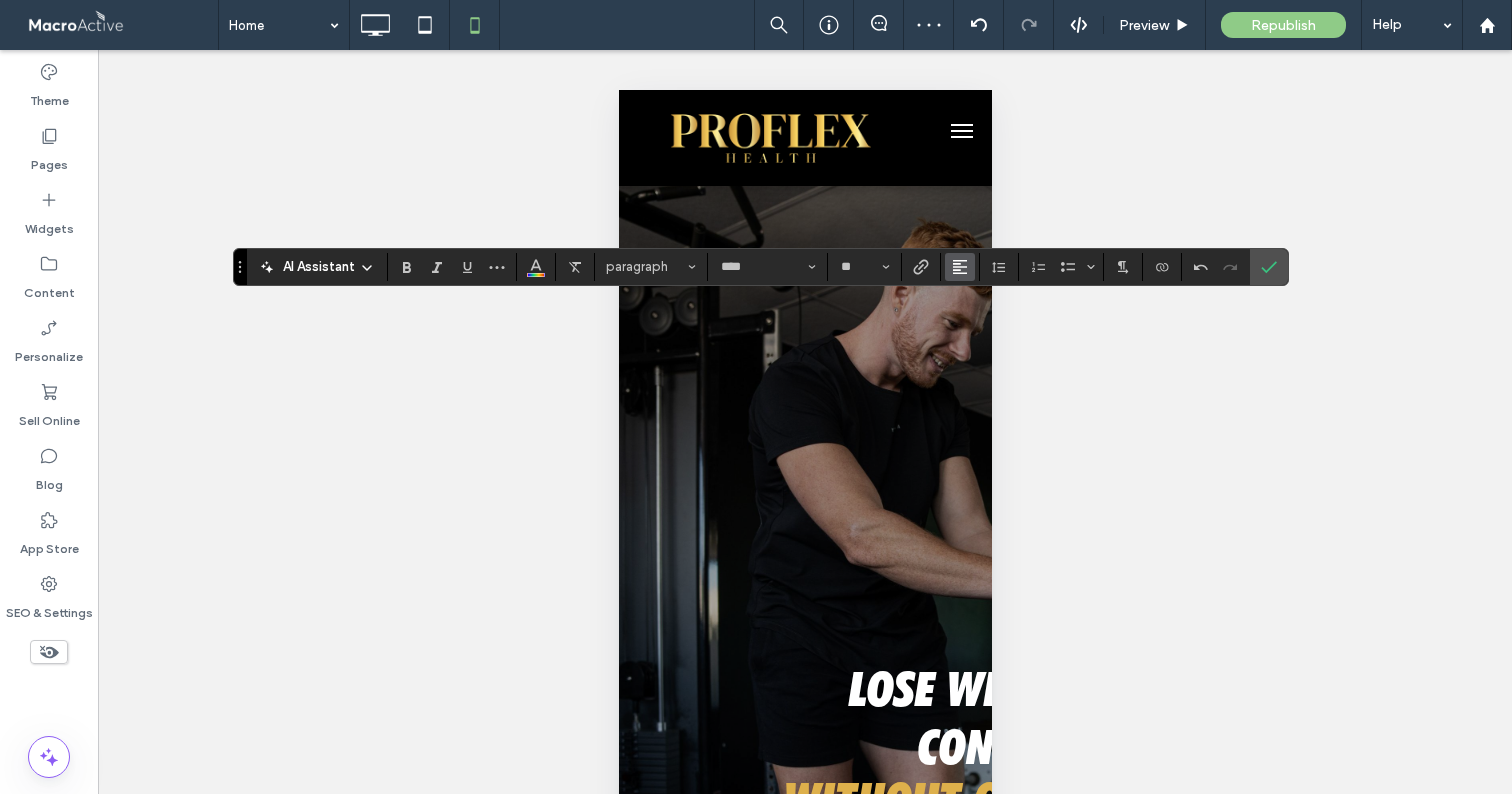 click at bounding box center [960, 267] 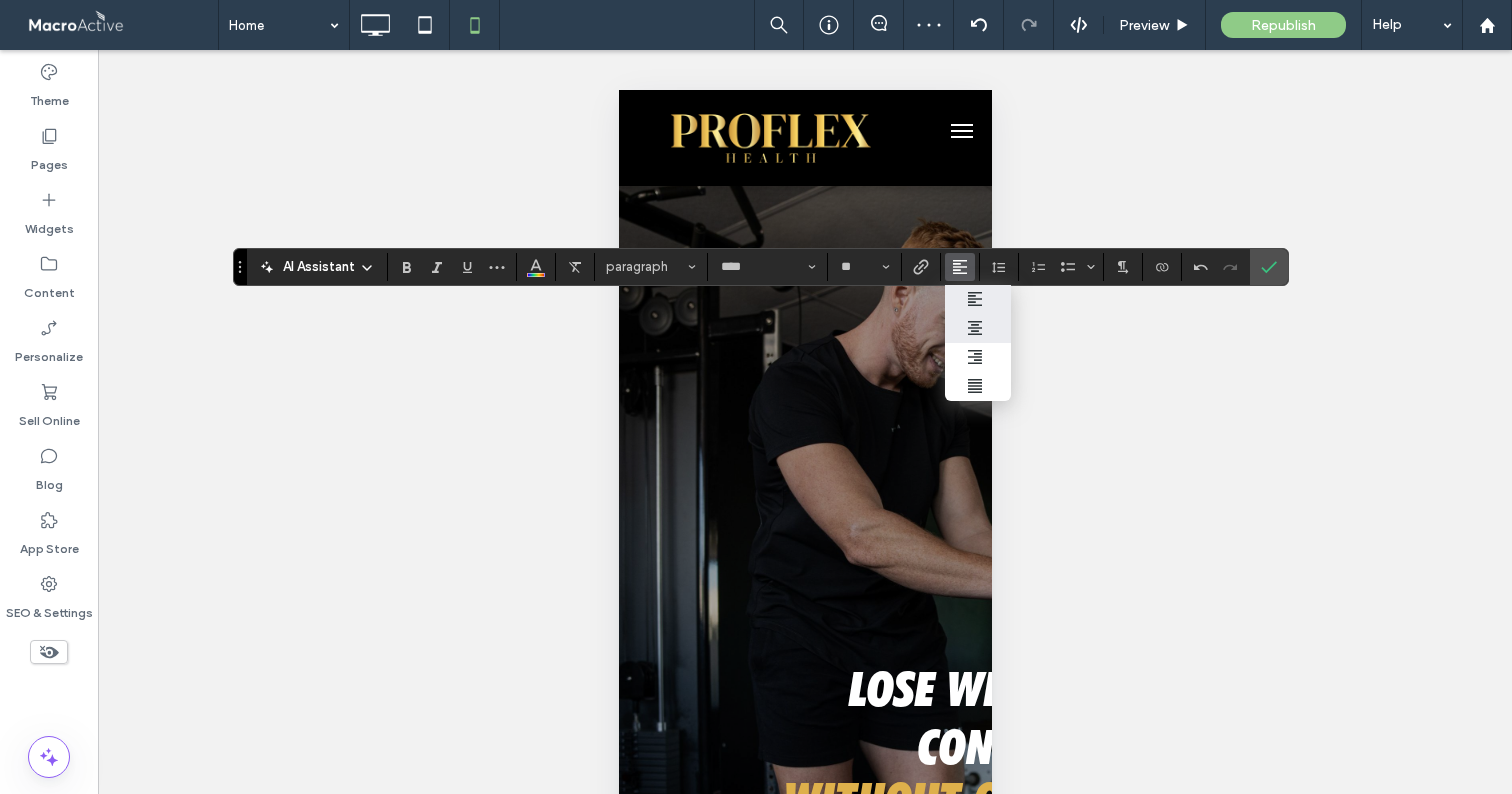 click 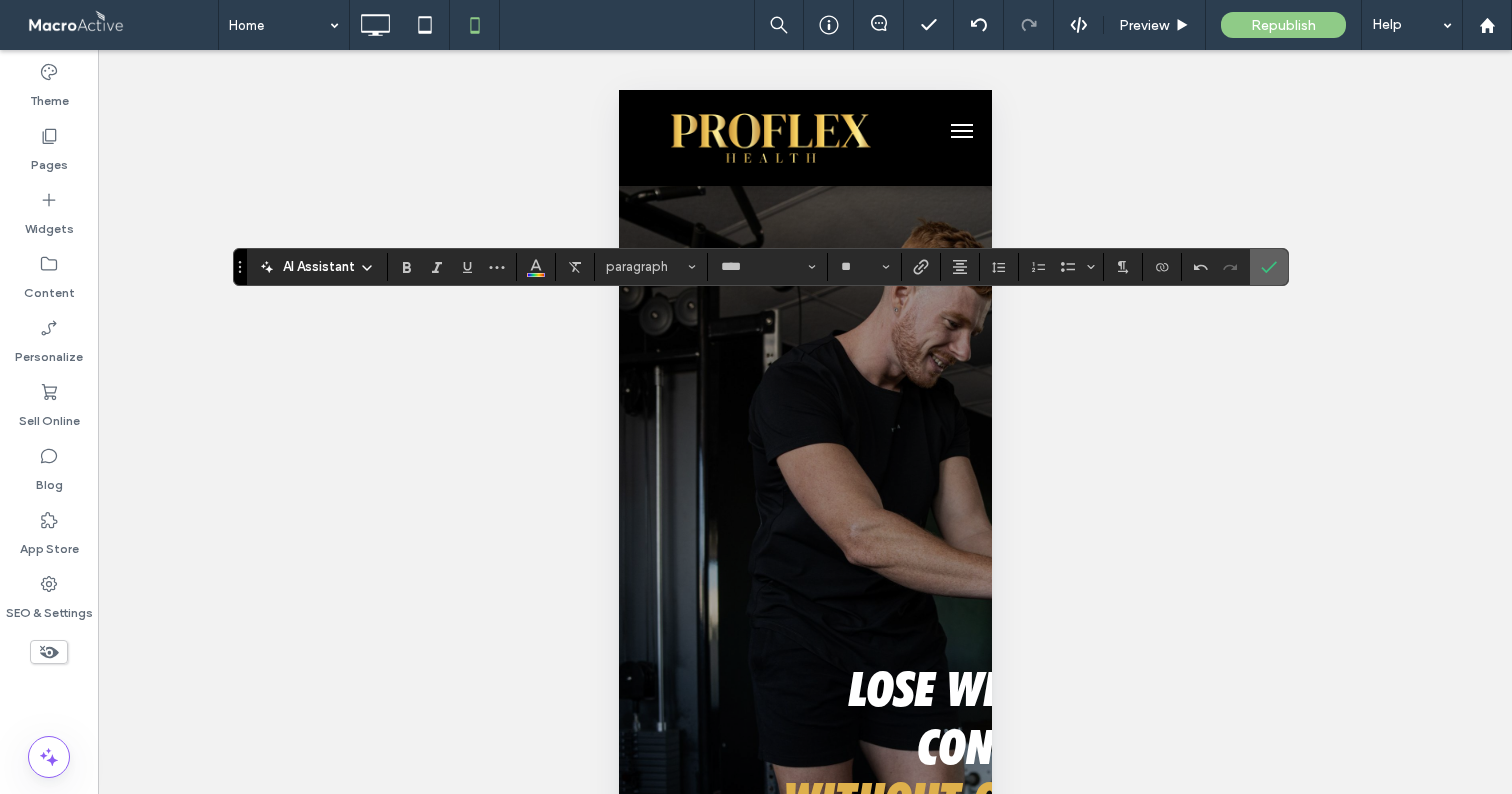 click at bounding box center [1269, 267] 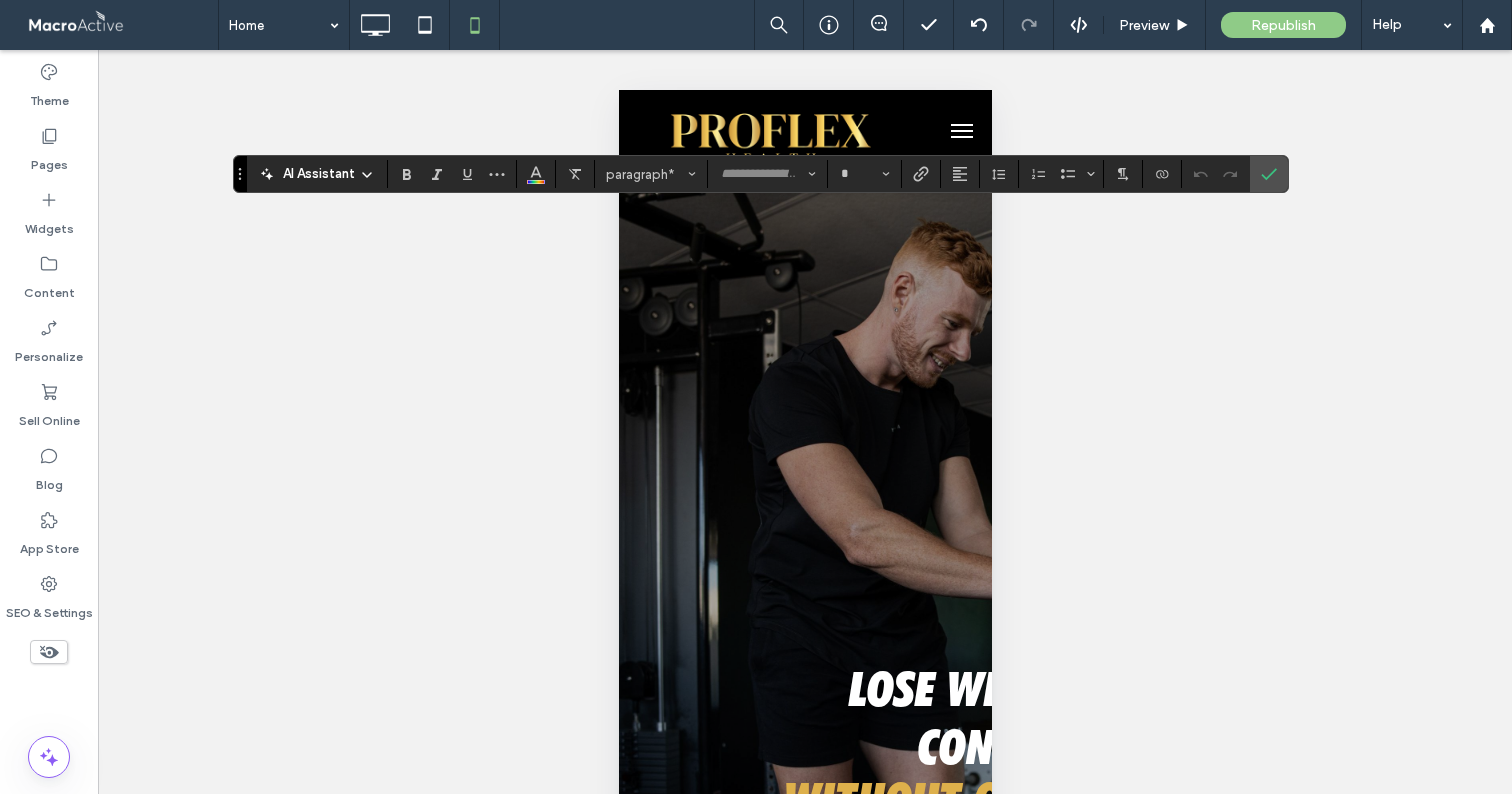 click on "AI Assistant paragraph* *" at bounding box center (760, 174) 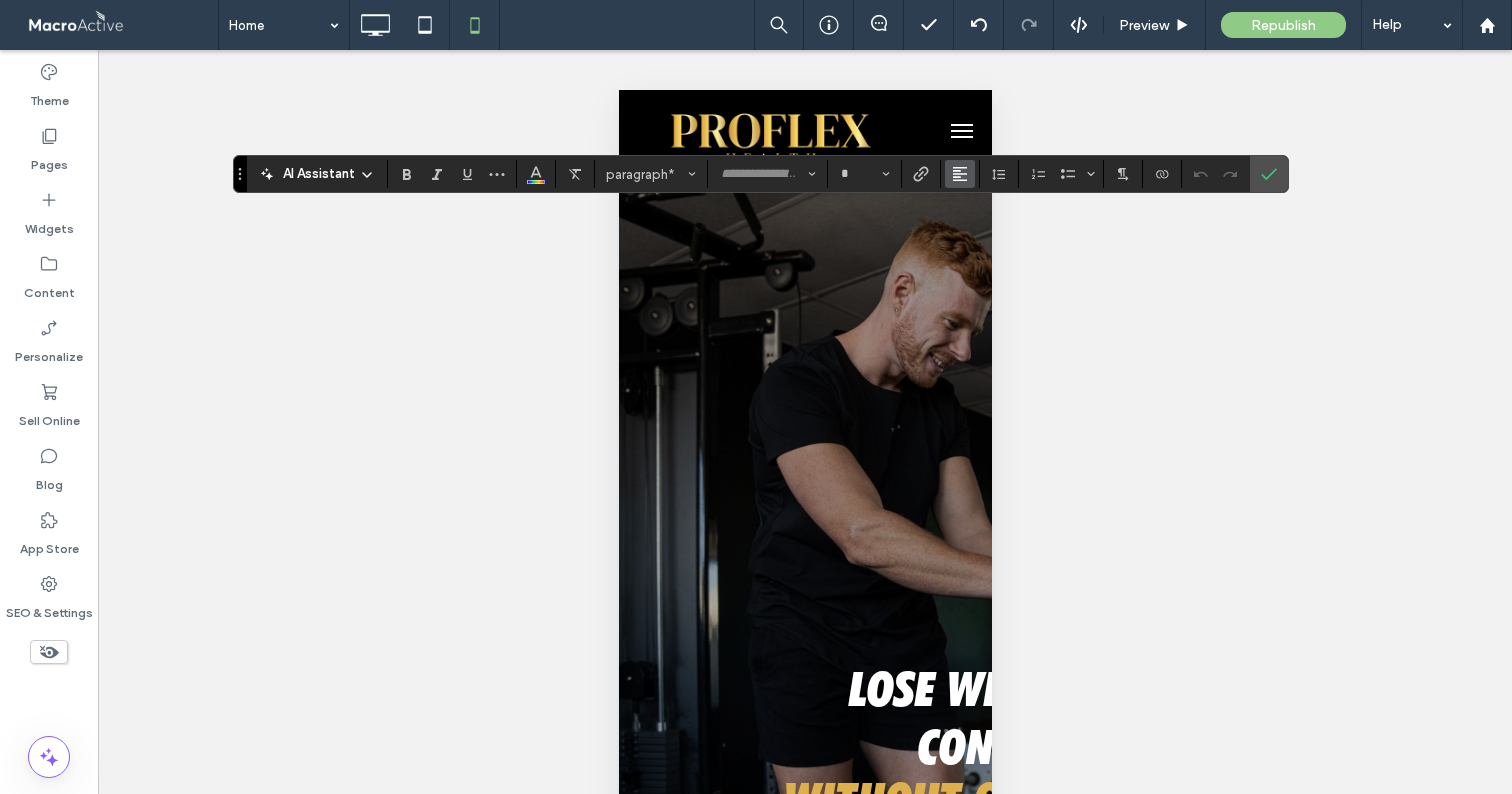 click 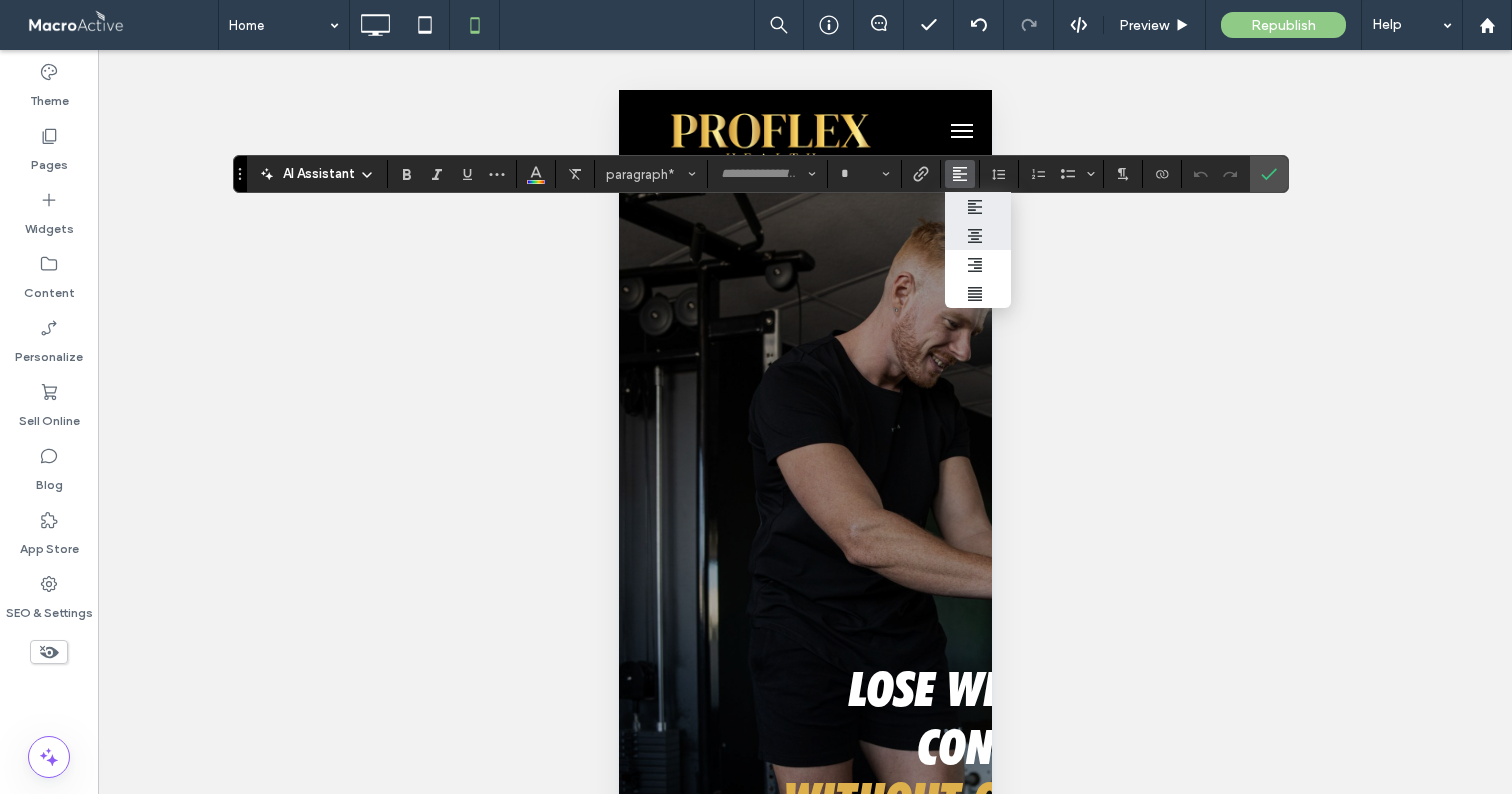 click 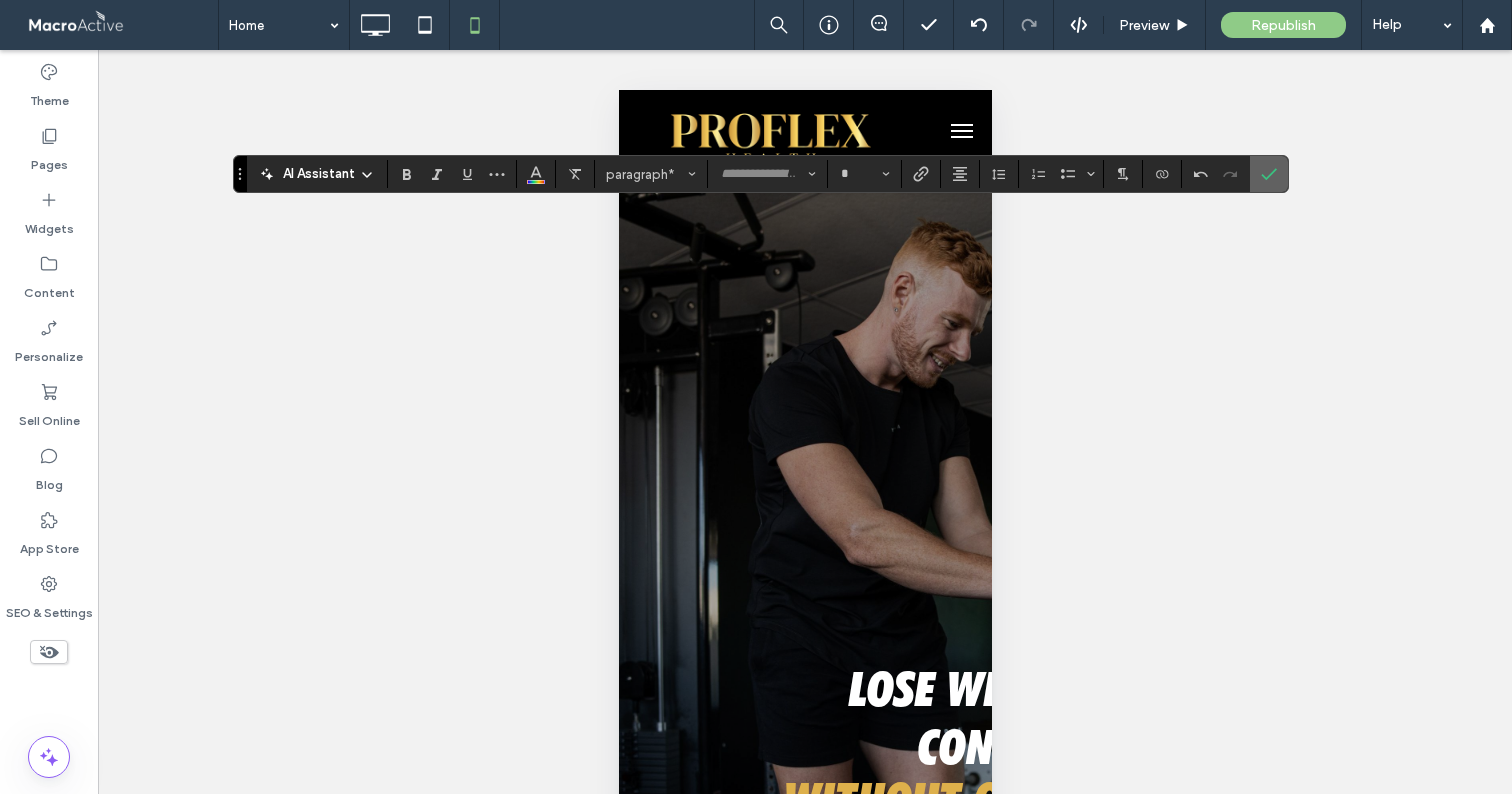 click 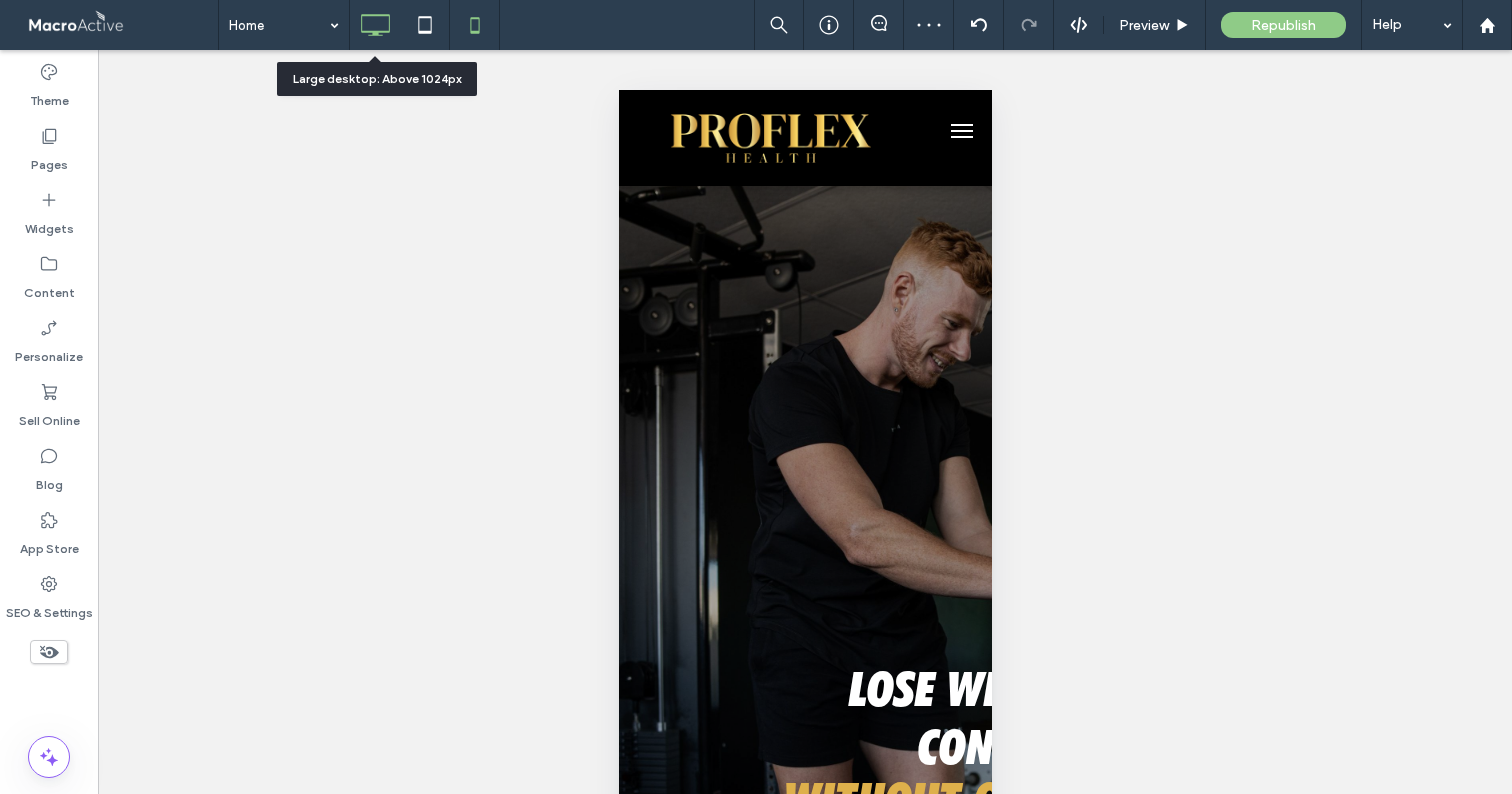 click at bounding box center (375, 25) 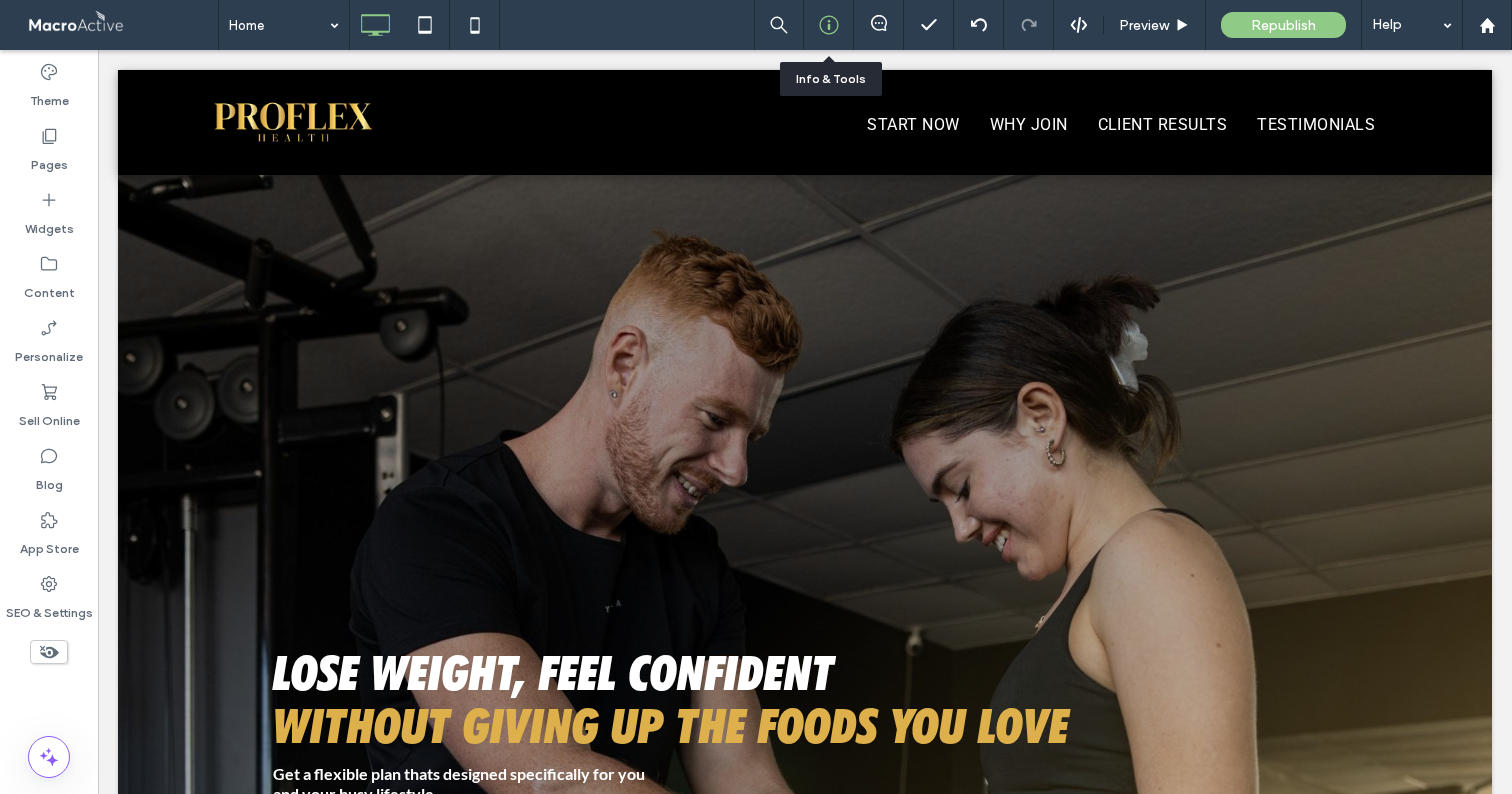 click 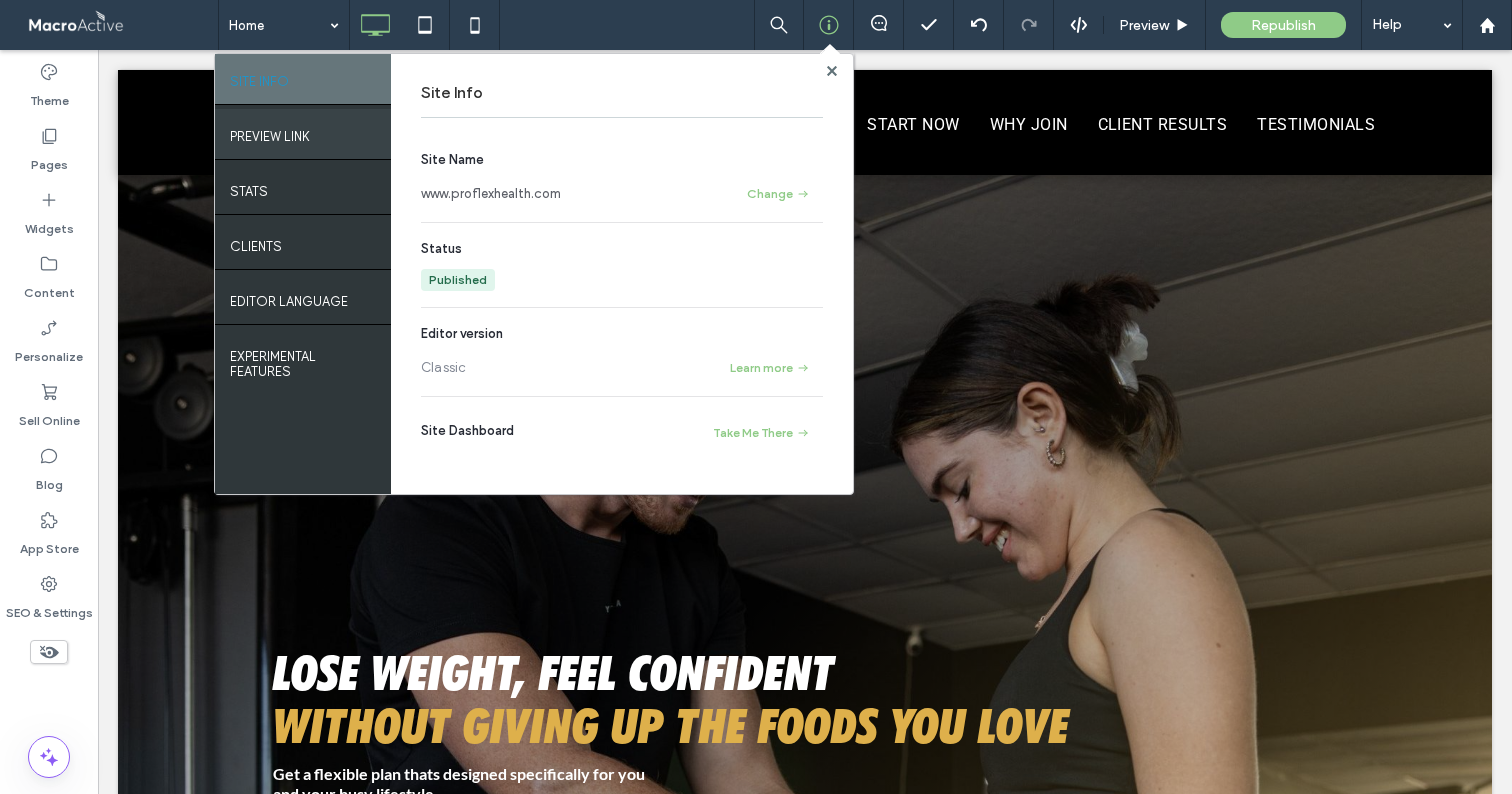 click on "PREVIEW LINK" at bounding box center [303, 134] 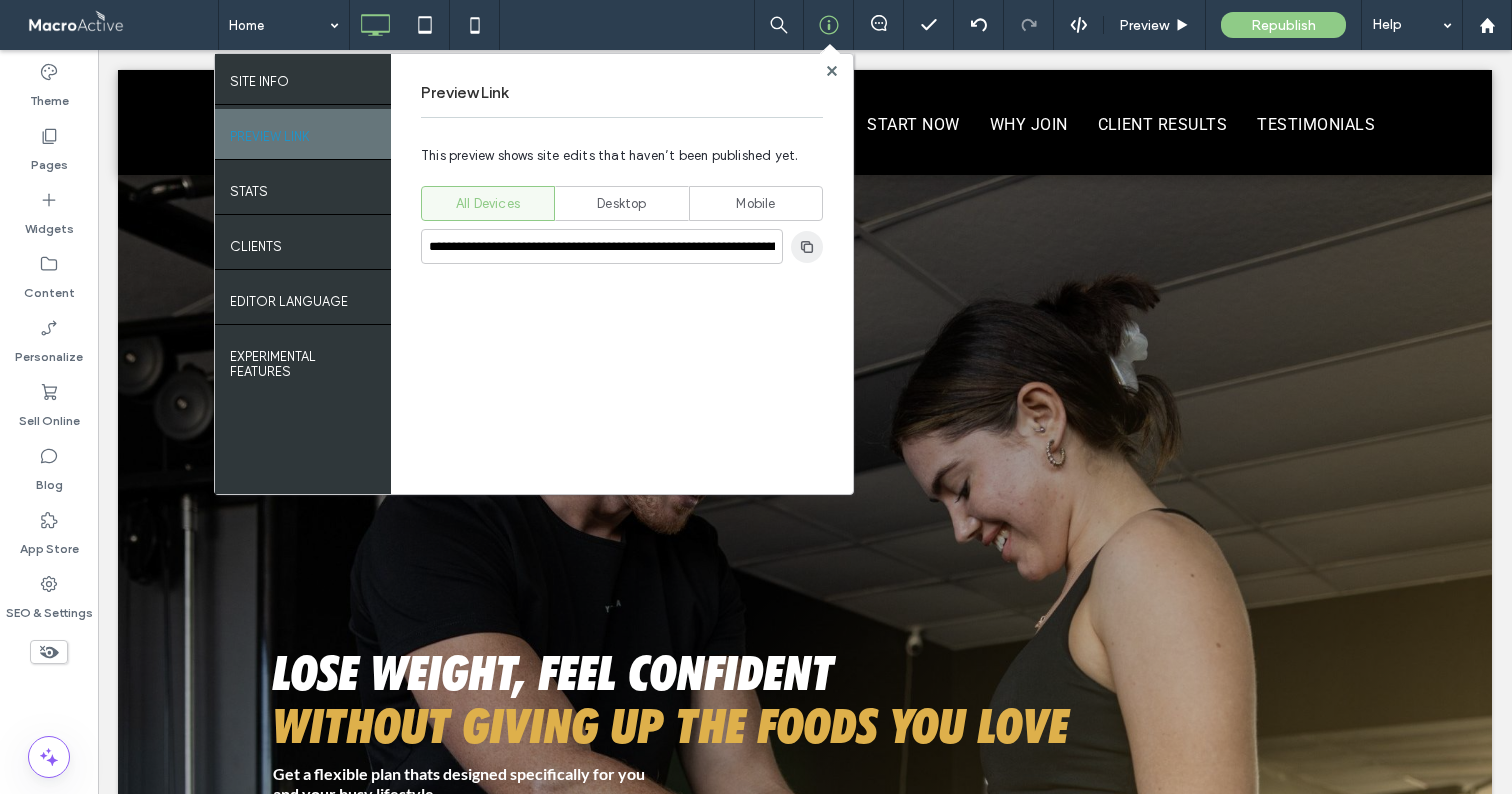 click 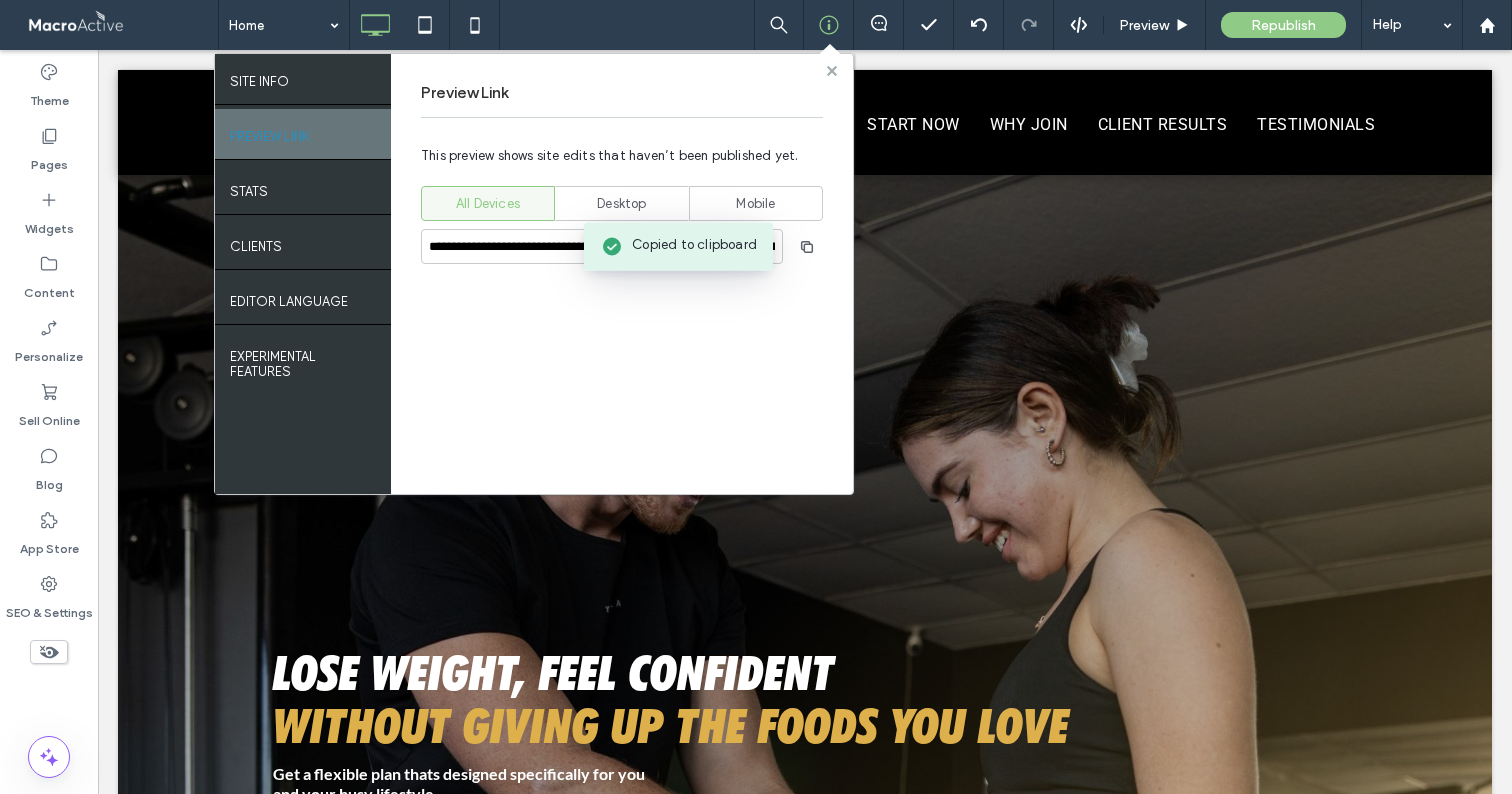 click 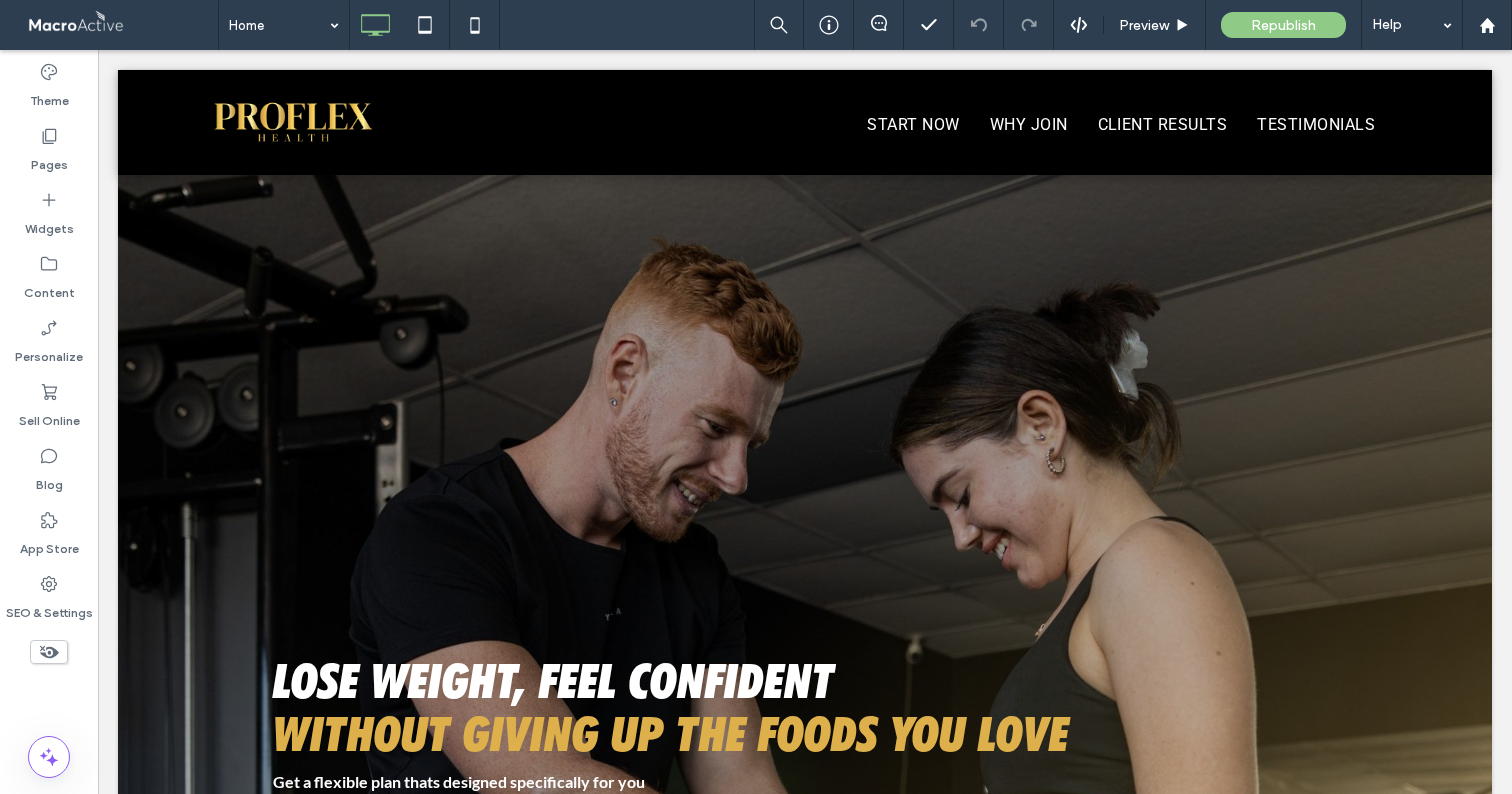 scroll, scrollTop: 0, scrollLeft: 0, axis: both 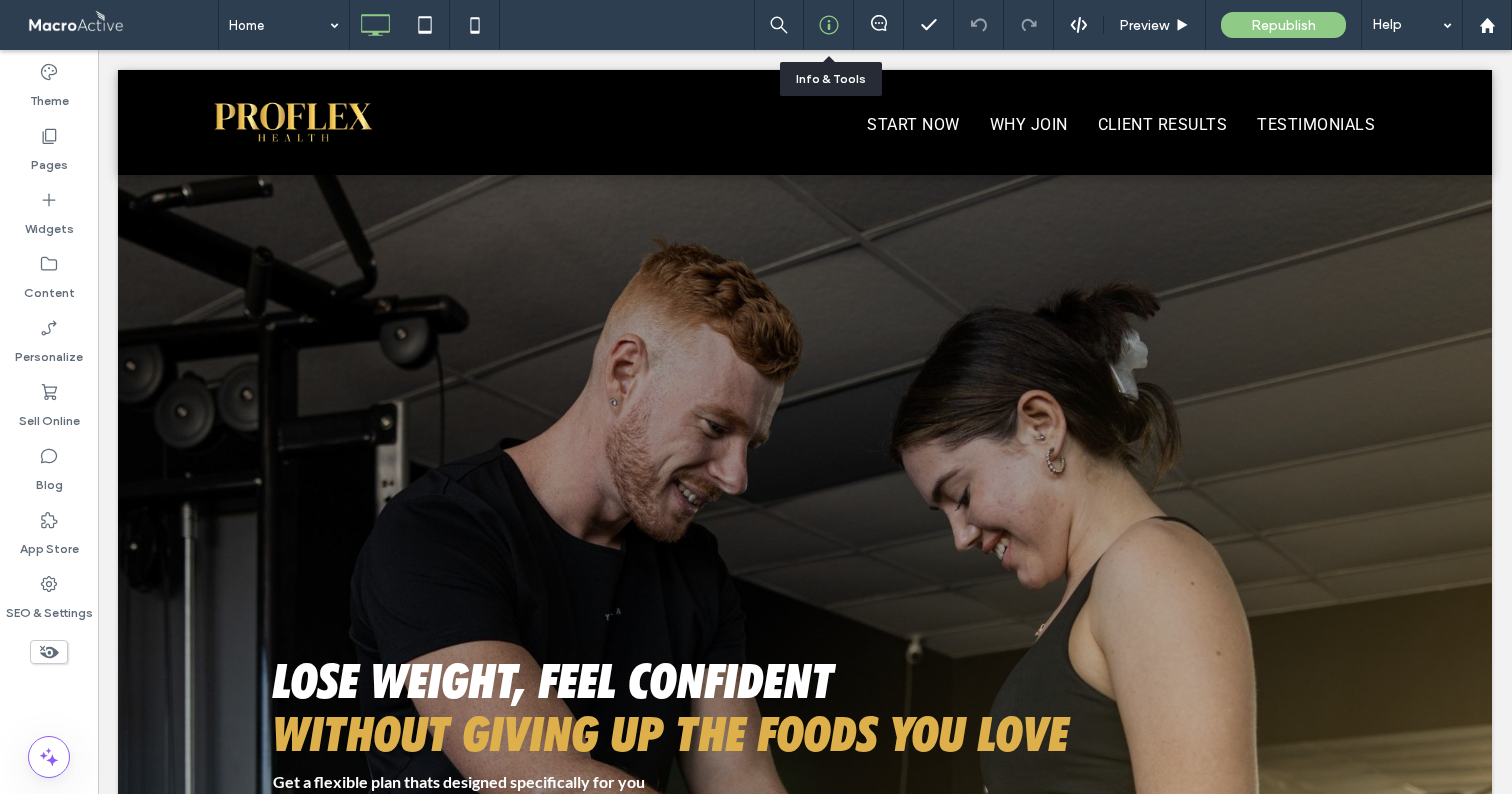 click 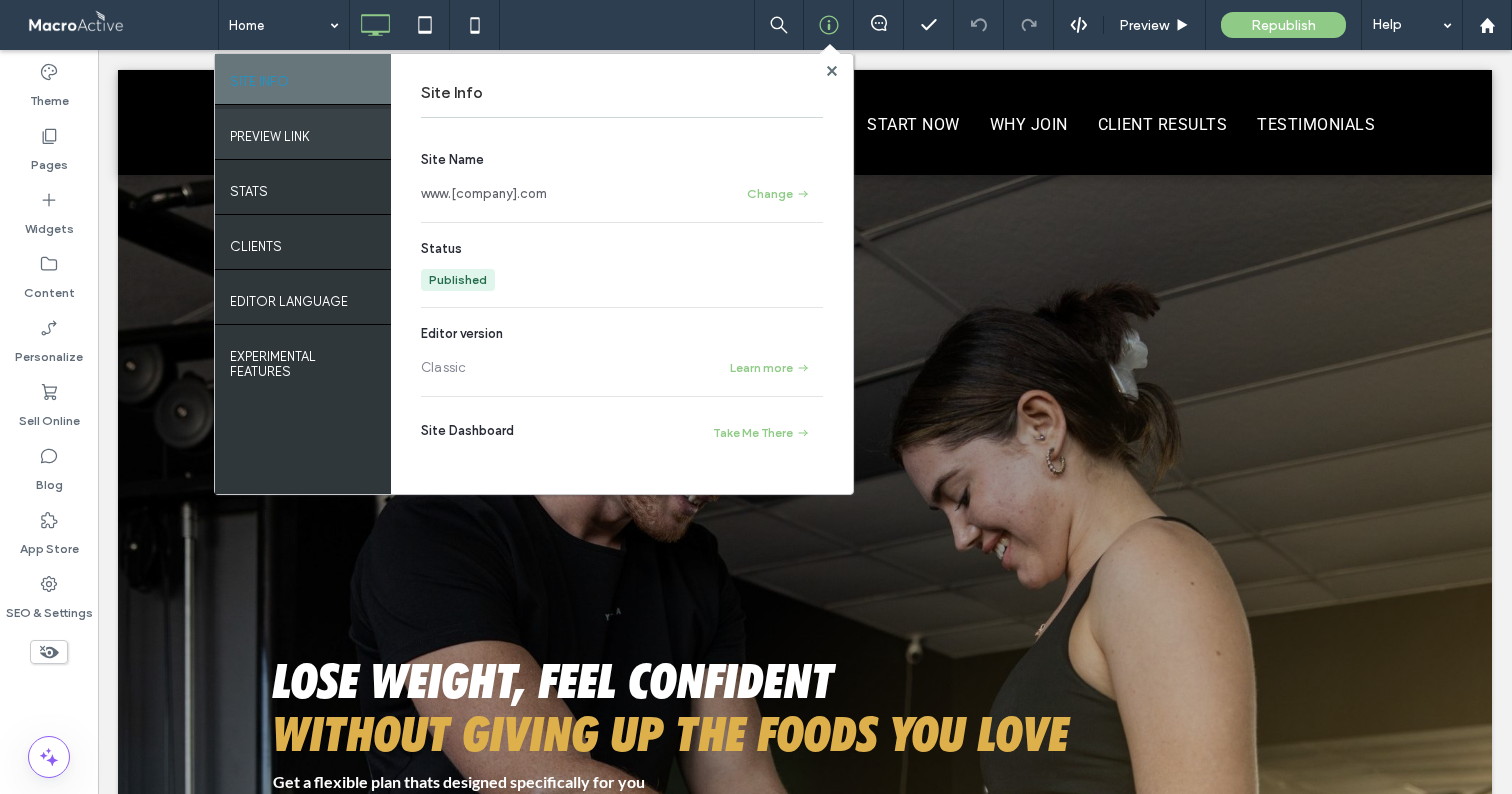 click on "PREVIEW LINK" at bounding box center [303, 134] 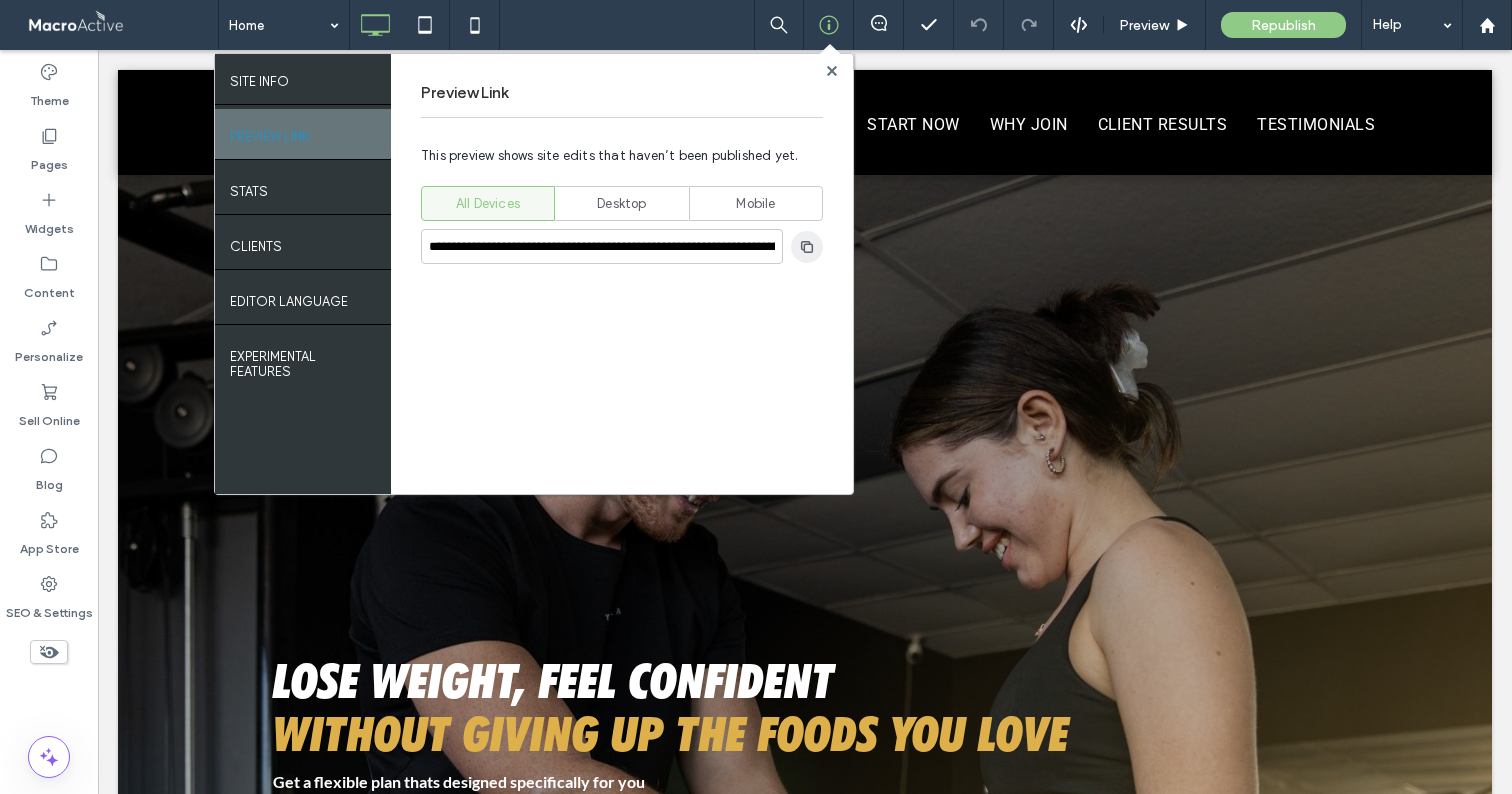 click 